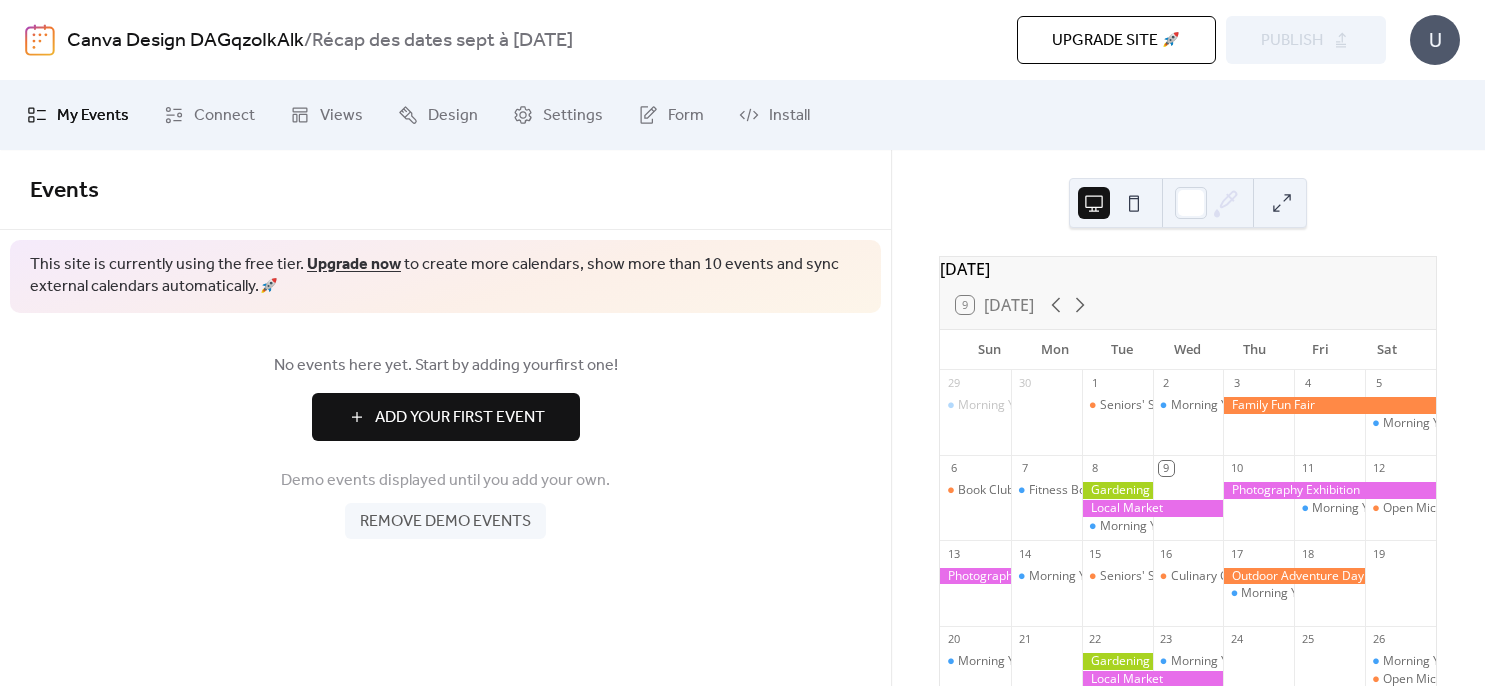 scroll, scrollTop: 0, scrollLeft: 0, axis: both 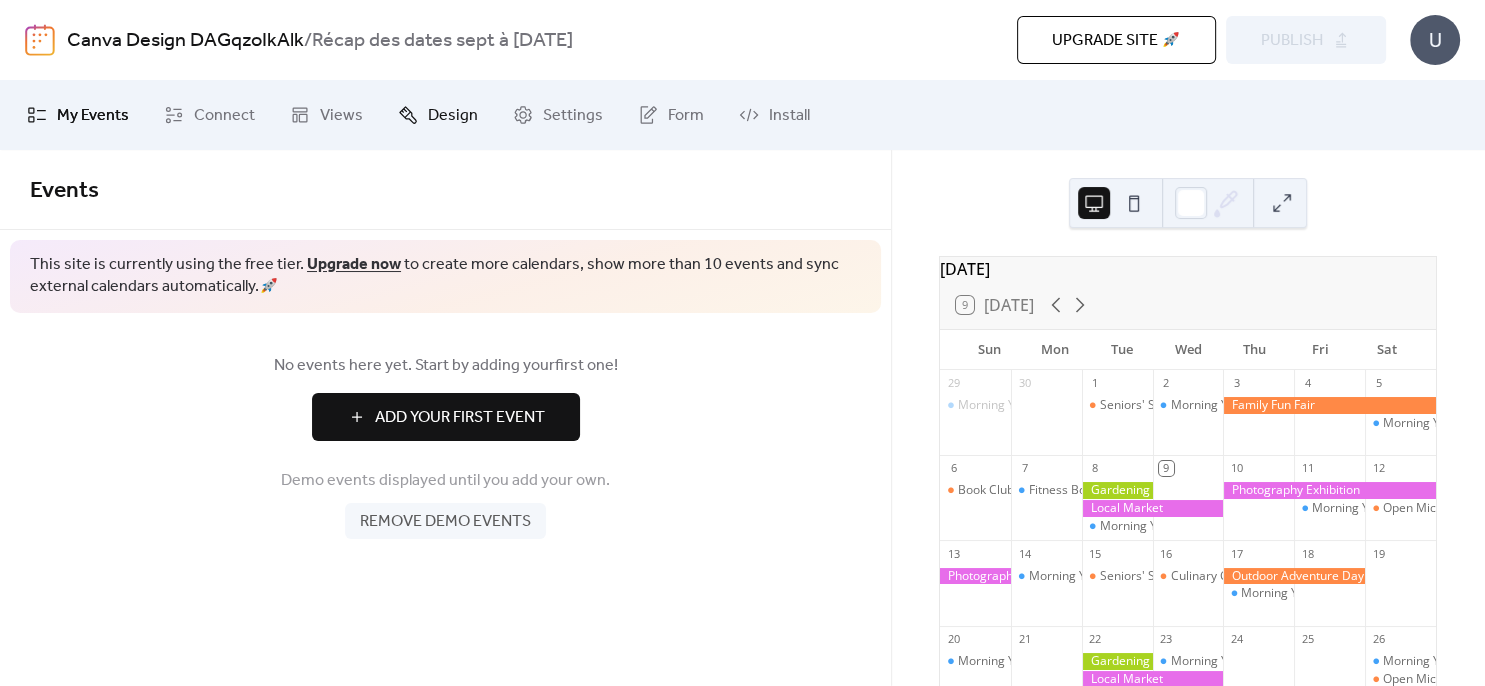 click on "Design" at bounding box center (453, 116) 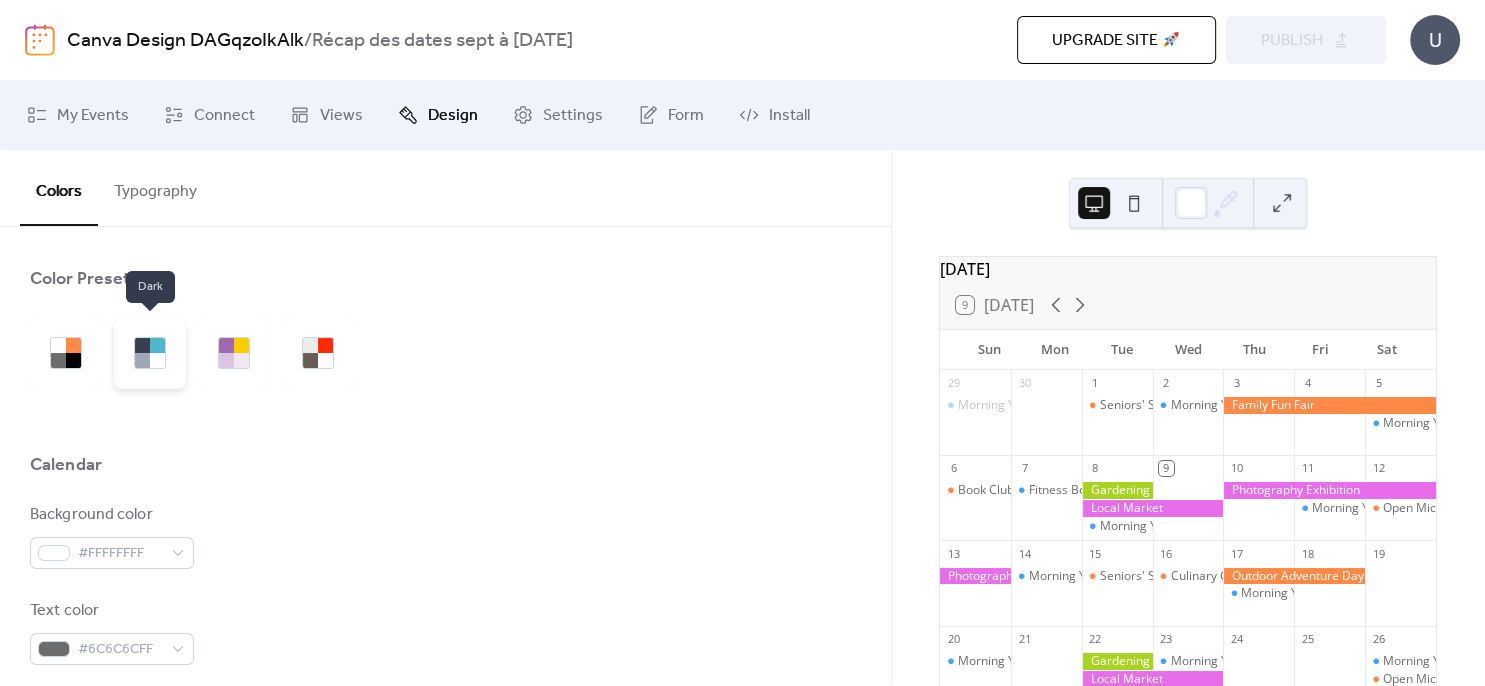 click at bounding box center [150, 353] 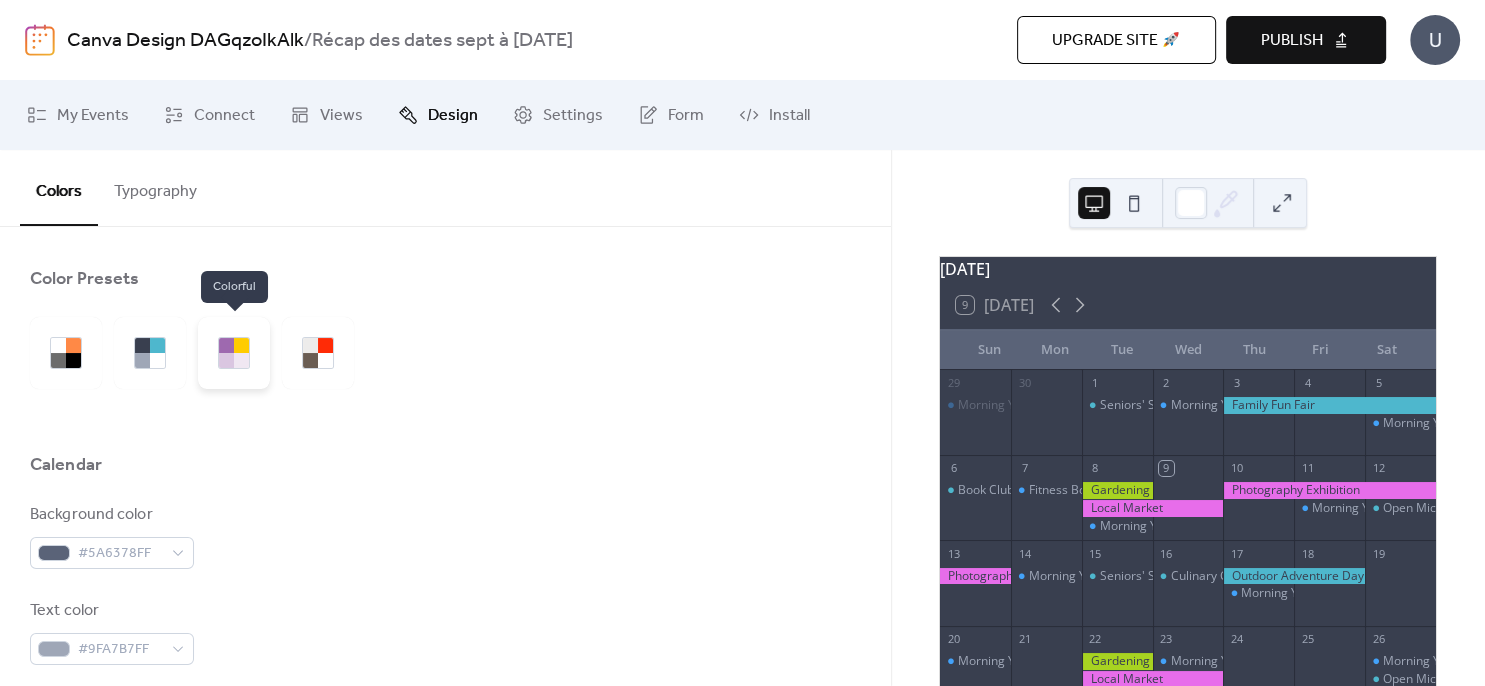 click at bounding box center [226, 360] 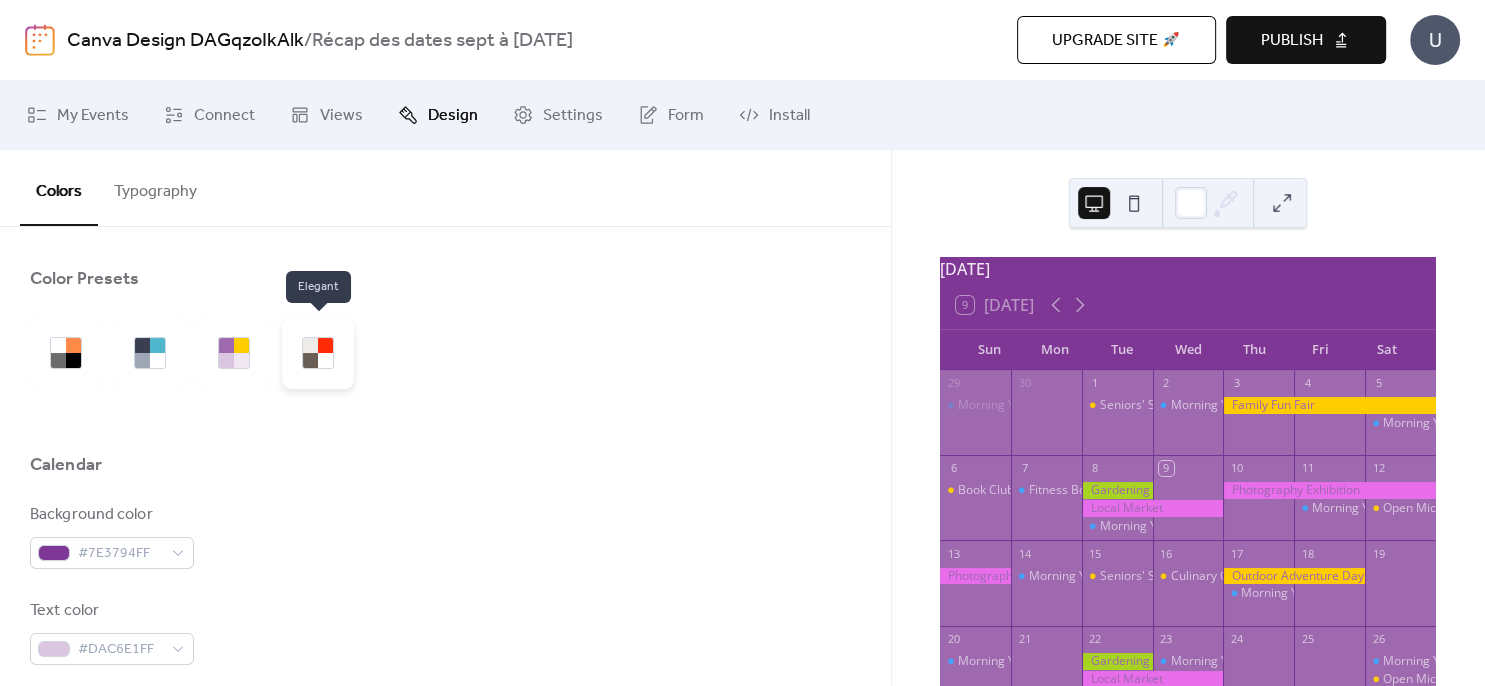 click at bounding box center (310, 345) 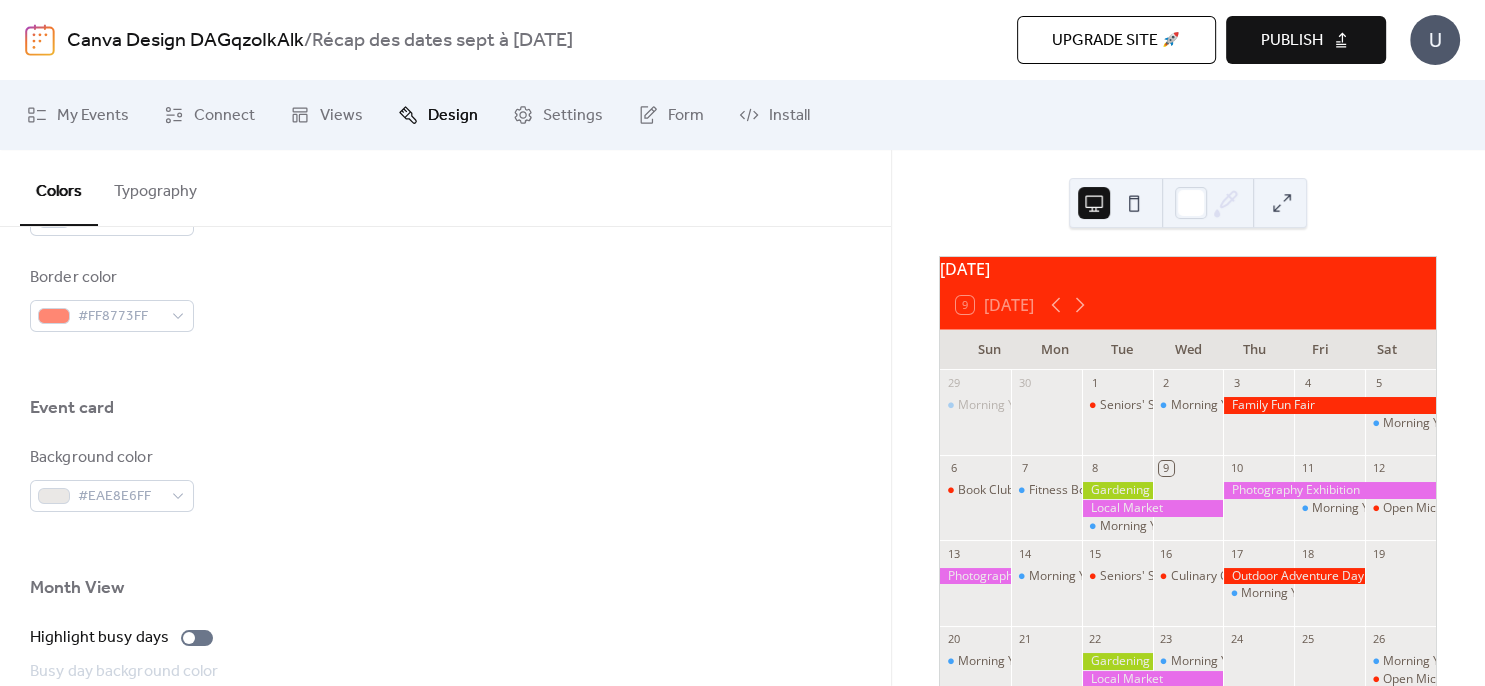 scroll, scrollTop: 975, scrollLeft: 0, axis: vertical 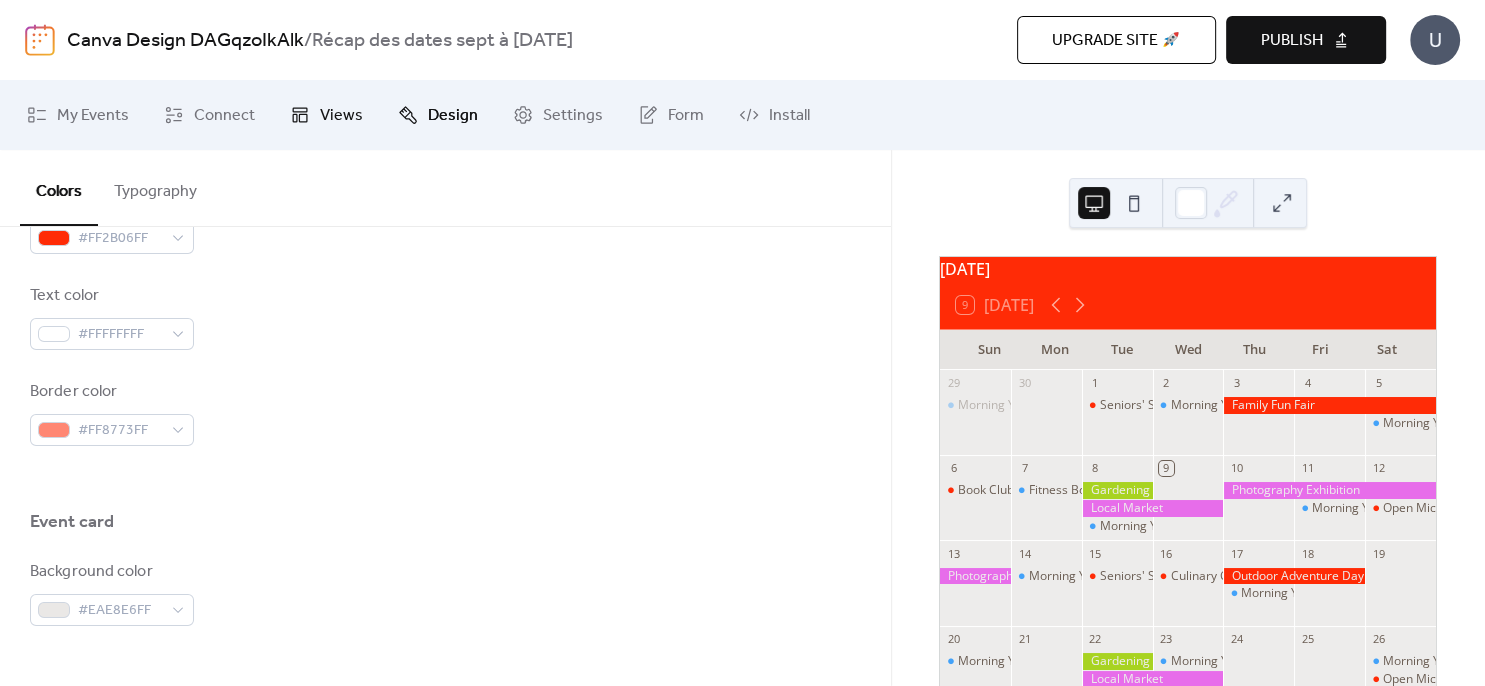 click on "Views" at bounding box center [341, 116] 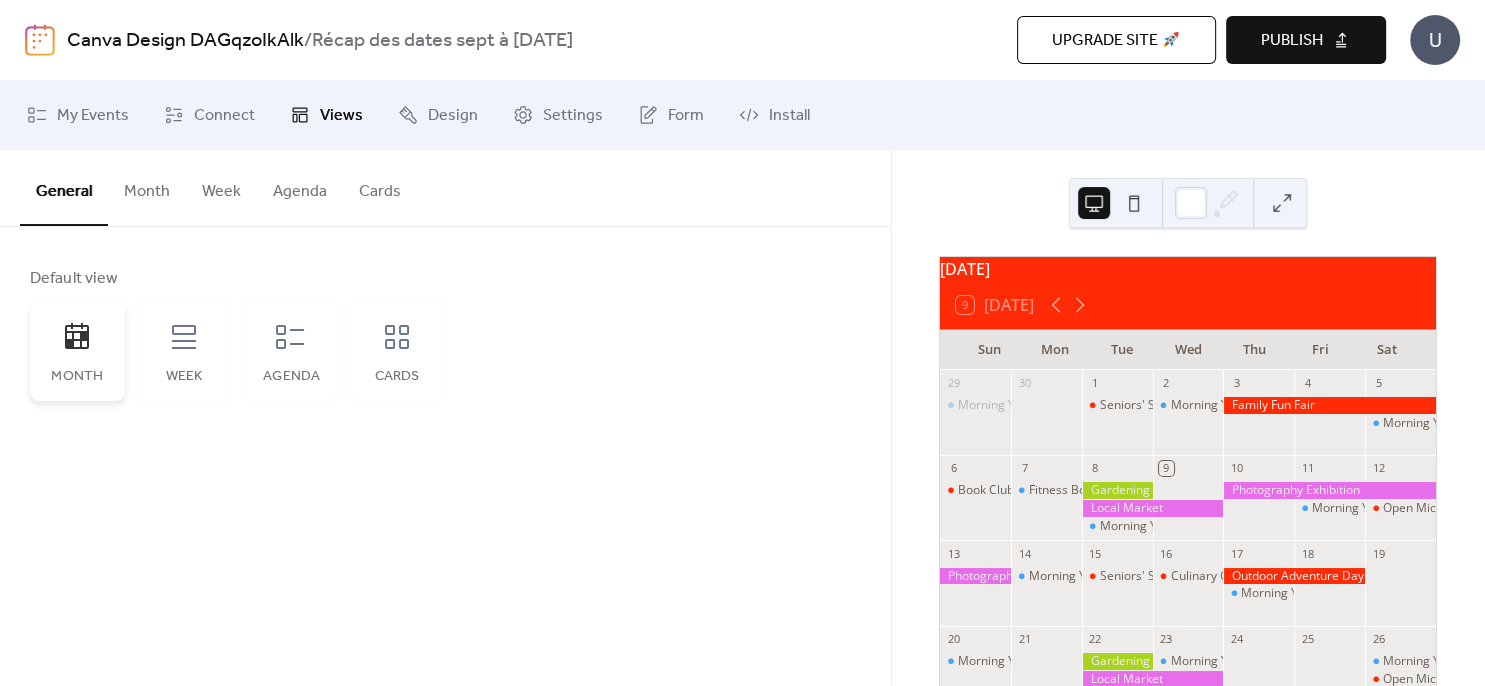 click 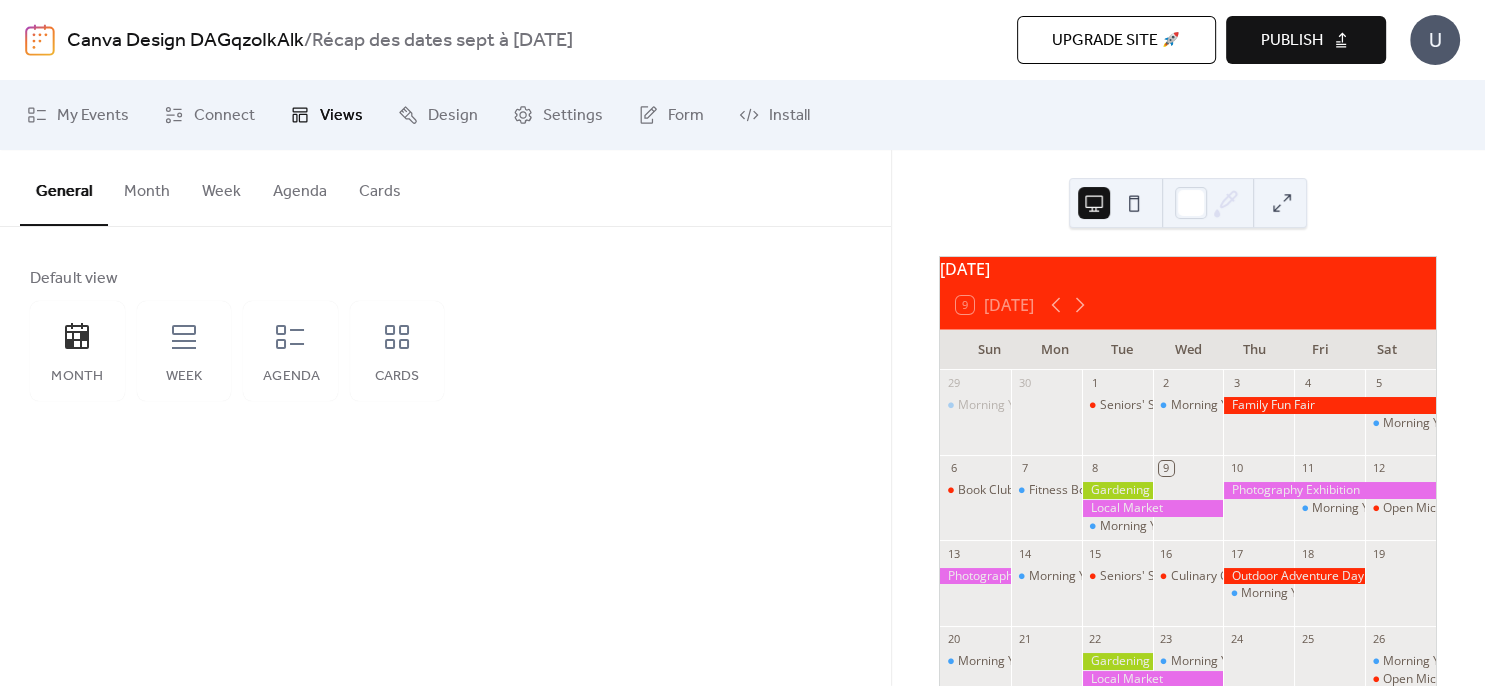 click on "Month" at bounding box center [147, 187] 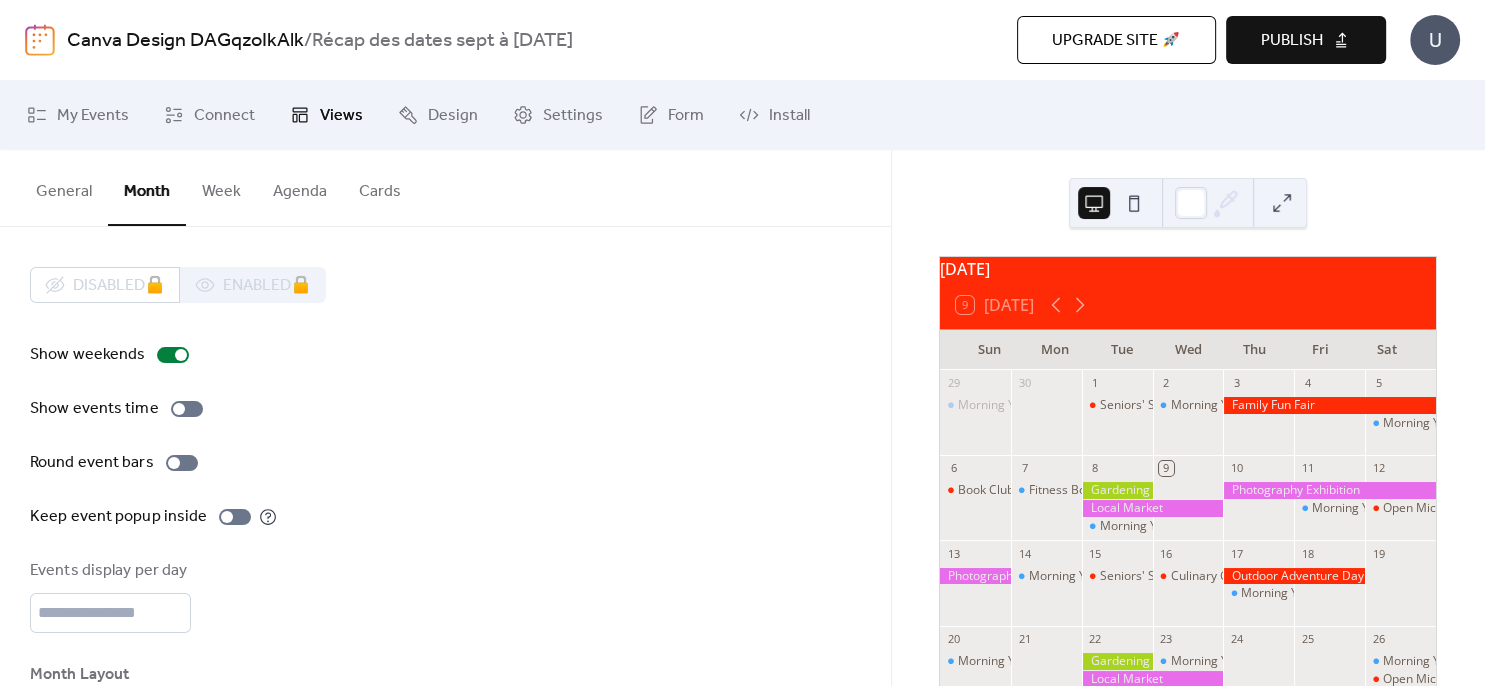 click on "Agenda" at bounding box center [300, 187] 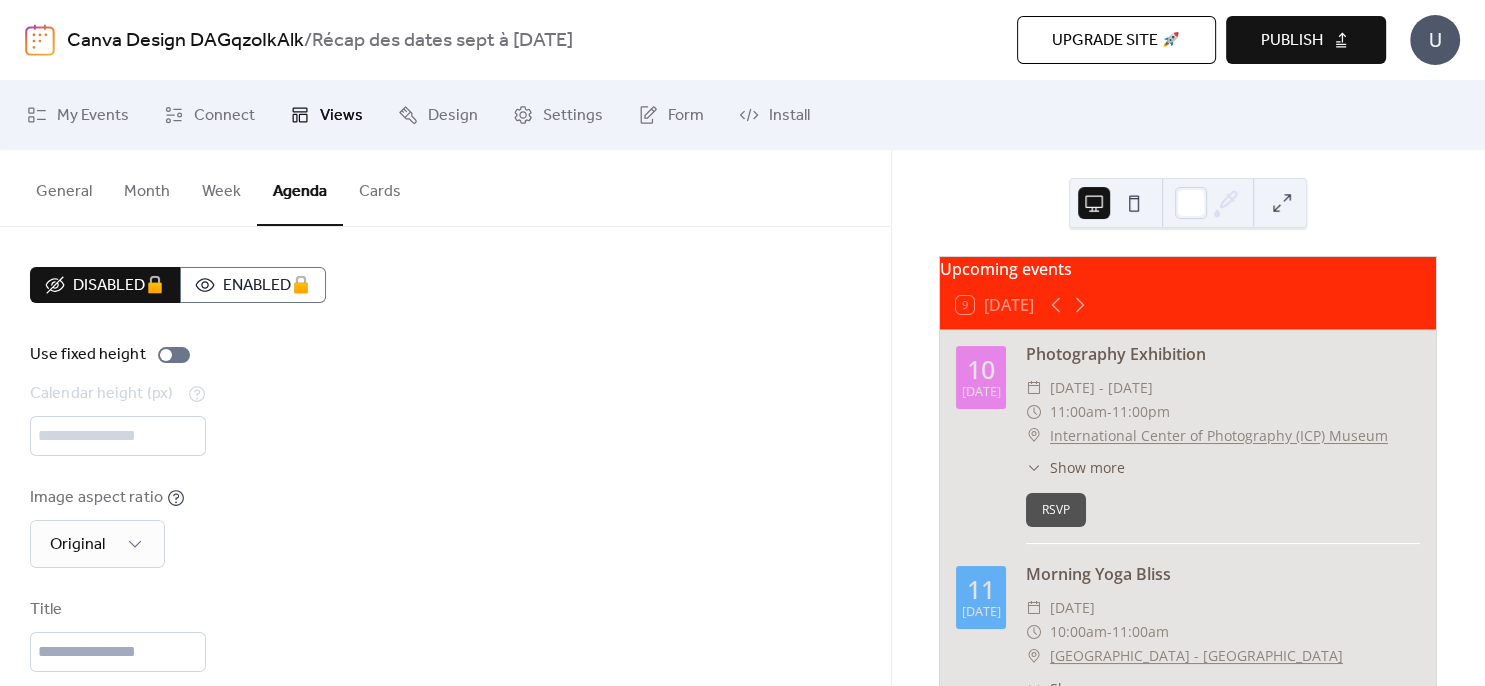 scroll, scrollTop: 144, scrollLeft: 0, axis: vertical 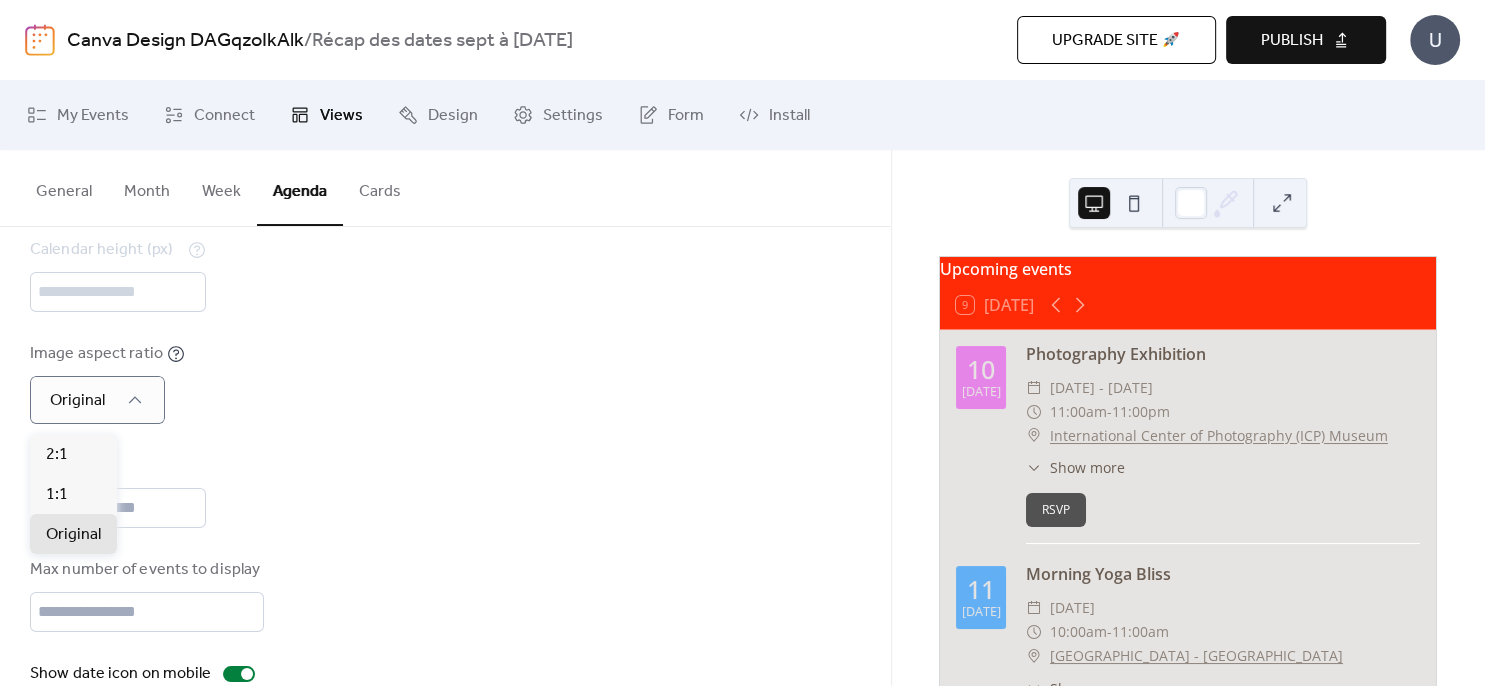 click on "Disabled  🔒 Enabled  🔒 Use fixed height Calendar height (px) *** Image aspect ratio Original Title Max number of events to display ** Show date icon on mobile Minimize event description" at bounding box center (445, 431) 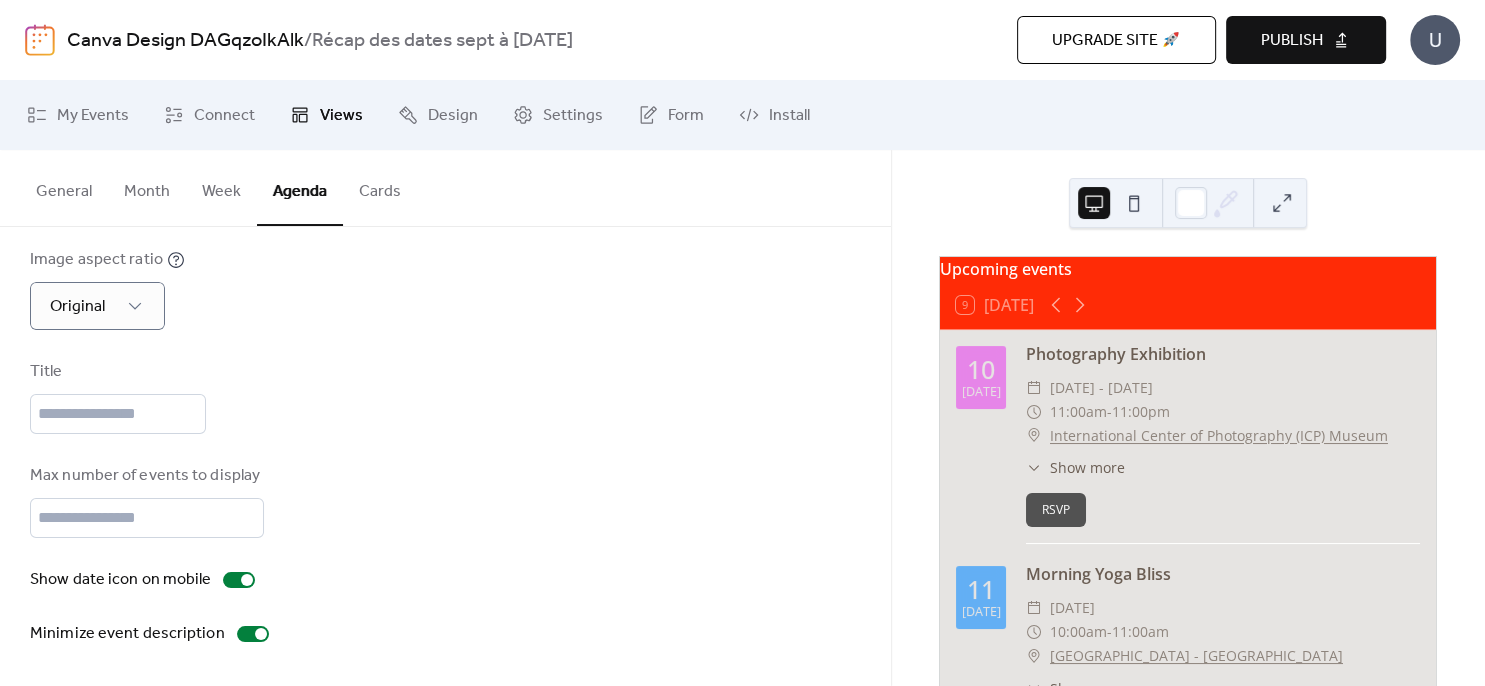 scroll, scrollTop: 41, scrollLeft: 0, axis: vertical 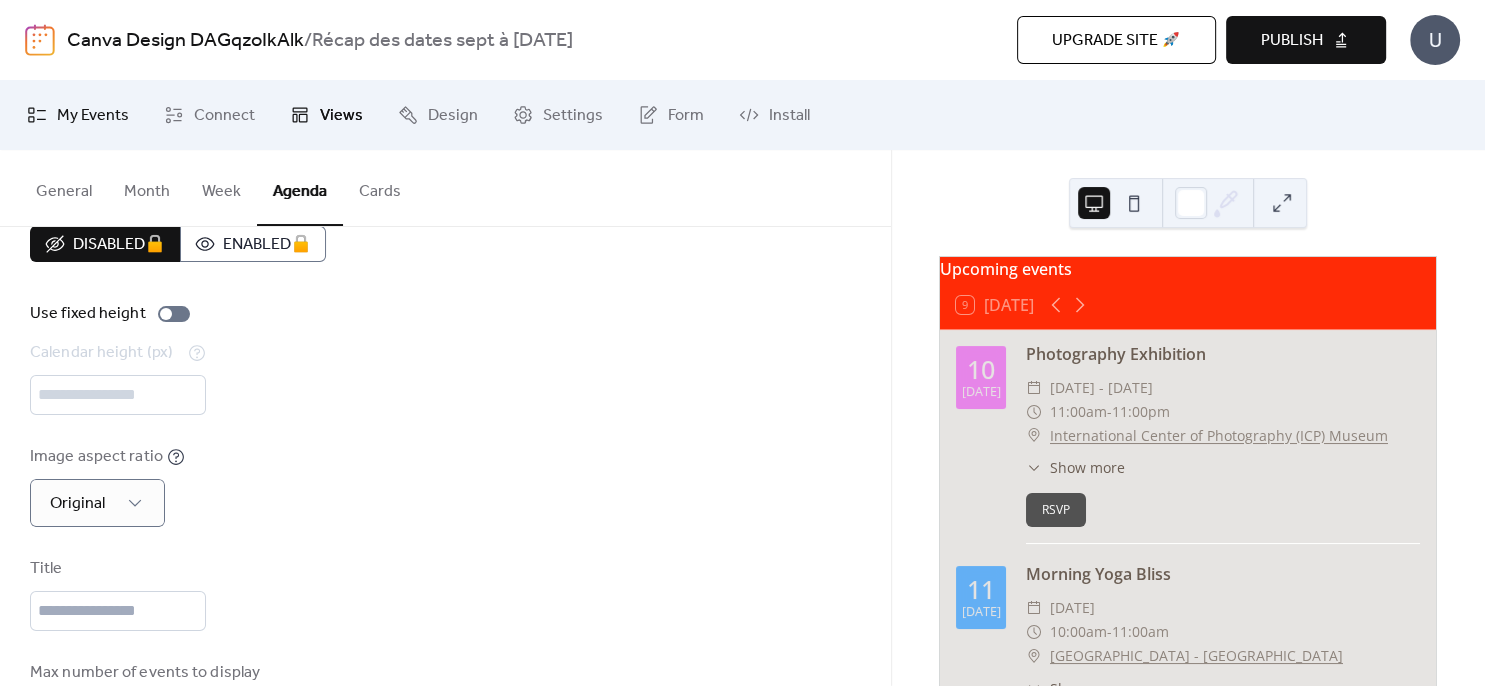 click on "My Events" at bounding box center [93, 116] 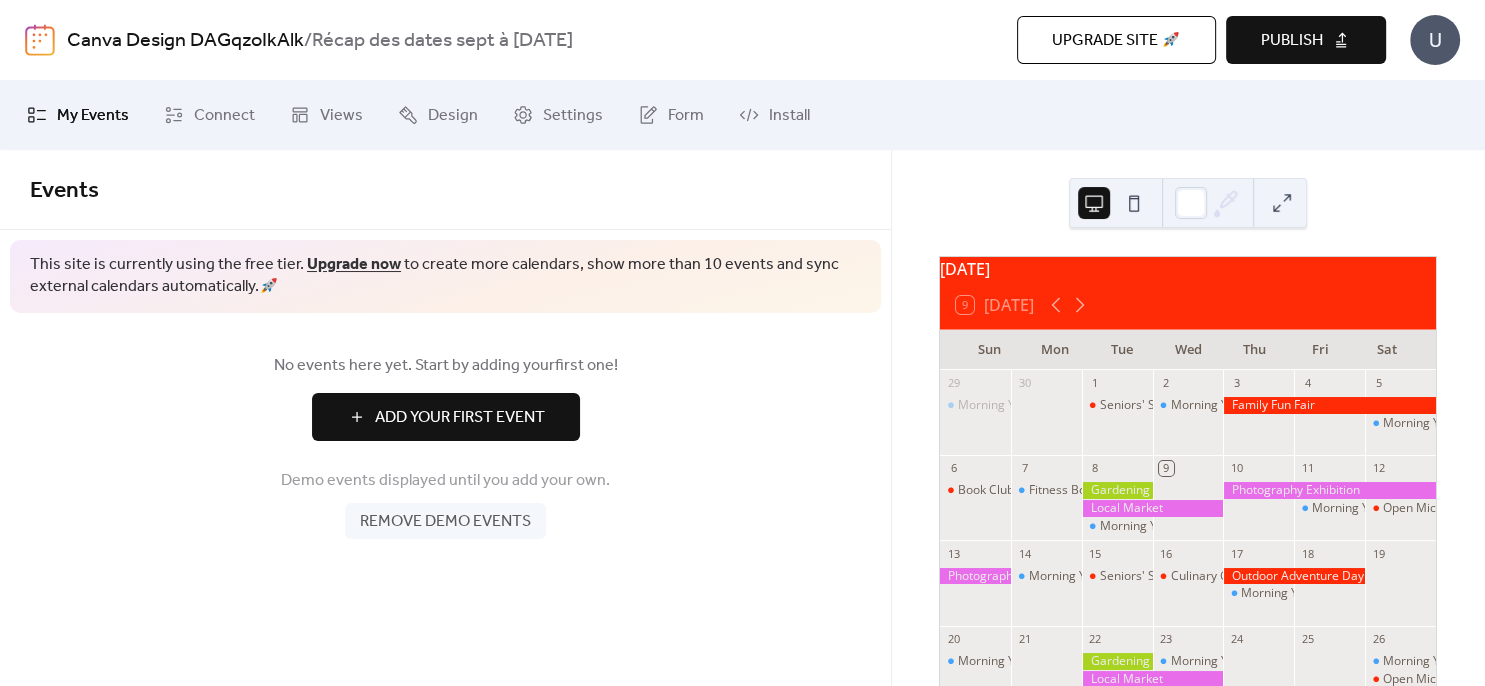 click on "Add Your First Event" at bounding box center (460, 418) 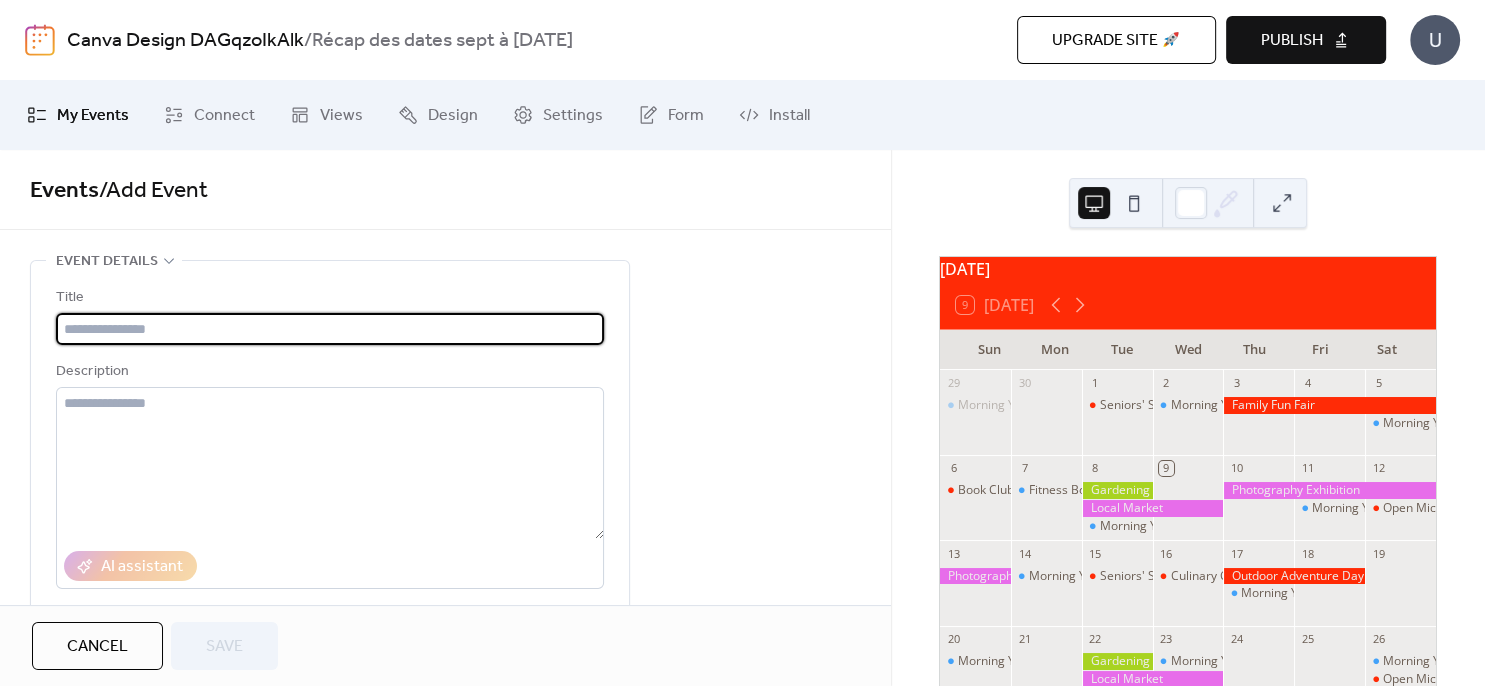 click at bounding box center (330, 329) 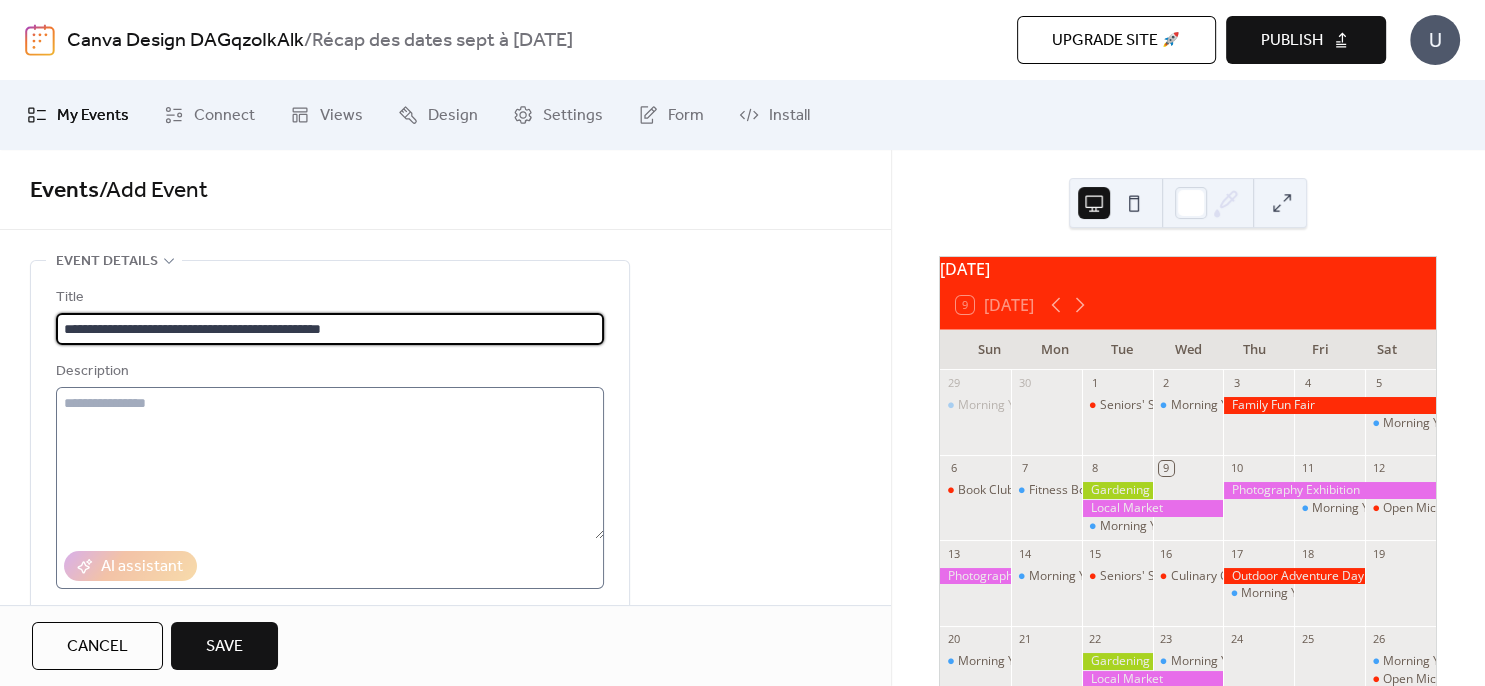 type on "**********" 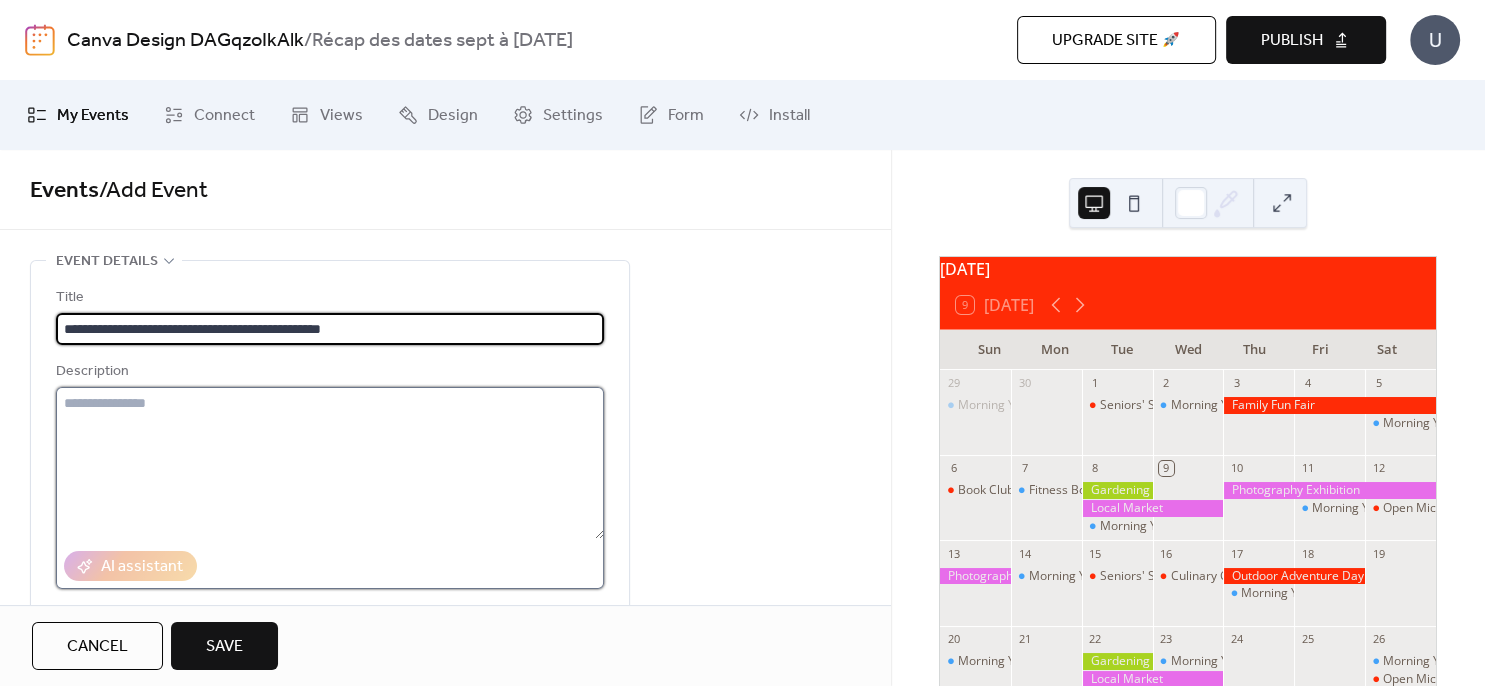 click at bounding box center [330, 463] 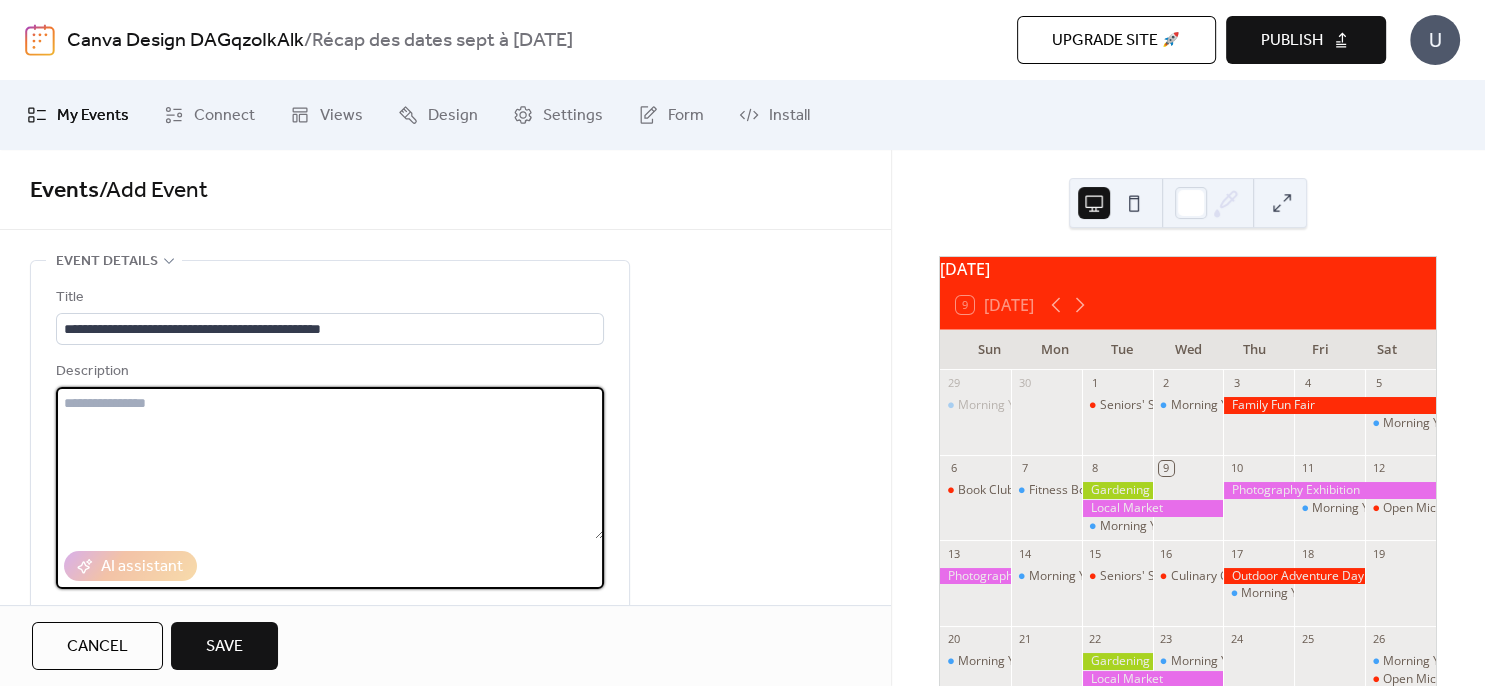 scroll, scrollTop: 216, scrollLeft: 0, axis: vertical 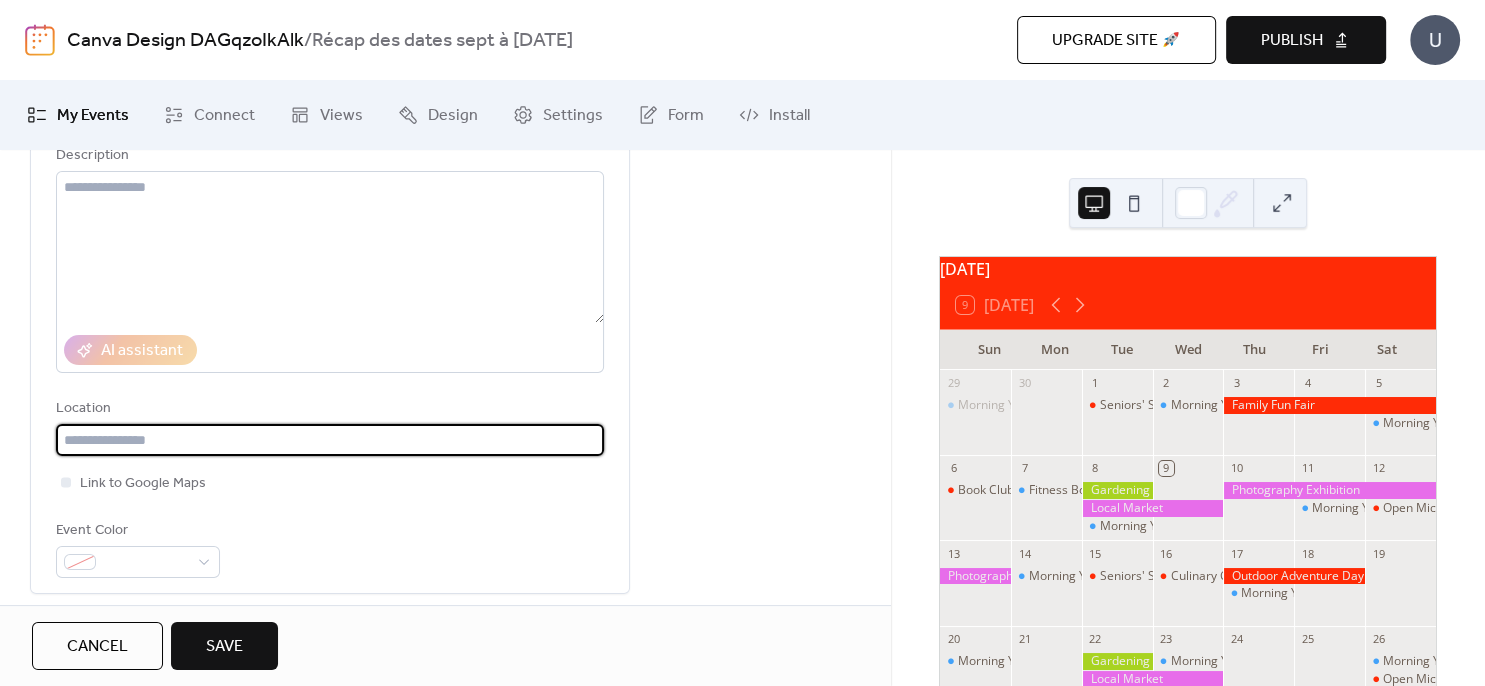 click at bounding box center (330, 440) 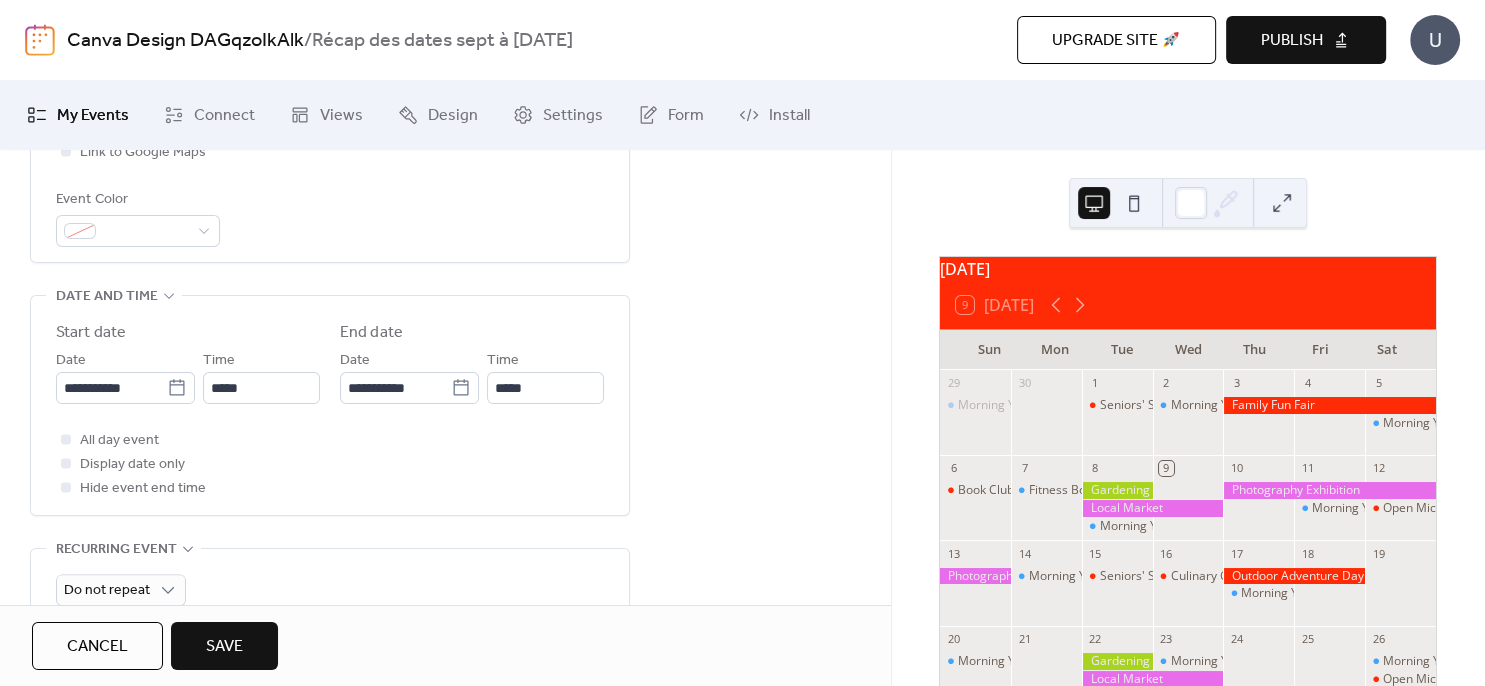 scroll, scrollTop: 576, scrollLeft: 0, axis: vertical 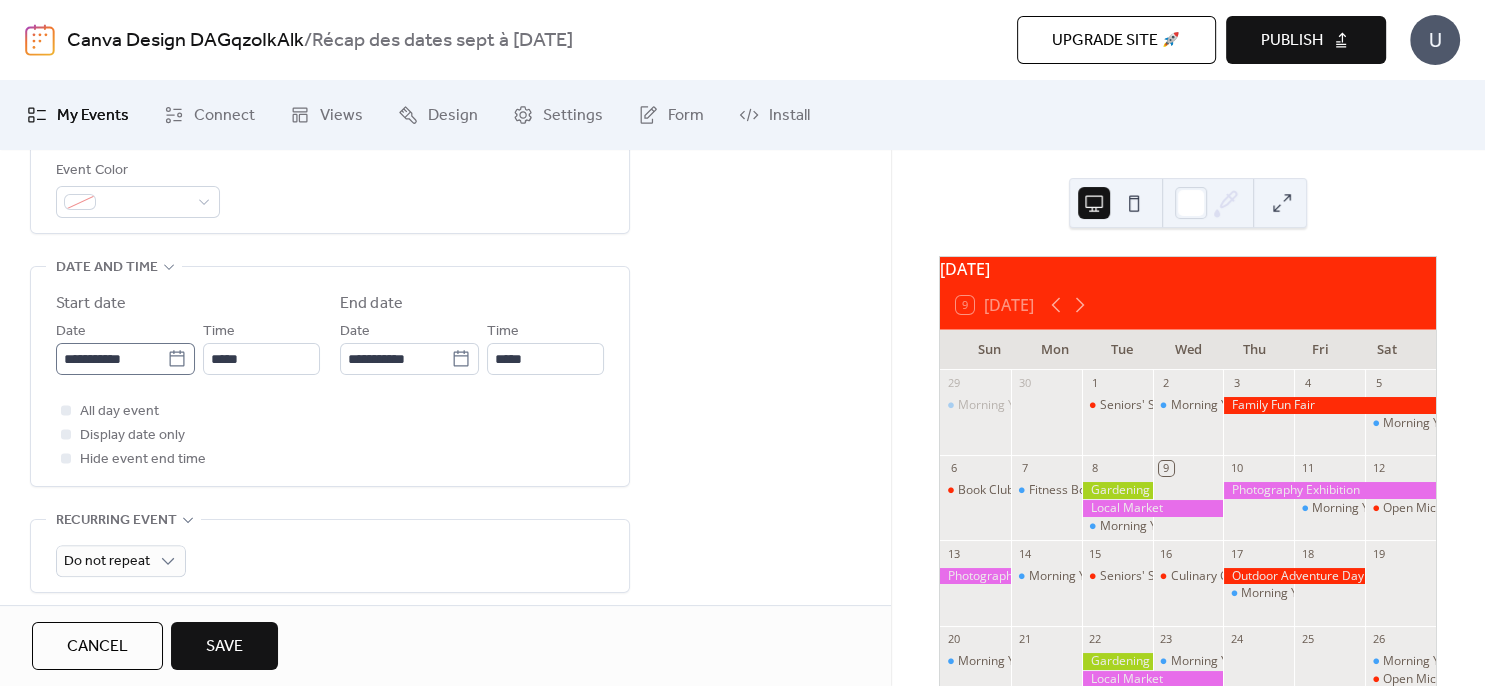 click 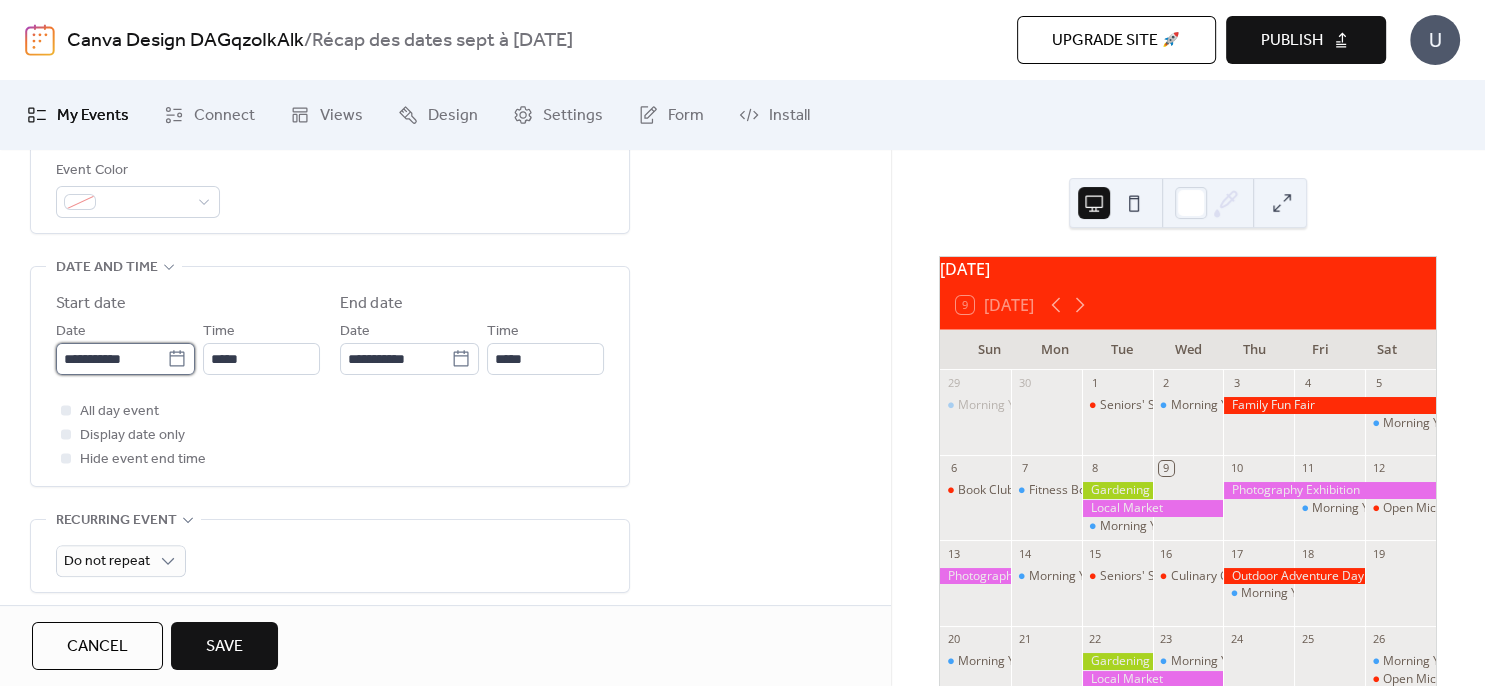 click on "**********" at bounding box center [111, 359] 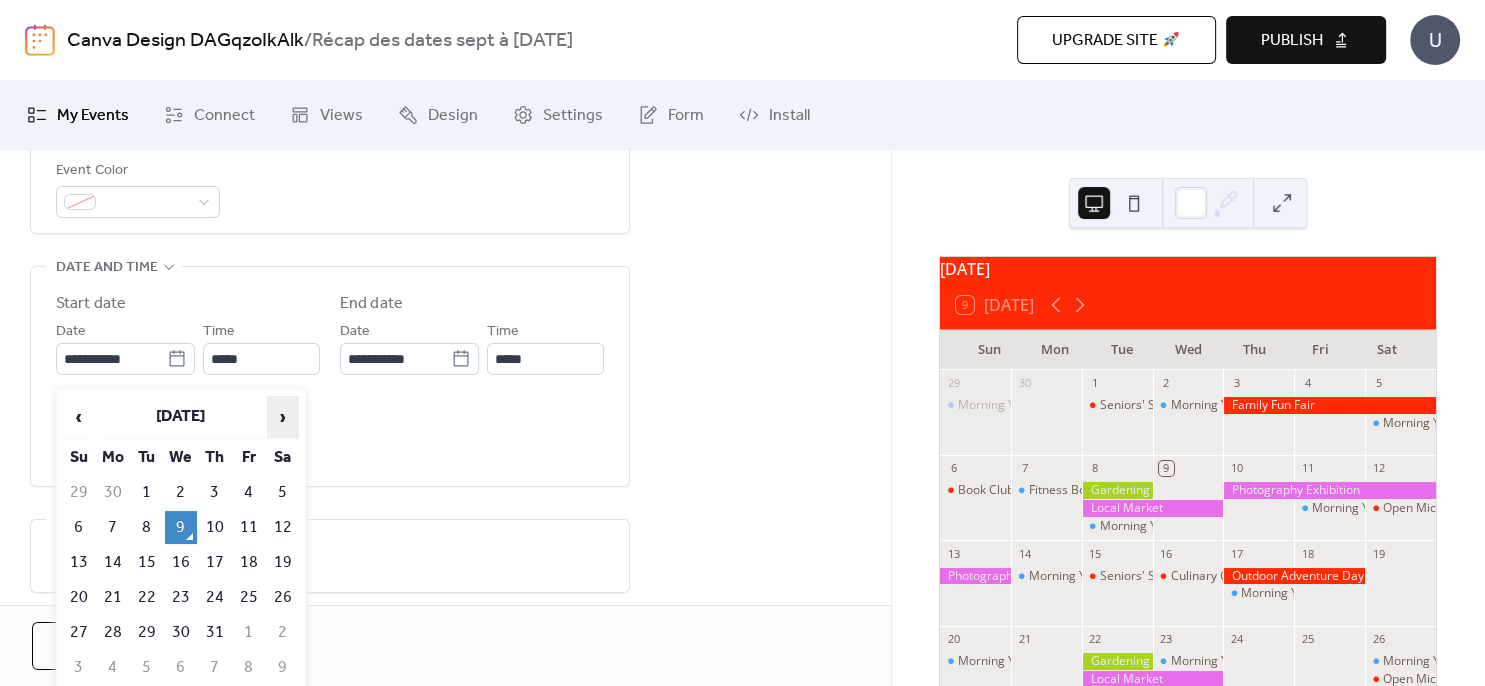 click on "›" at bounding box center (283, 417) 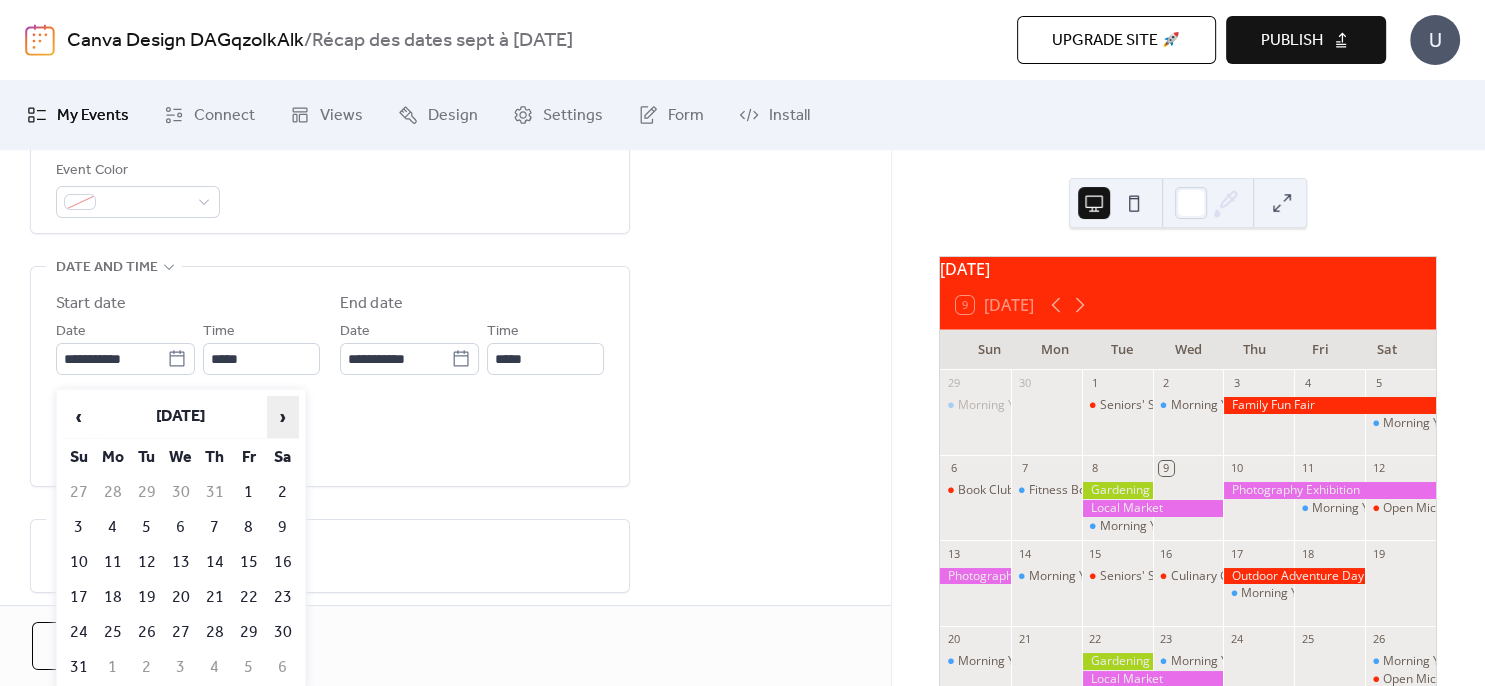click on "›" at bounding box center (283, 417) 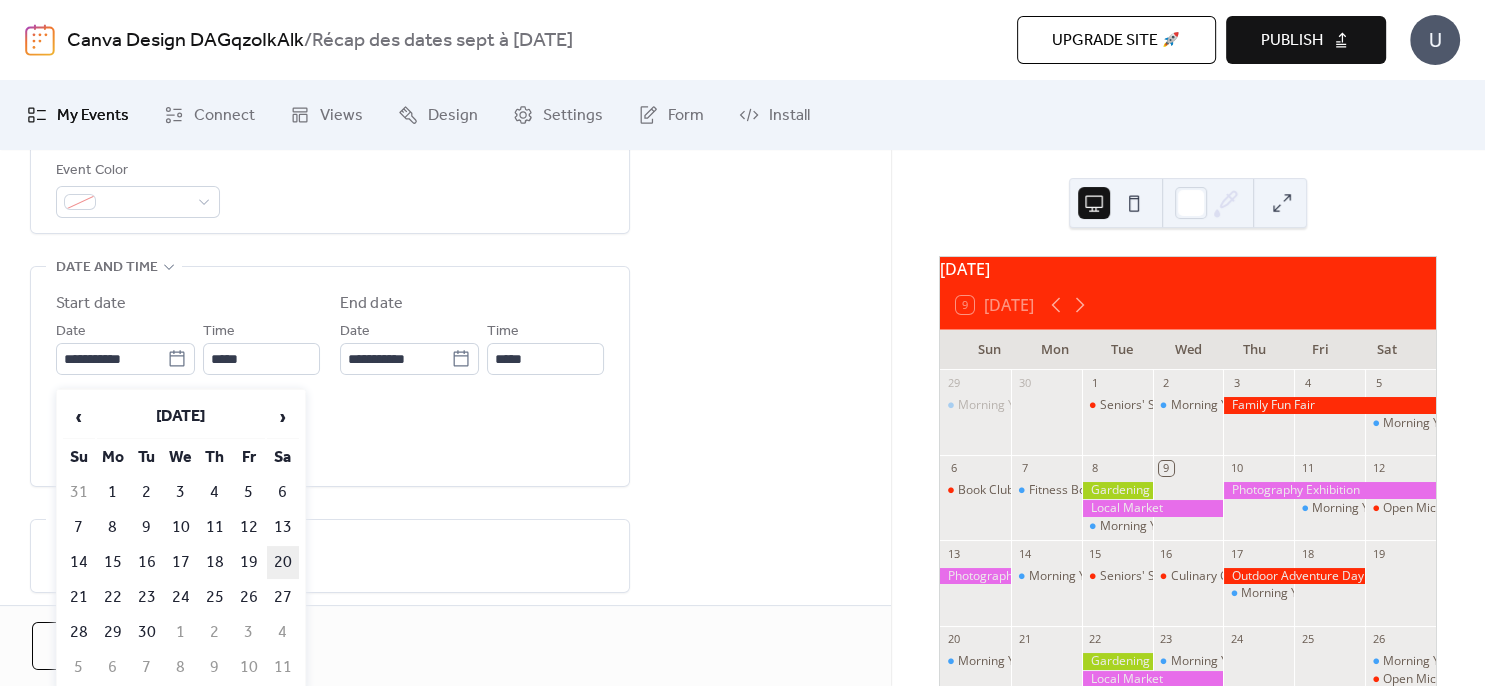click on "20" at bounding box center [283, 562] 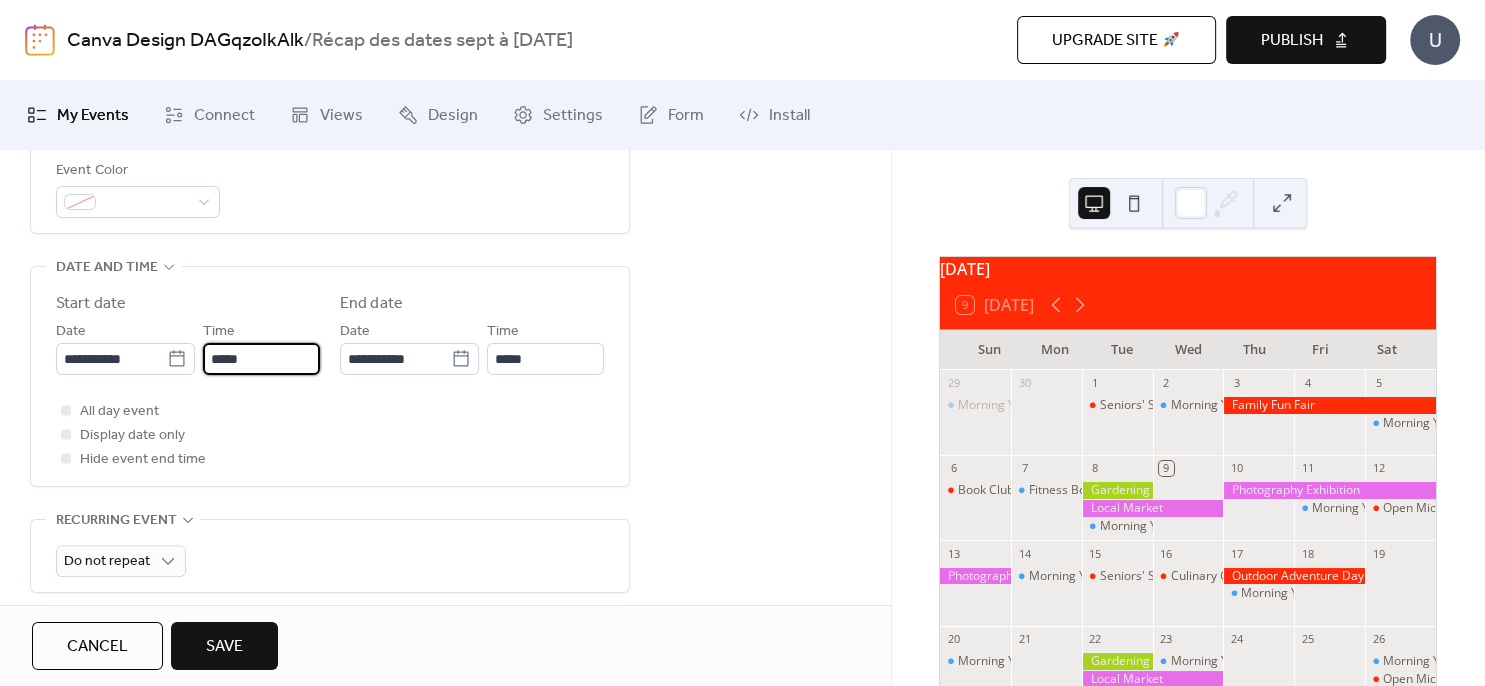 click on "*****" at bounding box center [261, 359] 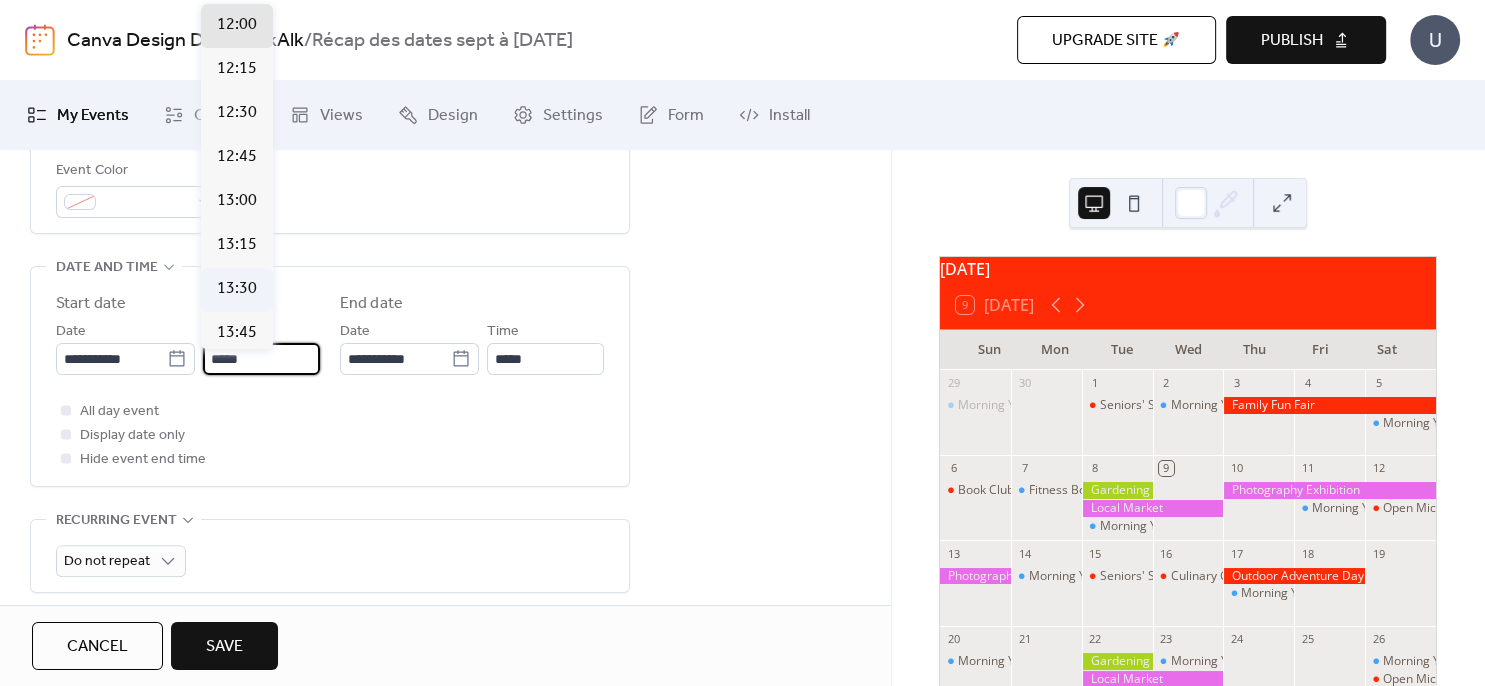 scroll, scrollTop: 2573, scrollLeft: 0, axis: vertical 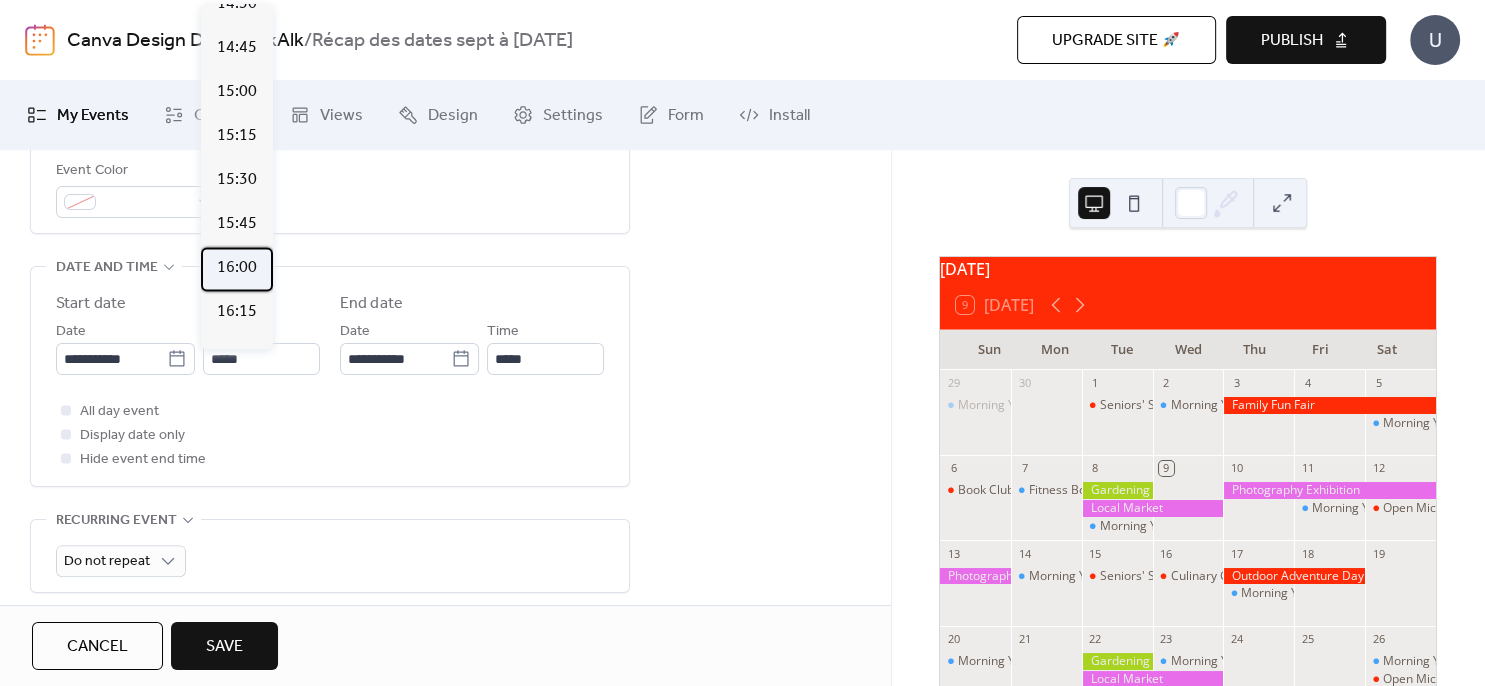 click on "16:00" at bounding box center (237, 269) 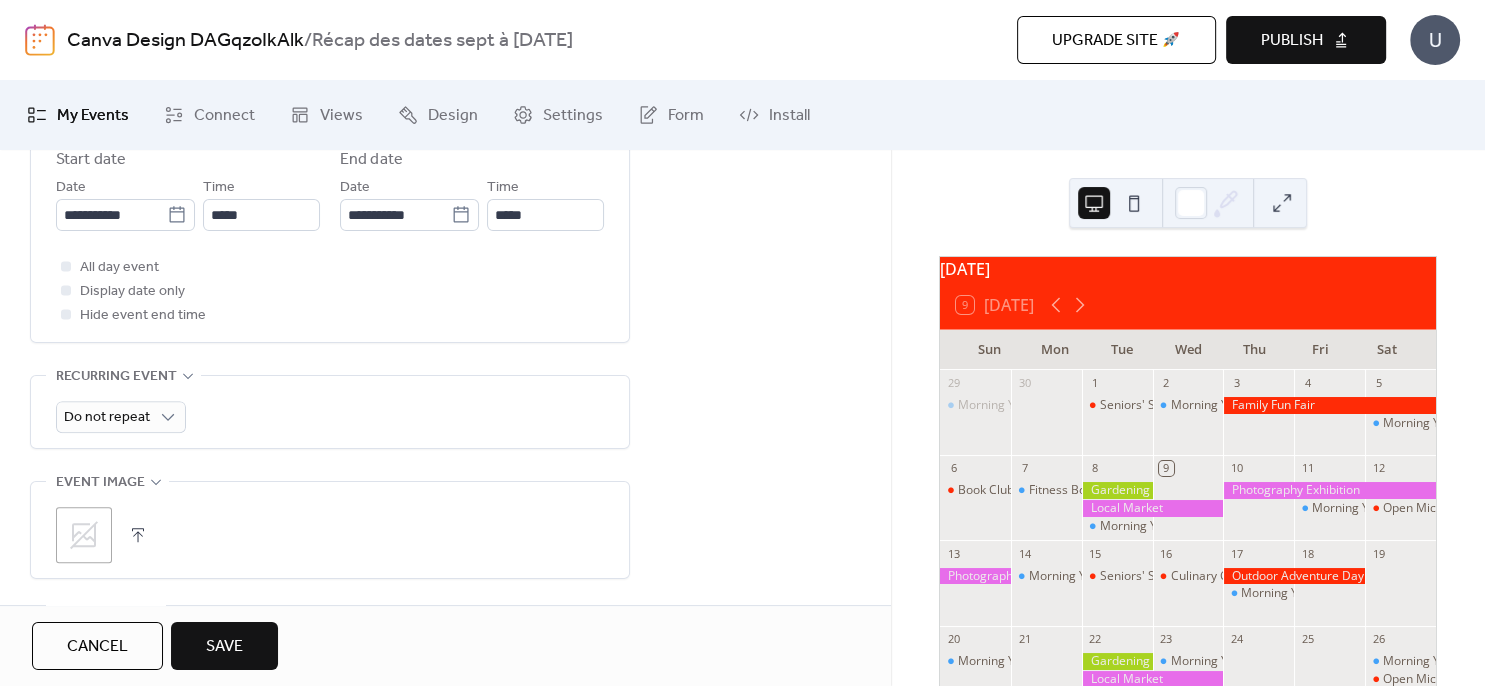 scroll, scrollTop: 792, scrollLeft: 0, axis: vertical 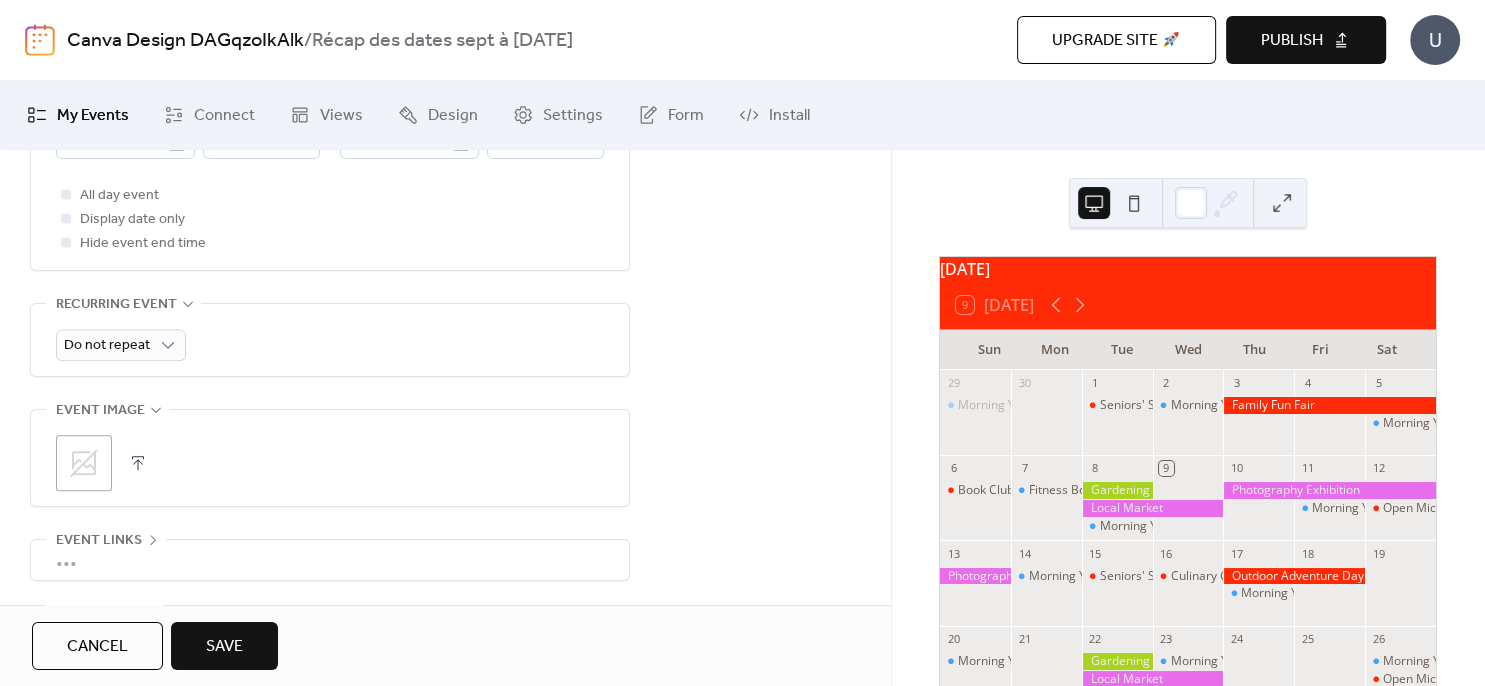 click 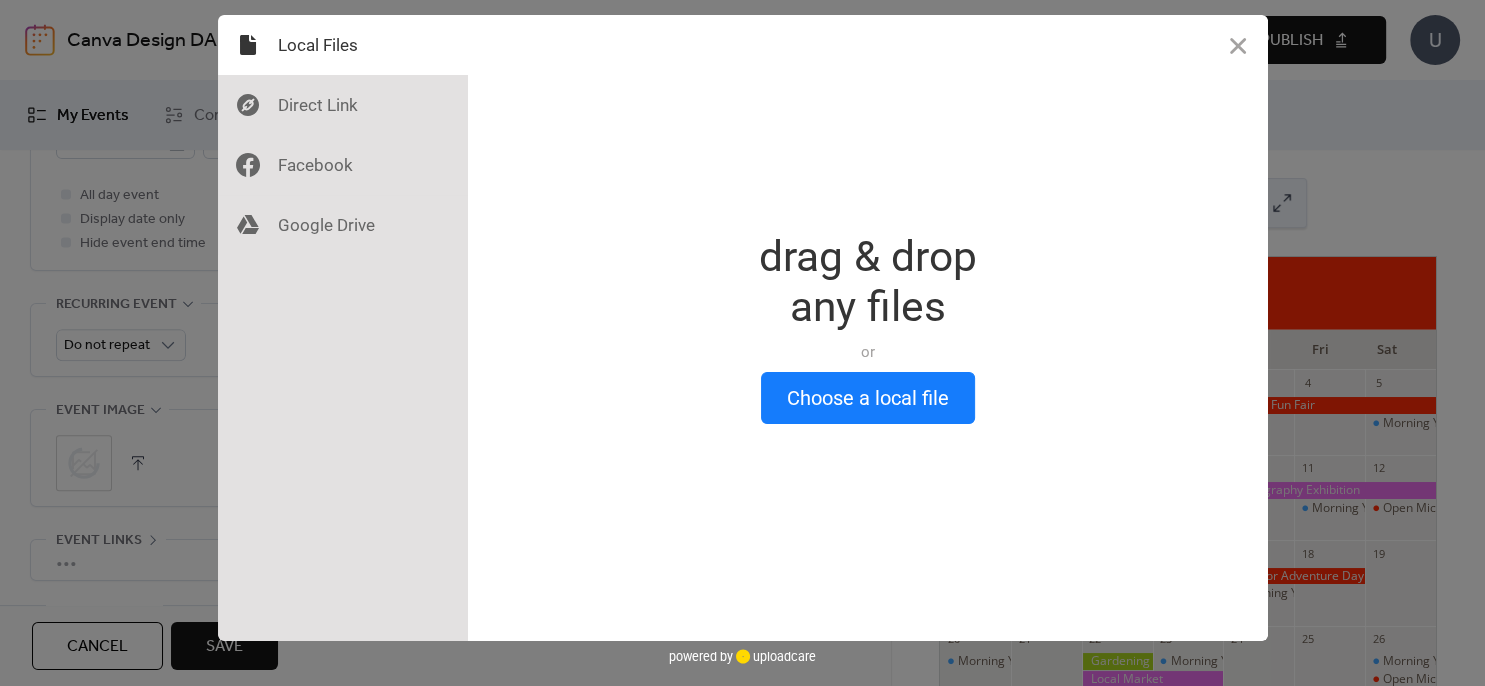 scroll, scrollTop: 792, scrollLeft: 0, axis: vertical 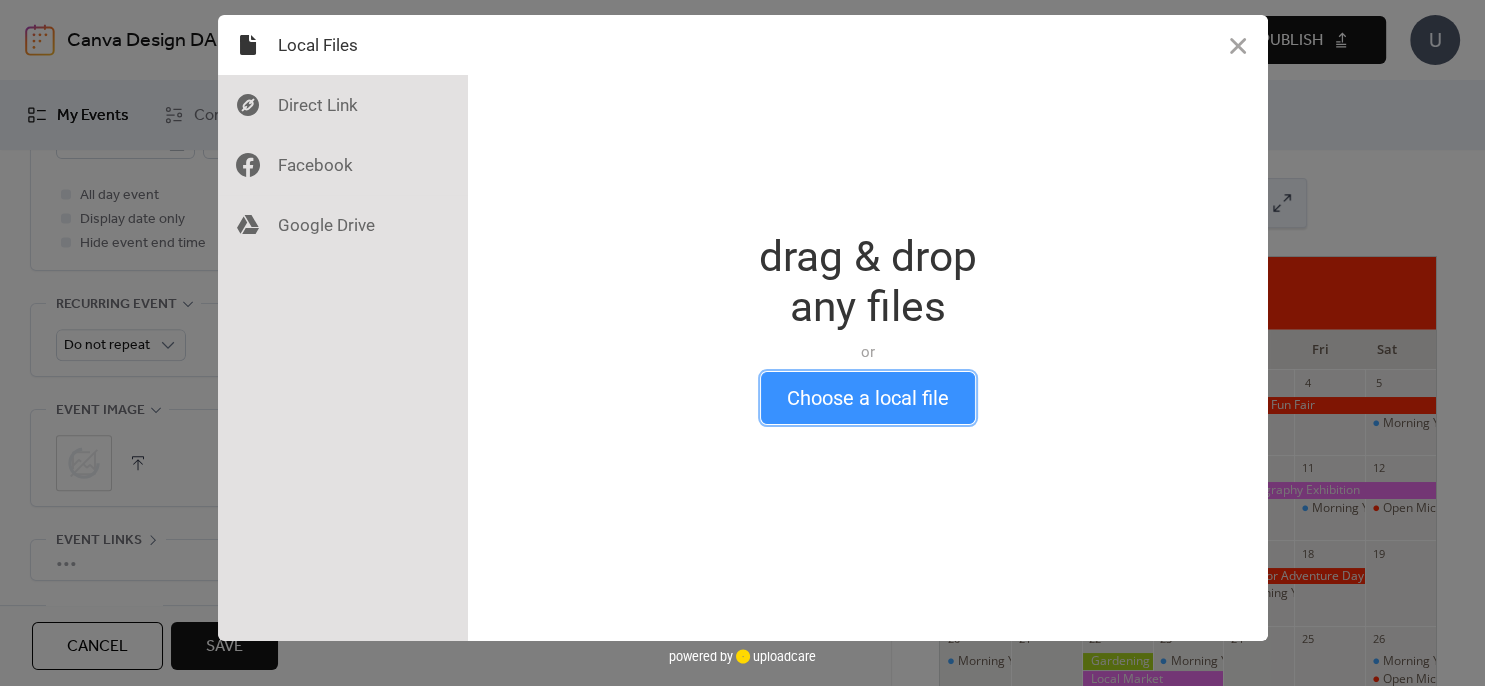 click on "Choose a local file" at bounding box center [868, 398] 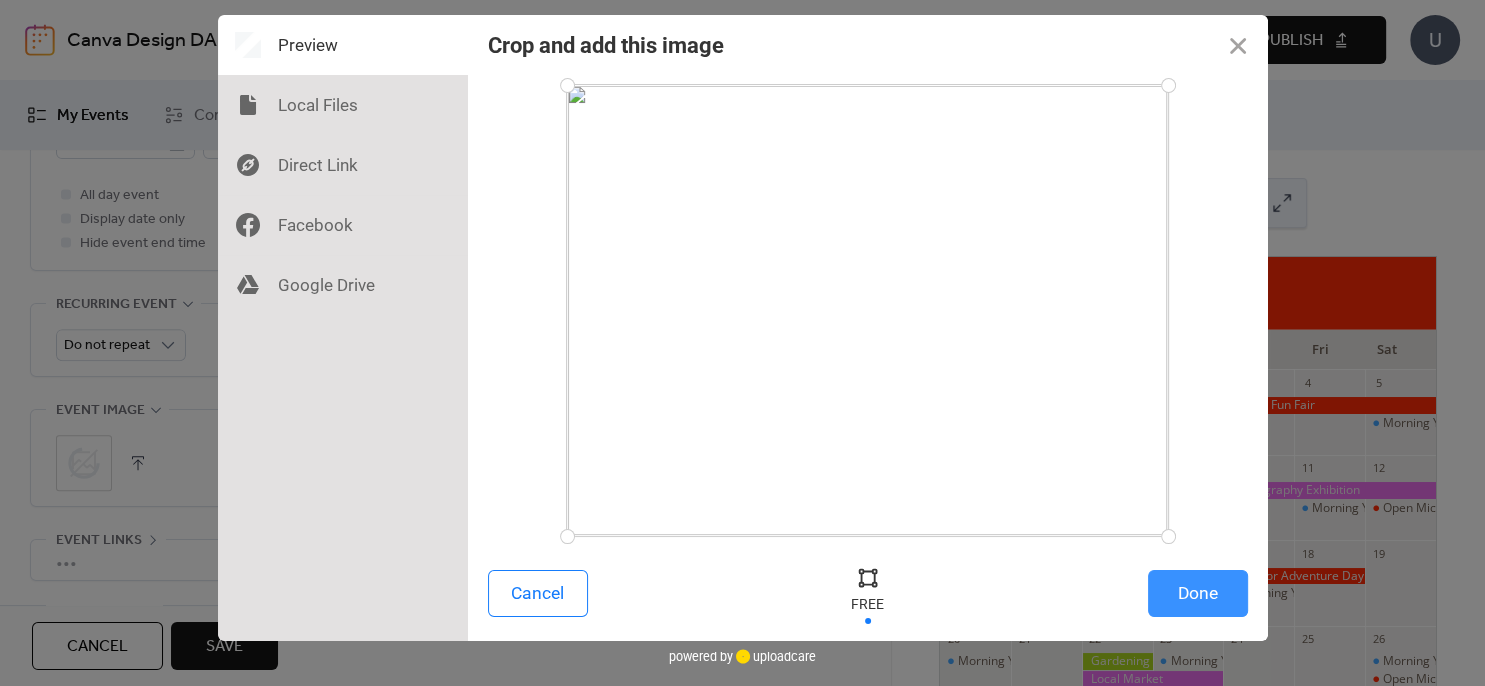 click on "Done" at bounding box center (1198, 593) 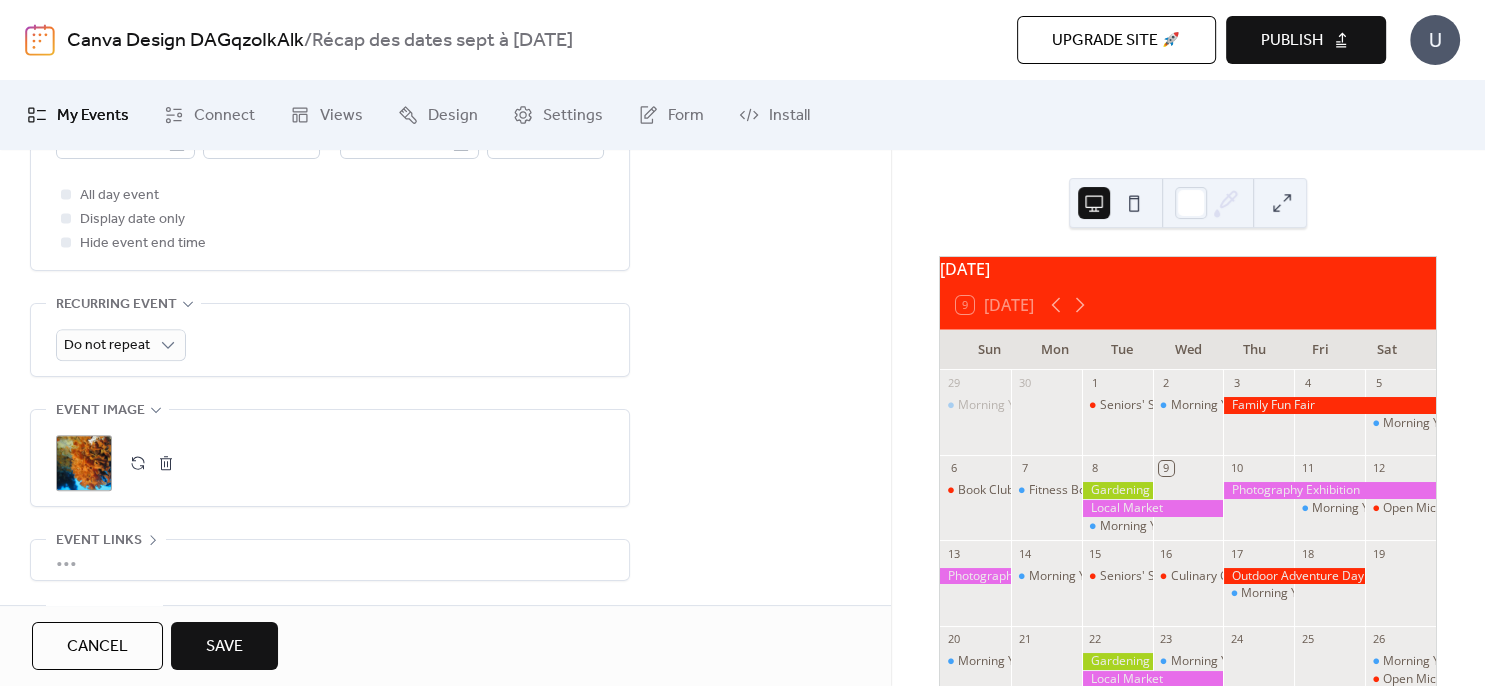 scroll, scrollTop: 946, scrollLeft: 0, axis: vertical 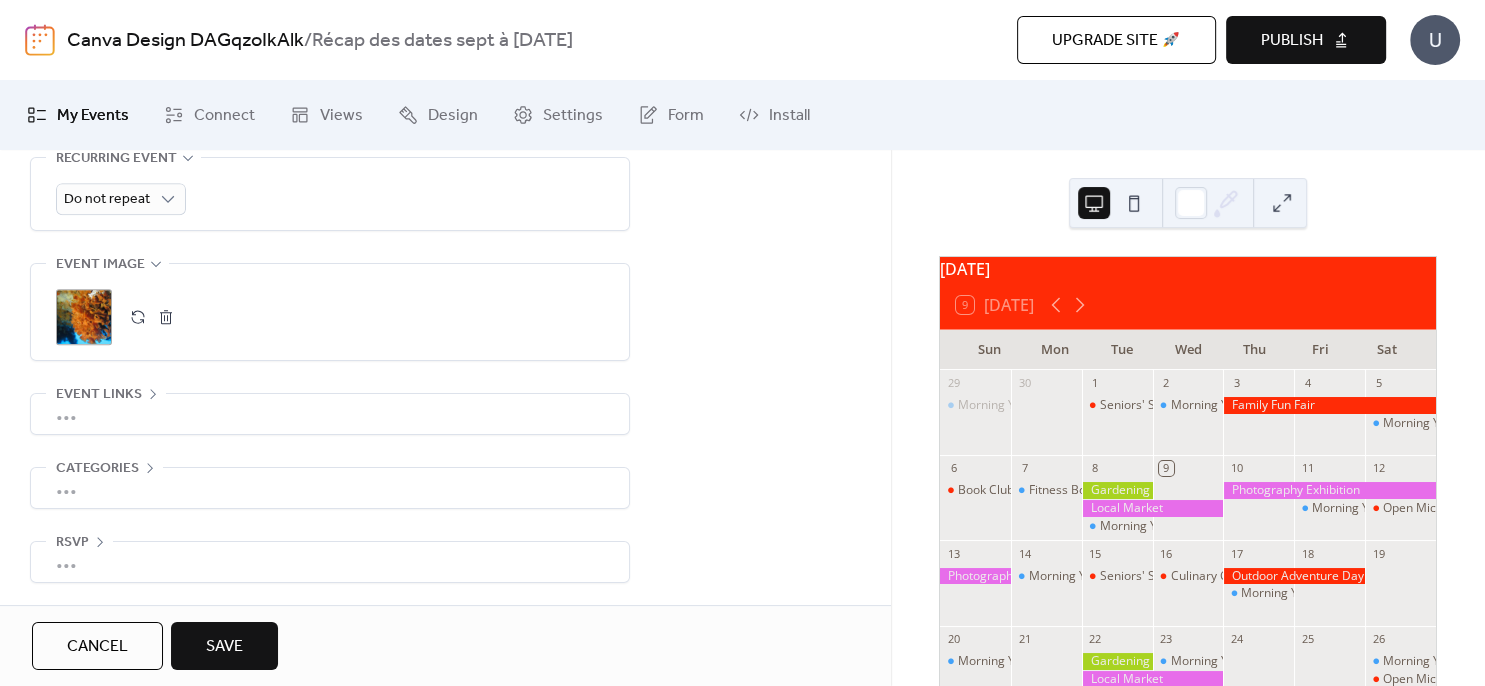 click on "•••" at bounding box center [330, 488] 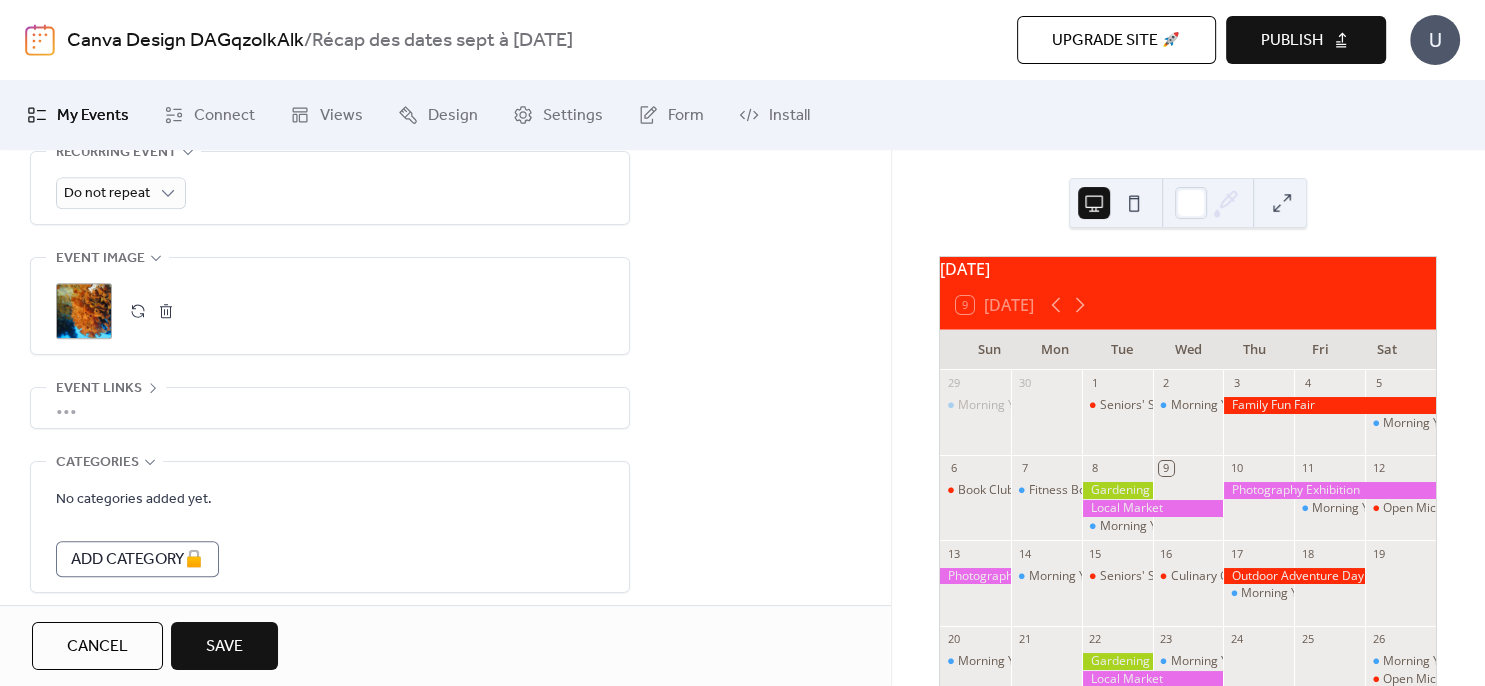 scroll, scrollTop: 1037, scrollLeft: 0, axis: vertical 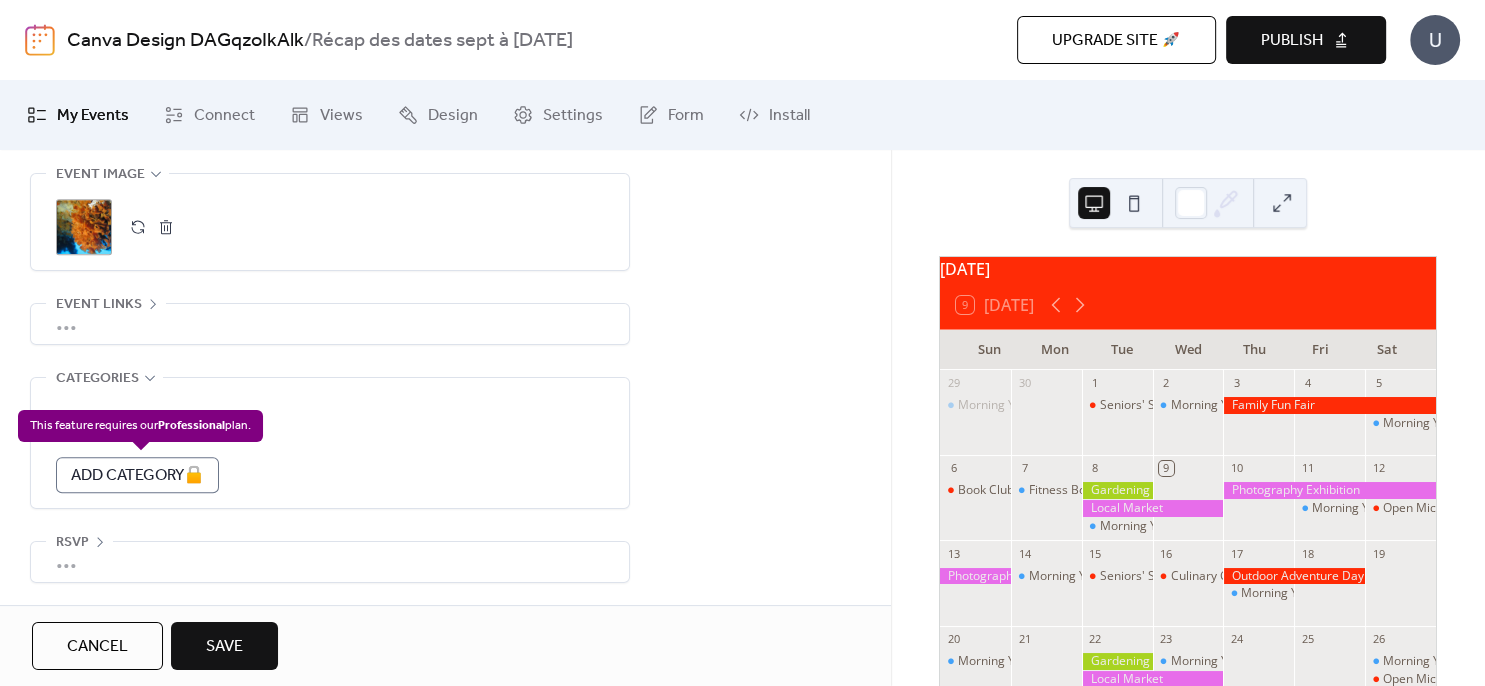 click on "A d d   C a t e g o r y  🔒" at bounding box center (137, 475) 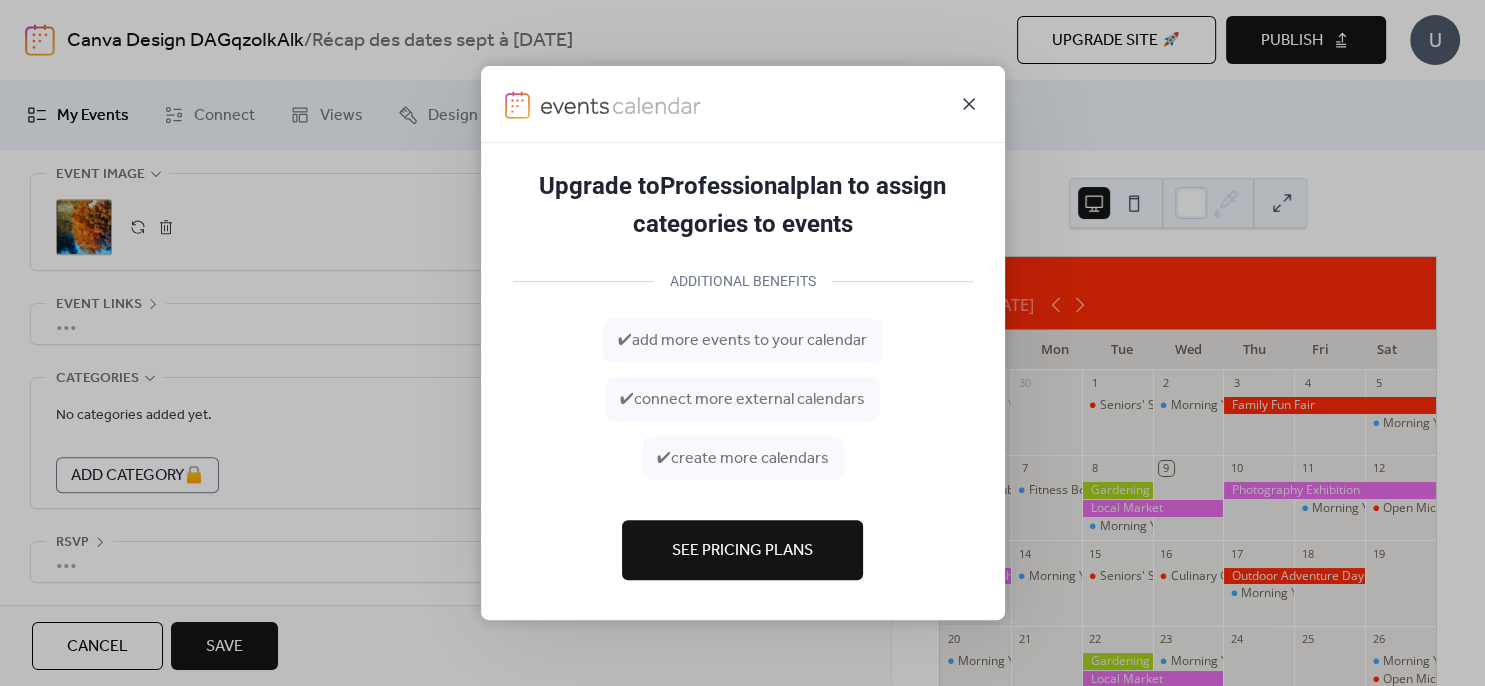 click 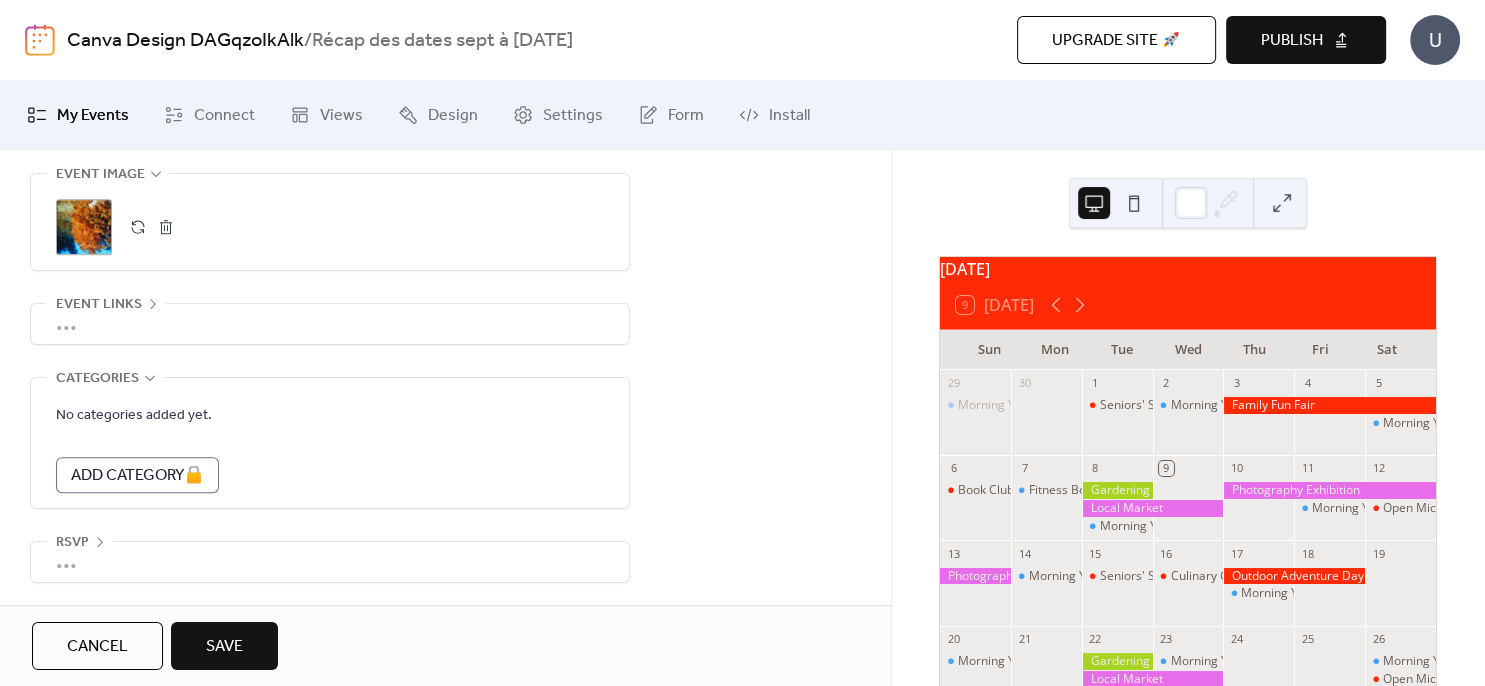 click on "Save" at bounding box center [224, 647] 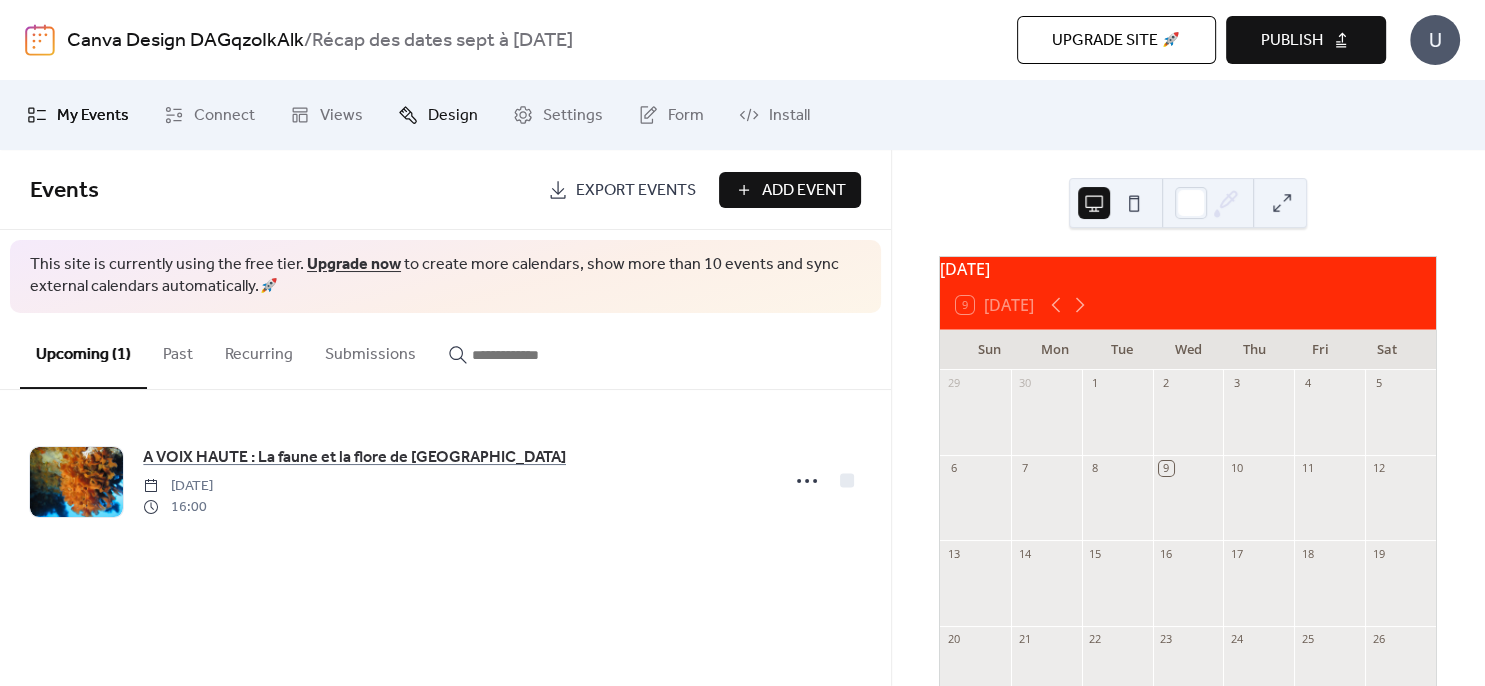 click on "Design" at bounding box center (453, 116) 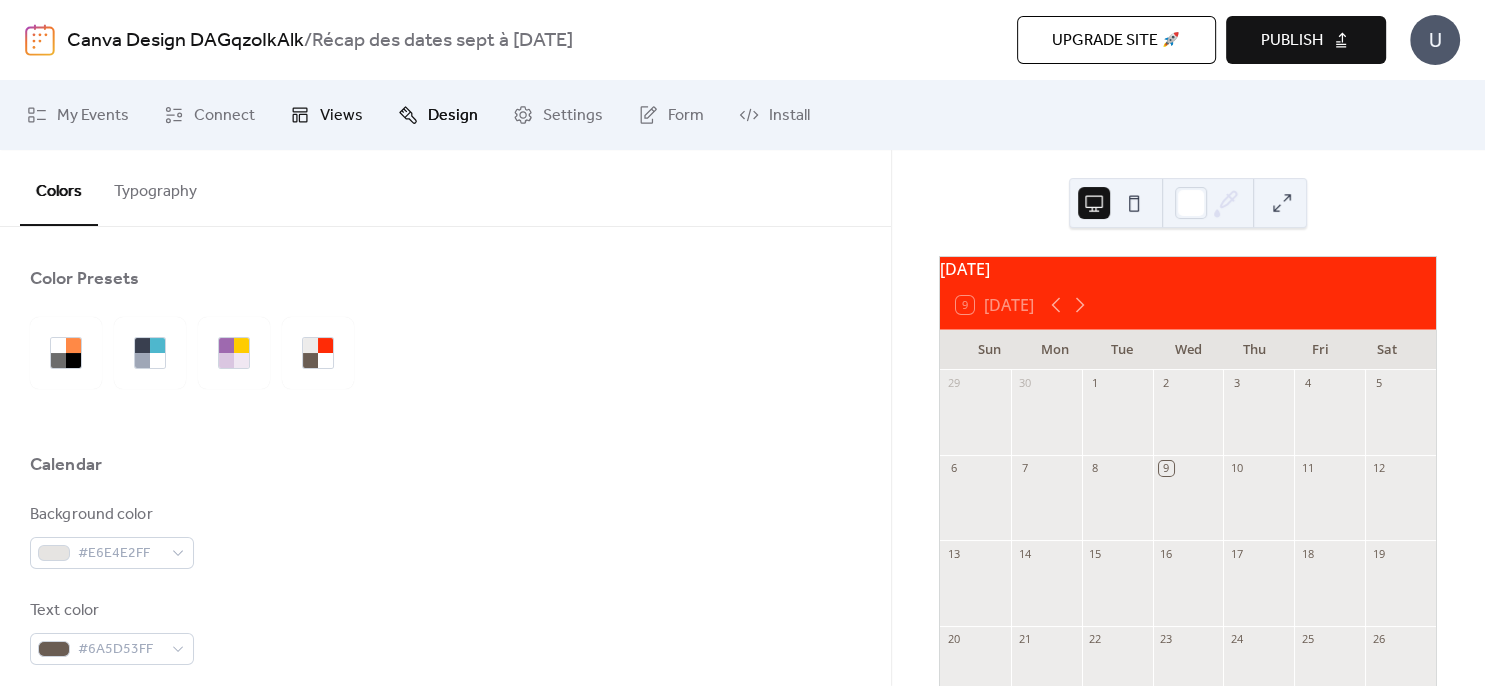 click on "Views" at bounding box center [341, 116] 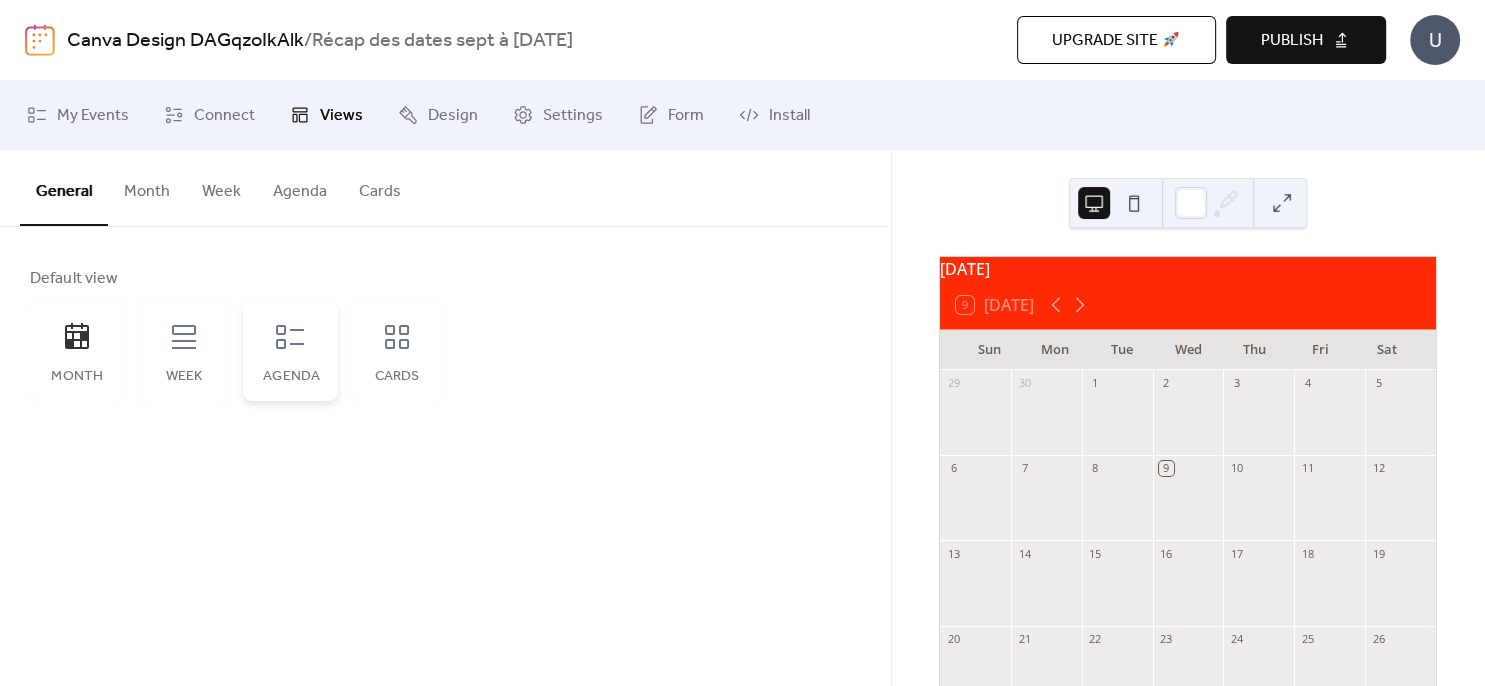 click on "Agenda" at bounding box center (290, 351) 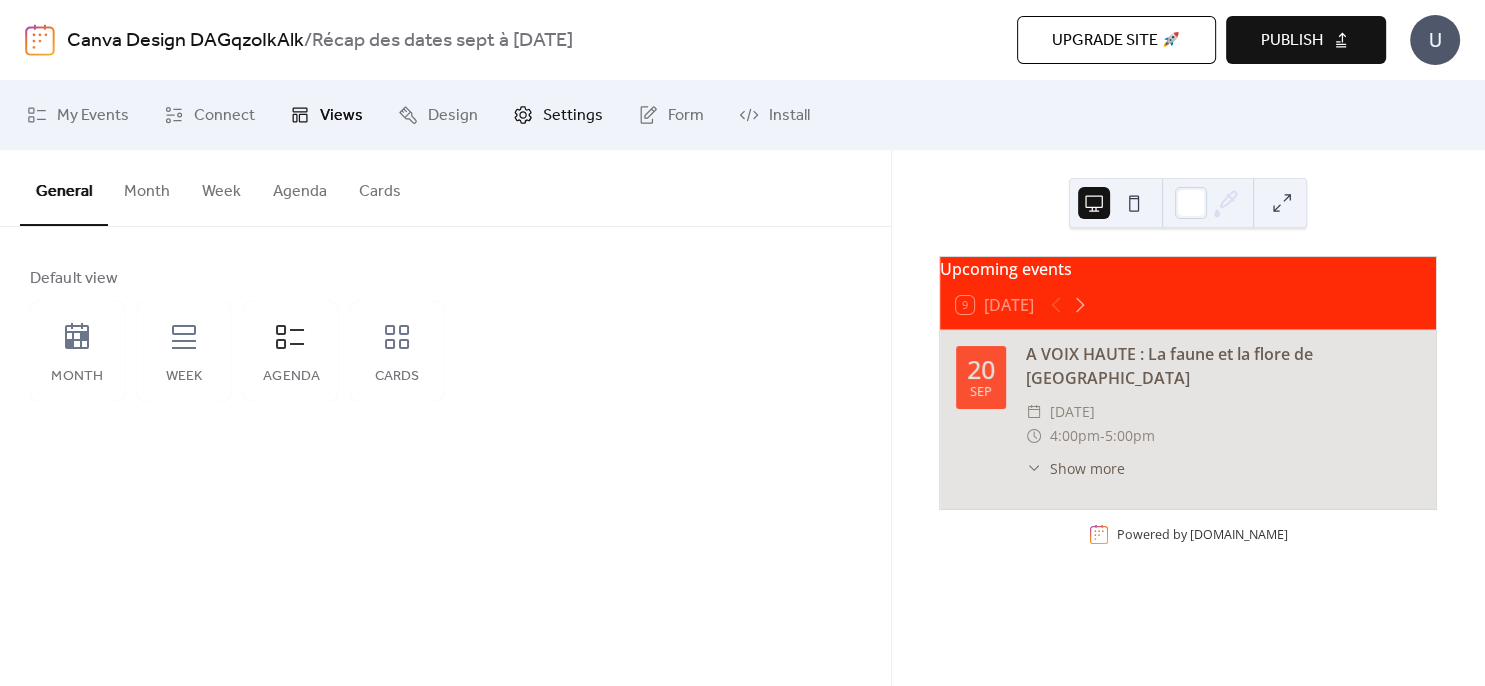 click on "Settings" at bounding box center [573, 116] 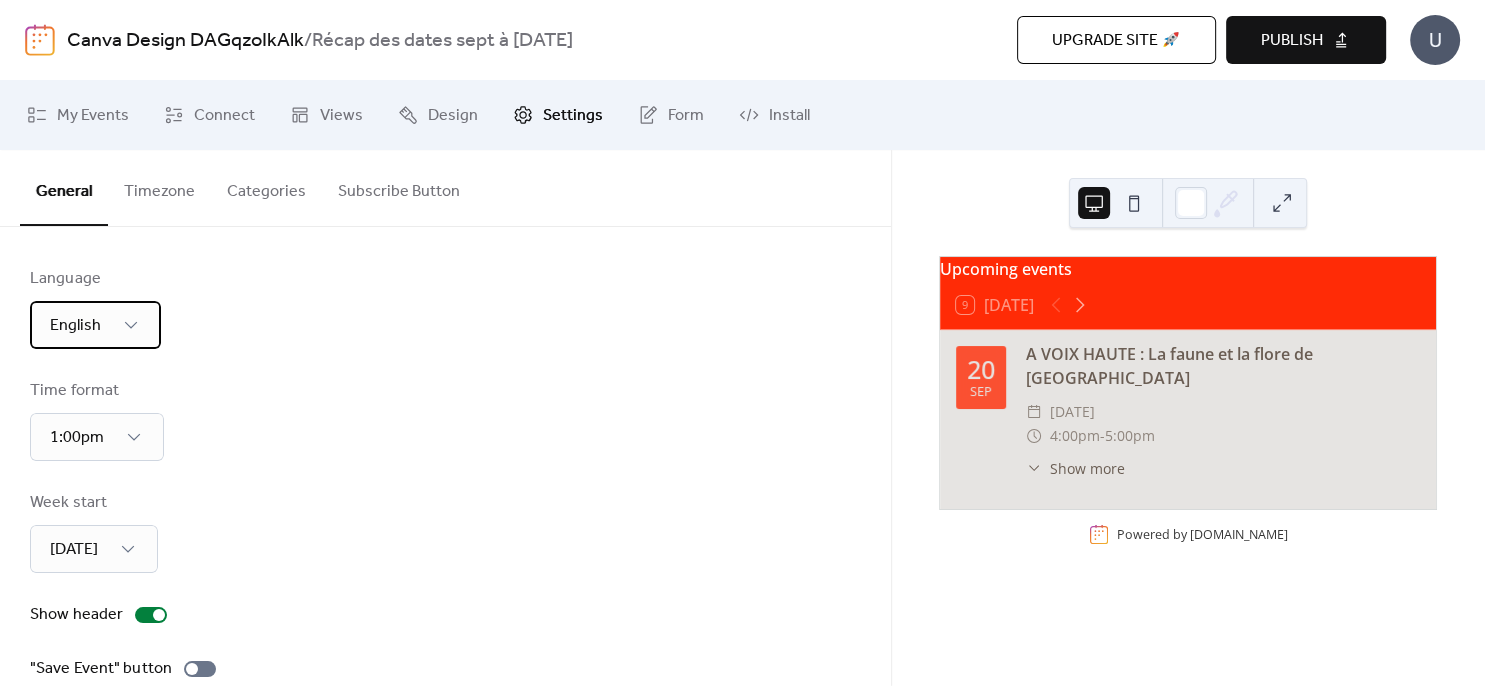 click on "English" at bounding box center [95, 325] 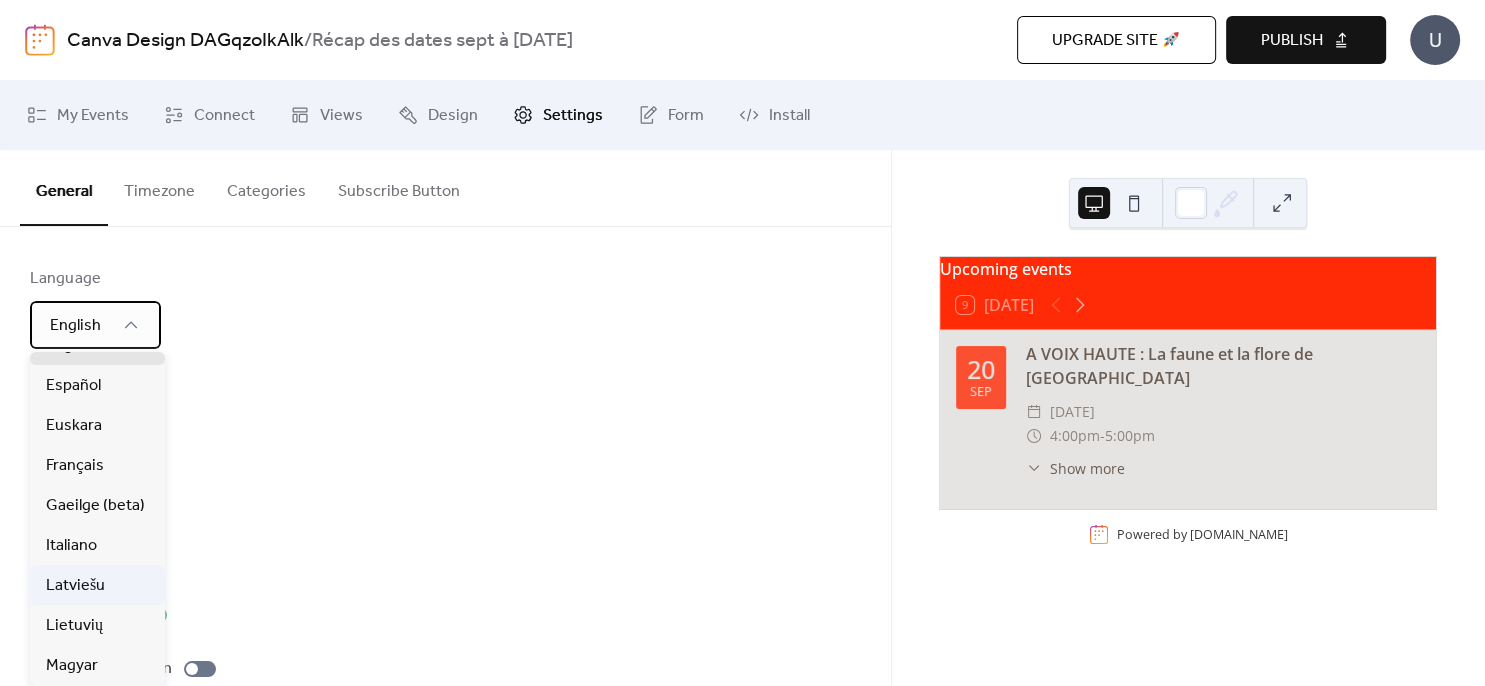 scroll, scrollTop: 230, scrollLeft: 0, axis: vertical 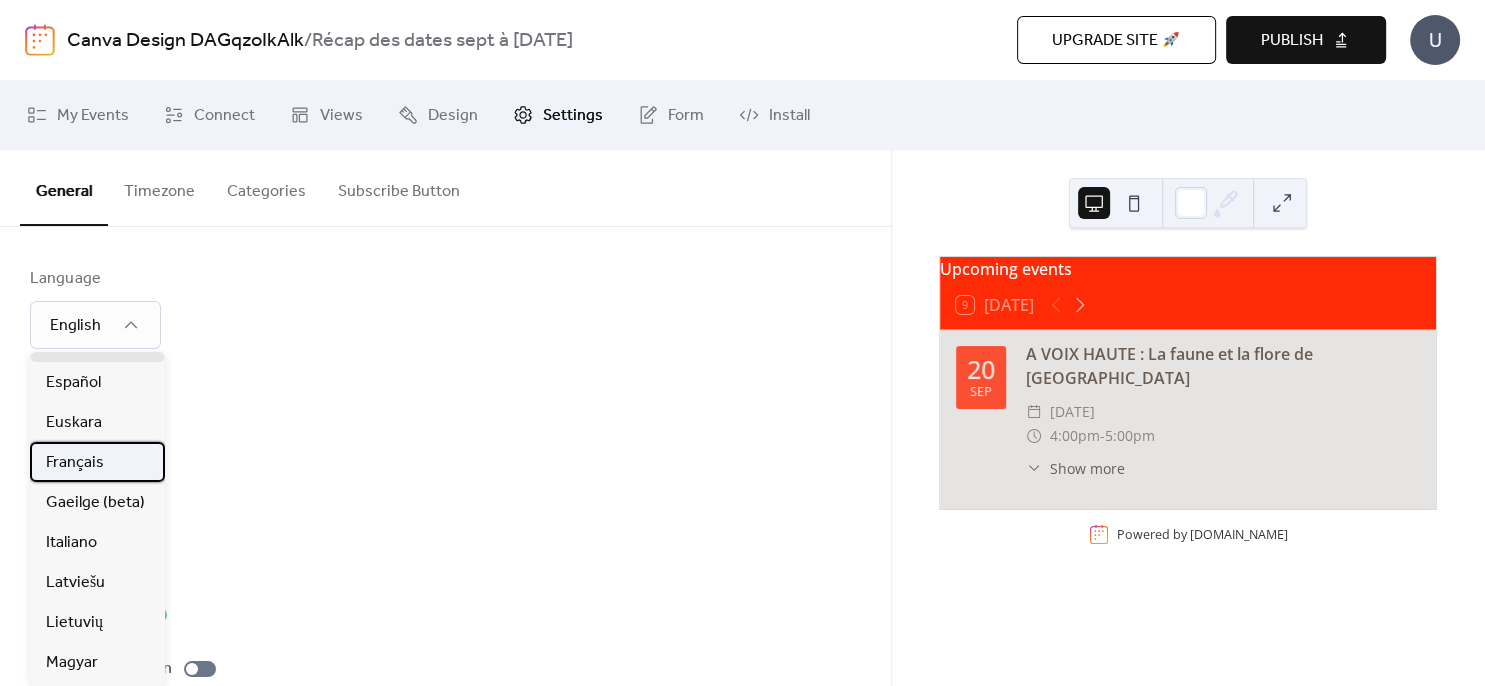 click on "Français" at bounding box center (75, 463) 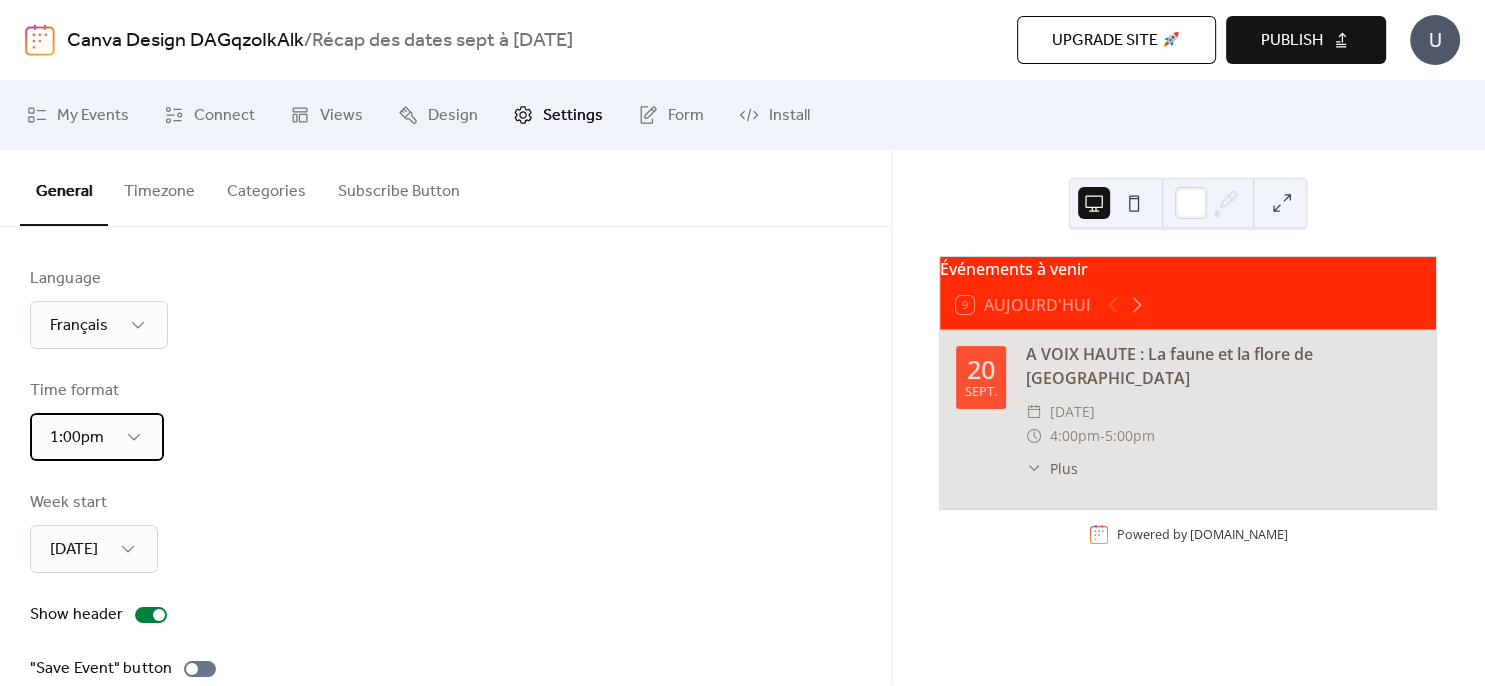 click on "1:00pm" at bounding box center (97, 437) 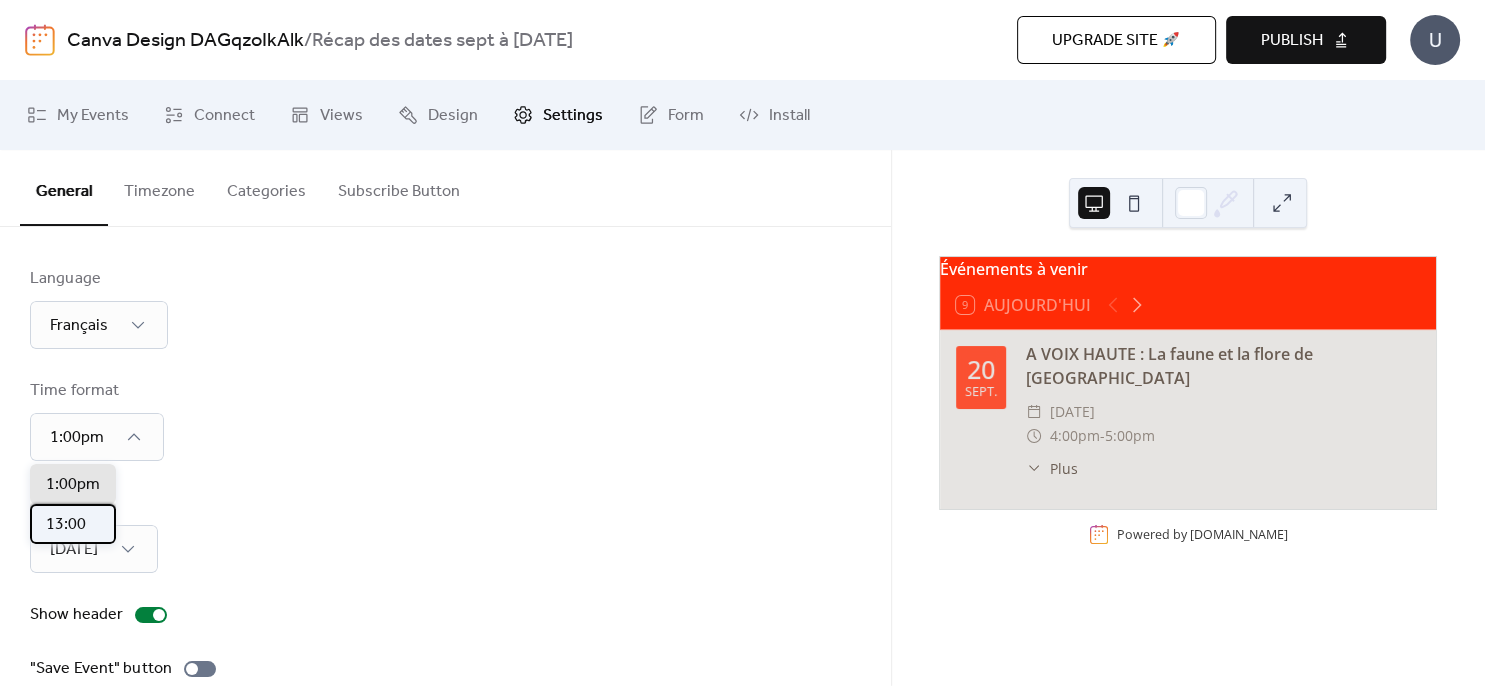 click on "13:00" at bounding box center [73, 524] 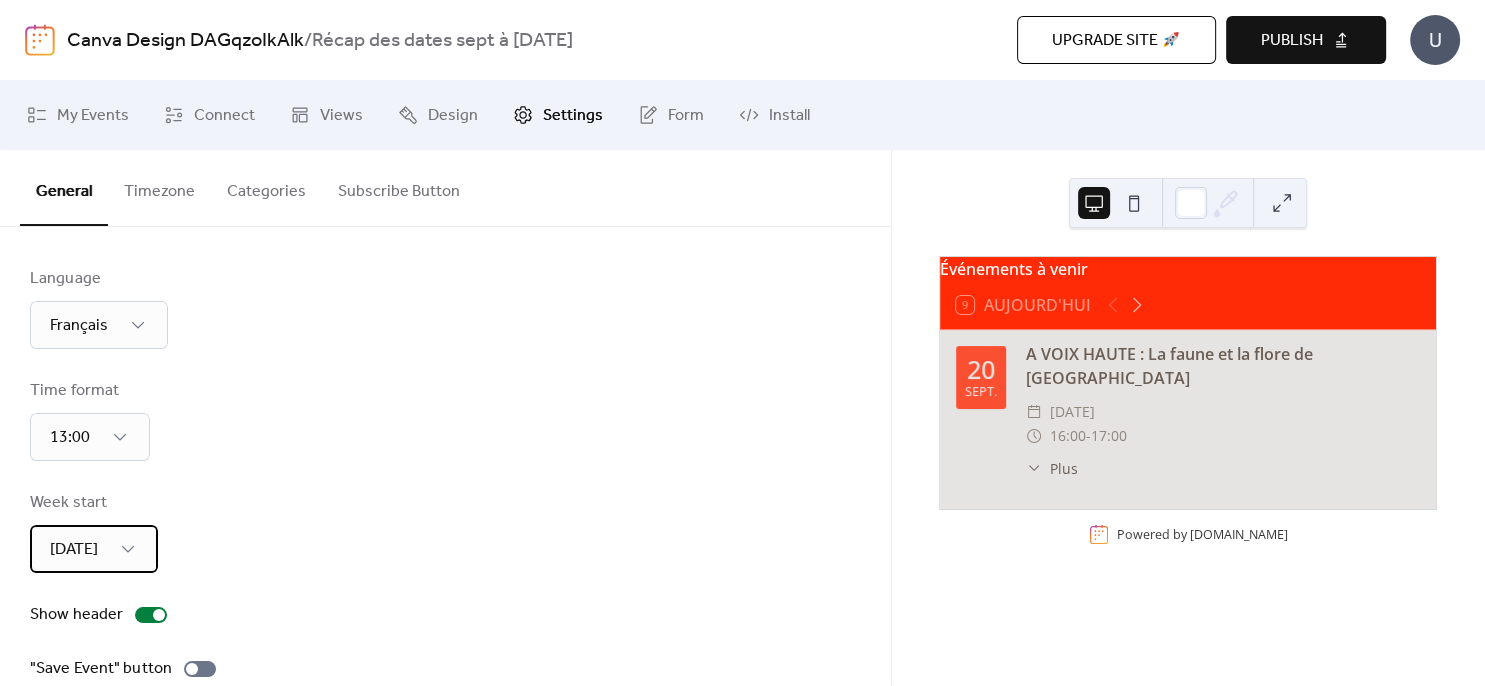click on "[DATE]" at bounding box center [94, 549] 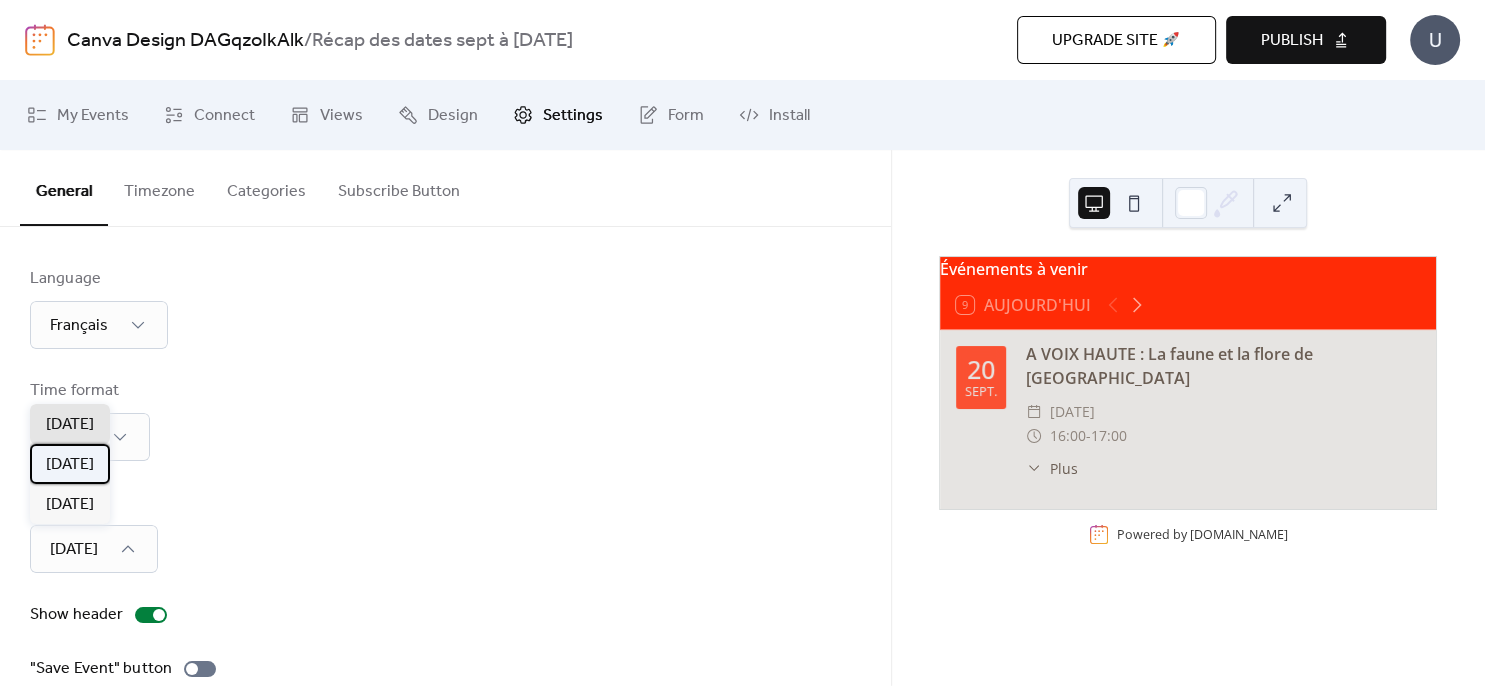 click on "[DATE]" at bounding box center [70, 464] 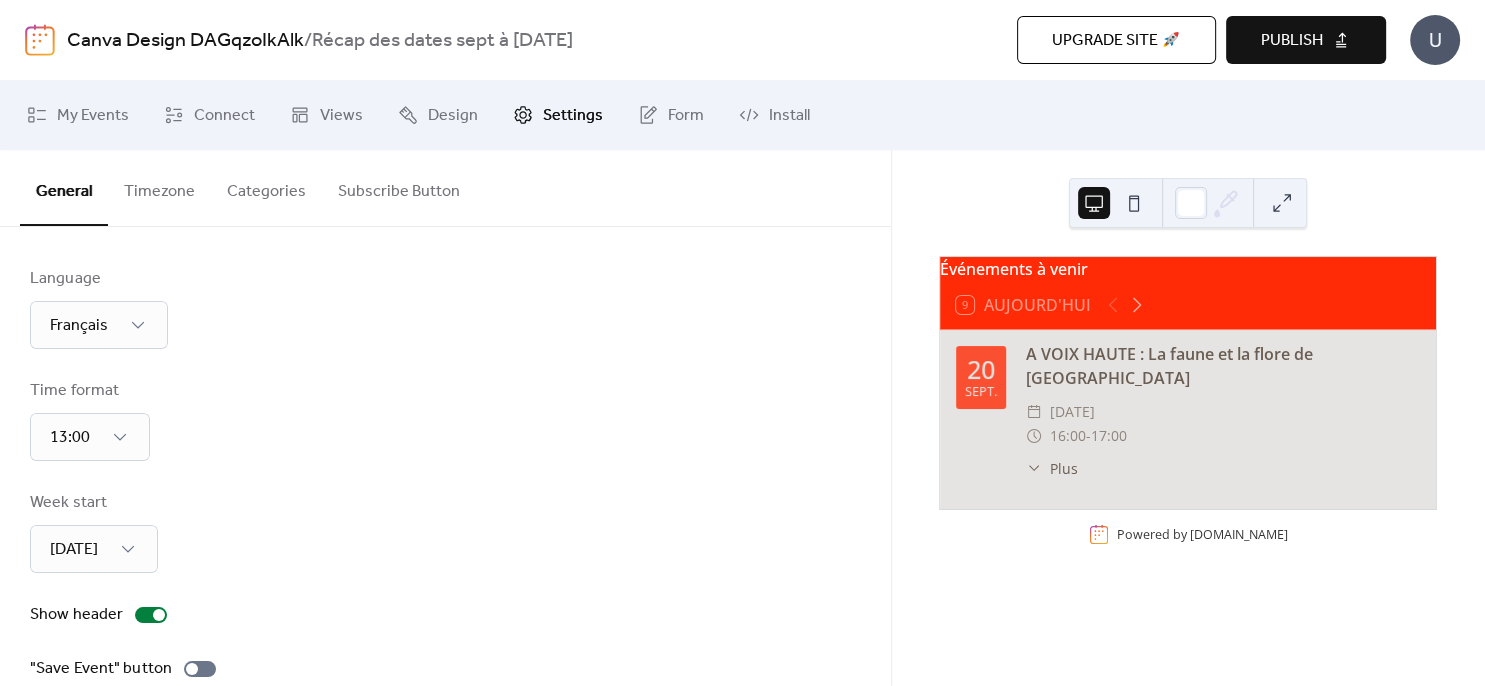 scroll, scrollTop: 238, scrollLeft: 0, axis: vertical 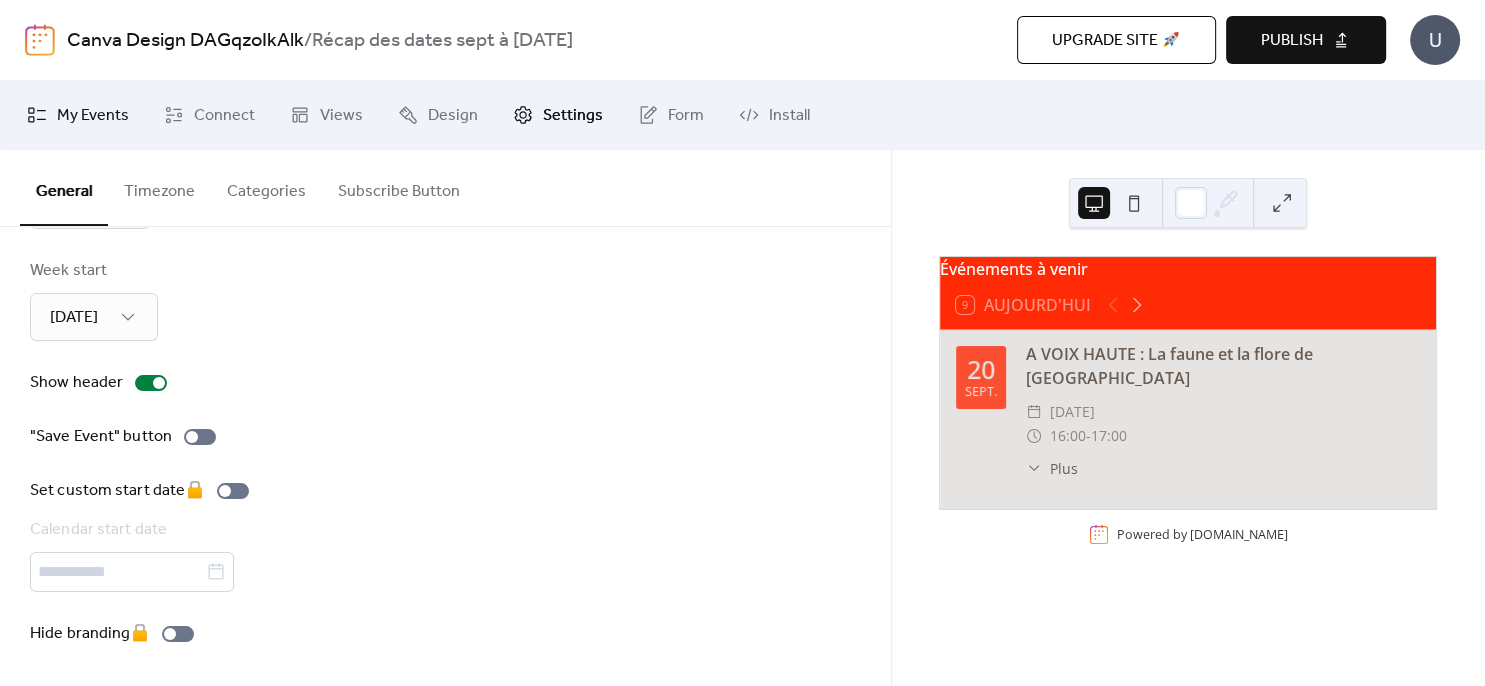 click on "My Events" at bounding box center (93, 116) 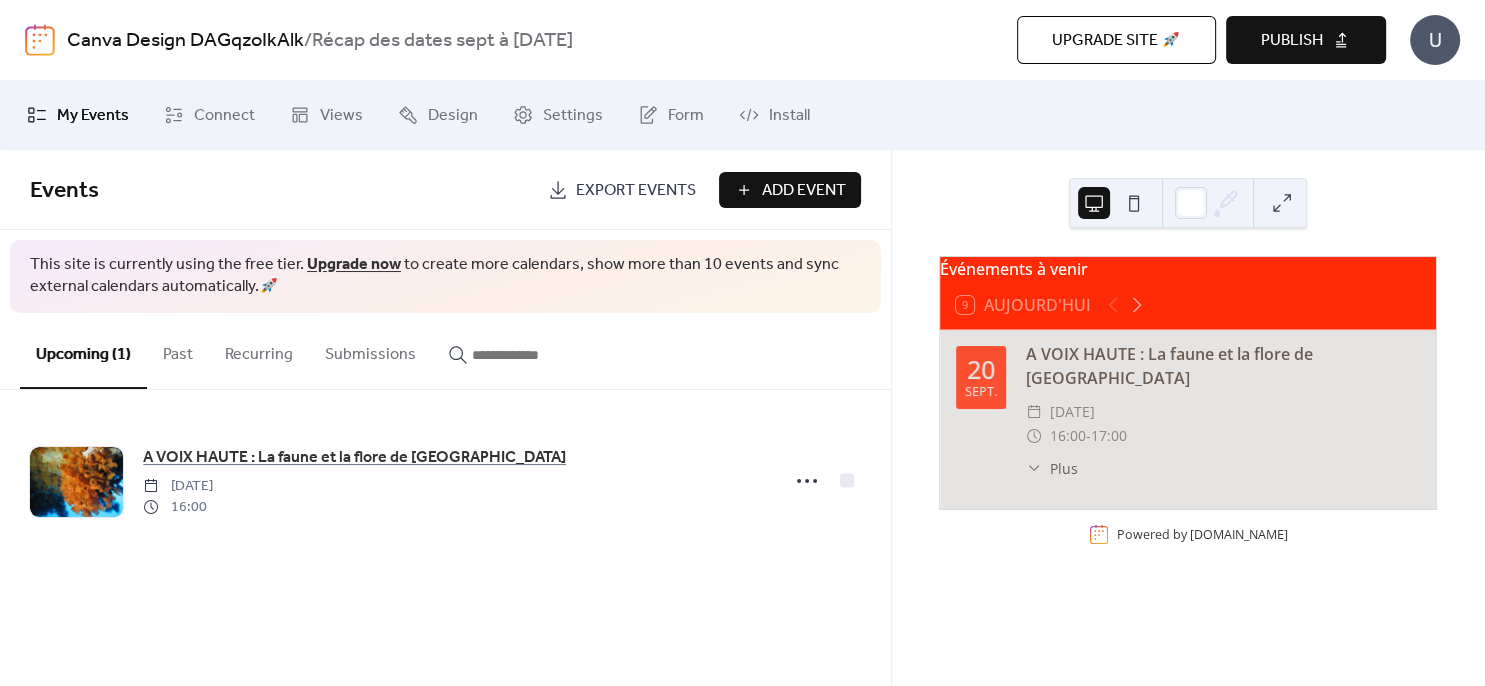 click on "Add Event" at bounding box center [804, 191] 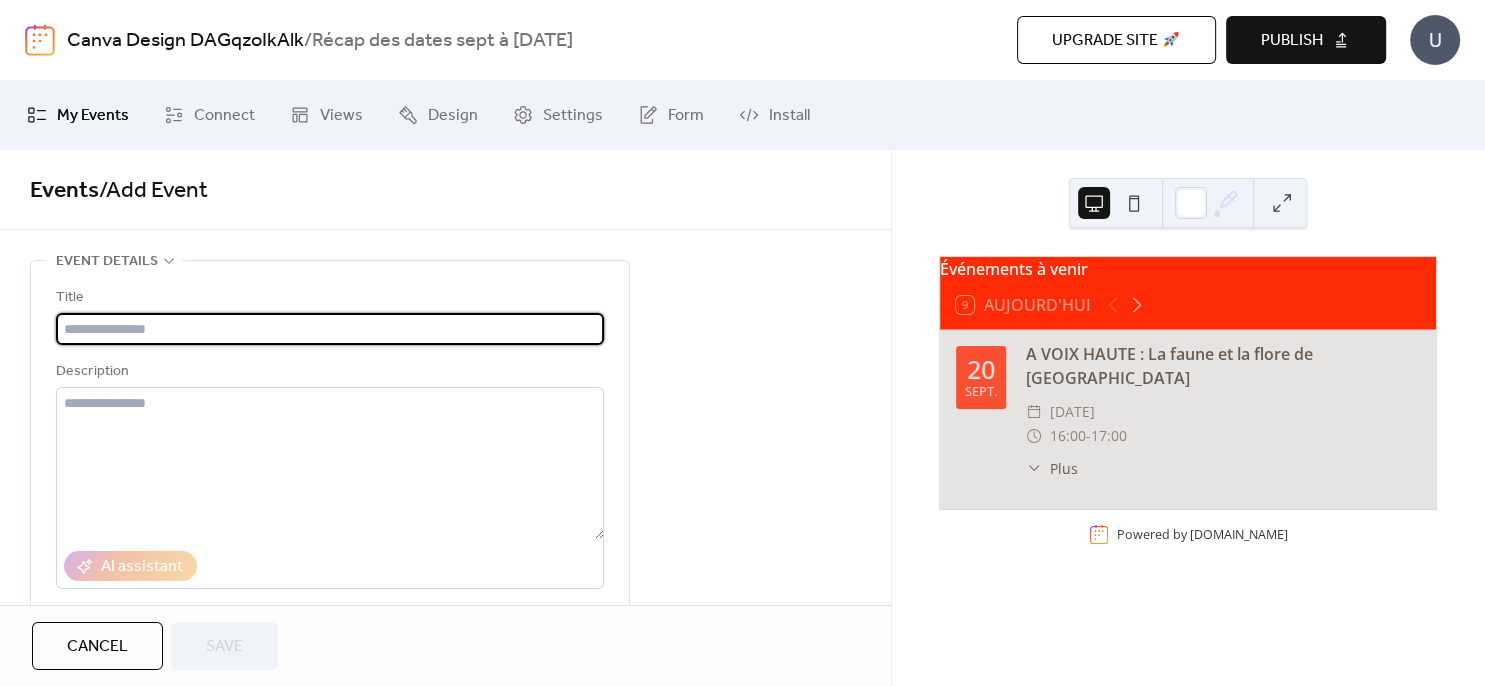 click at bounding box center [330, 329] 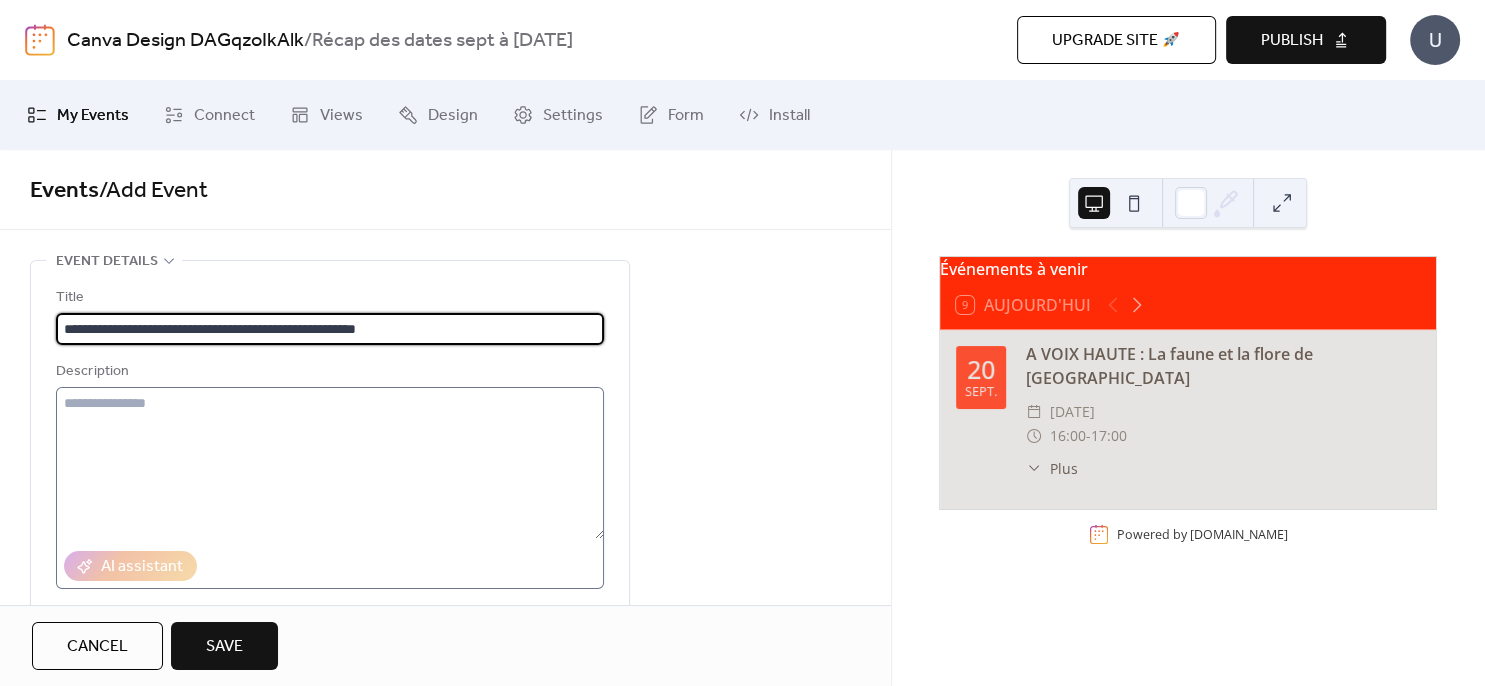 type on "**********" 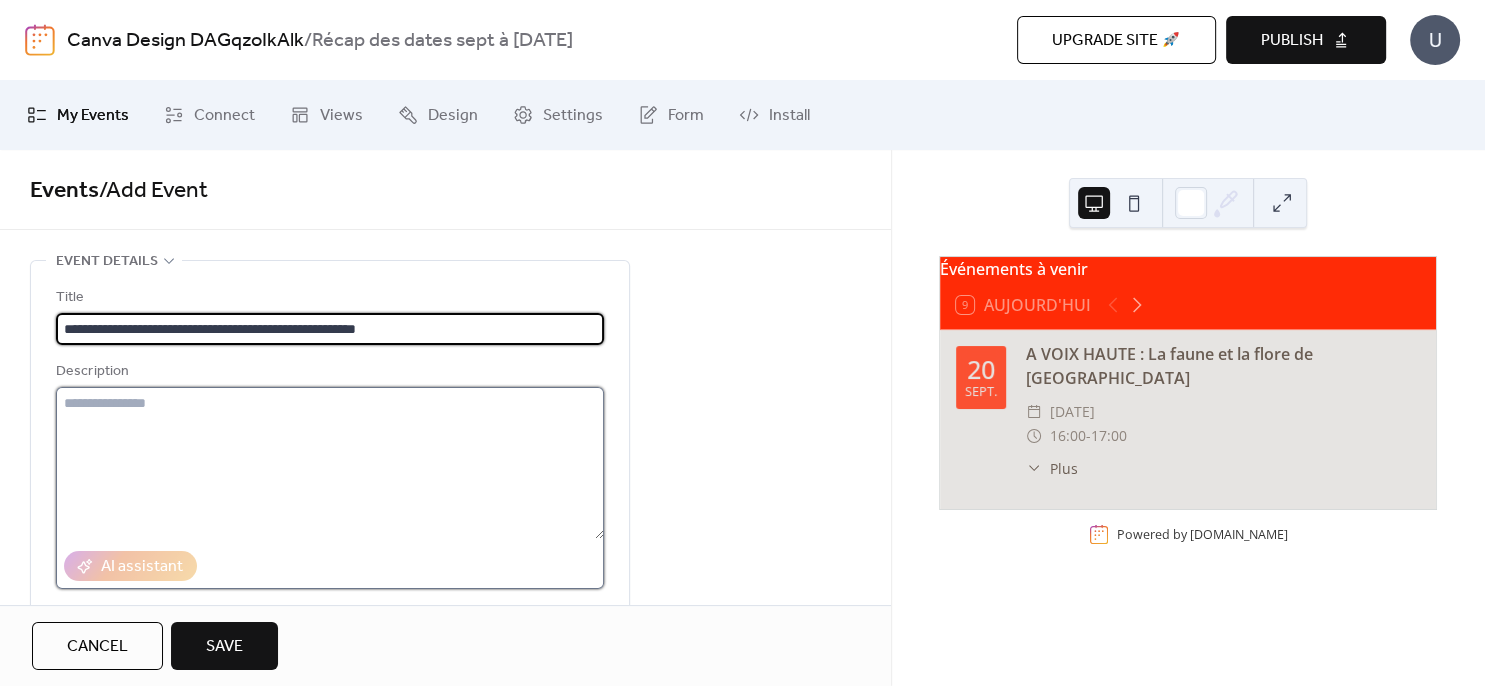 click at bounding box center [330, 463] 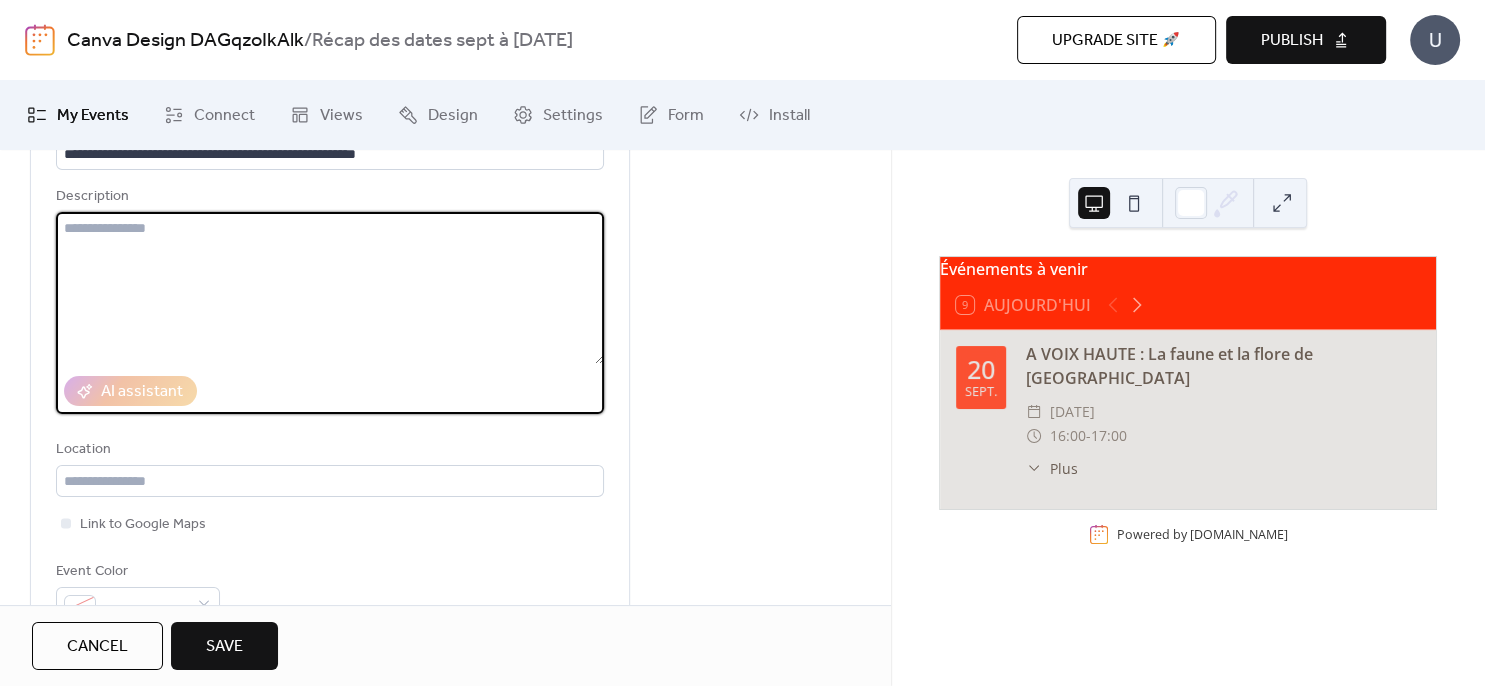 scroll, scrollTop: 288, scrollLeft: 0, axis: vertical 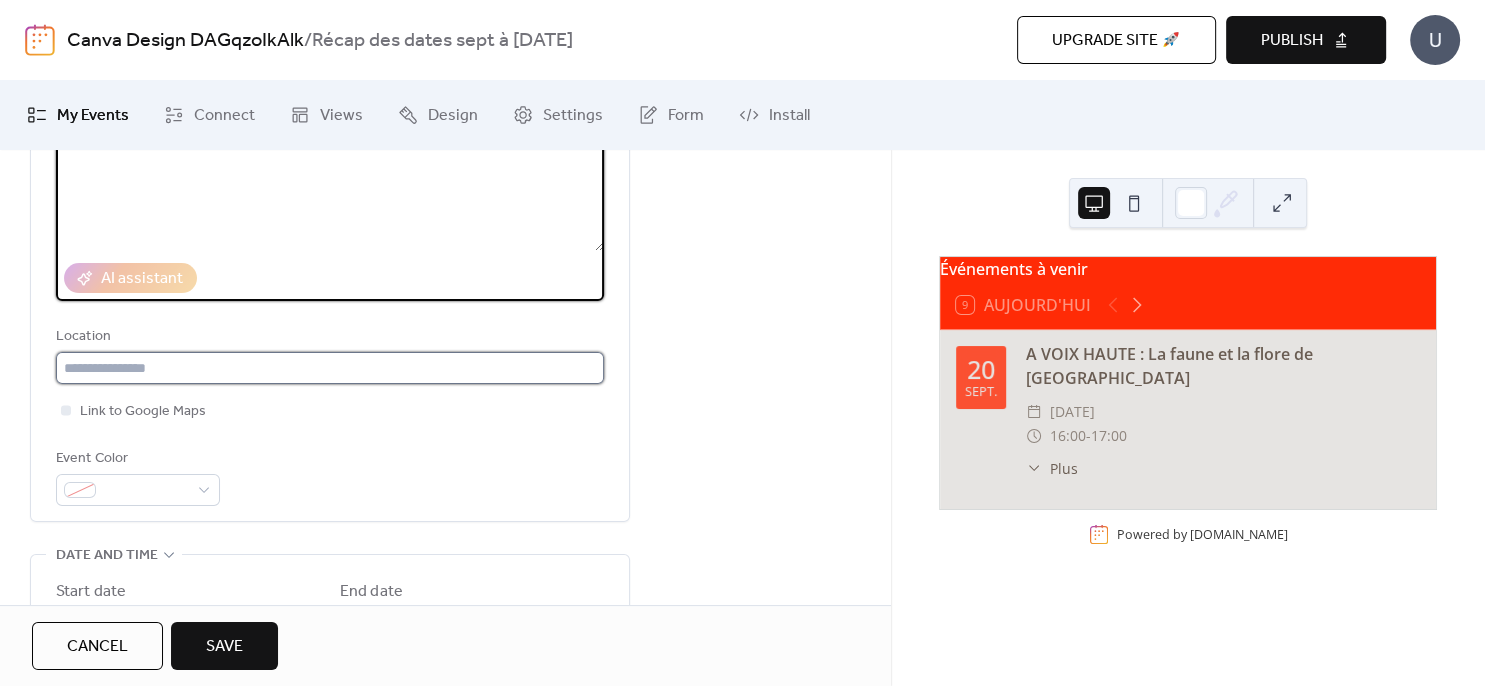 click at bounding box center [330, 368] 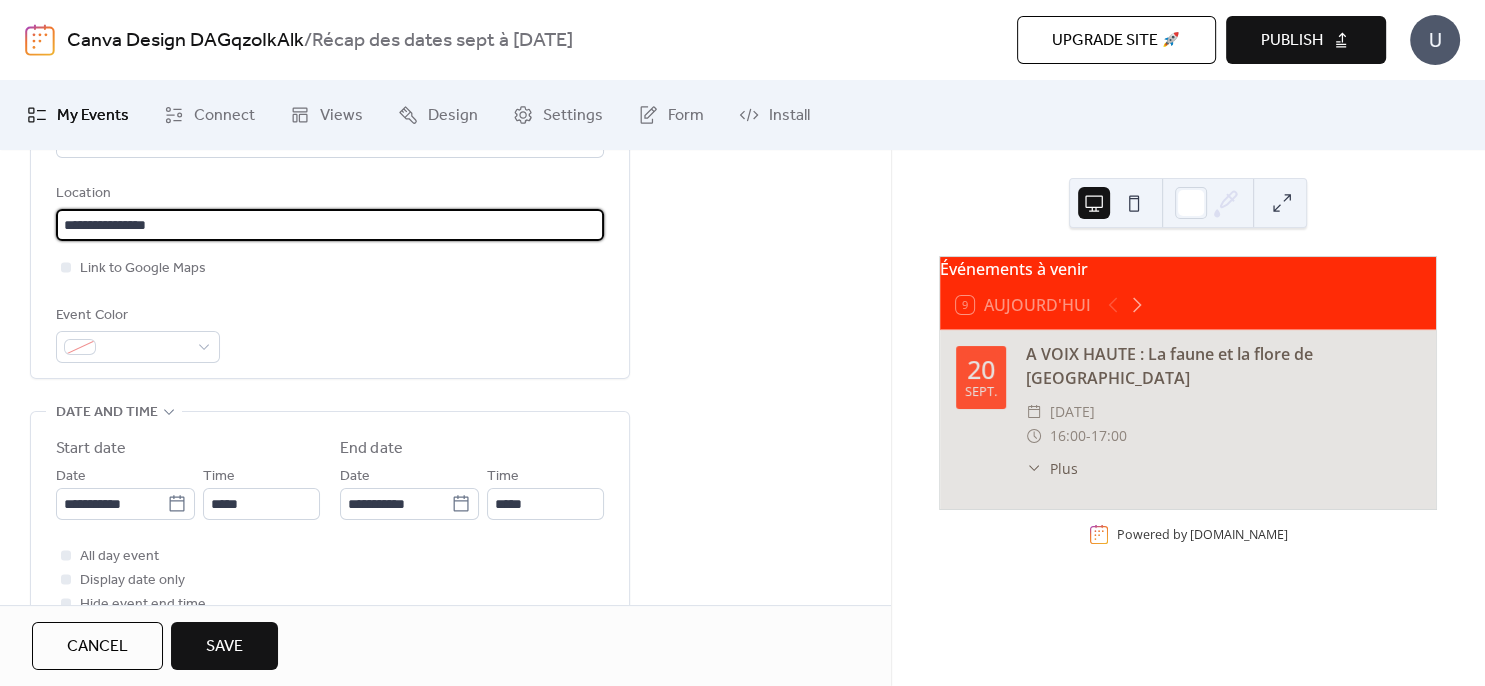 scroll, scrollTop: 432, scrollLeft: 0, axis: vertical 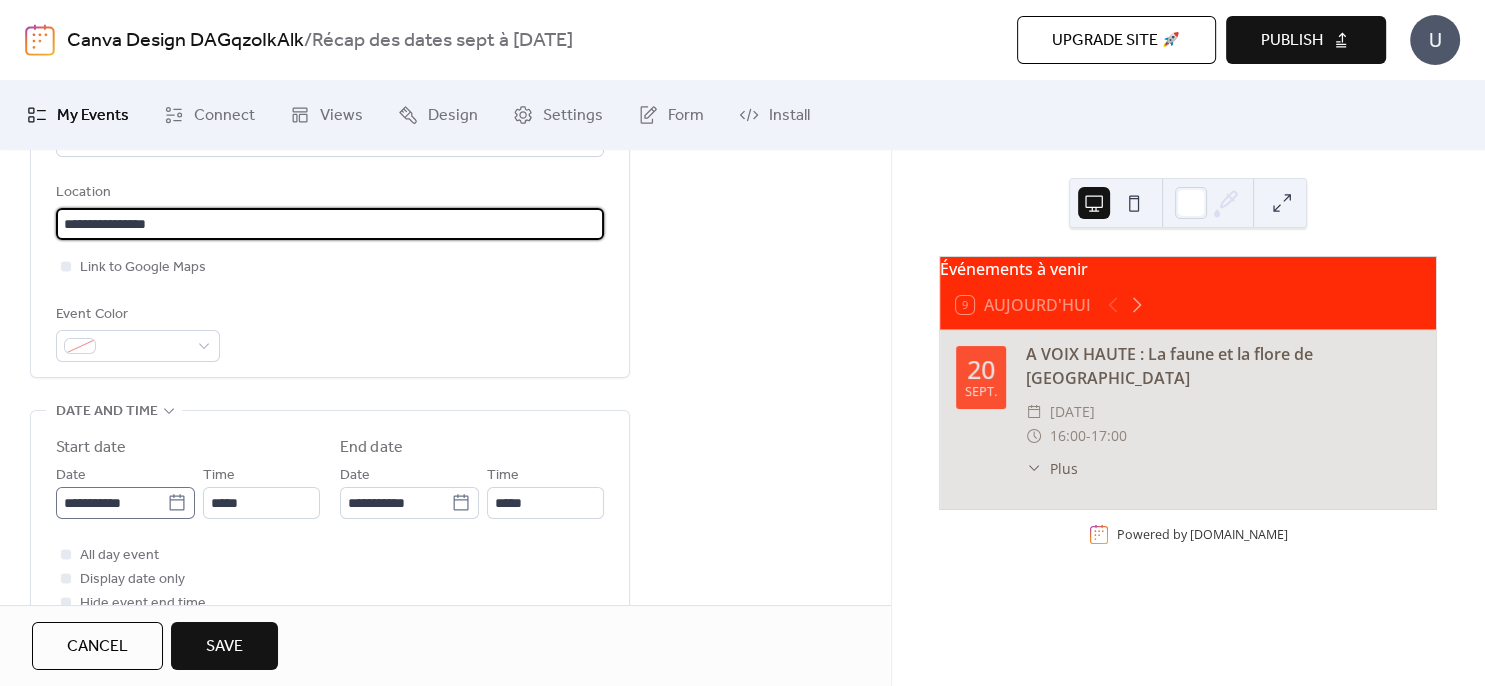 type on "**********" 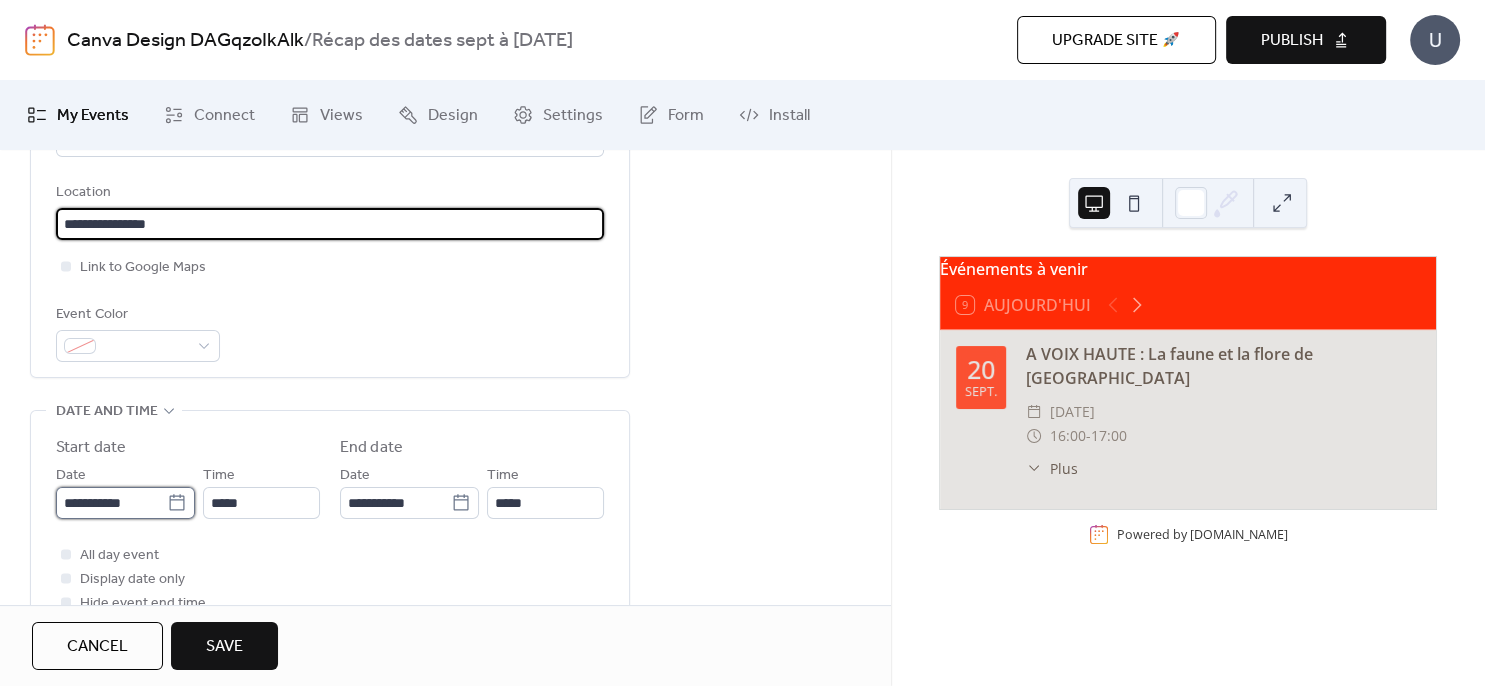 click on "**********" at bounding box center (111, 503) 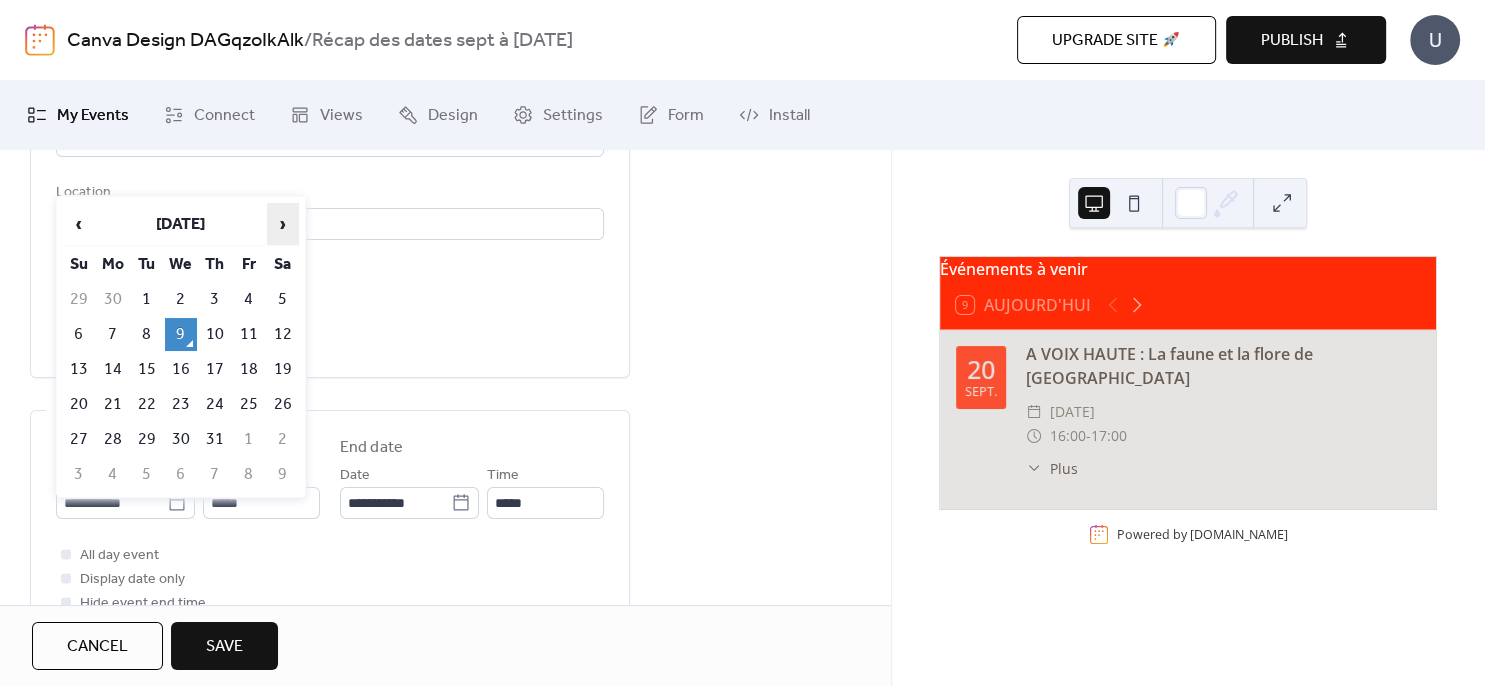 click on "›" at bounding box center (283, 224) 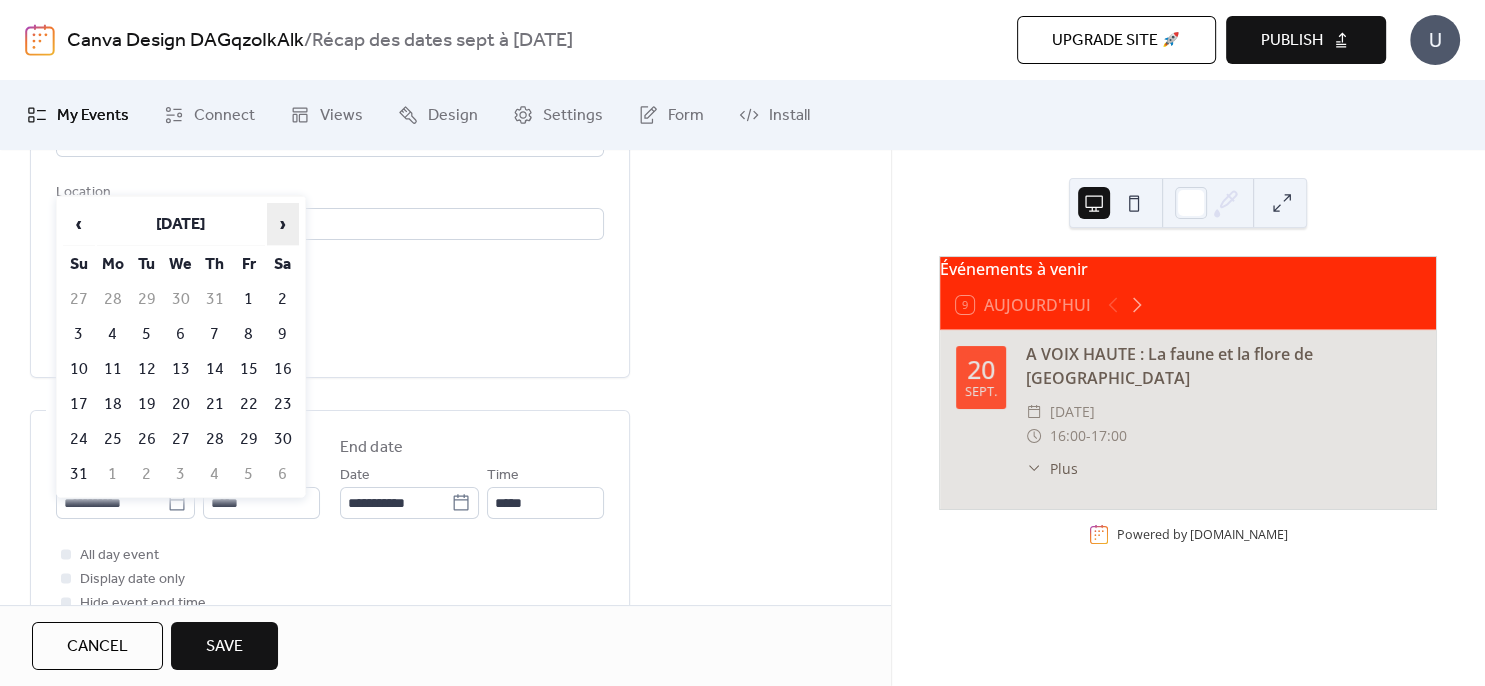 click on "›" at bounding box center (283, 224) 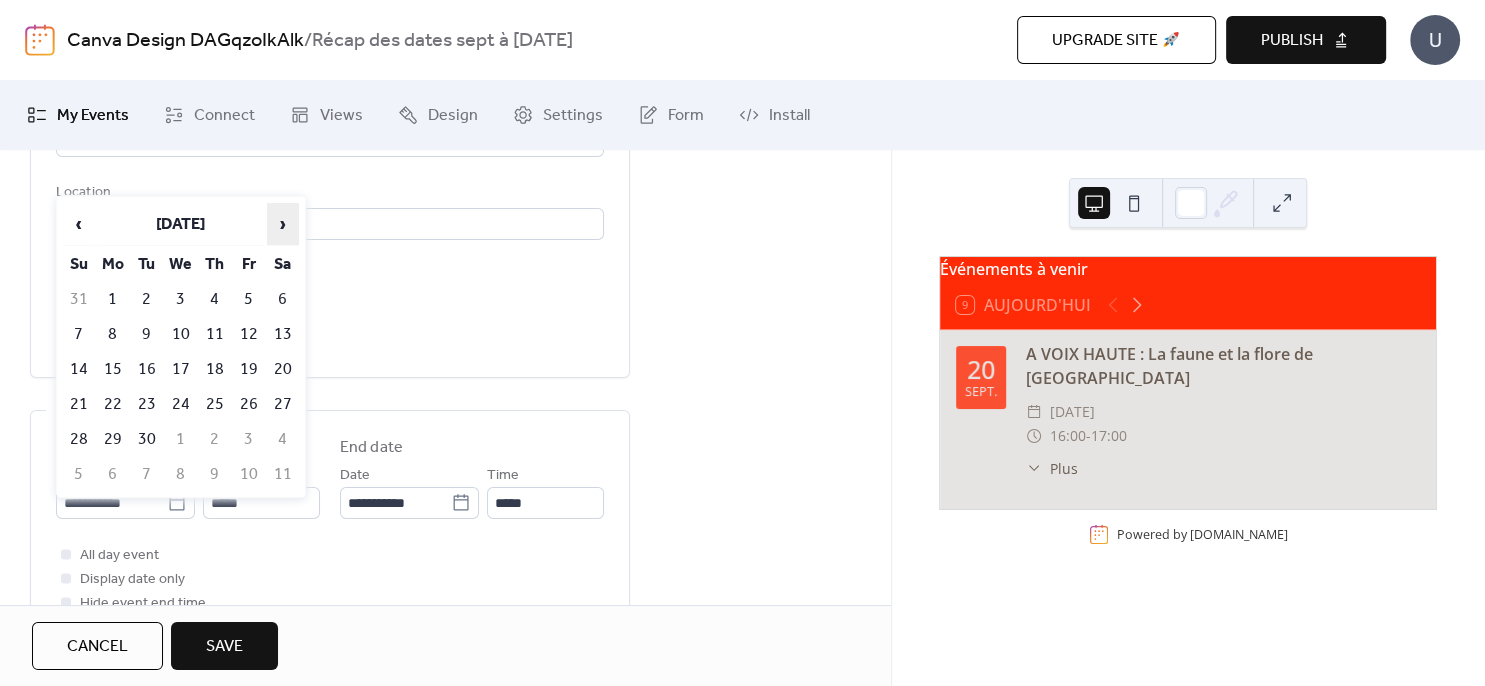 click on "›" at bounding box center [283, 224] 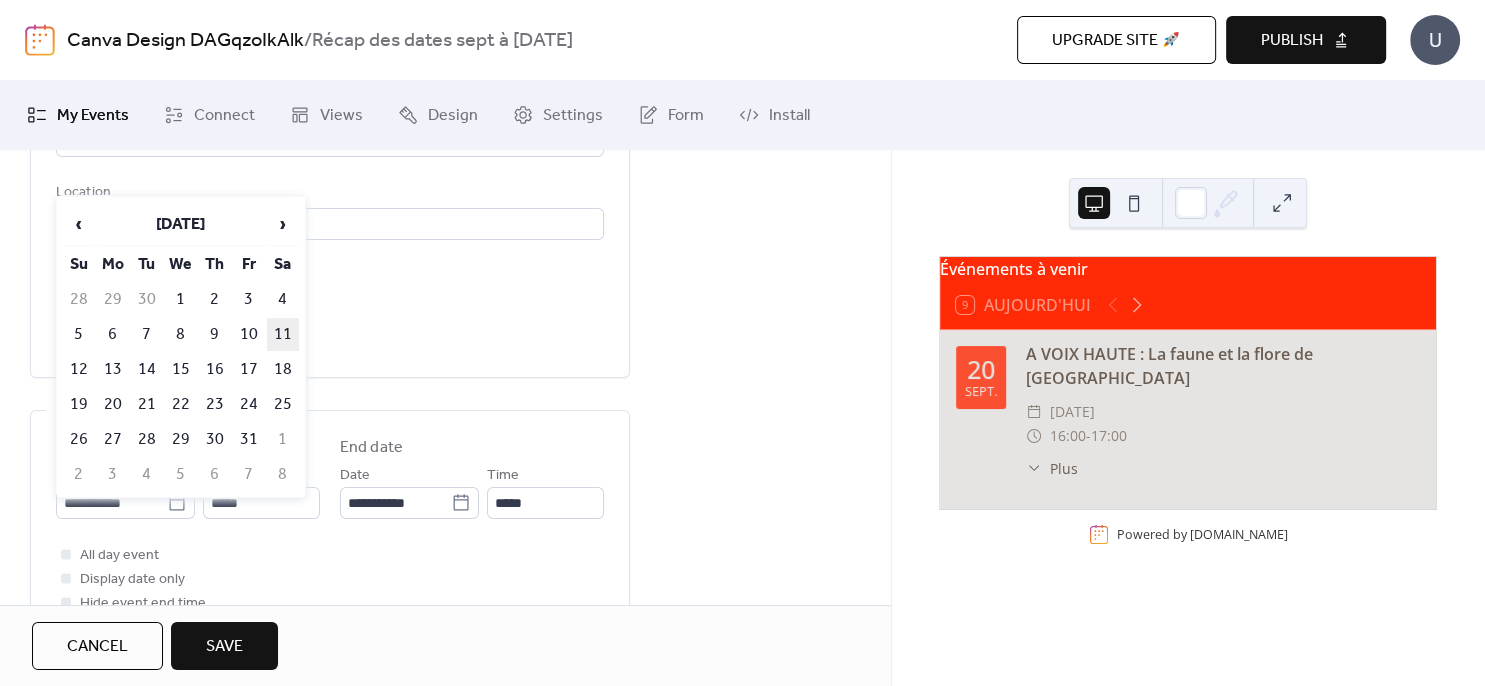 click on "11" at bounding box center [283, 334] 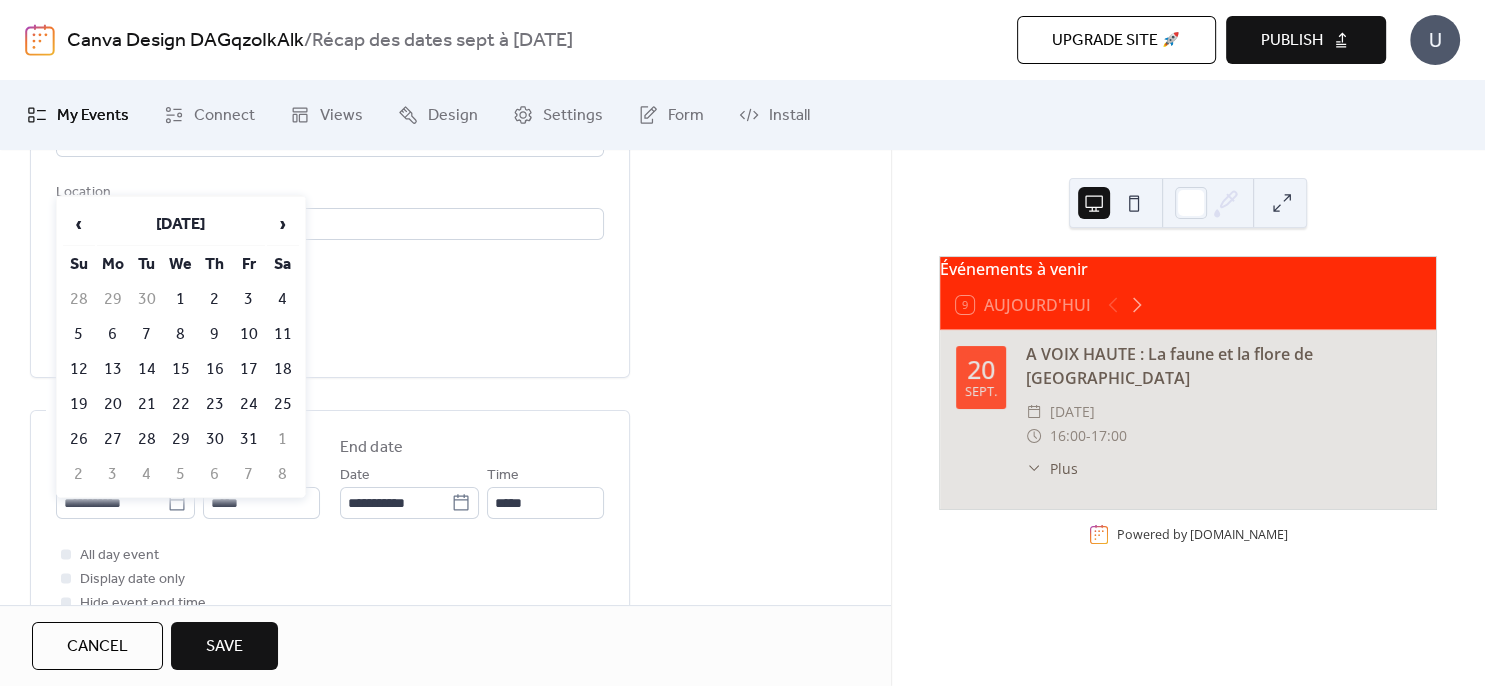 type on "**********" 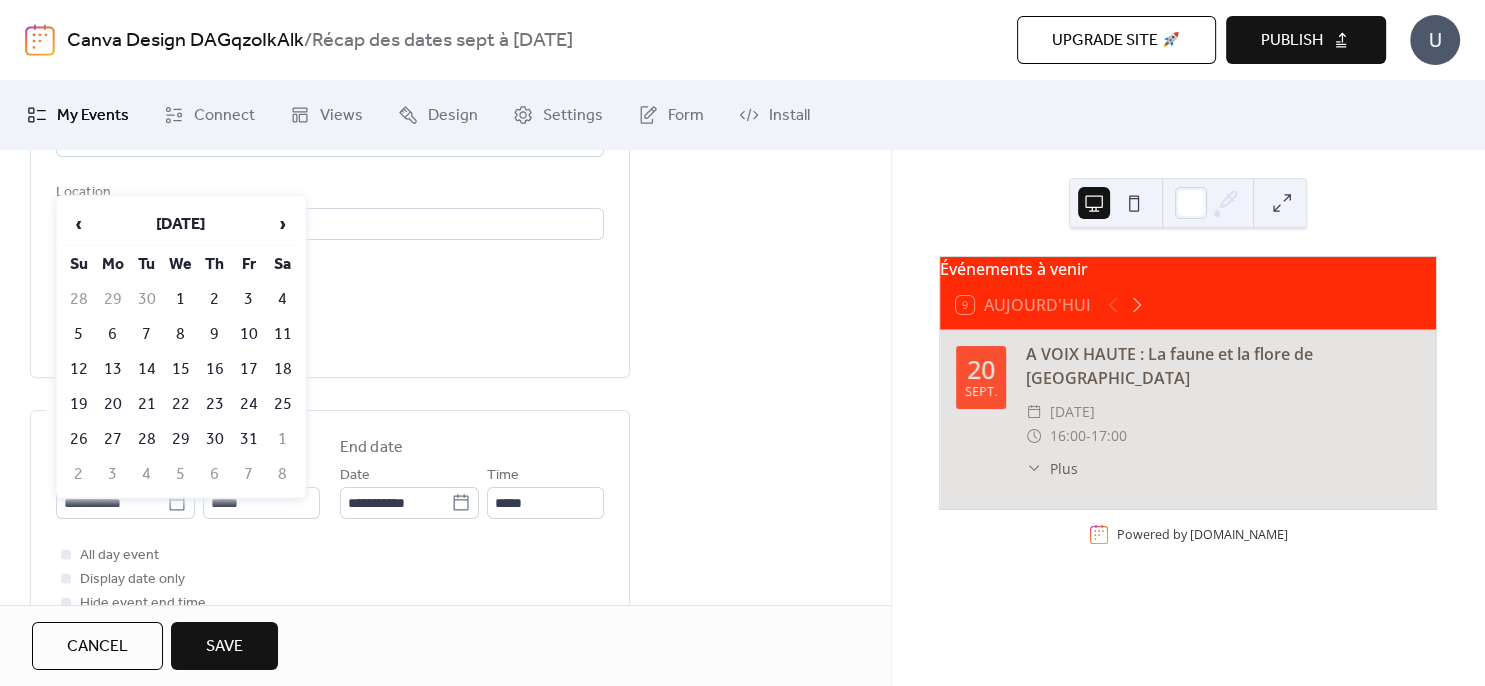 type on "**********" 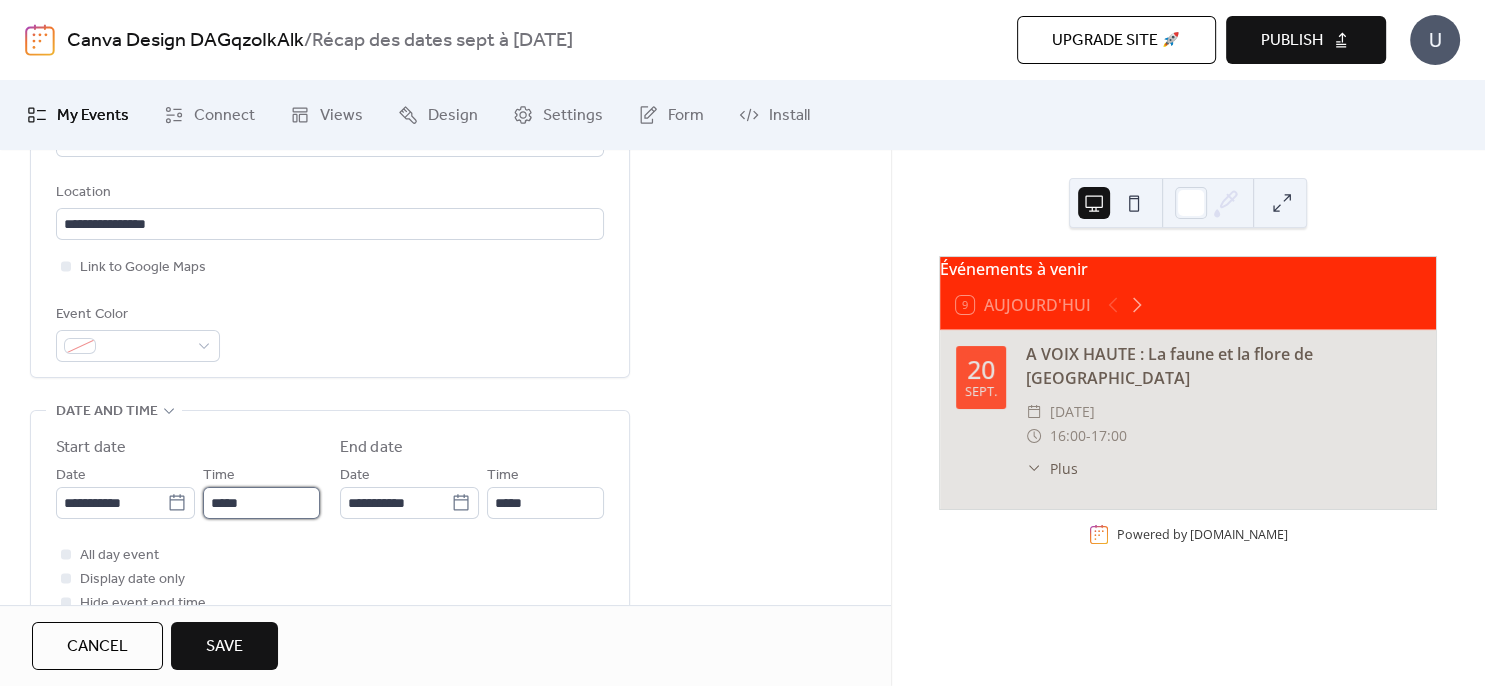 click on "*****" at bounding box center [261, 503] 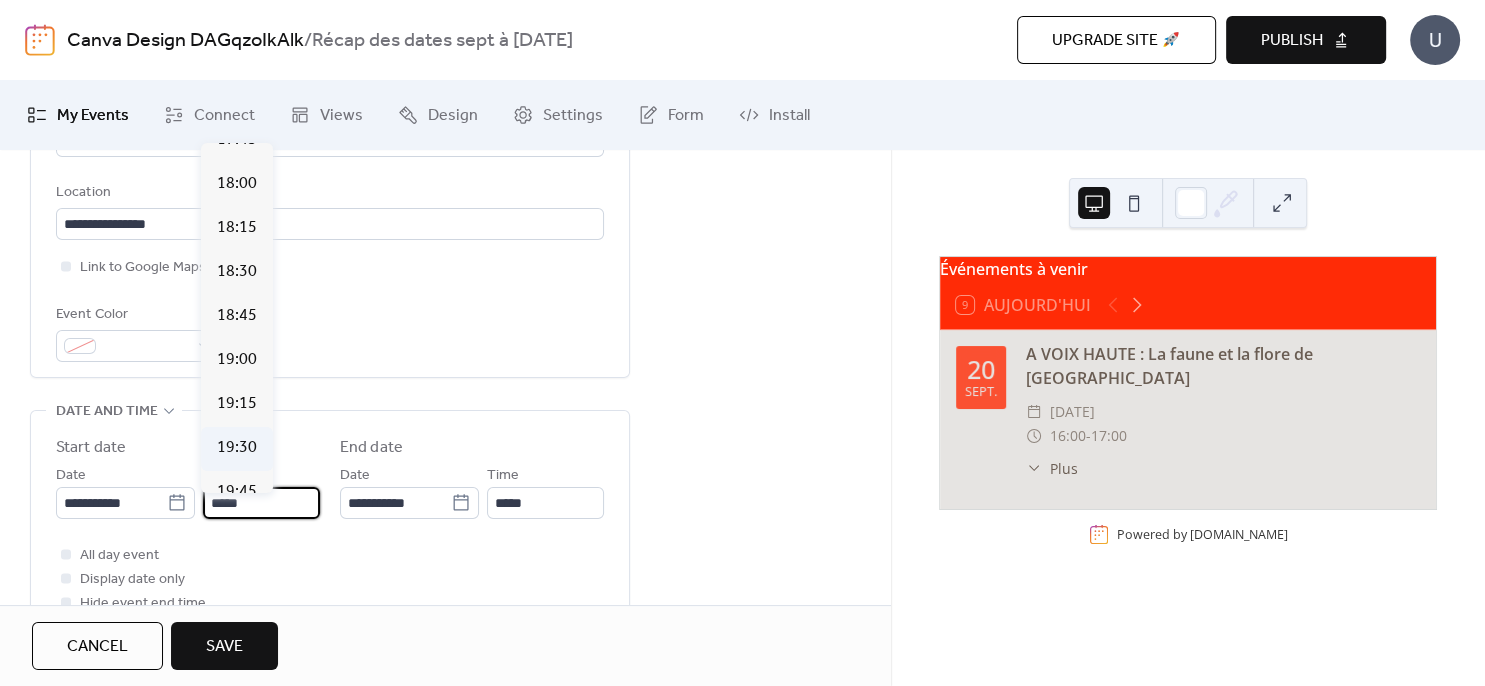 scroll, scrollTop: 3378, scrollLeft: 0, axis: vertical 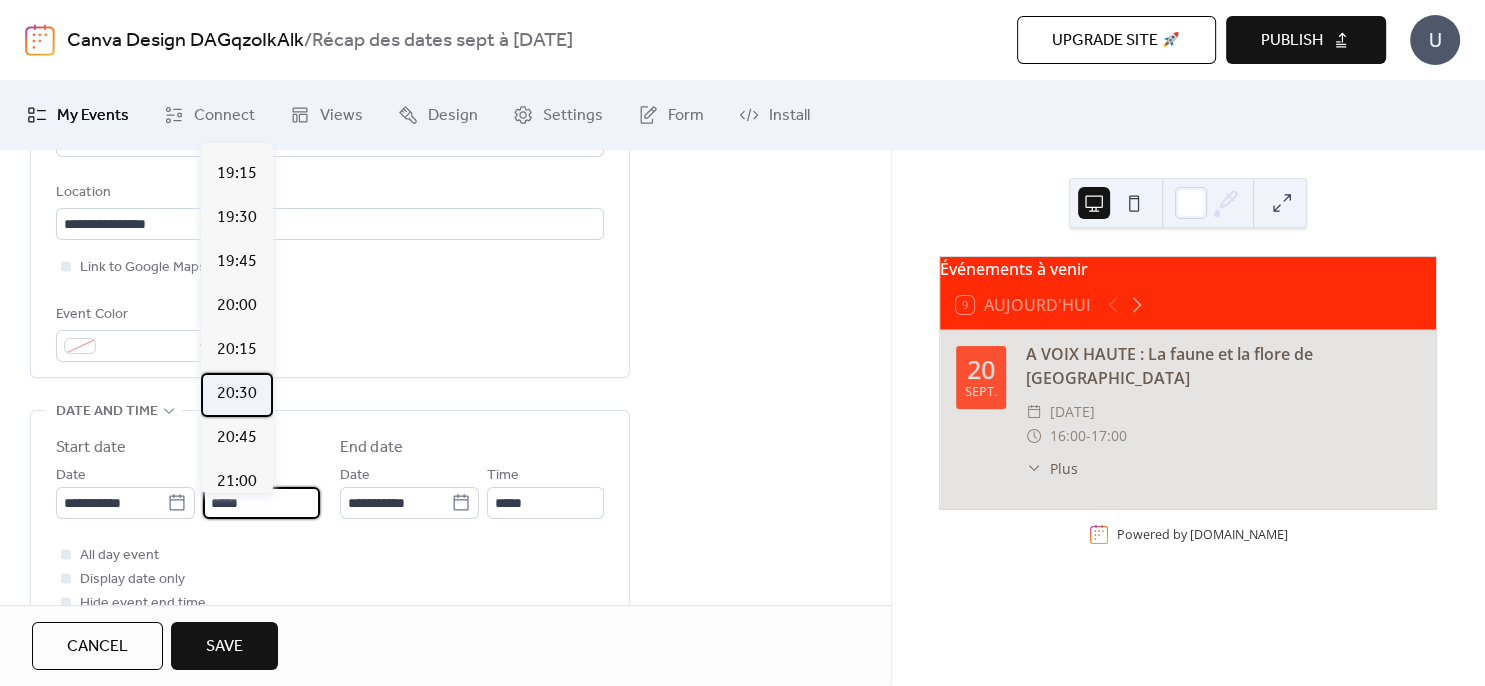 click on "20:30" at bounding box center (237, 395) 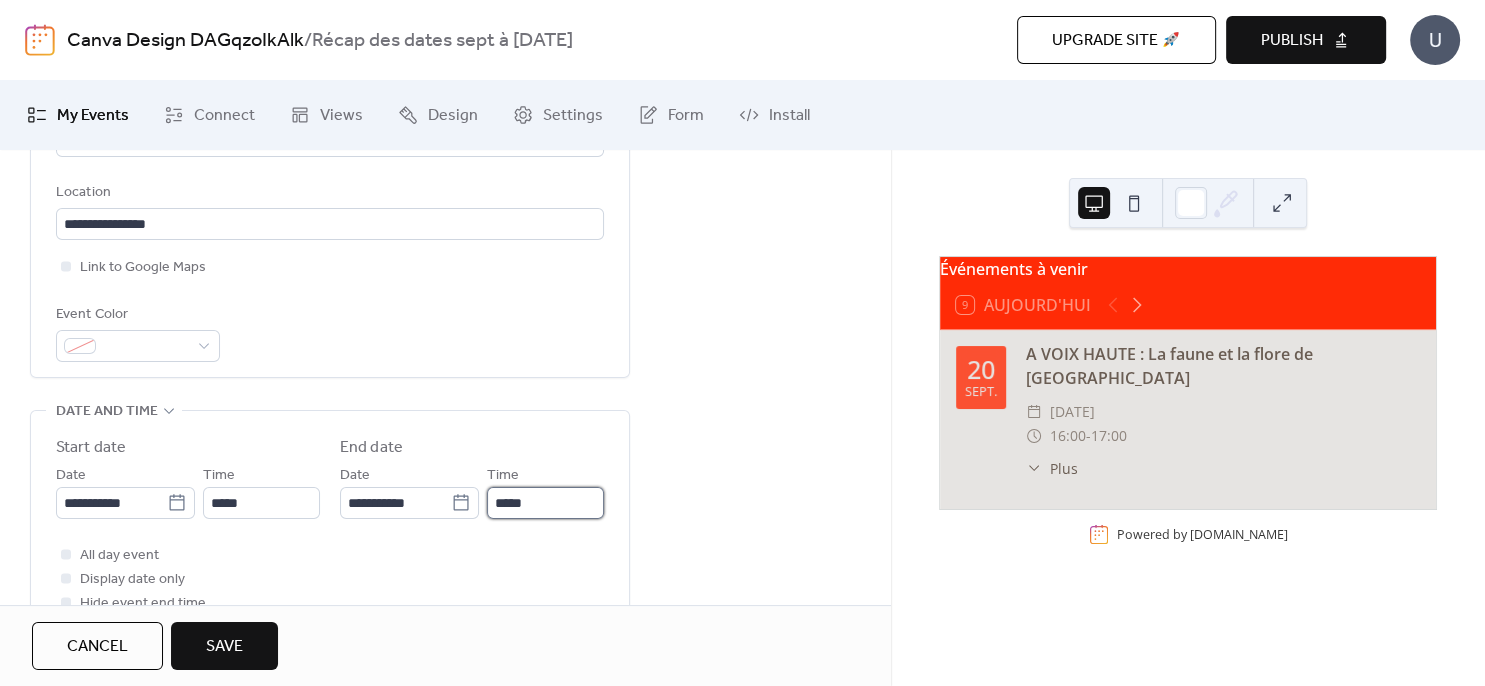 click on "*****" at bounding box center (545, 503) 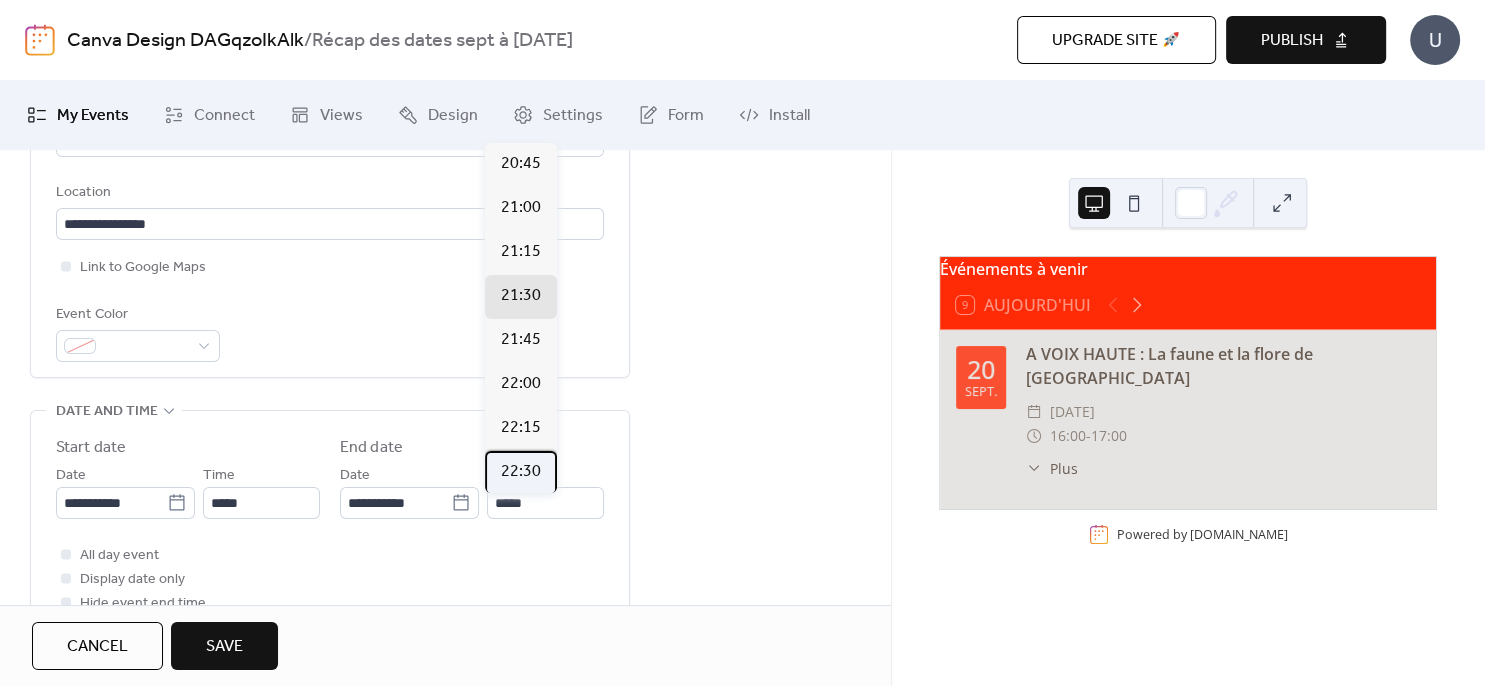 click on "22:30" at bounding box center (521, 472) 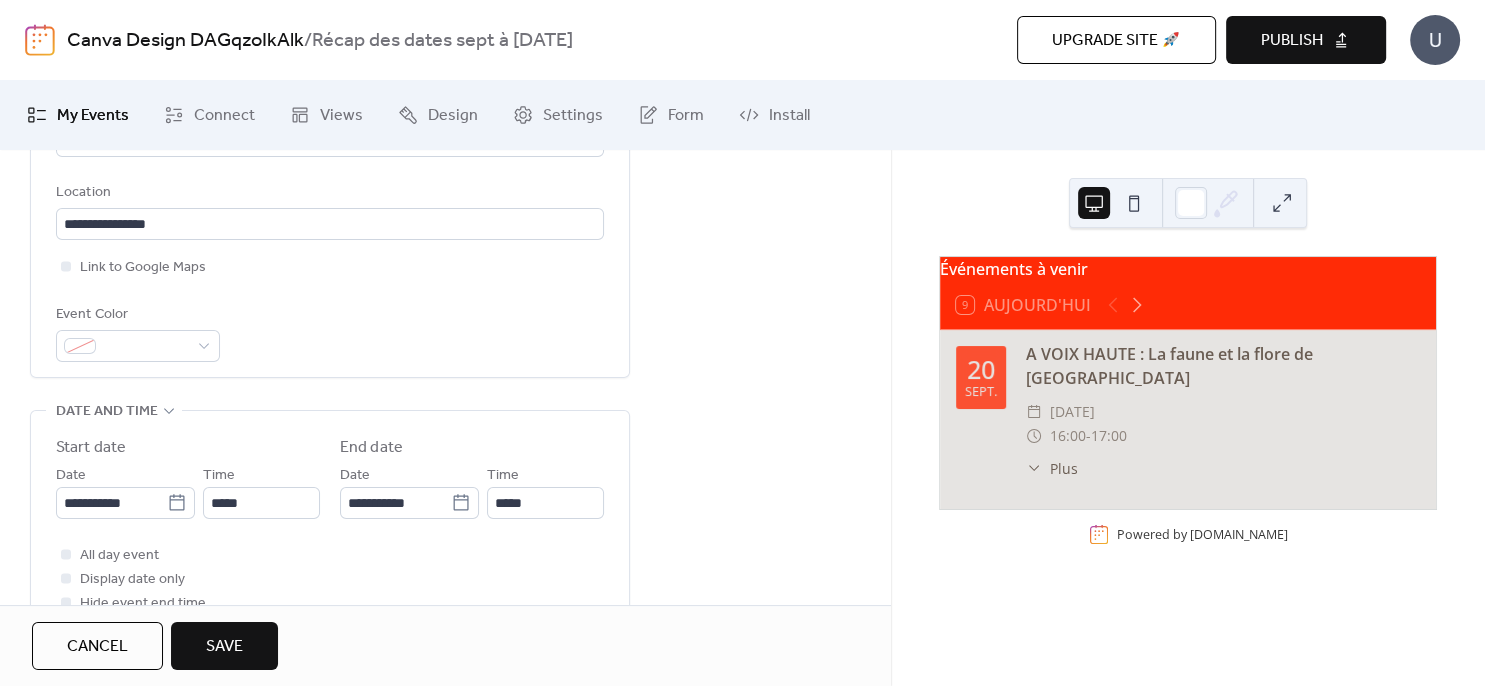 click on "All day event Display date only Hide event end time" at bounding box center (330, 579) 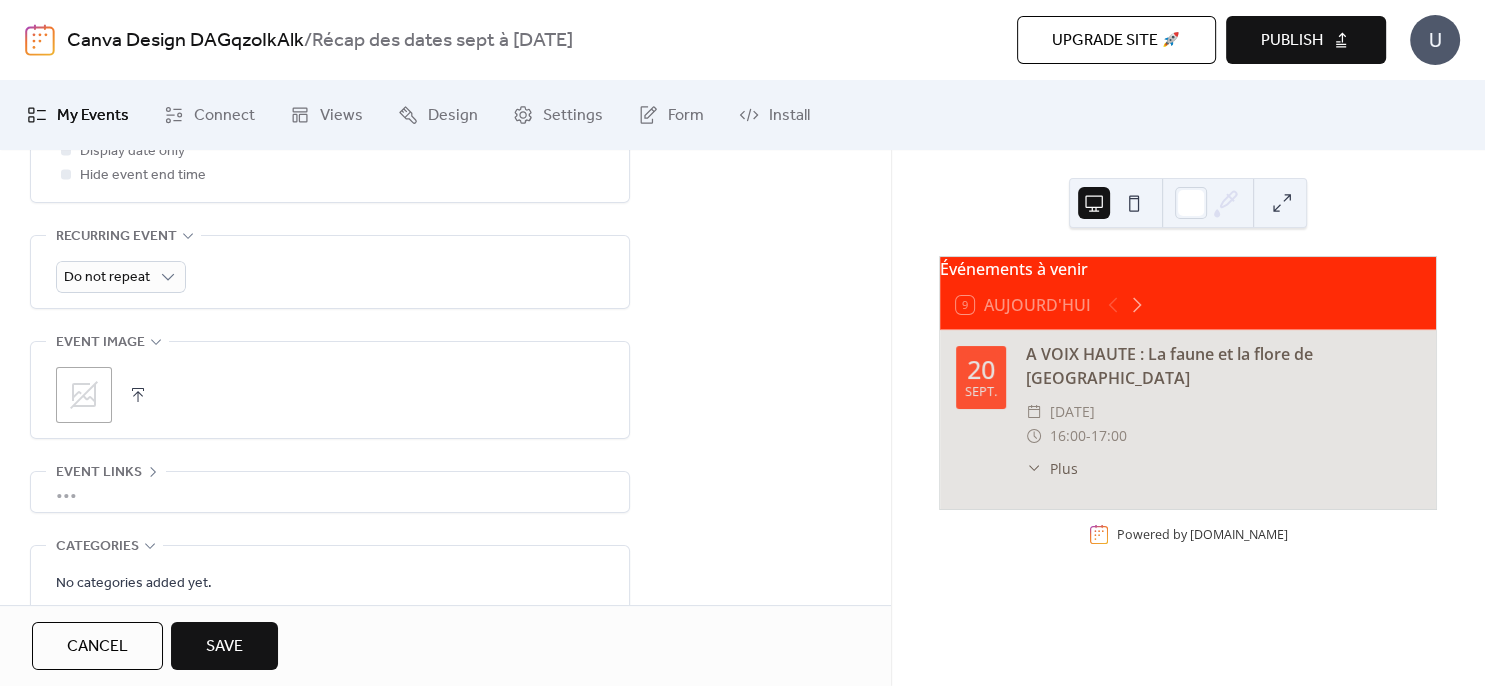 scroll, scrollTop: 864, scrollLeft: 0, axis: vertical 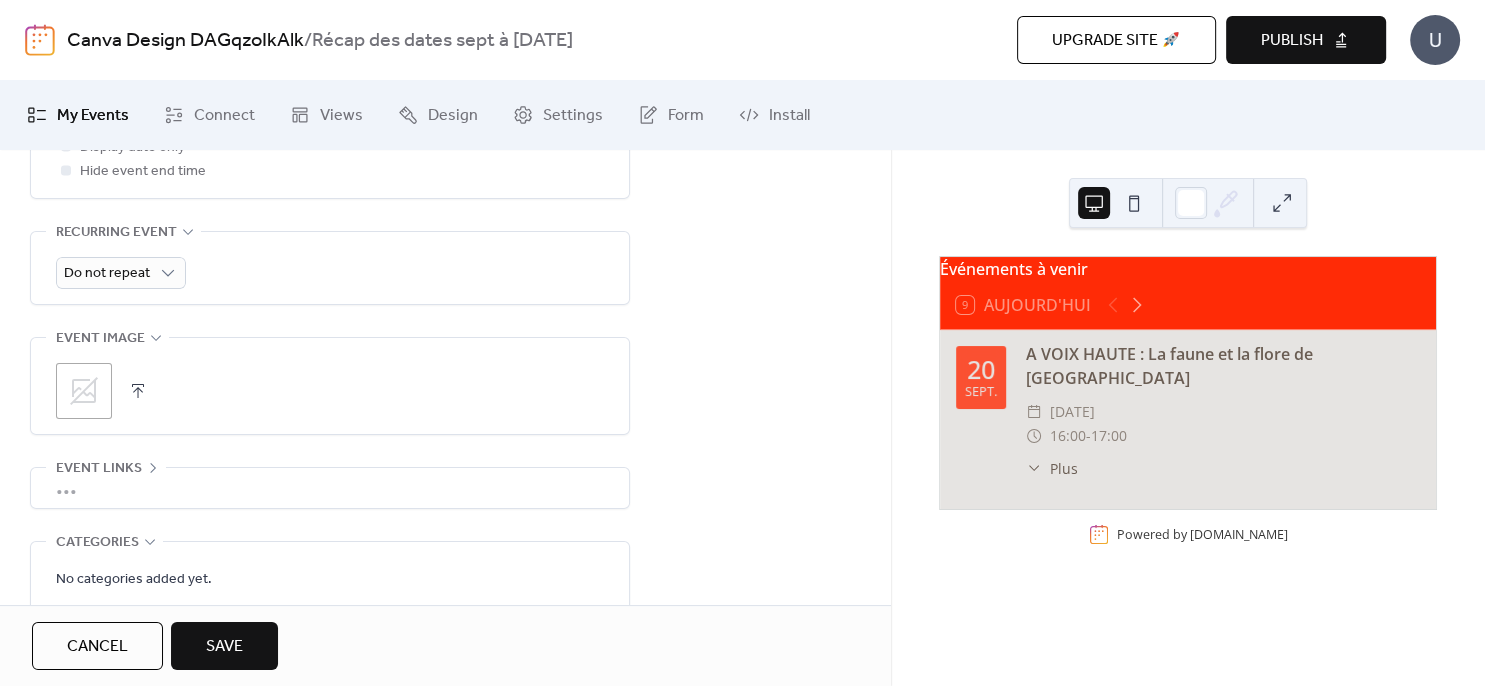click 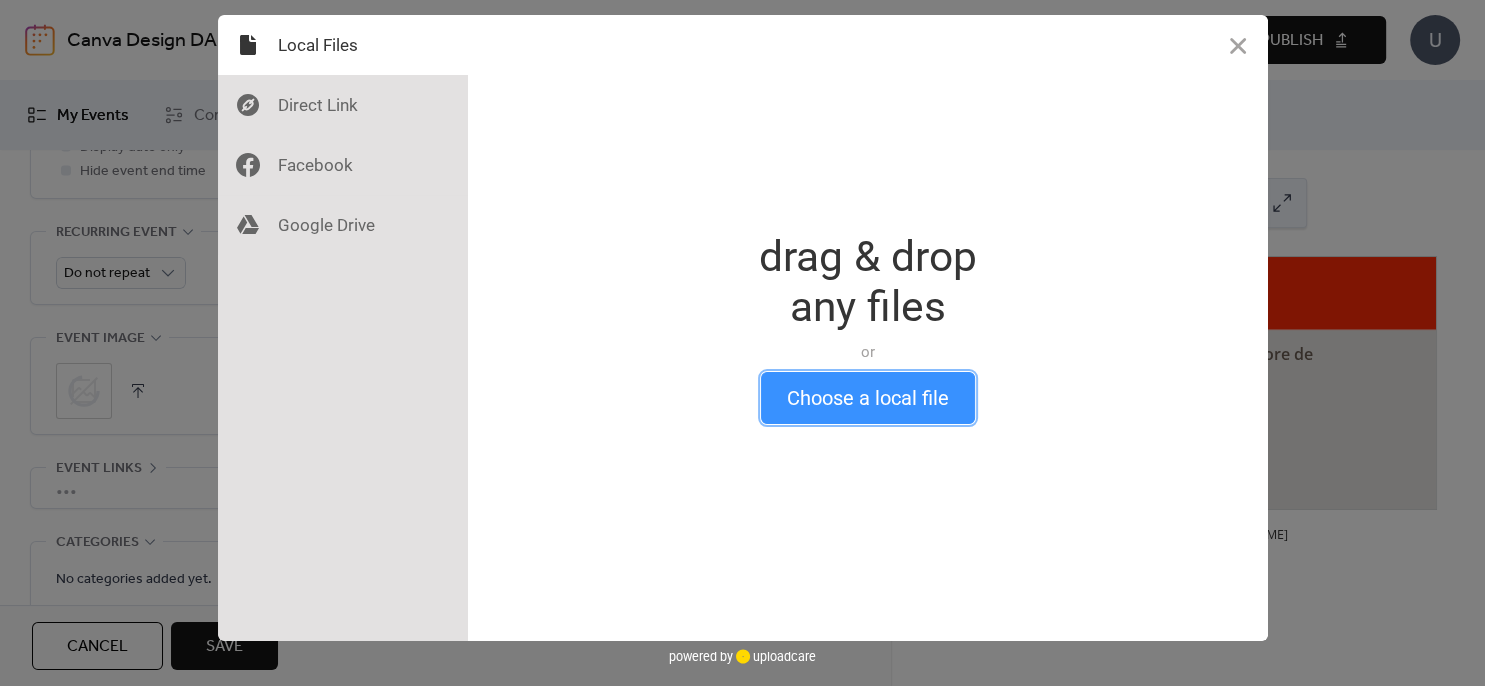 click on "Choose a local file" at bounding box center (868, 398) 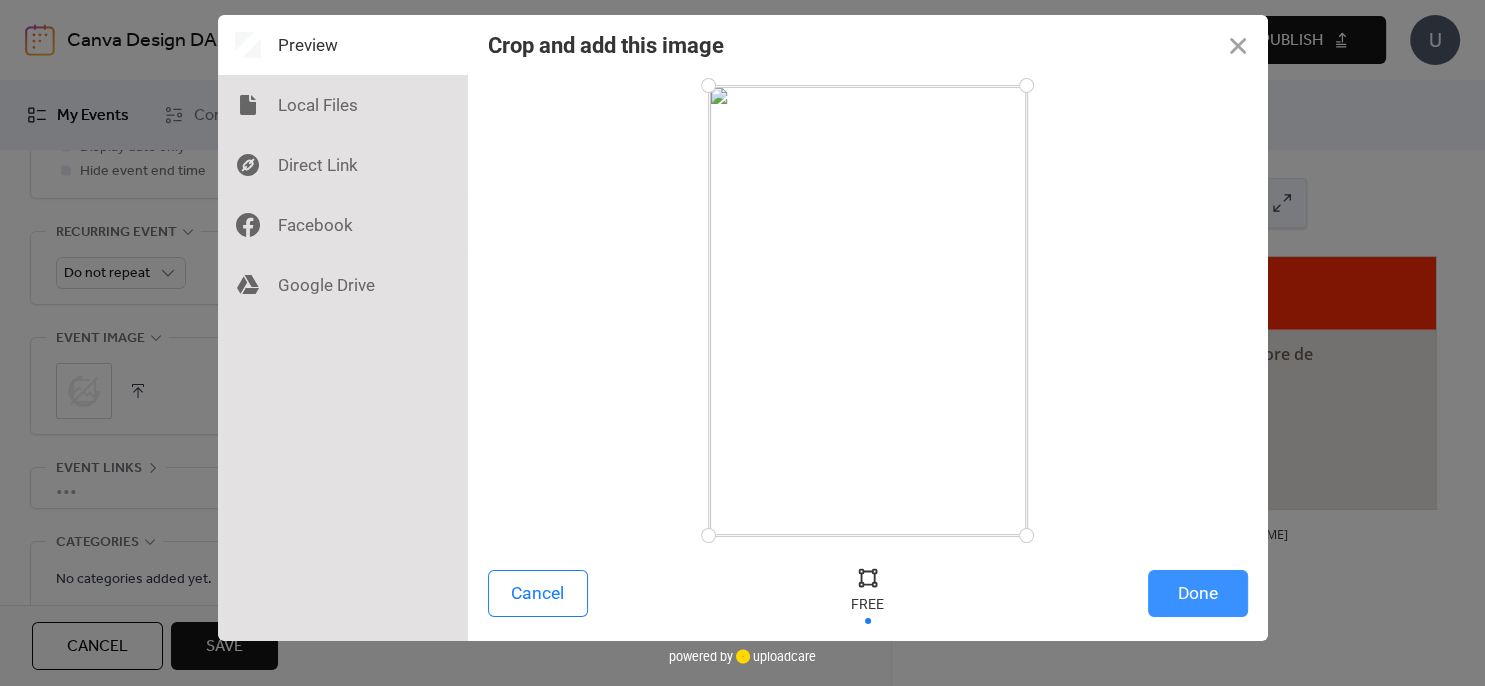 click on "Done" at bounding box center (1198, 593) 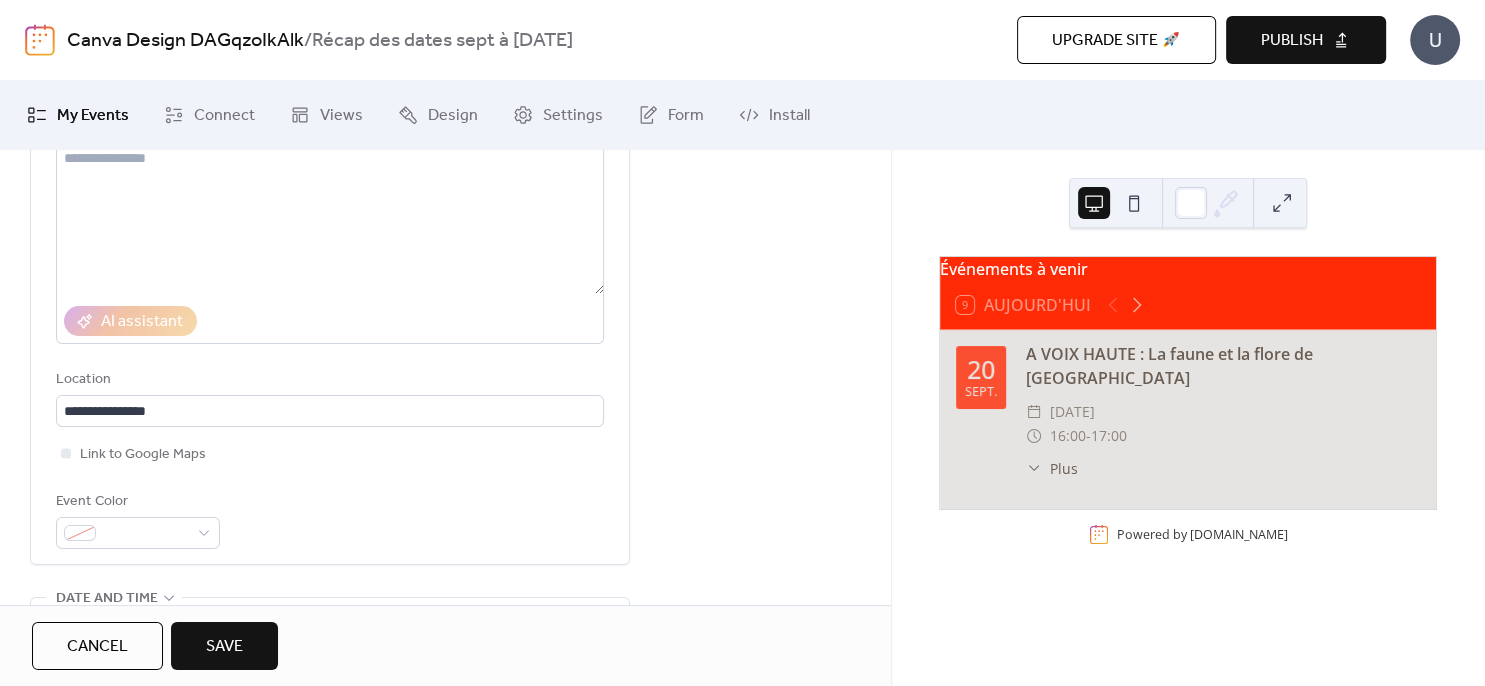 scroll, scrollTop: 29, scrollLeft: 0, axis: vertical 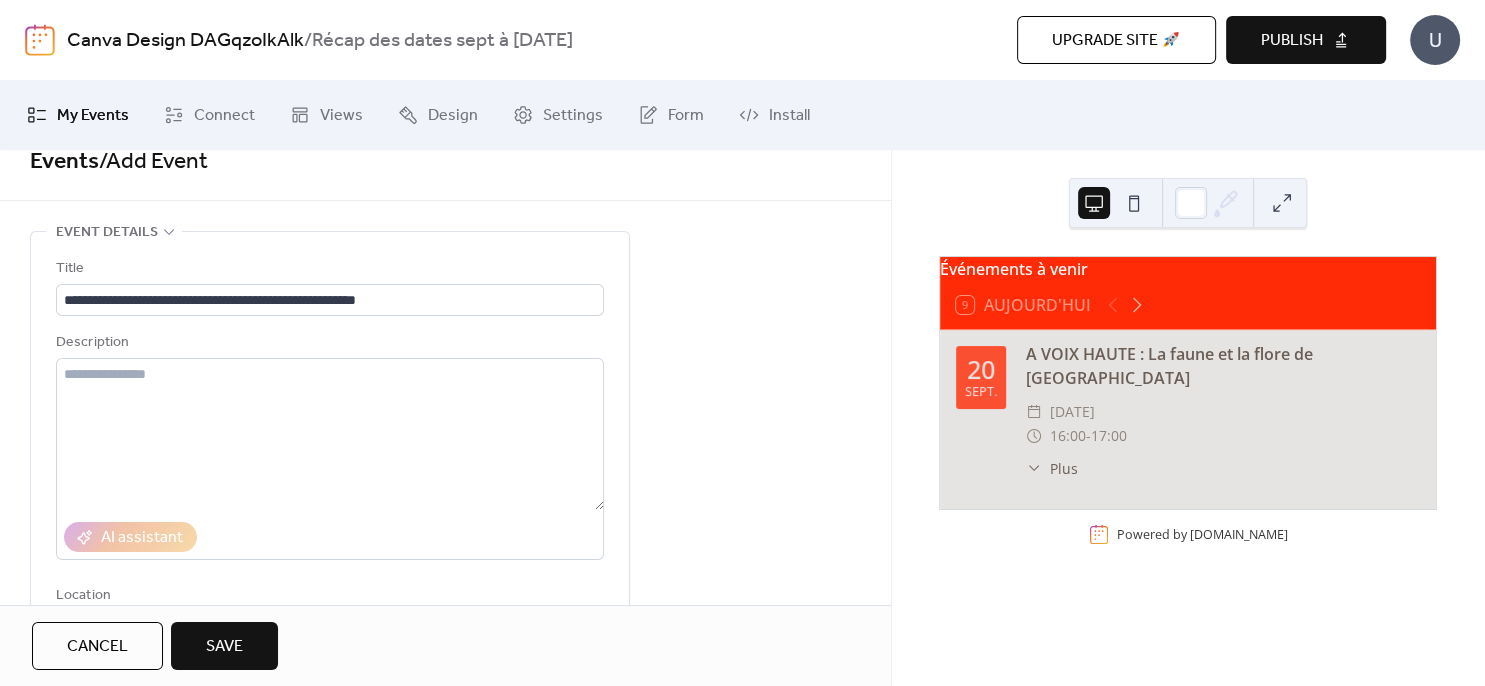 click on "Save" at bounding box center (224, 647) 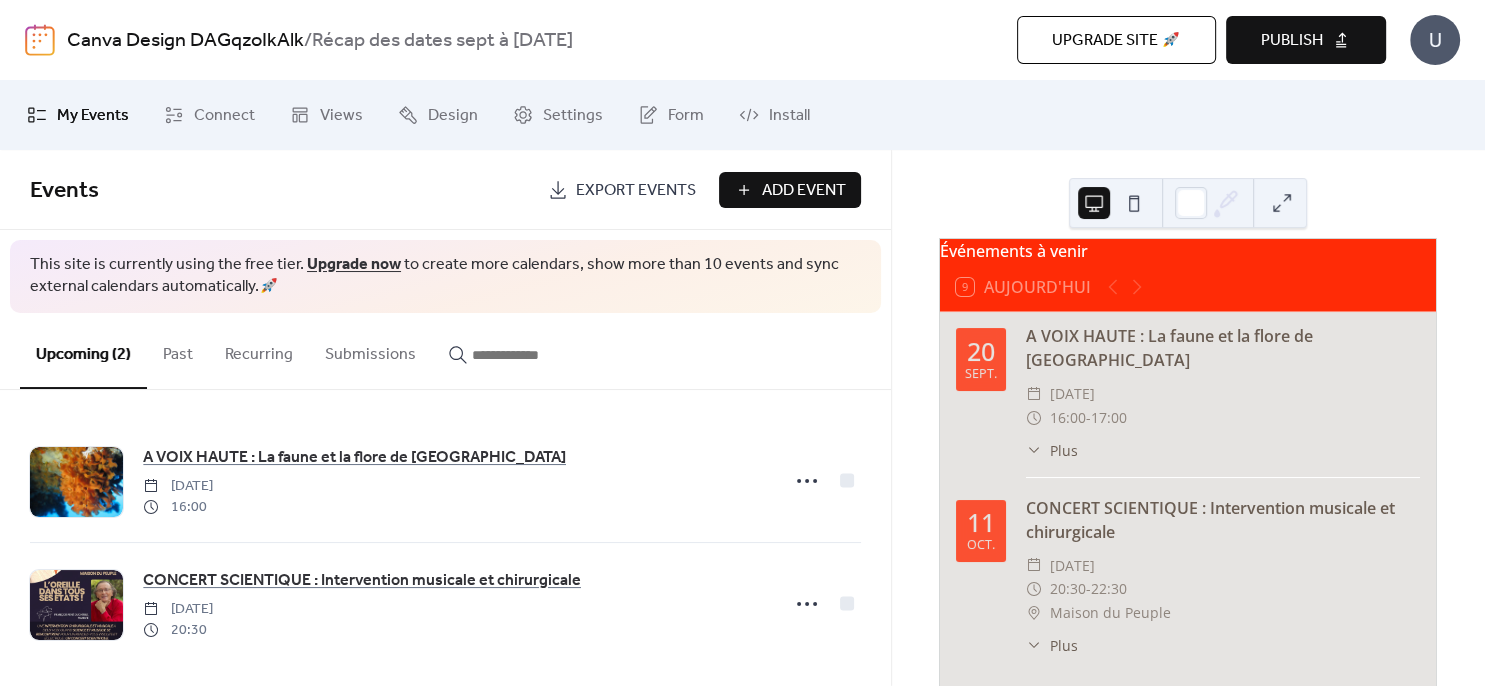 scroll, scrollTop: 24, scrollLeft: 0, axis: vertical 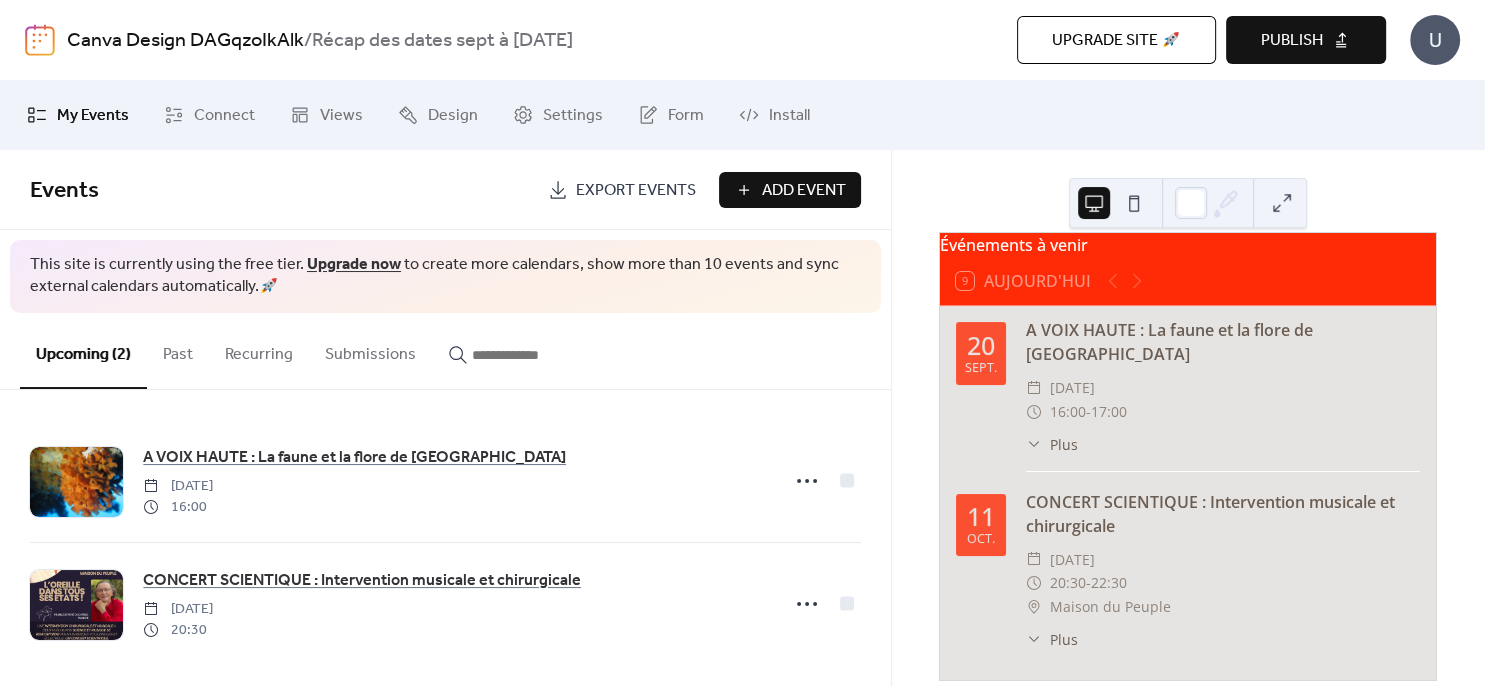 click on "Plus" at bounding box center (1064, 444) 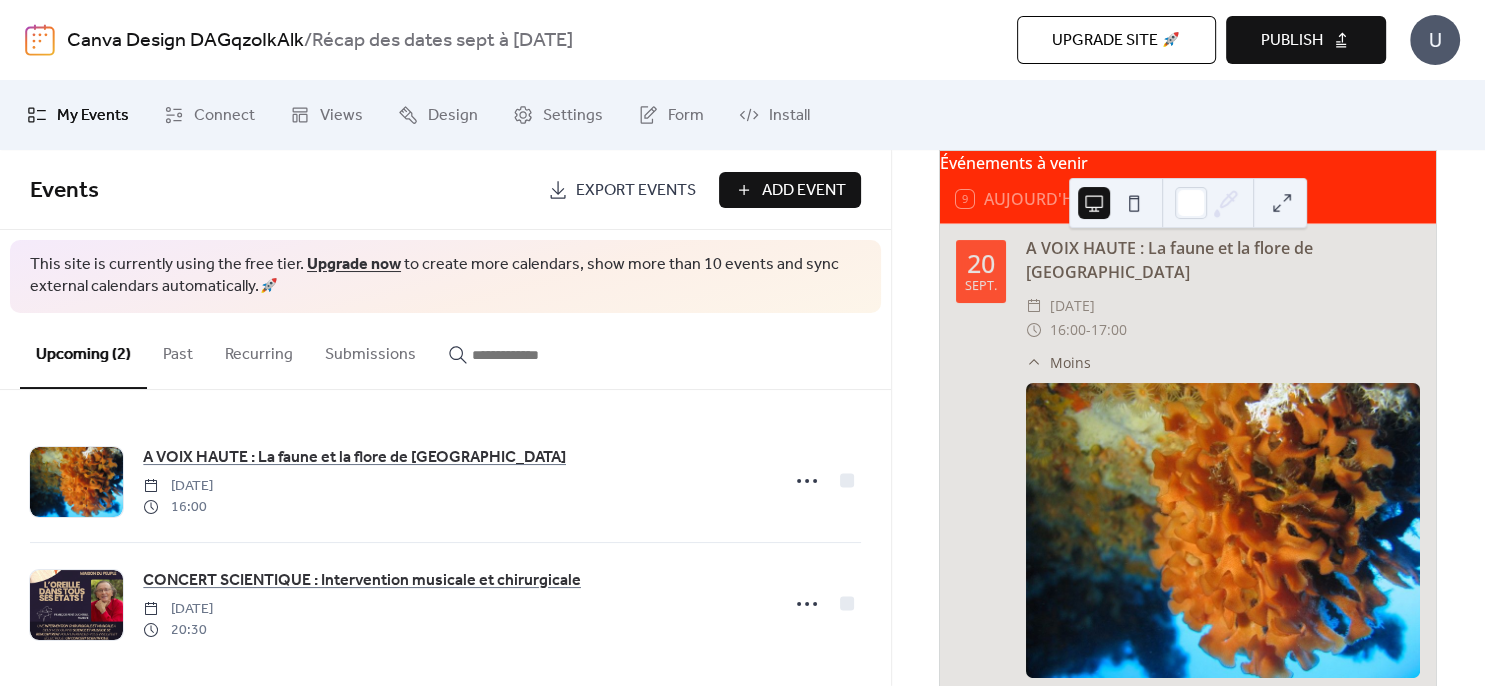 scroll, scrollTop: 120, scrollLeft: 0, axis: vertical 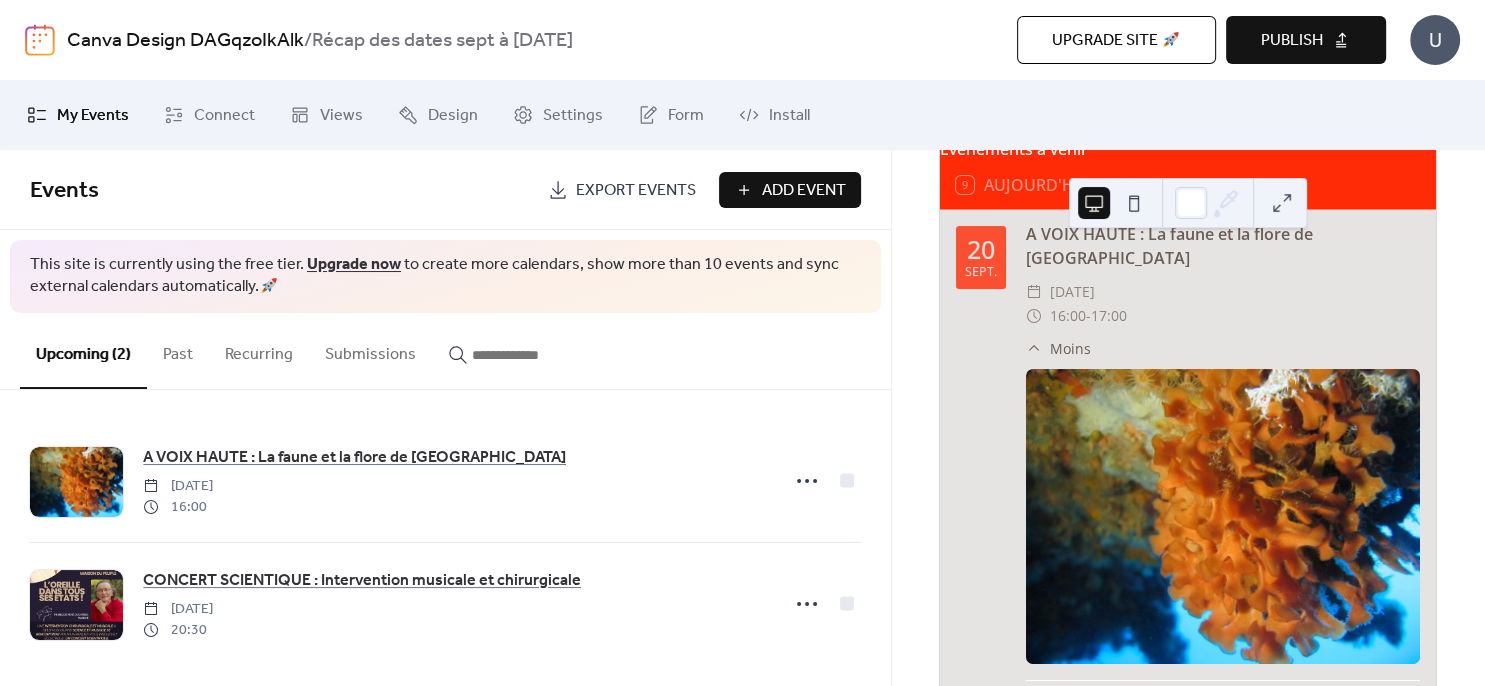 click on "​ Moins" at bounding box center [1058, 348] 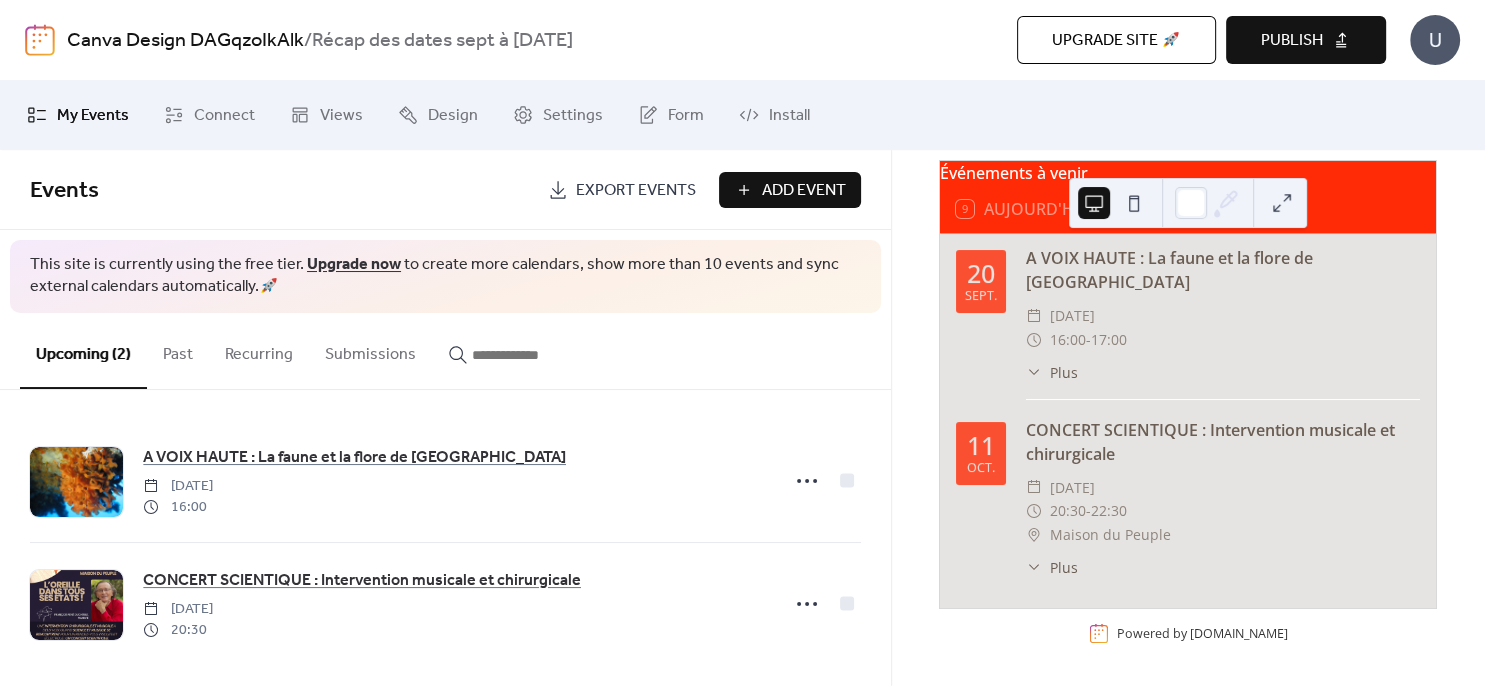 scroll, scrollTop: 107, scrollLeft: 0, axis: vertical 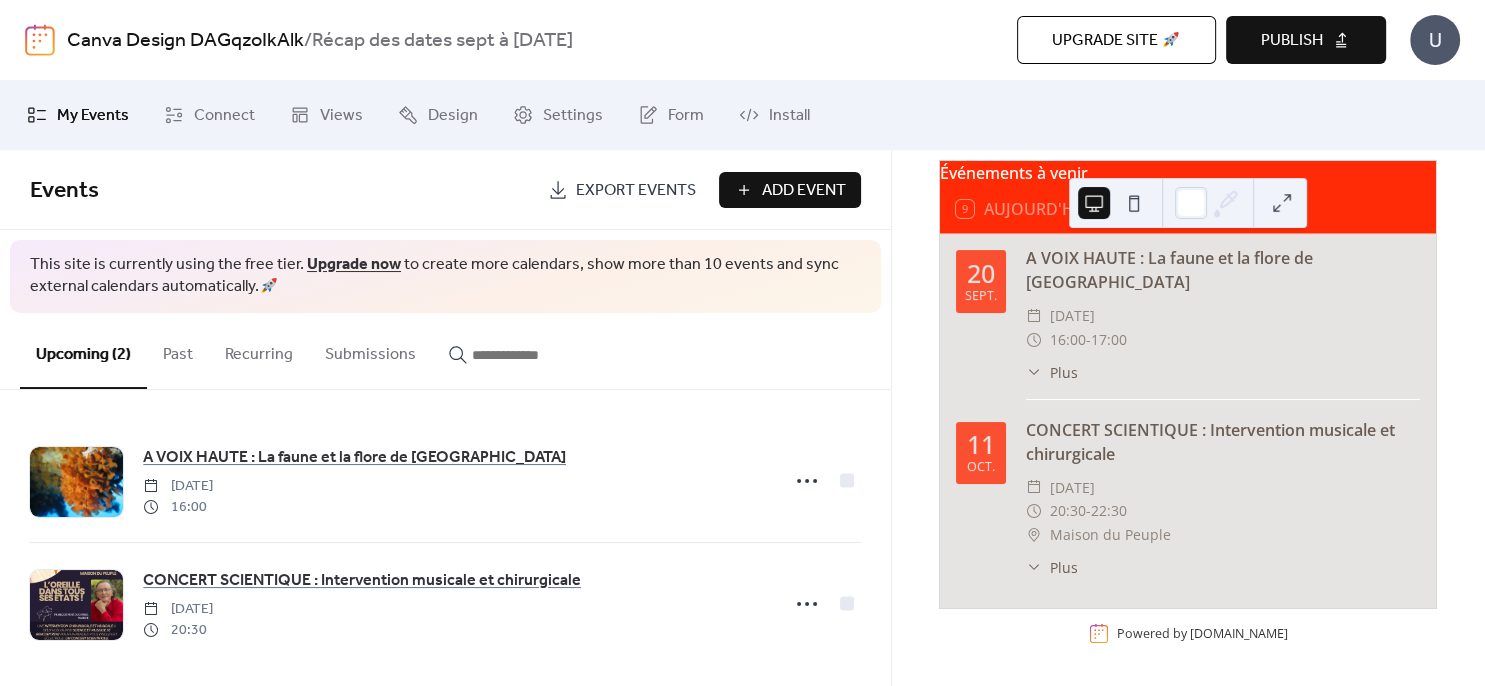 click on "Plus" at bounding box center [1064, 567] 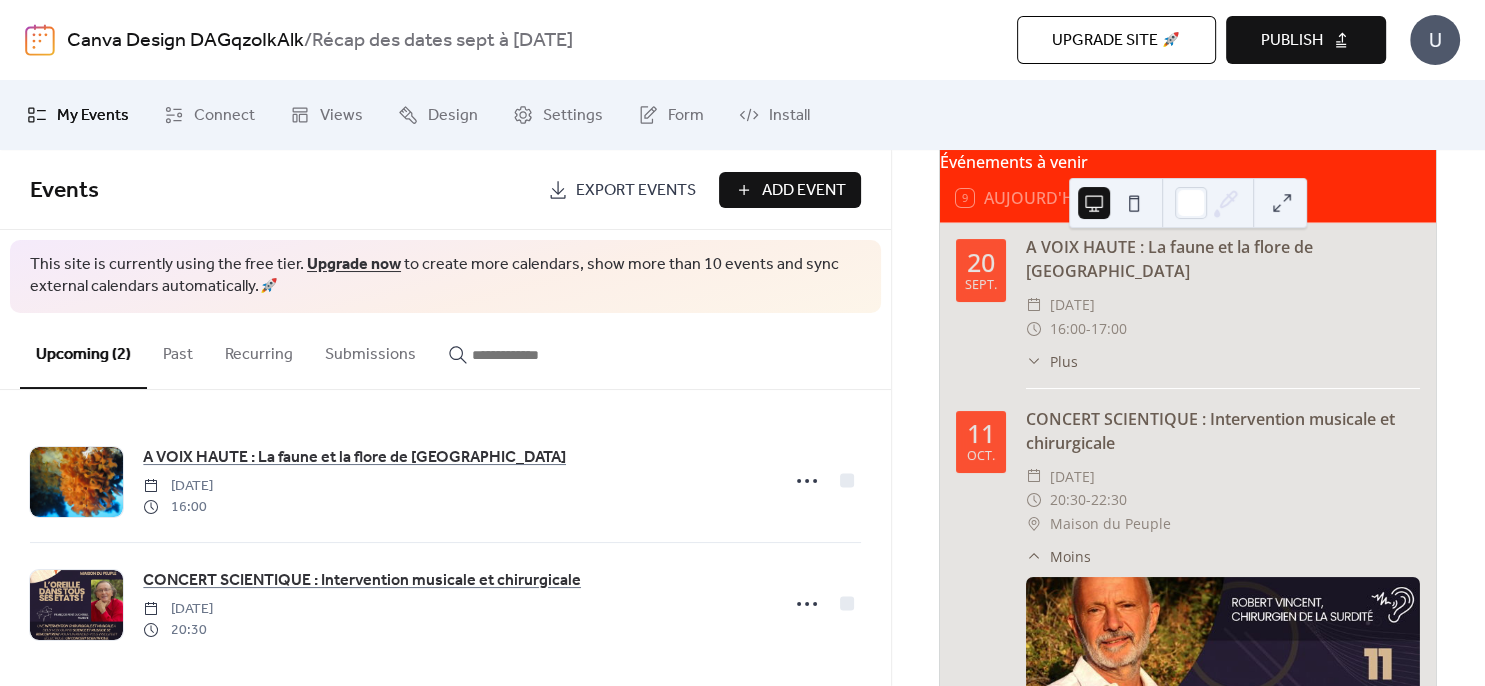 click on "Moins" at bounding box center (1070, 556) 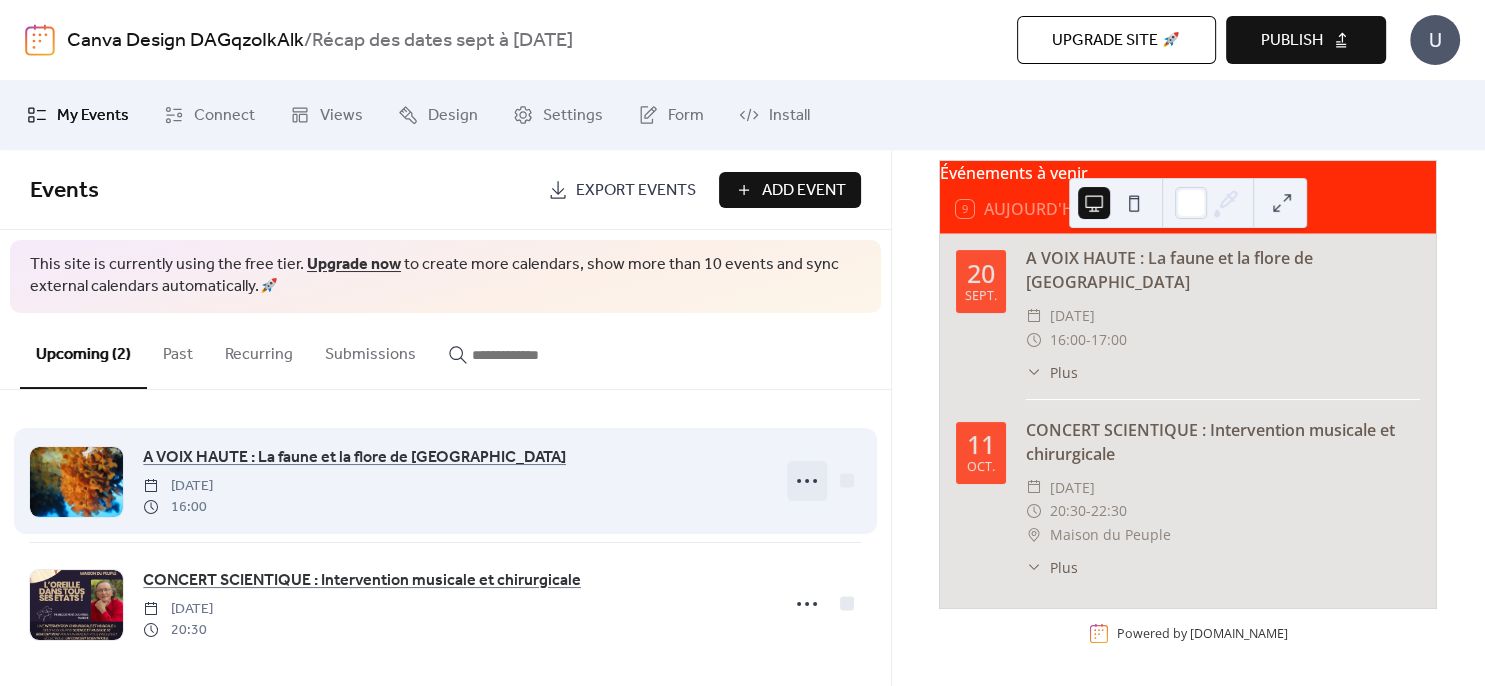 click 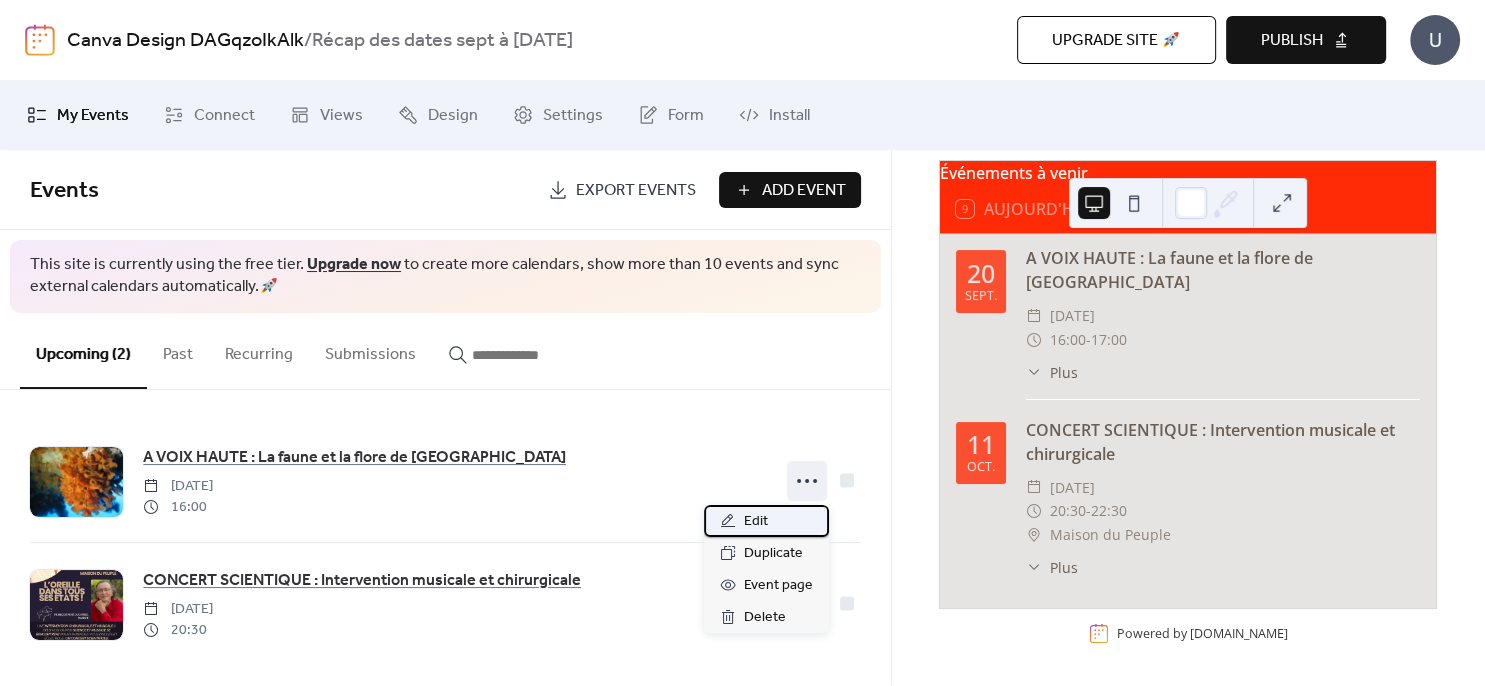 click on "Edit" at bounding box center (766, 521) 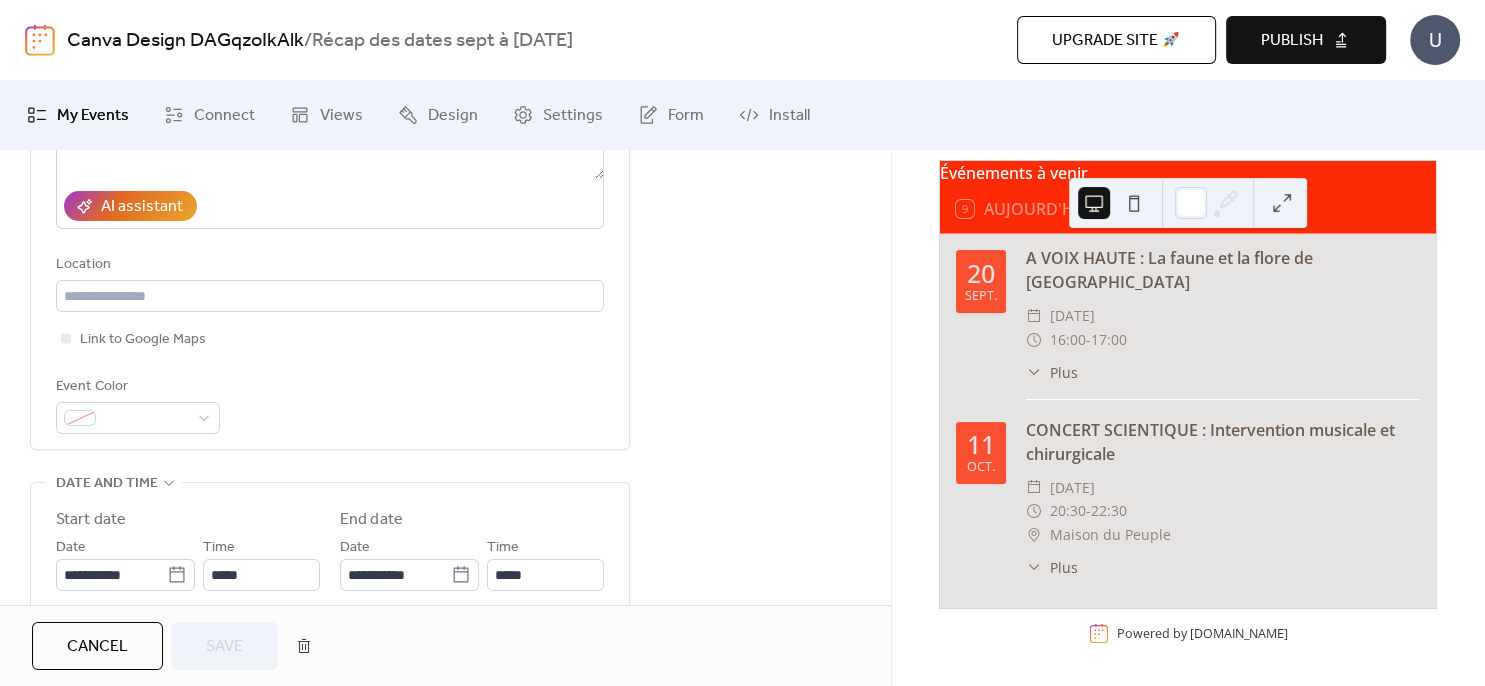 scroll, scrollTop: 720, scrollLeft: 0, axis: vertical 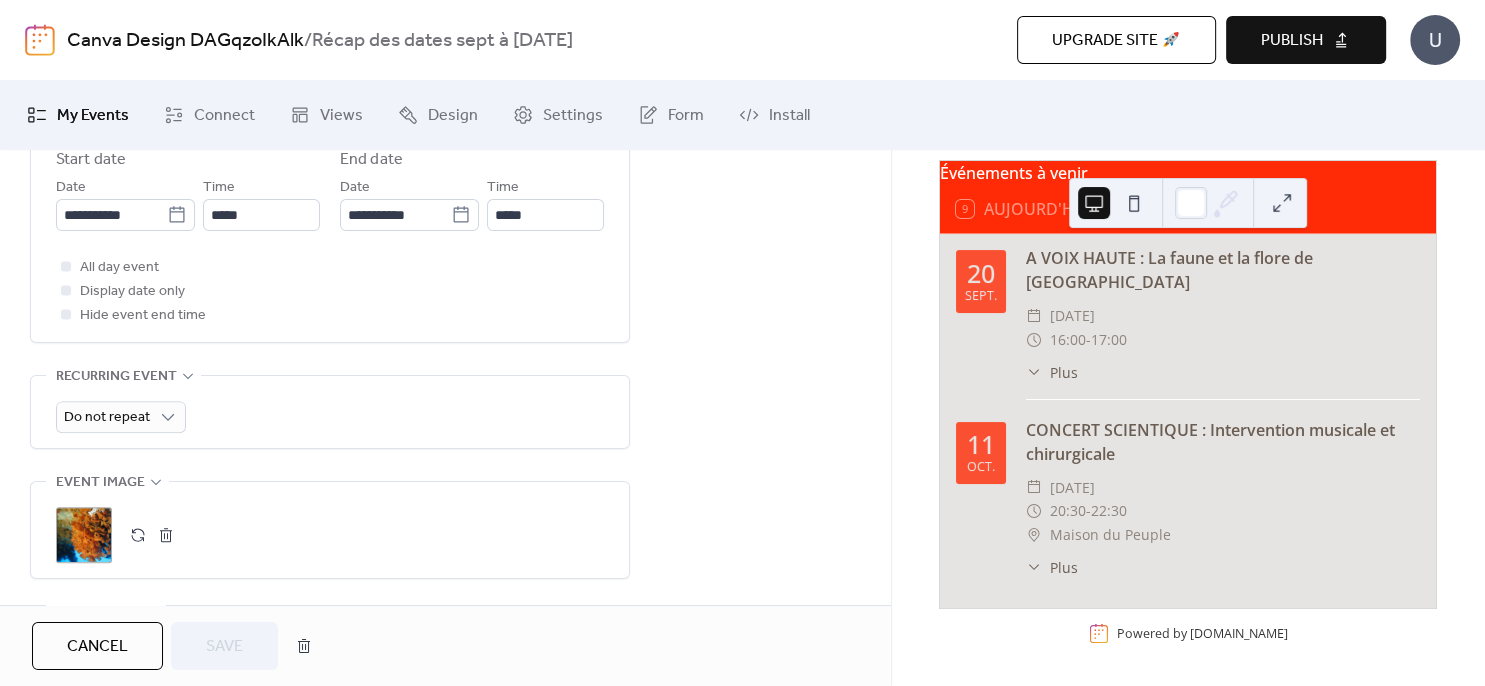 click at bounding box center (166, 535) 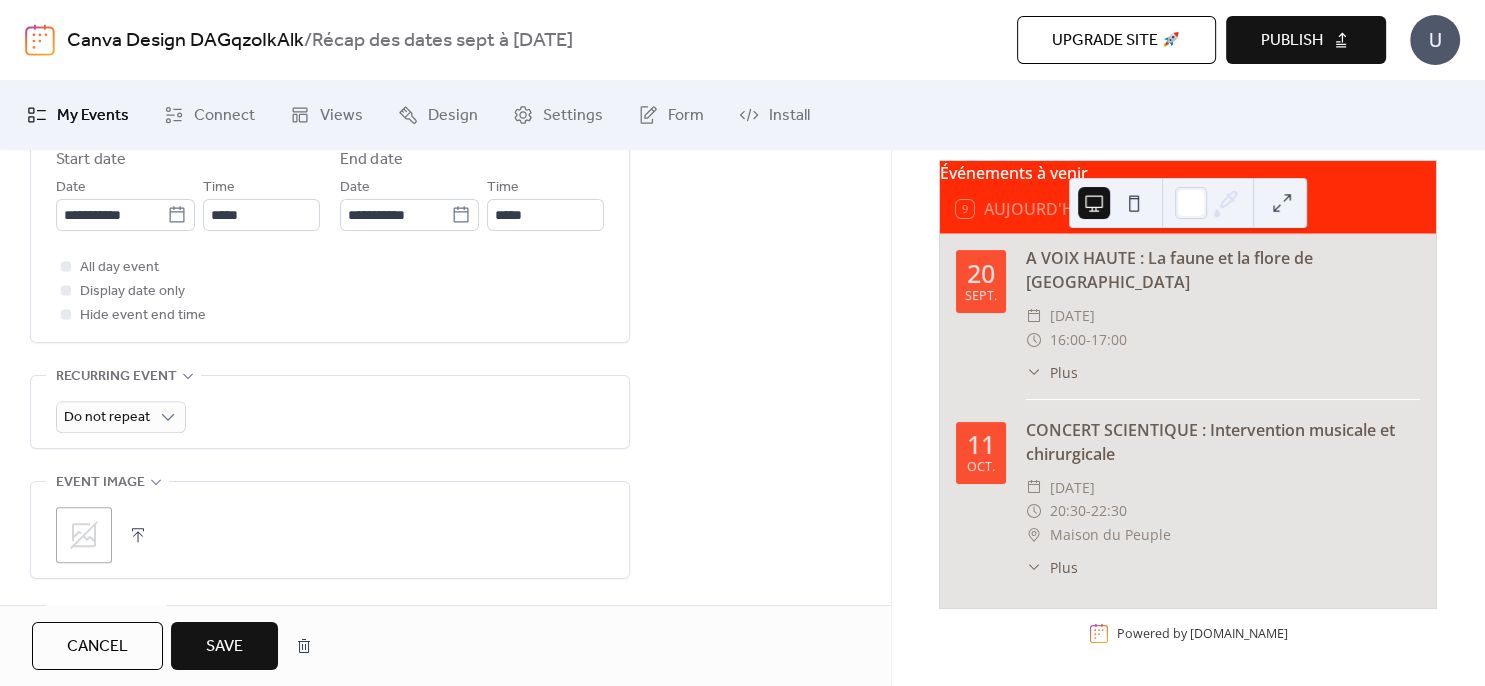 click on ";" at bounding box center [84, 535] 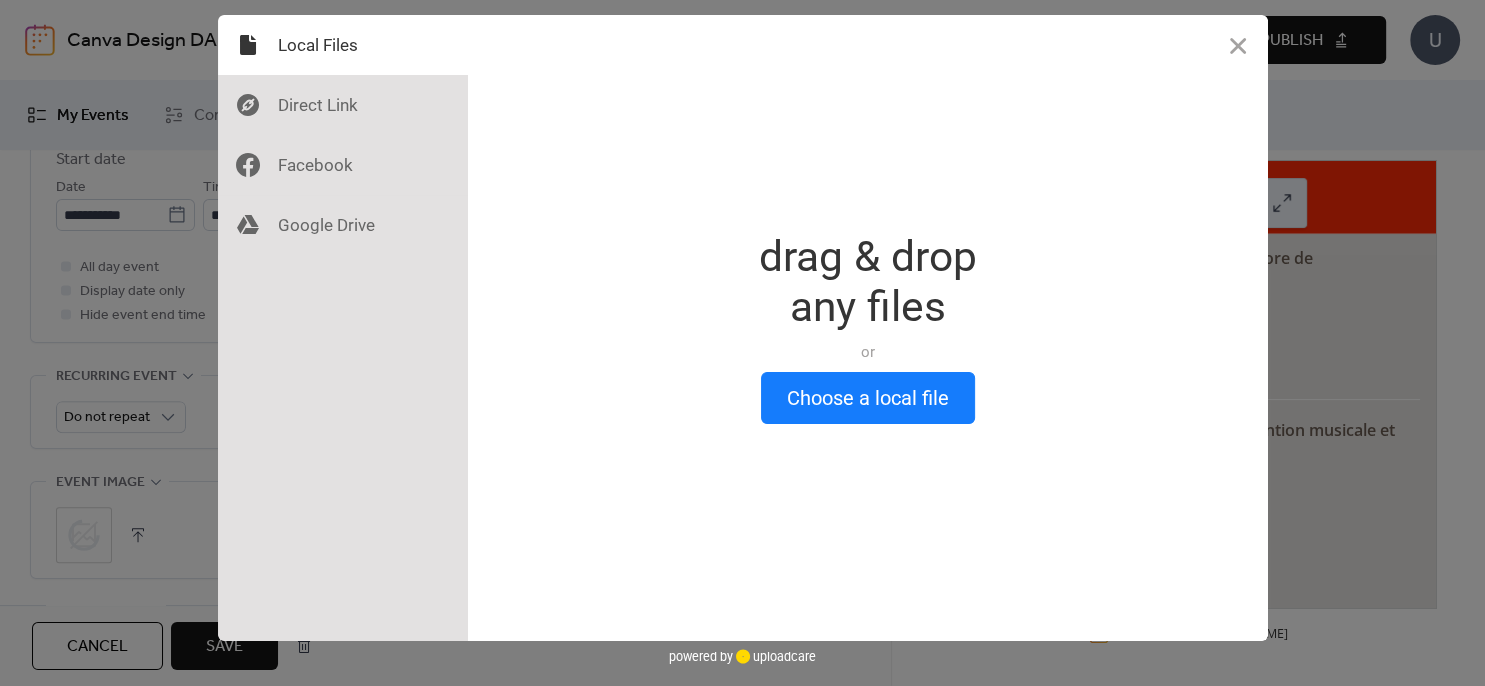 scroll, scrollTop: 720, scrollLeft: 0, axis: vertical 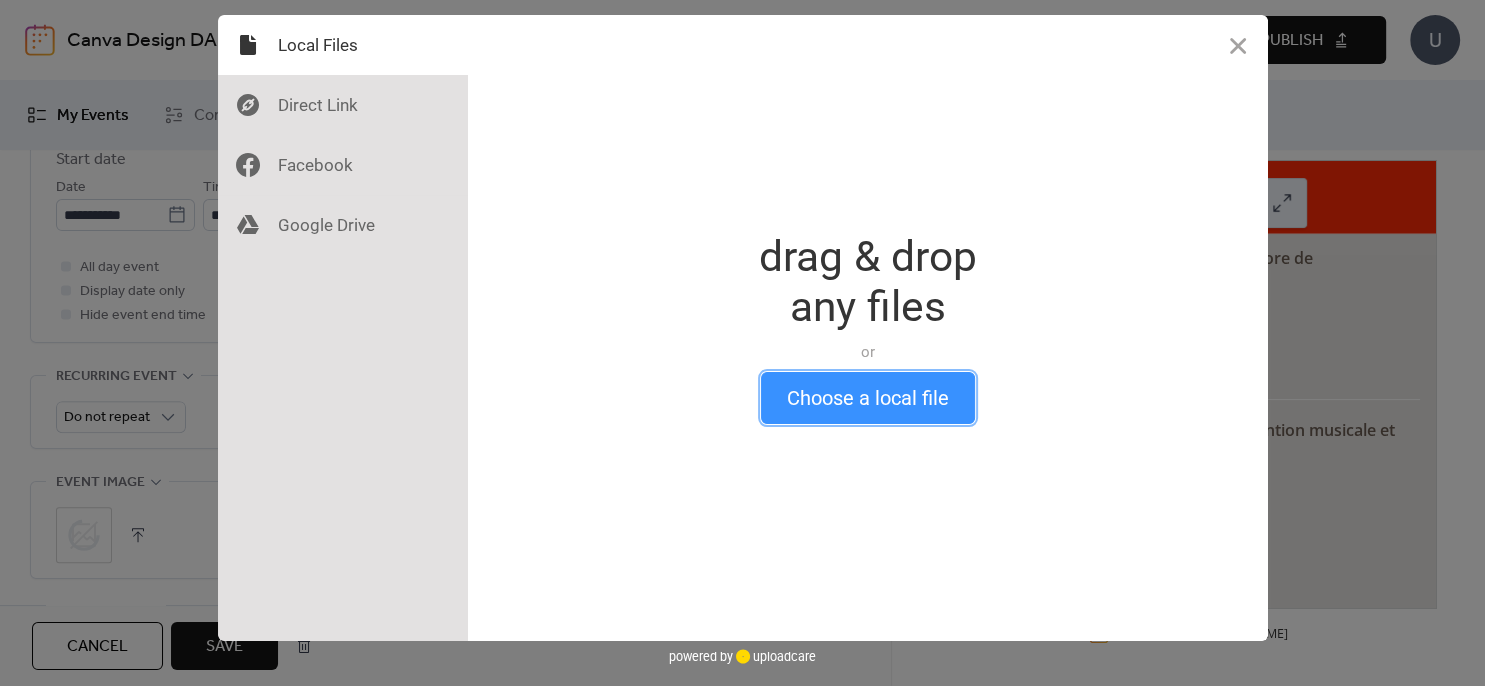 click on "Choose a local file" at bounding box center [868, 398] 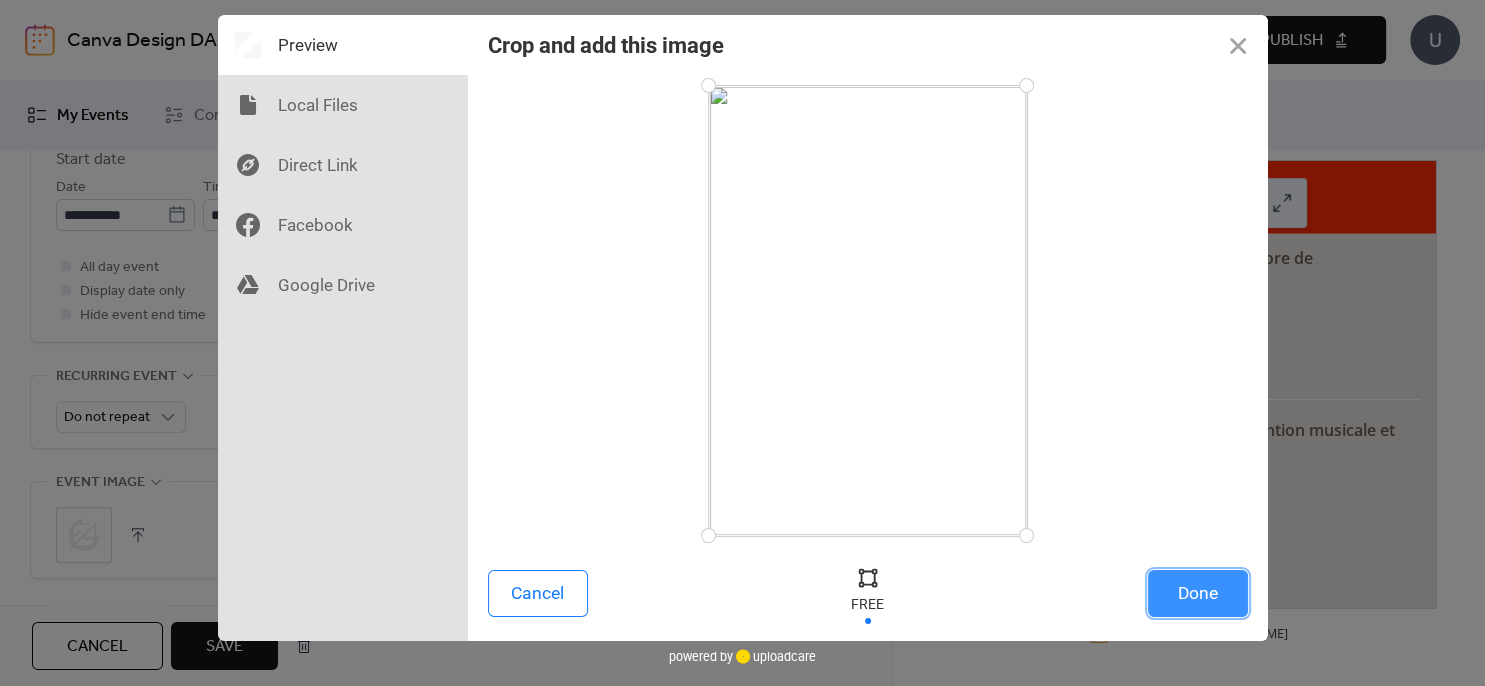 click on "Done" at bounding box center (1198, 593) 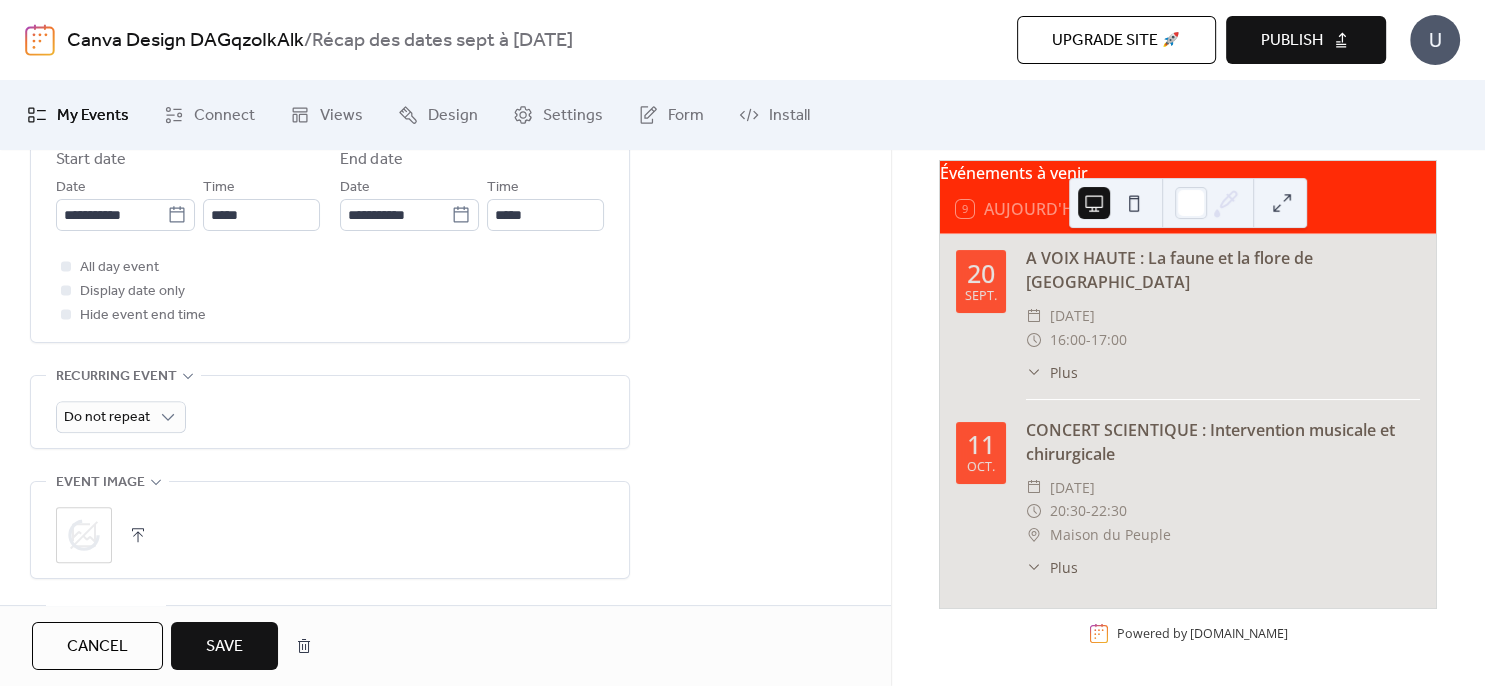 scroll, scrollTop: 720, scrollLeft: 0, axis: vertical 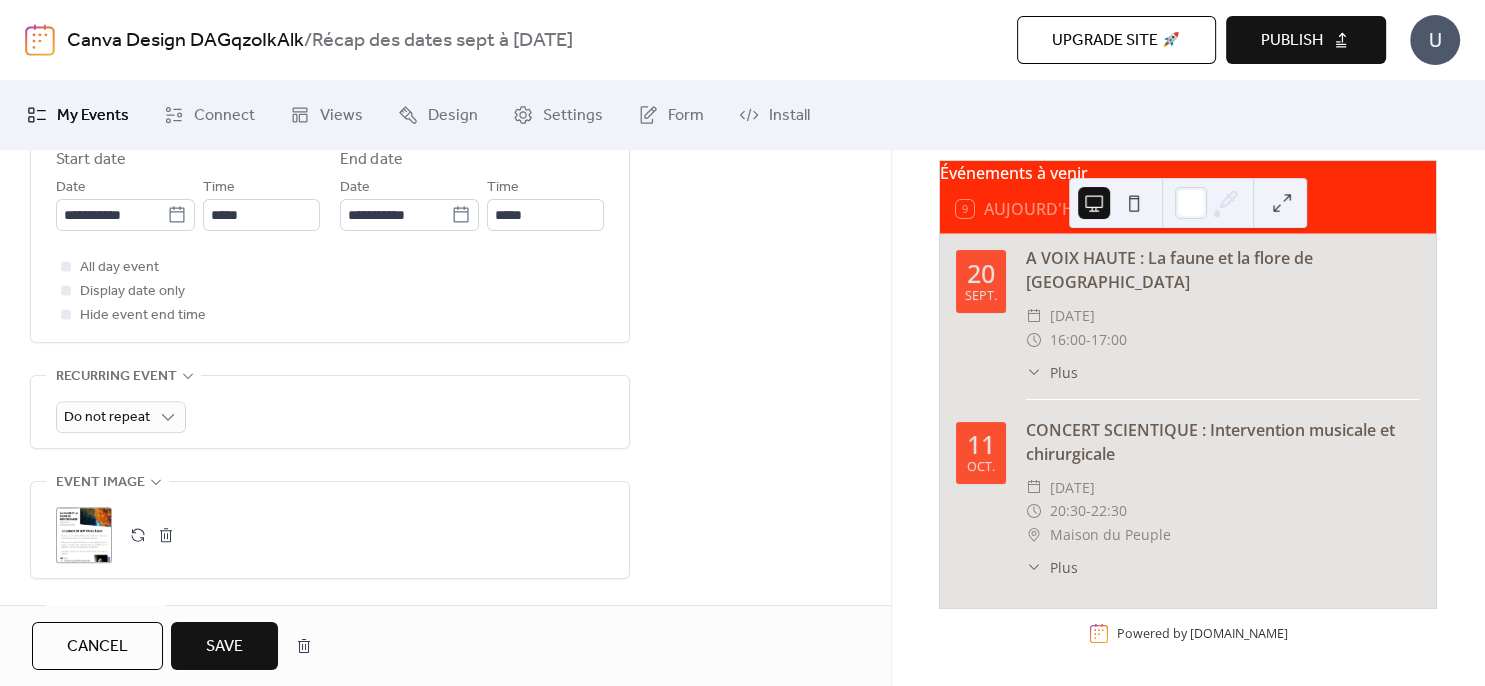 click on "Save" at bounding box center [224, 647] 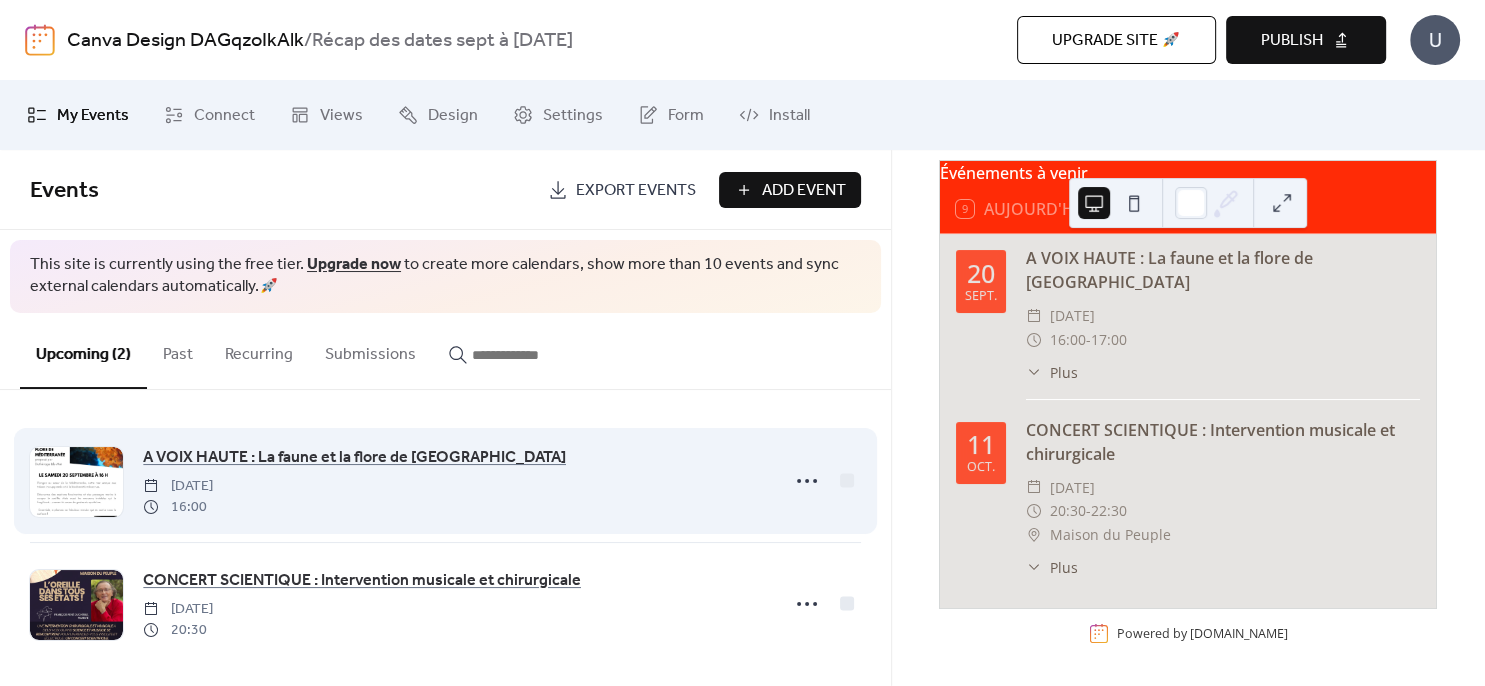 scroll, scrollTop: 10, scrollLeft: 0, axis: vertical 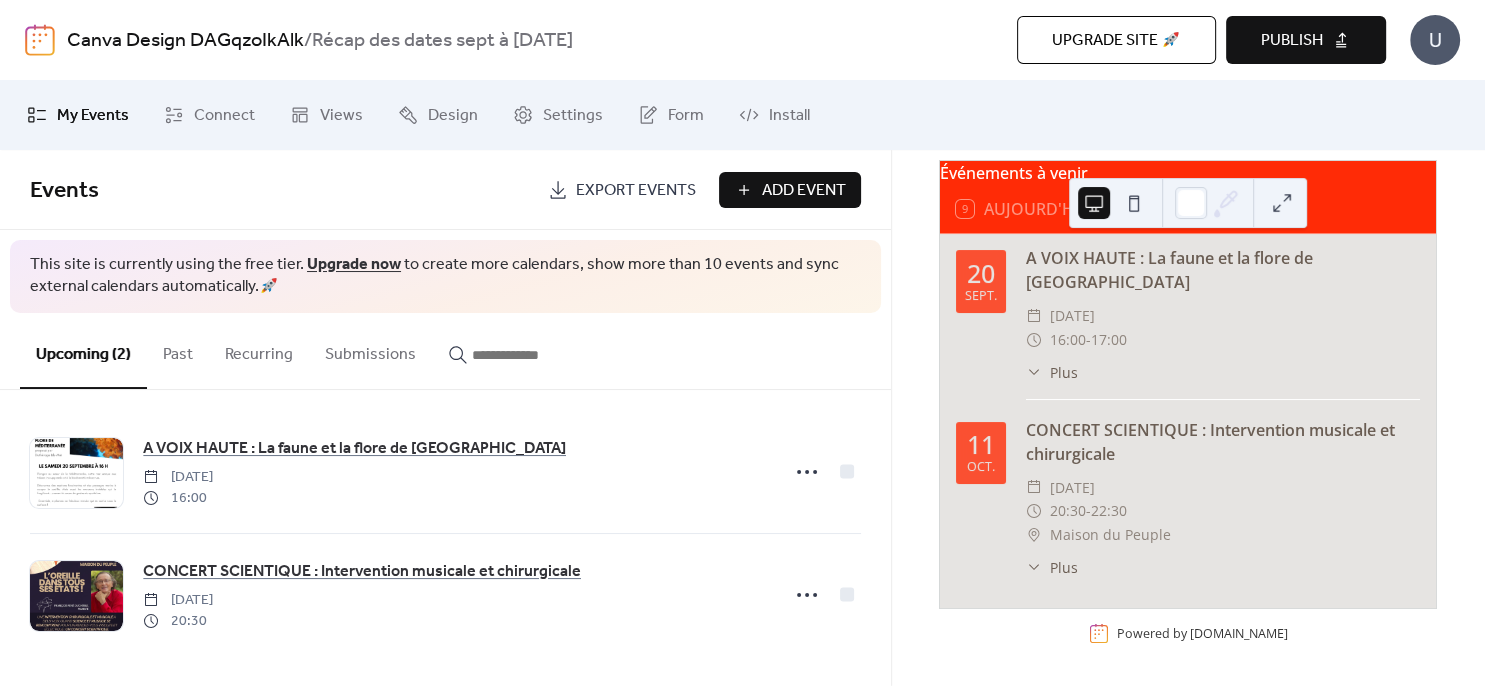 click at bounding box center [1134, 203] 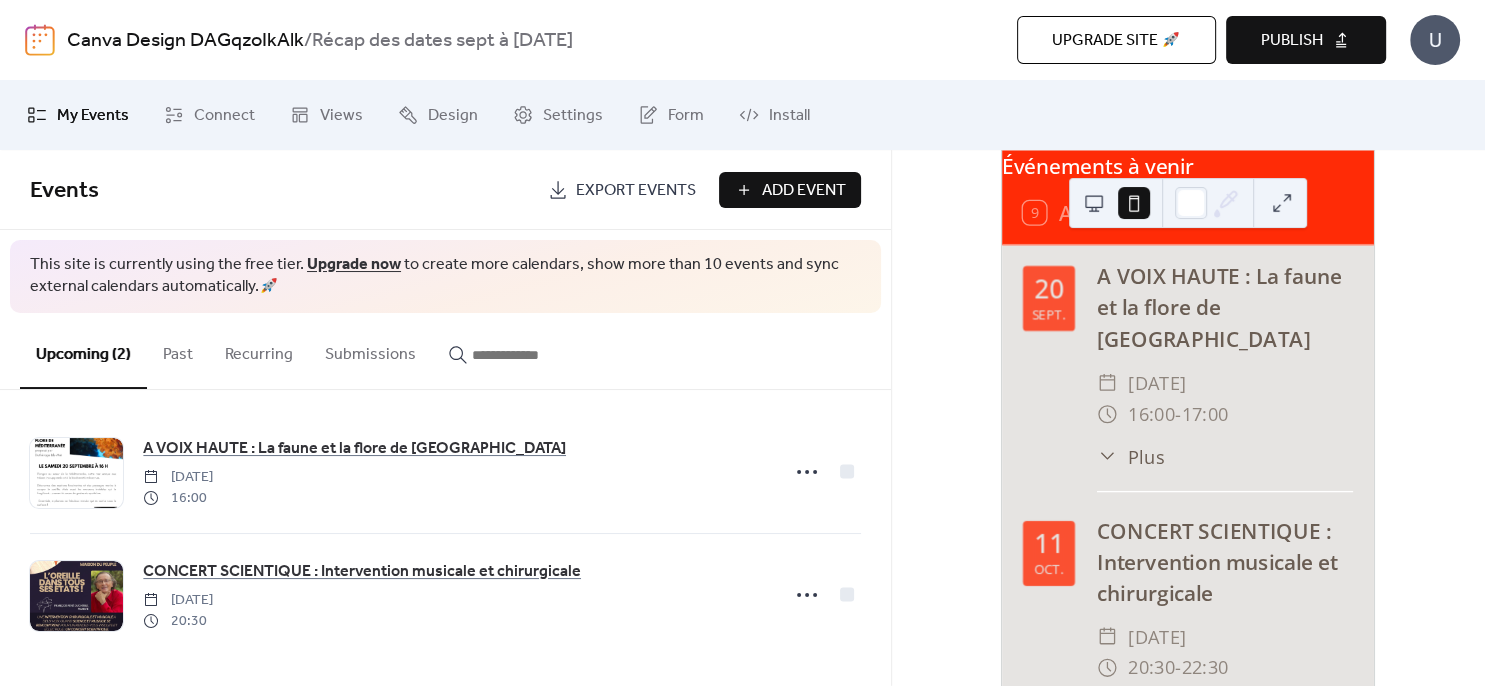 click on "Add Event" at bounding box center [790, 190] 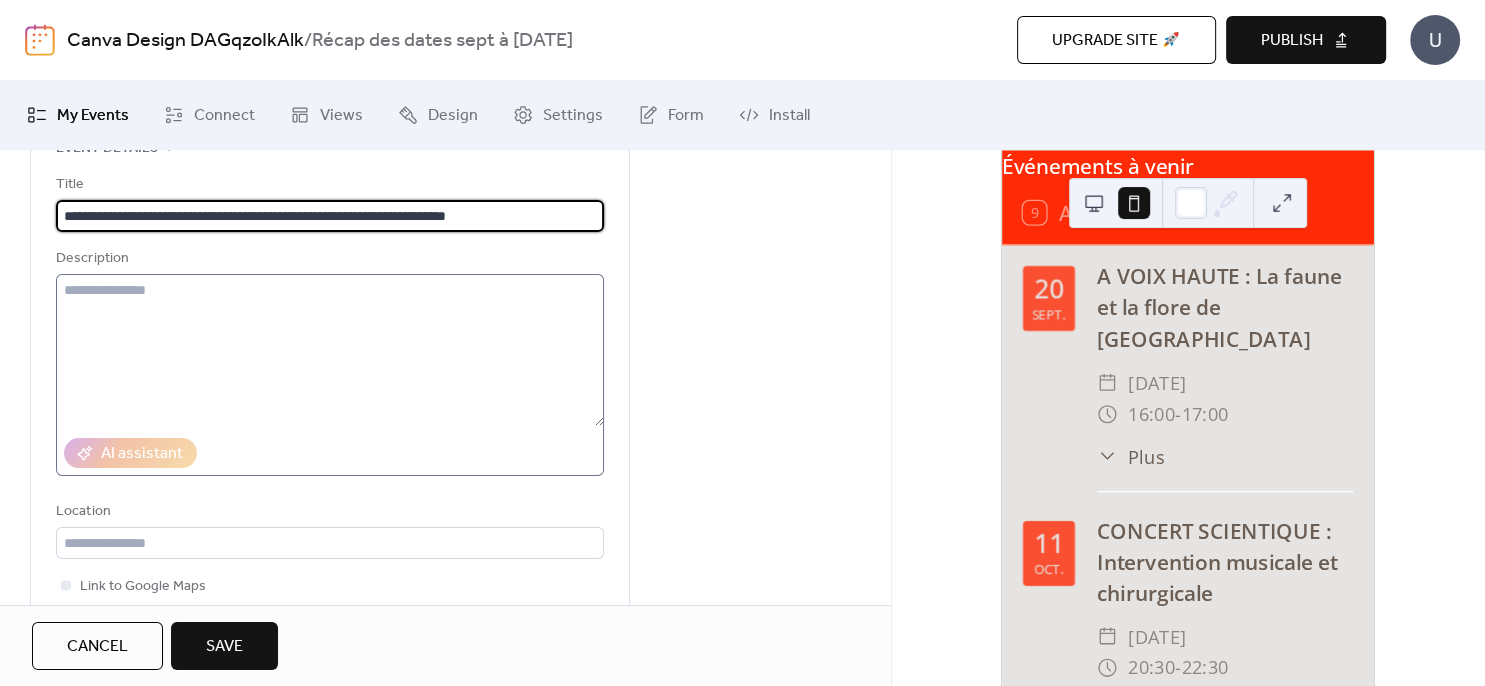 scroll, scrollTop: 144, scrollLeft: 0, axis: vertical 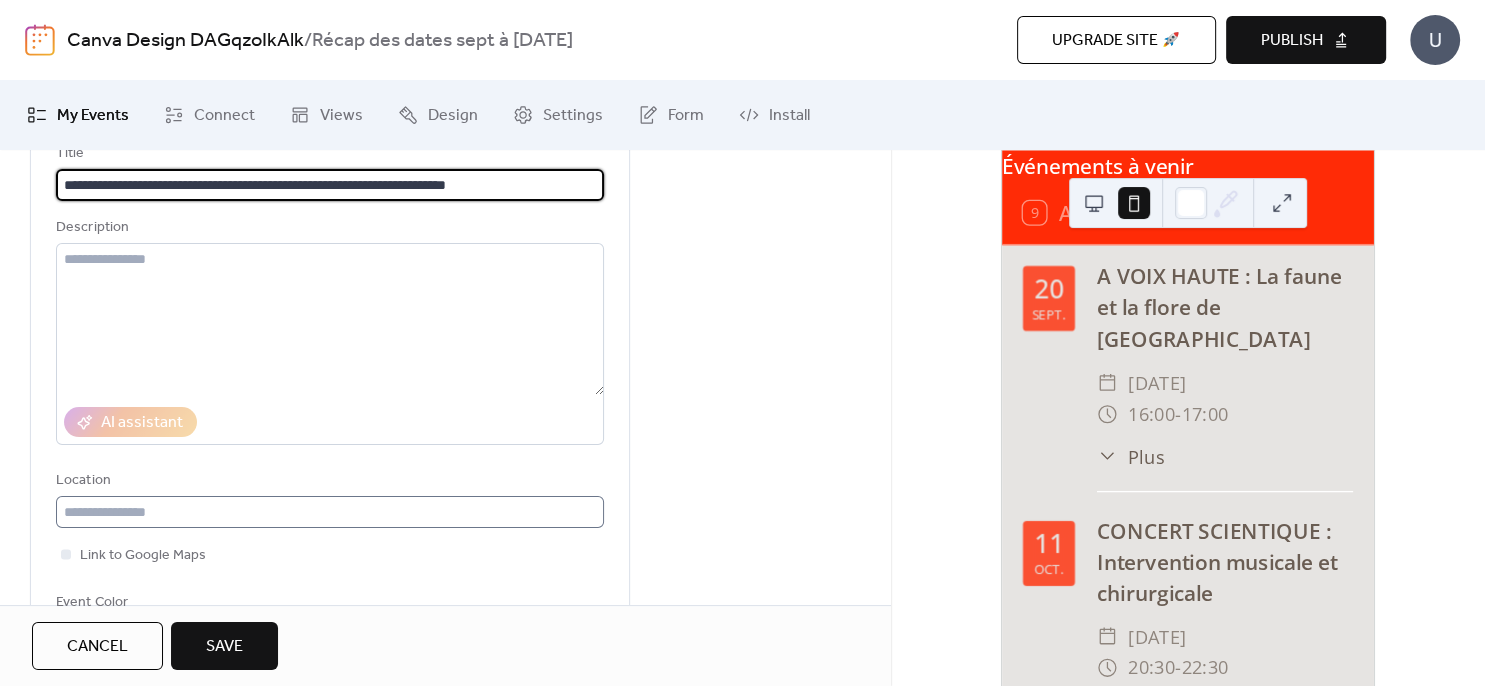 type on "**********" 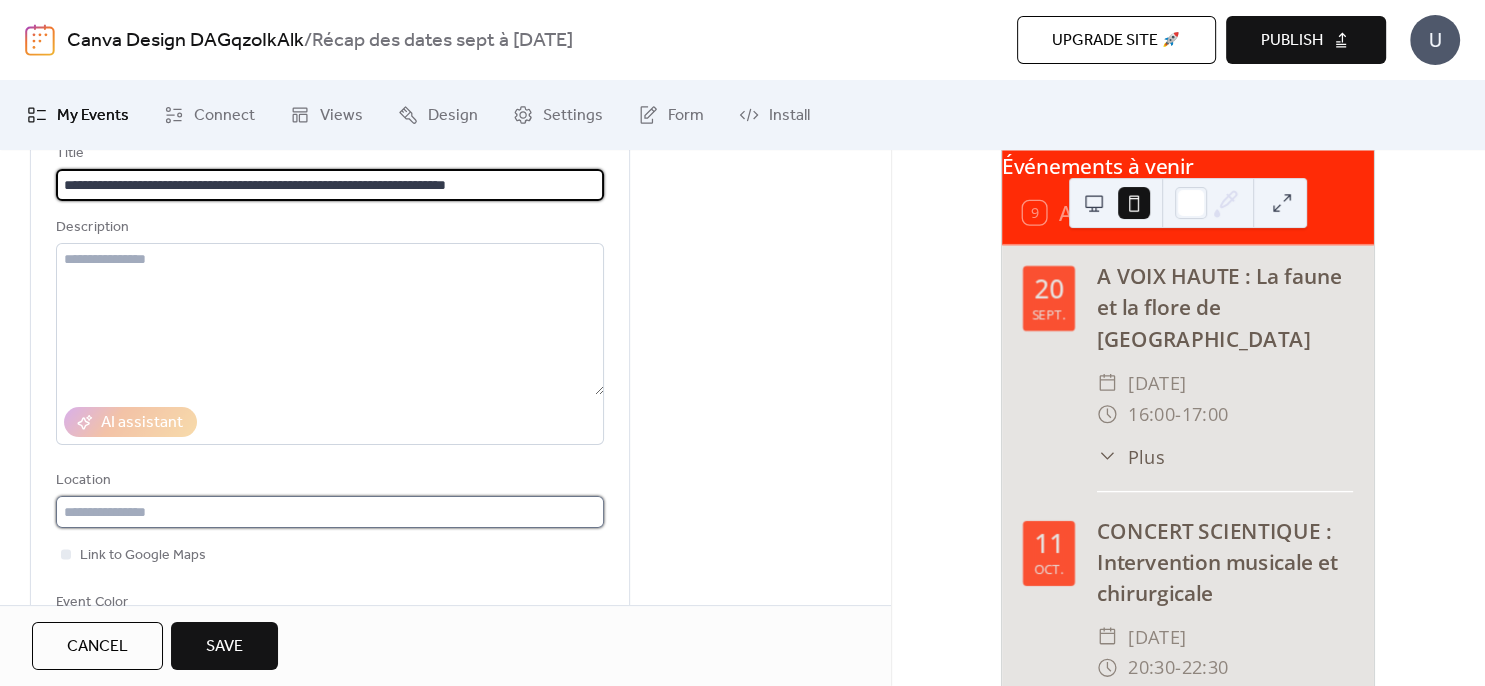 click at bounding box center (330, 512) 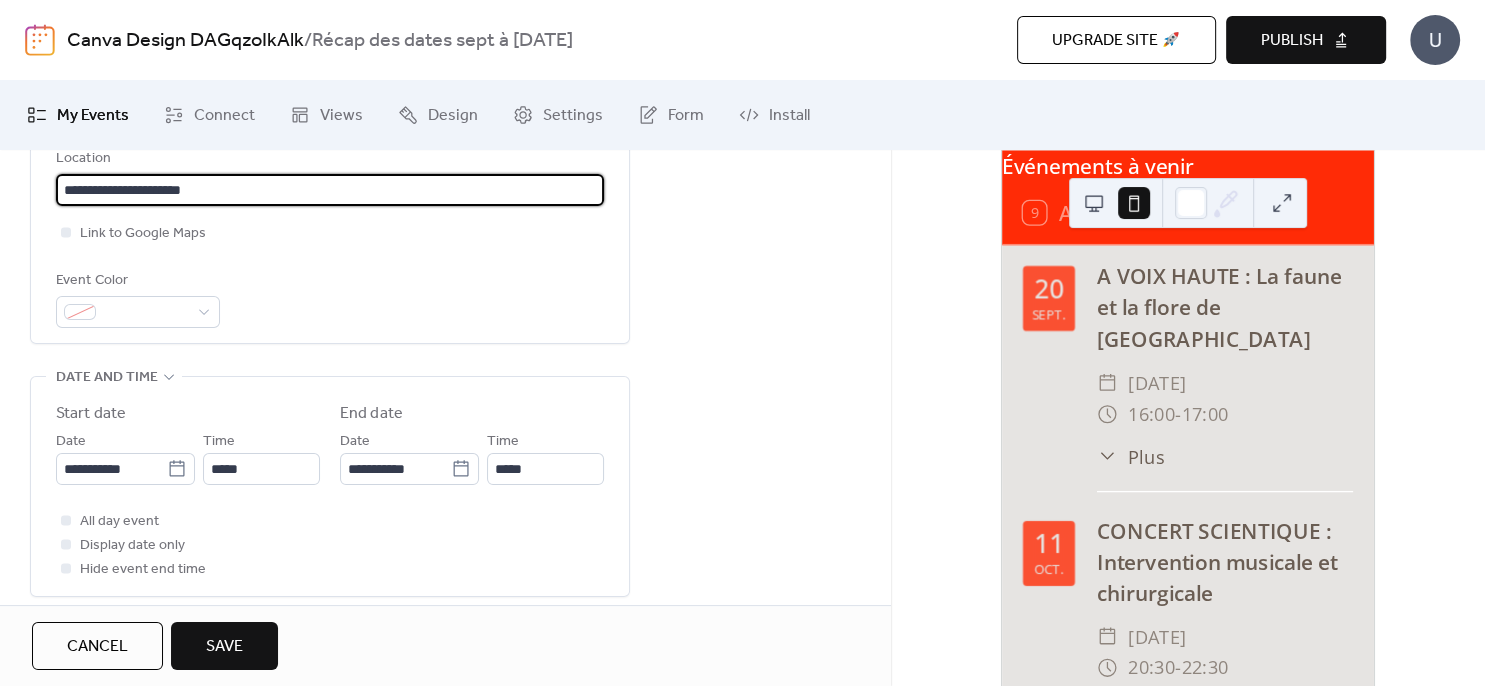 scroll, scrollTop: 504, scrollLeft: 0, axis: vertical 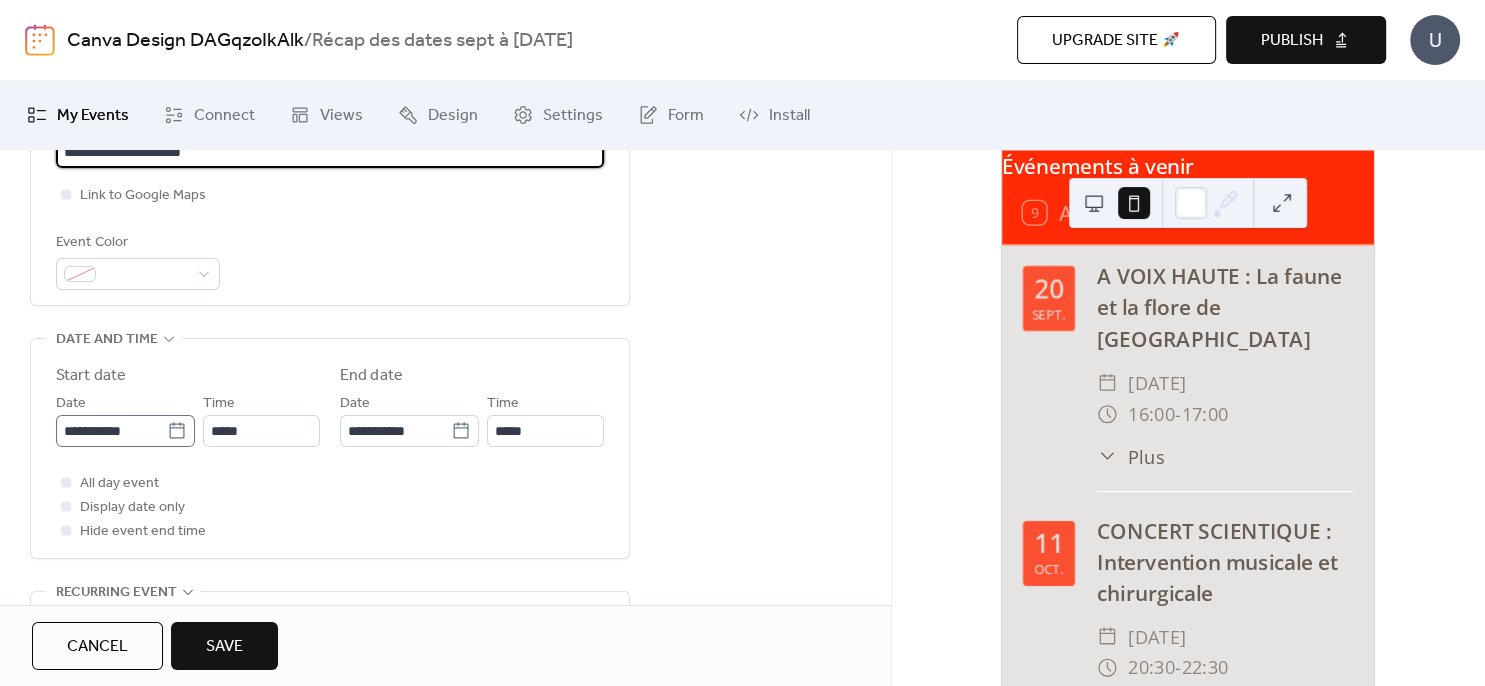 type on "**********" 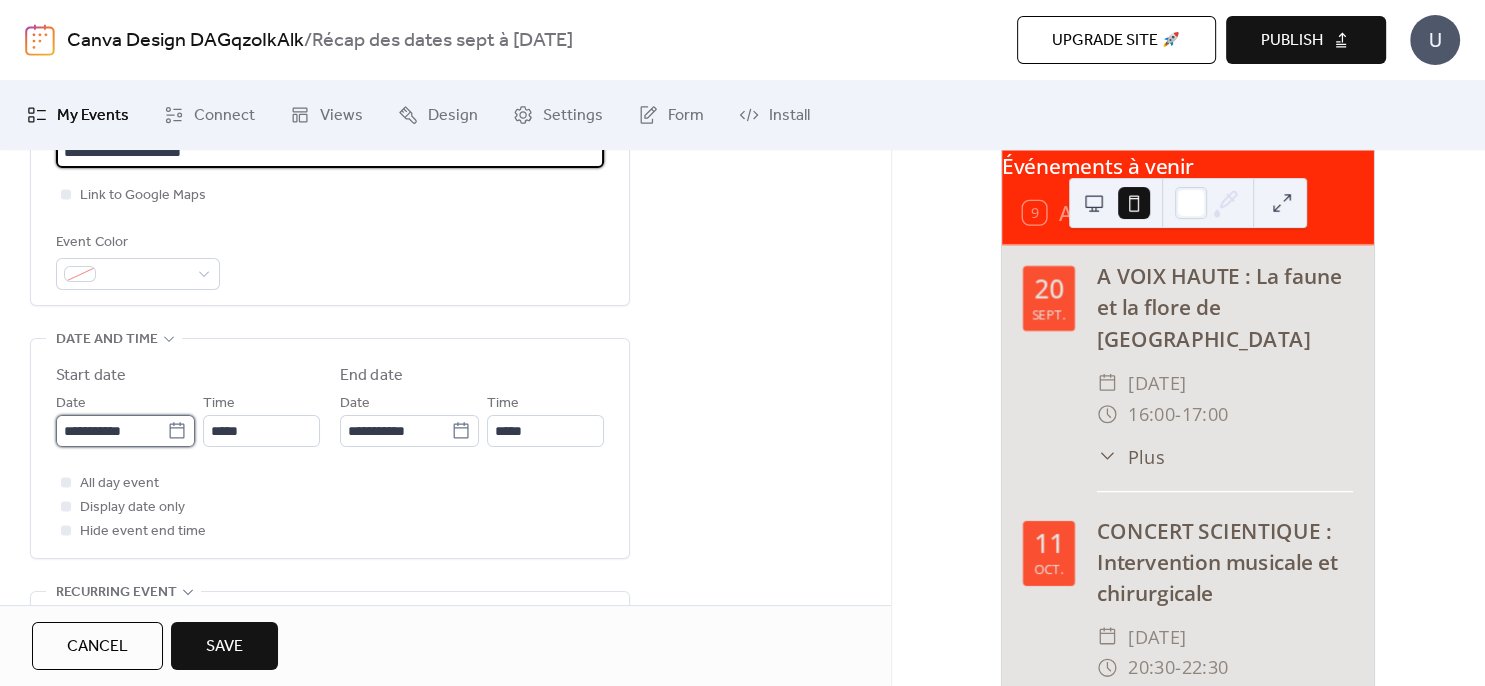 click on "**********" at bounding box center [111, 431] 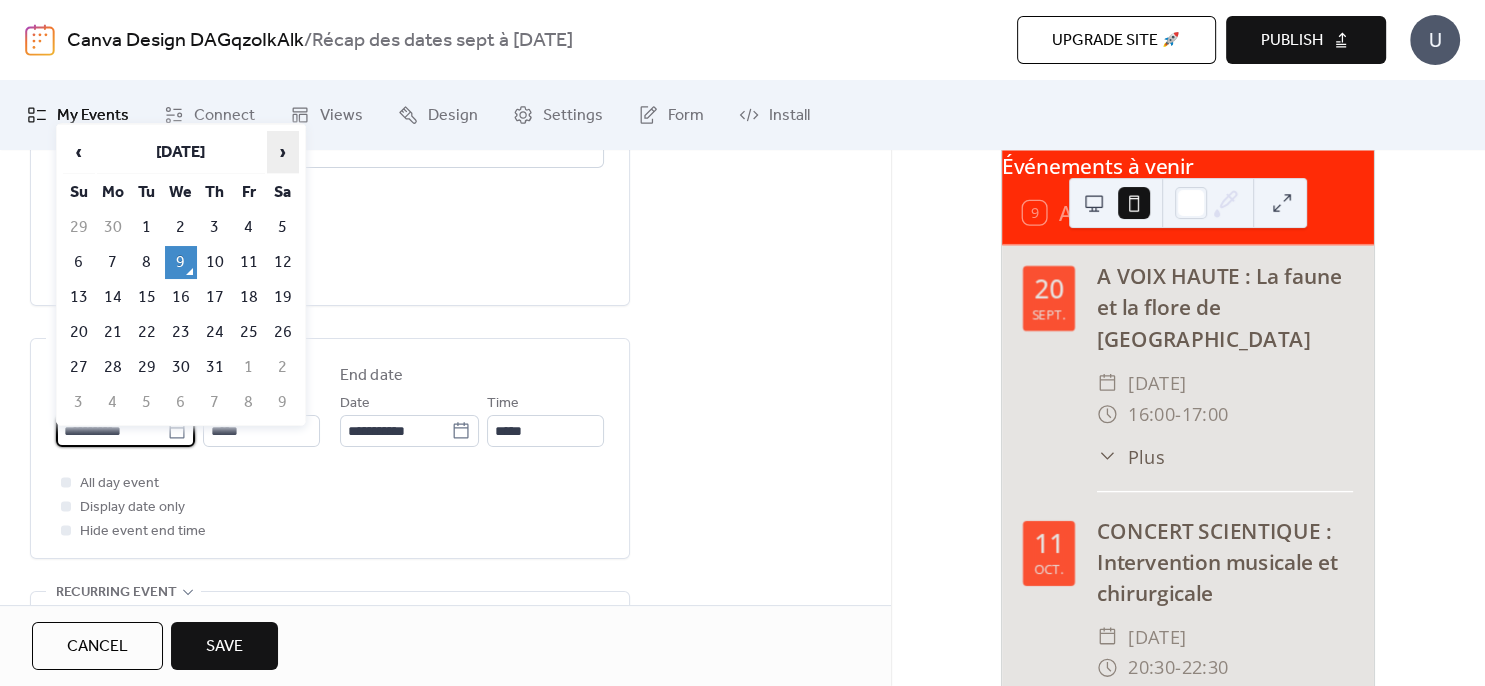 click on "›" at bounding box center [283, 152] 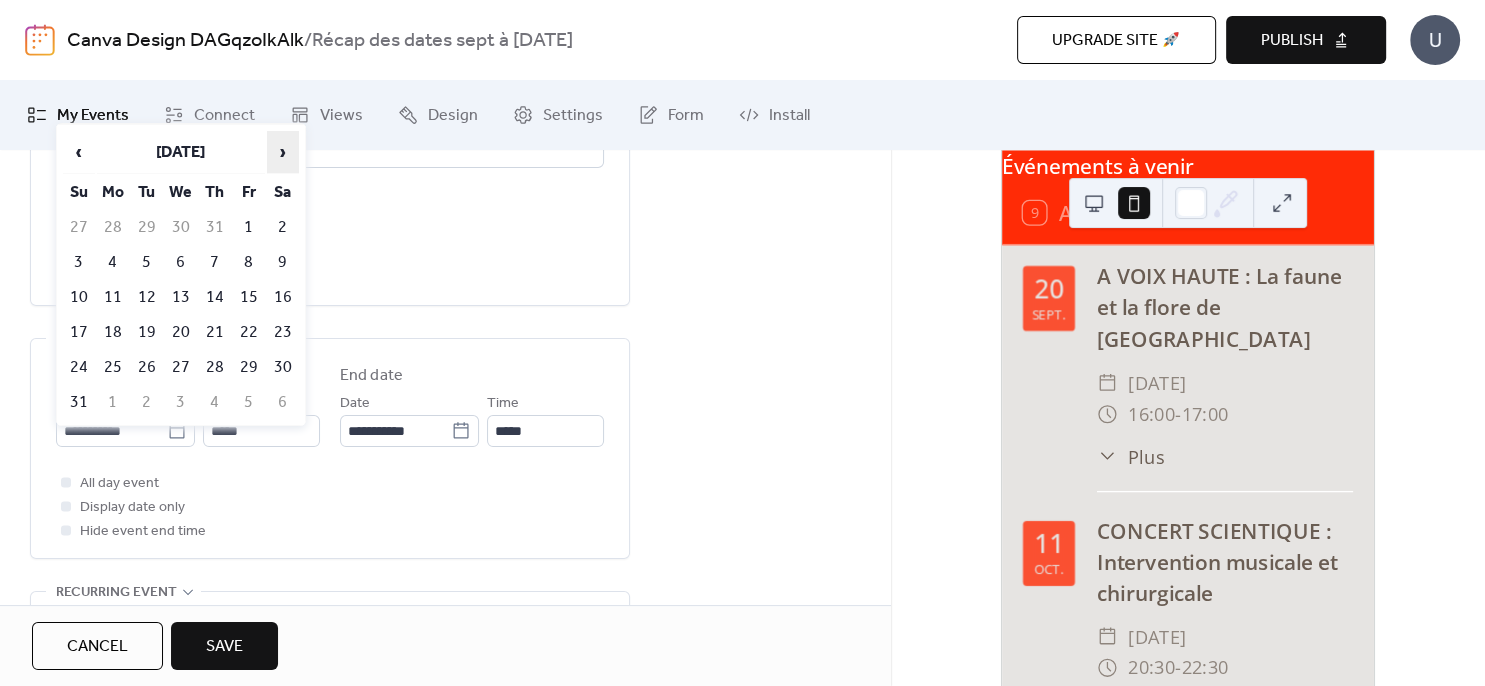 click on "›" at bounding box center (283, 152) 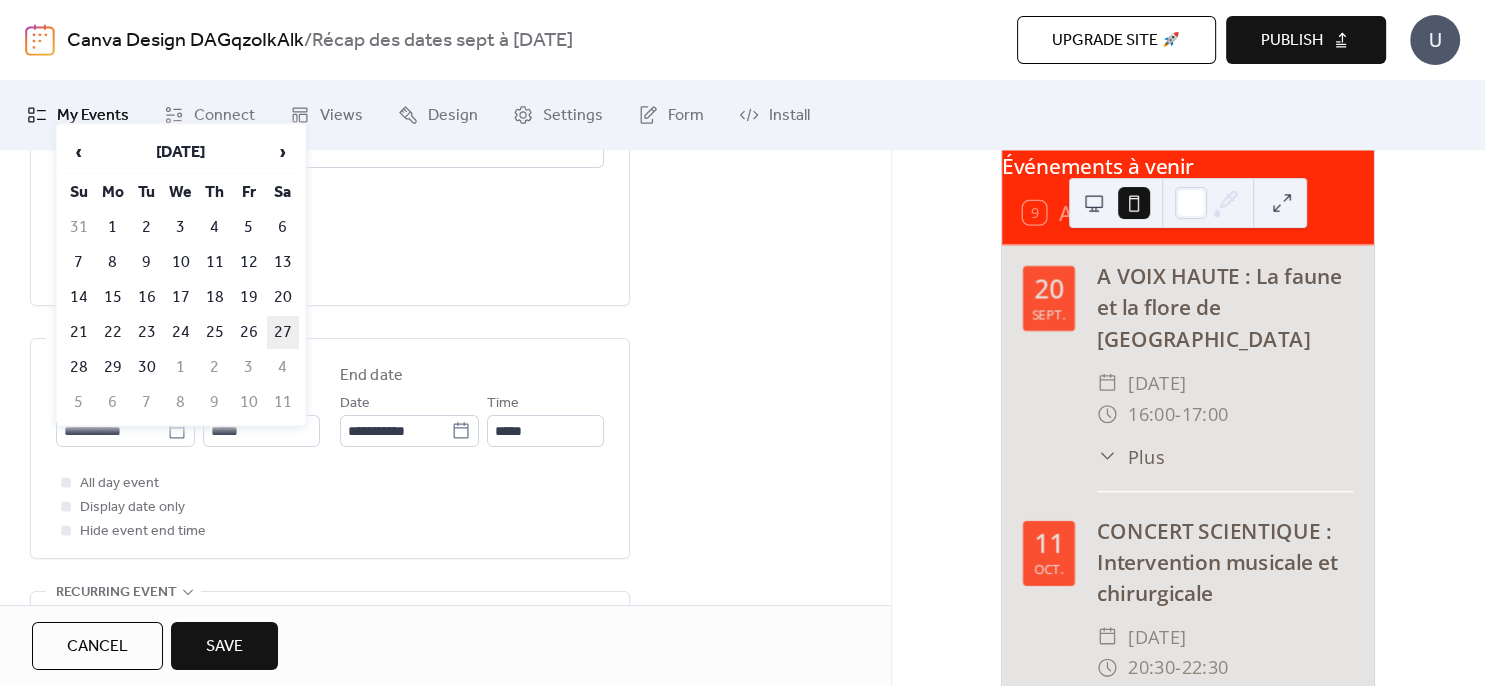 click on "27" at bounding box center [283, 332] 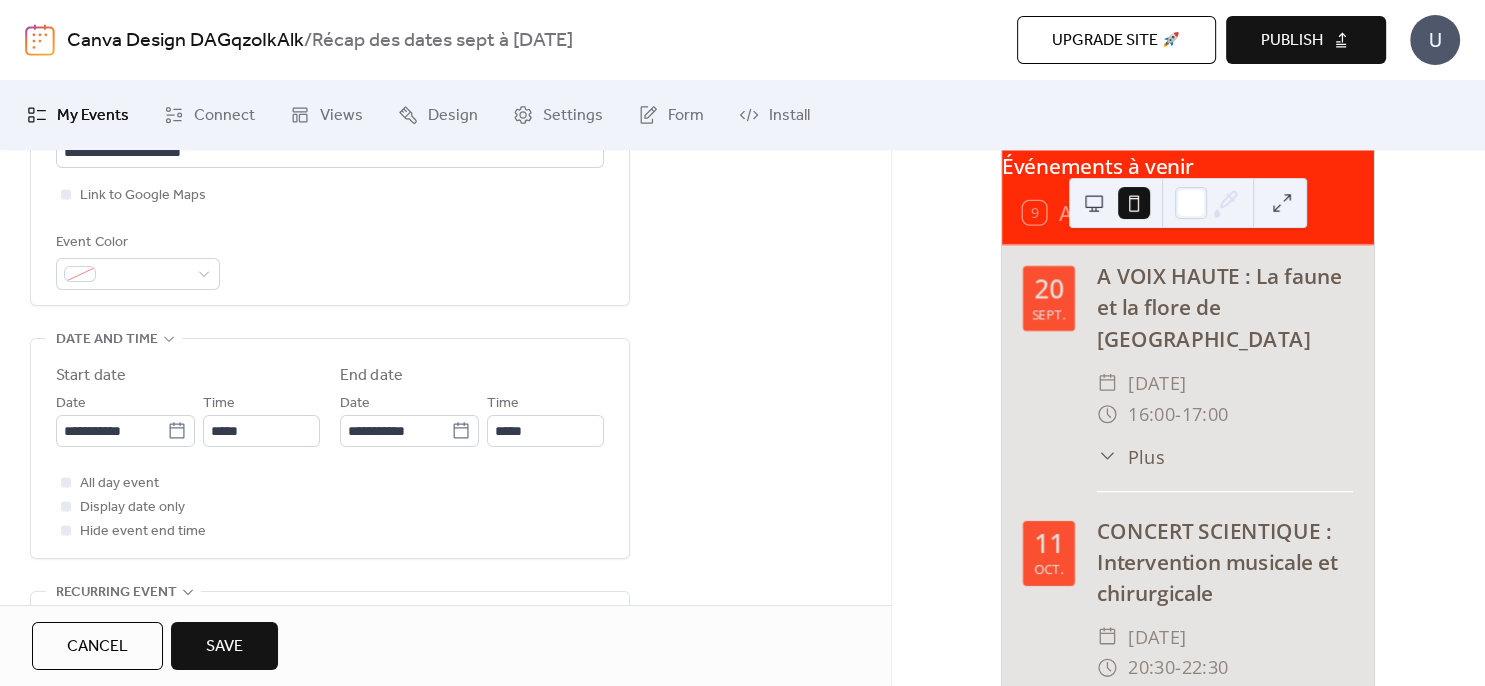 type on "**********" 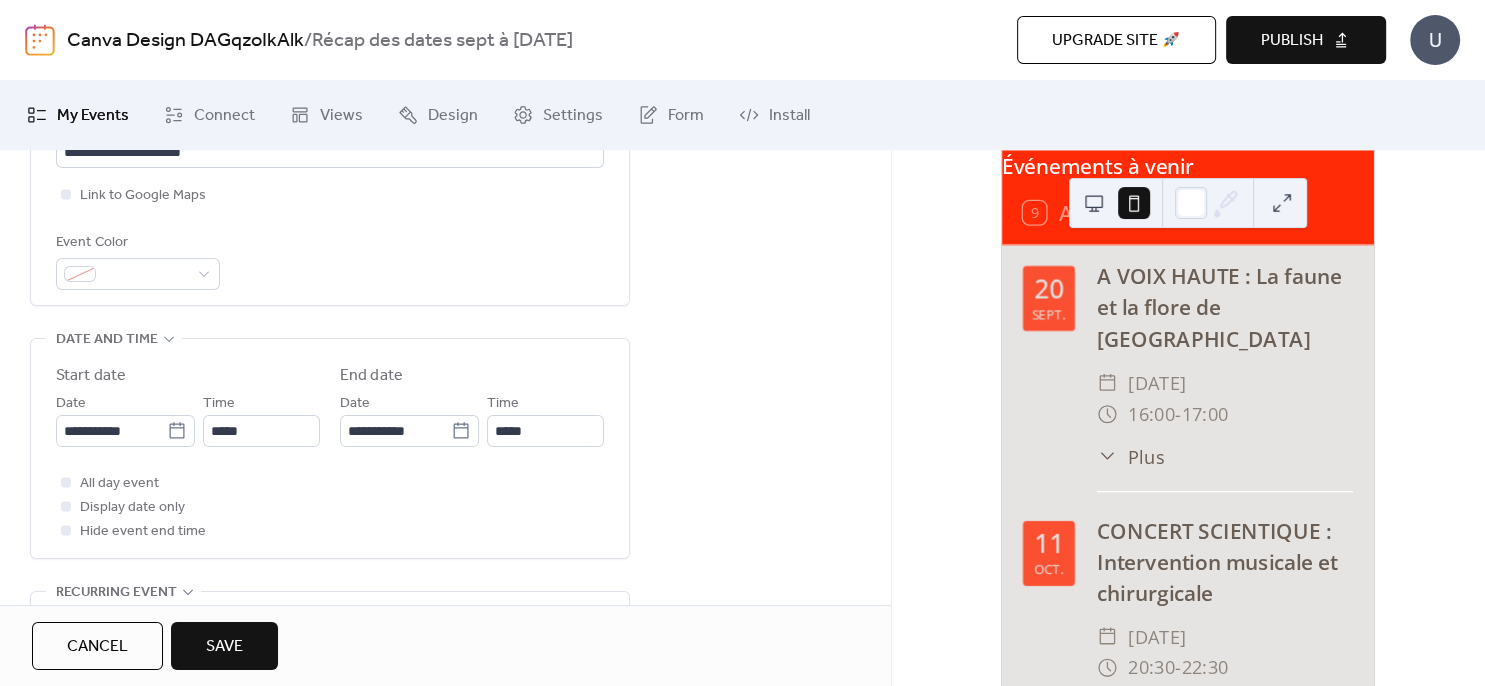 type on "**********" 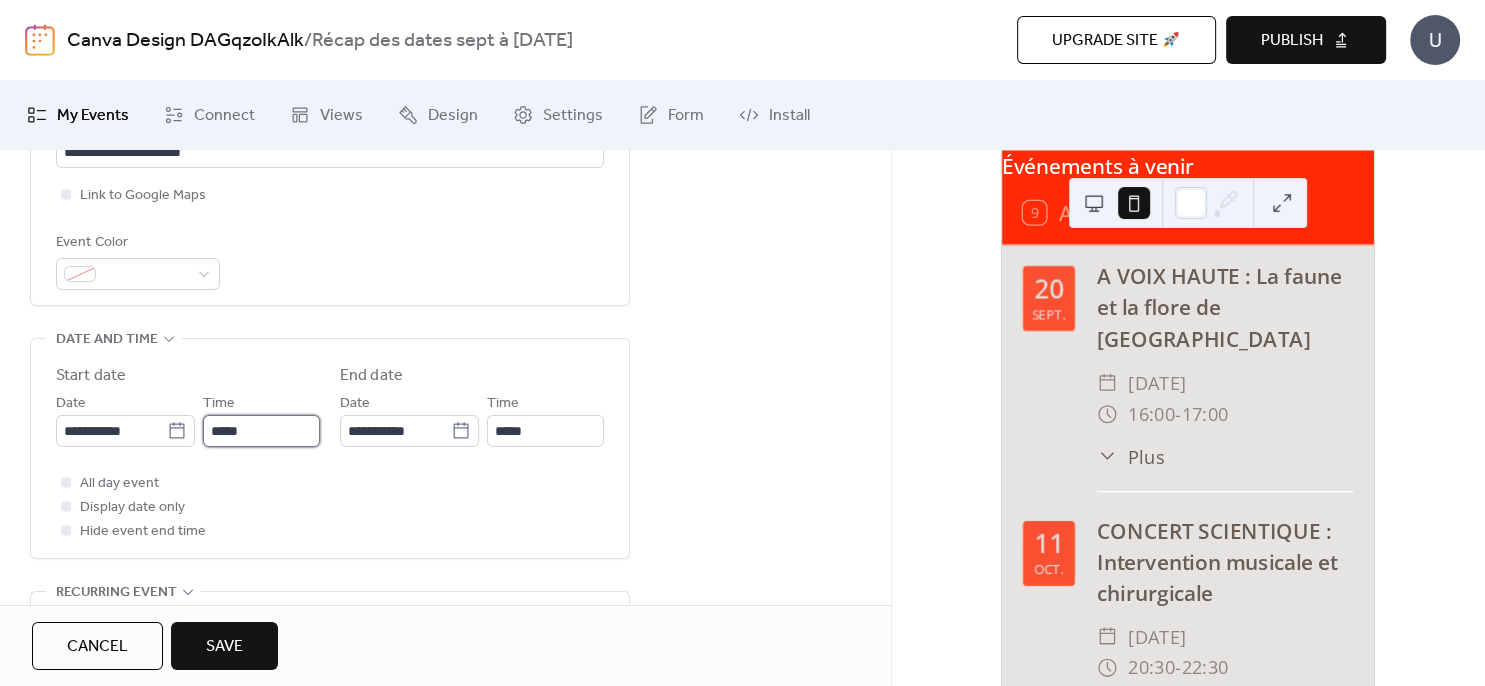 click on "*****" at bounding box center [261, 431] 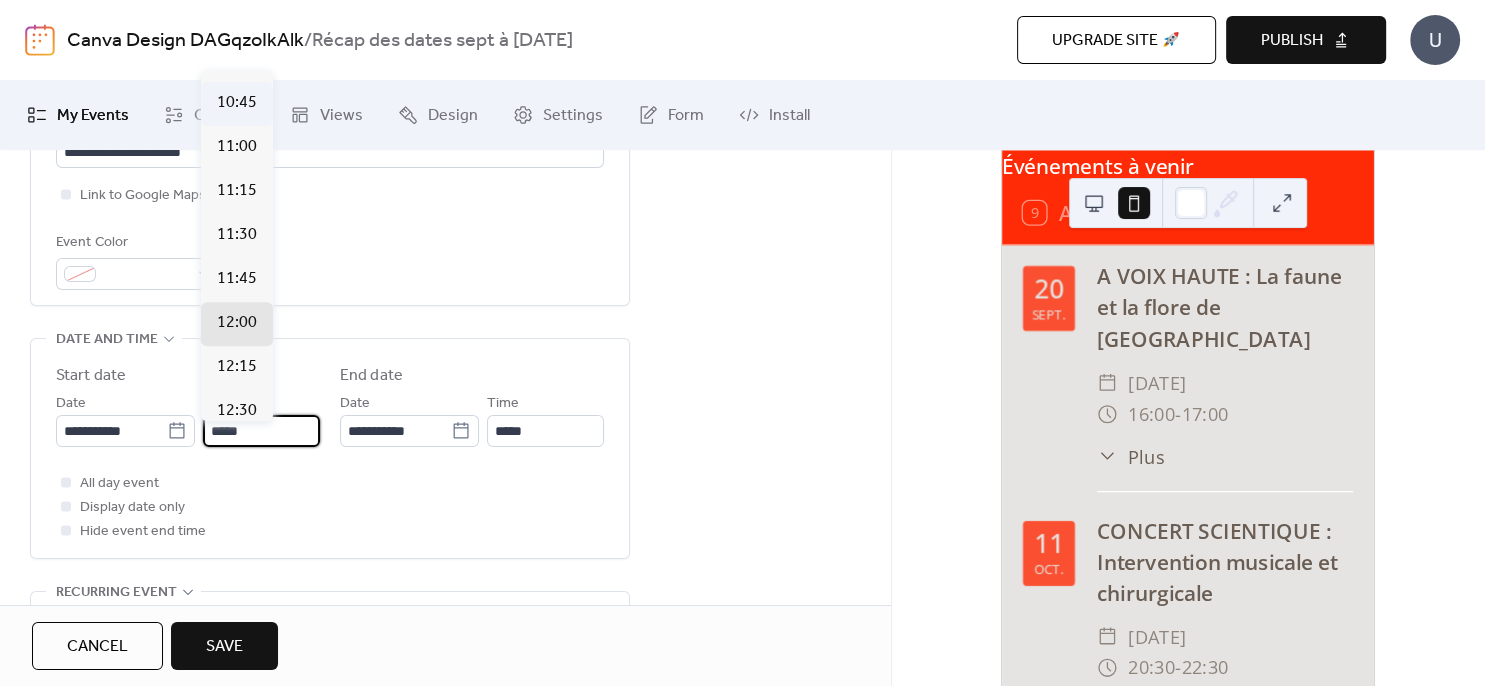 scroll, scrollTop: 1766, scrollLeft: 0, axis: vertical 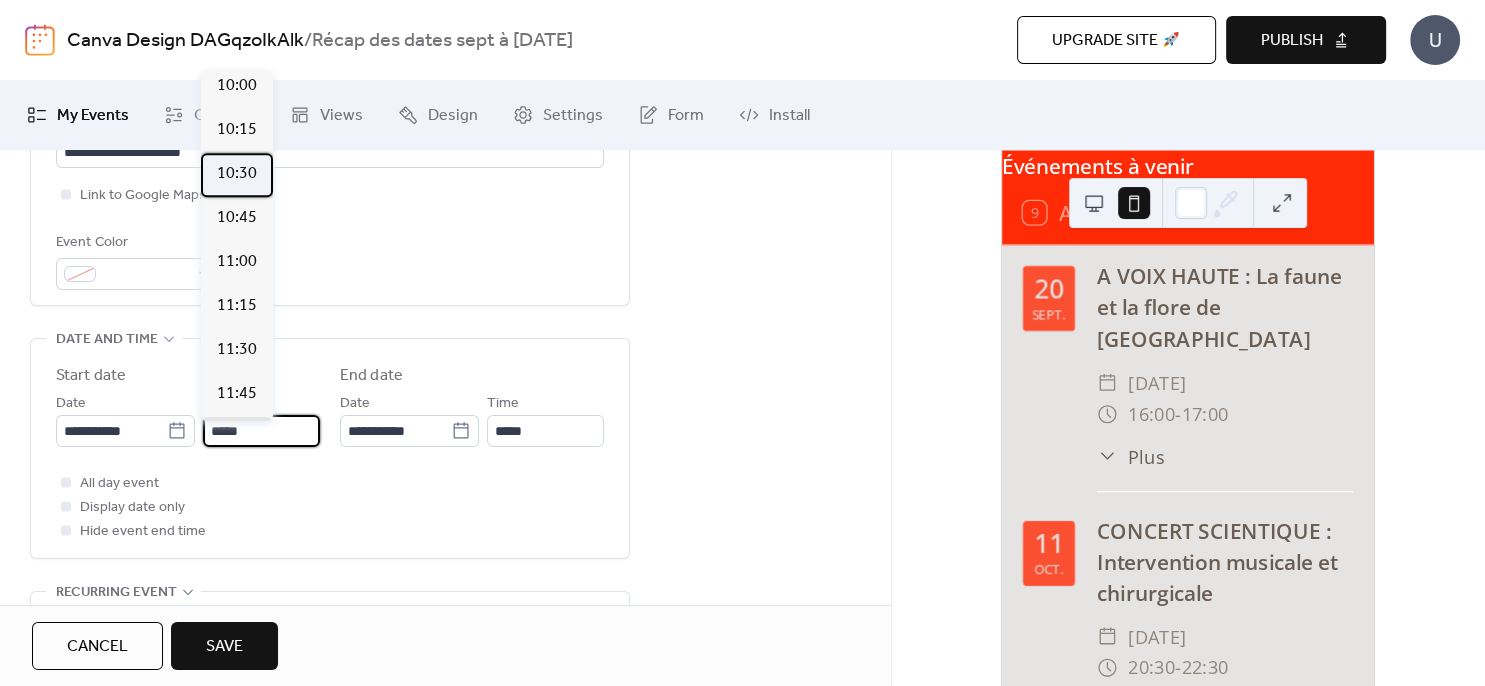 click on "10:30" at bounding box center [237, 174] 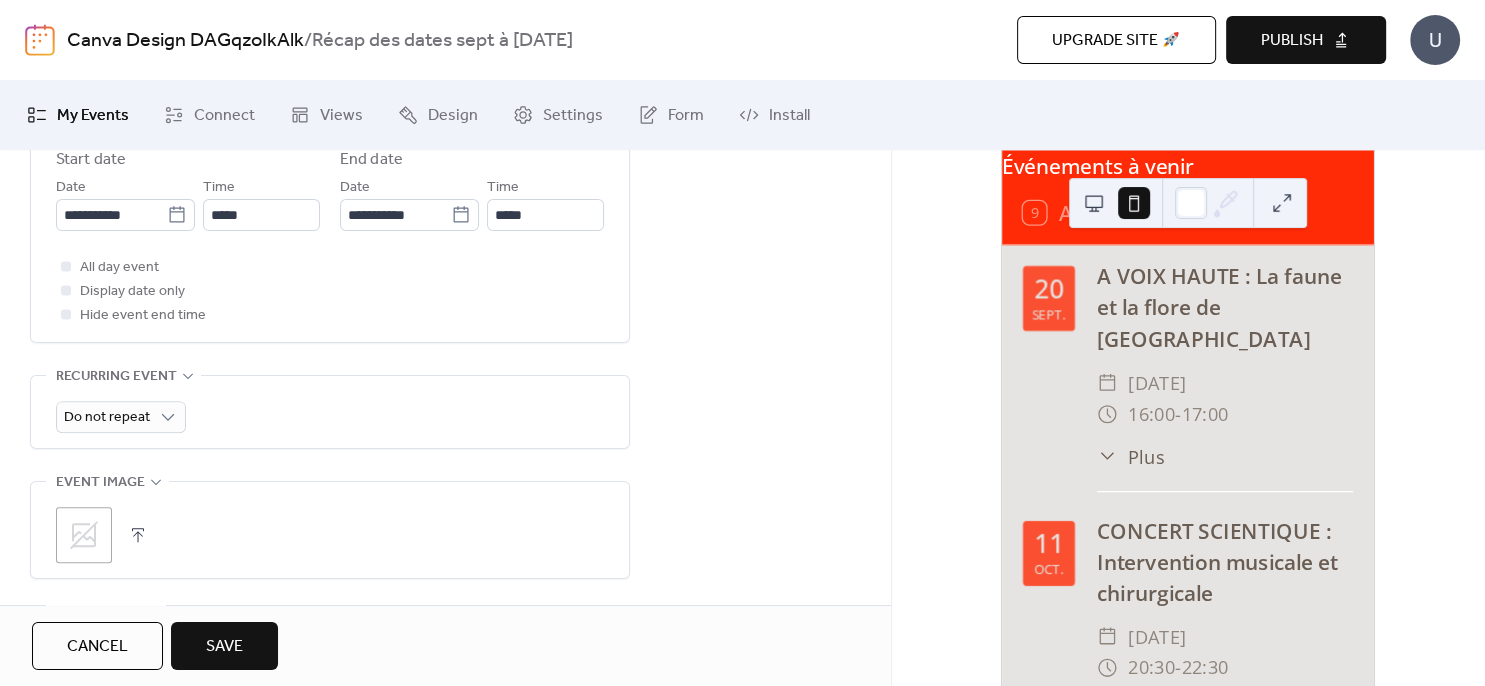scroll, scrollTop: 792, scrollLeft: 0, axis: vertical 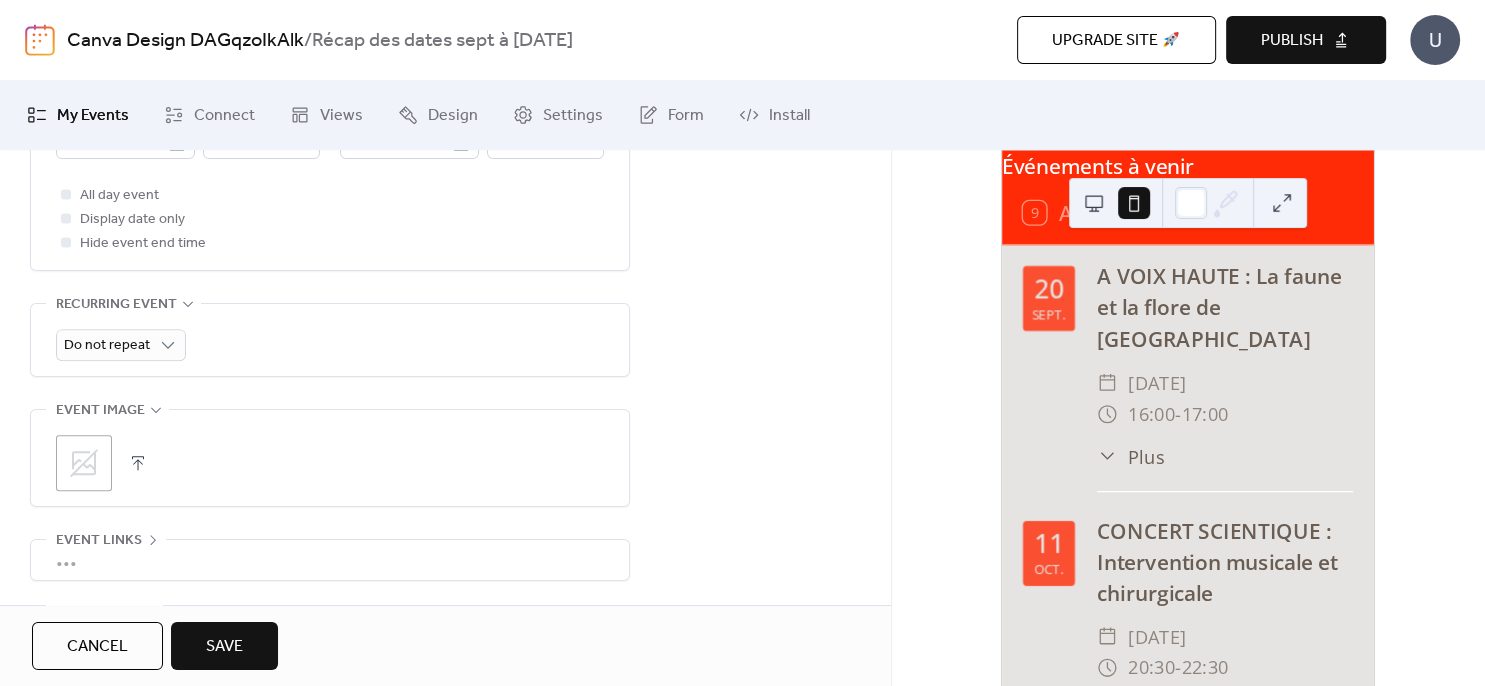 click 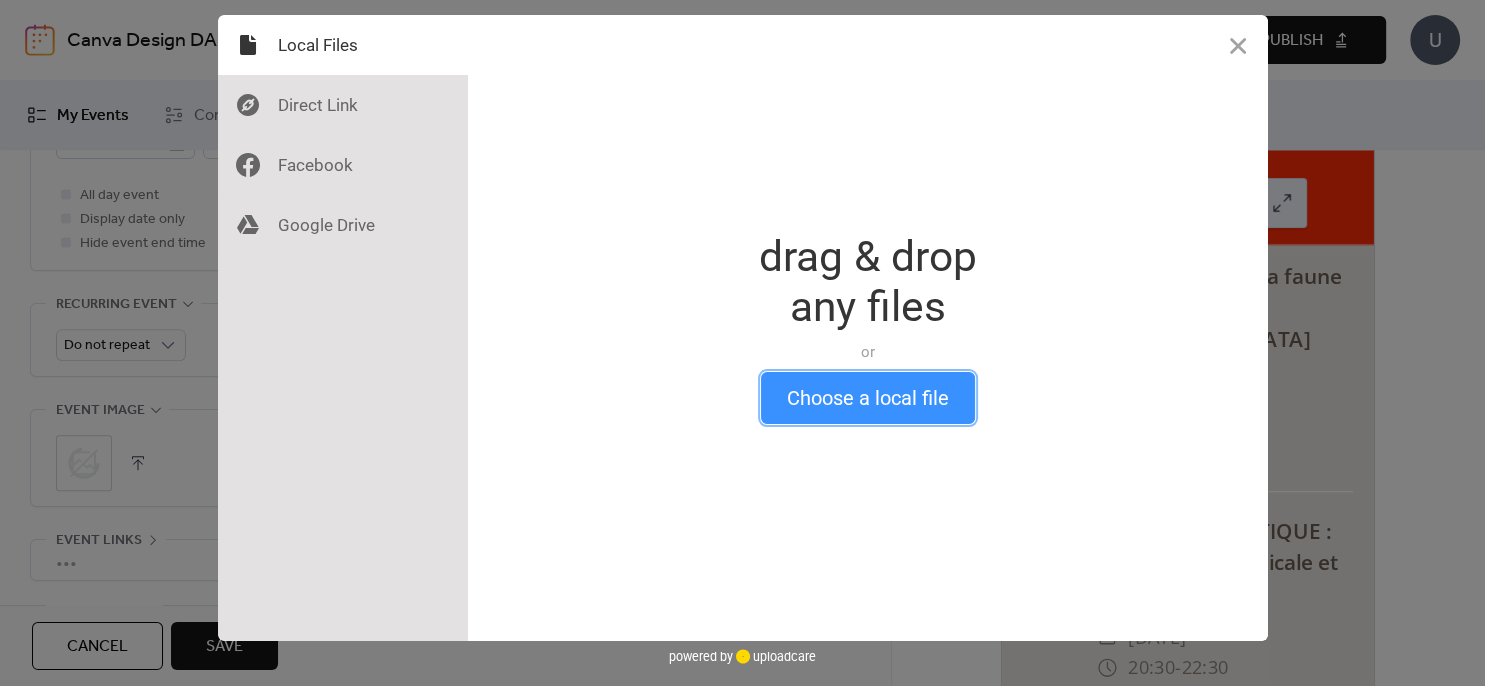 click on "Choose a local file" at bounding box center [868, 398] 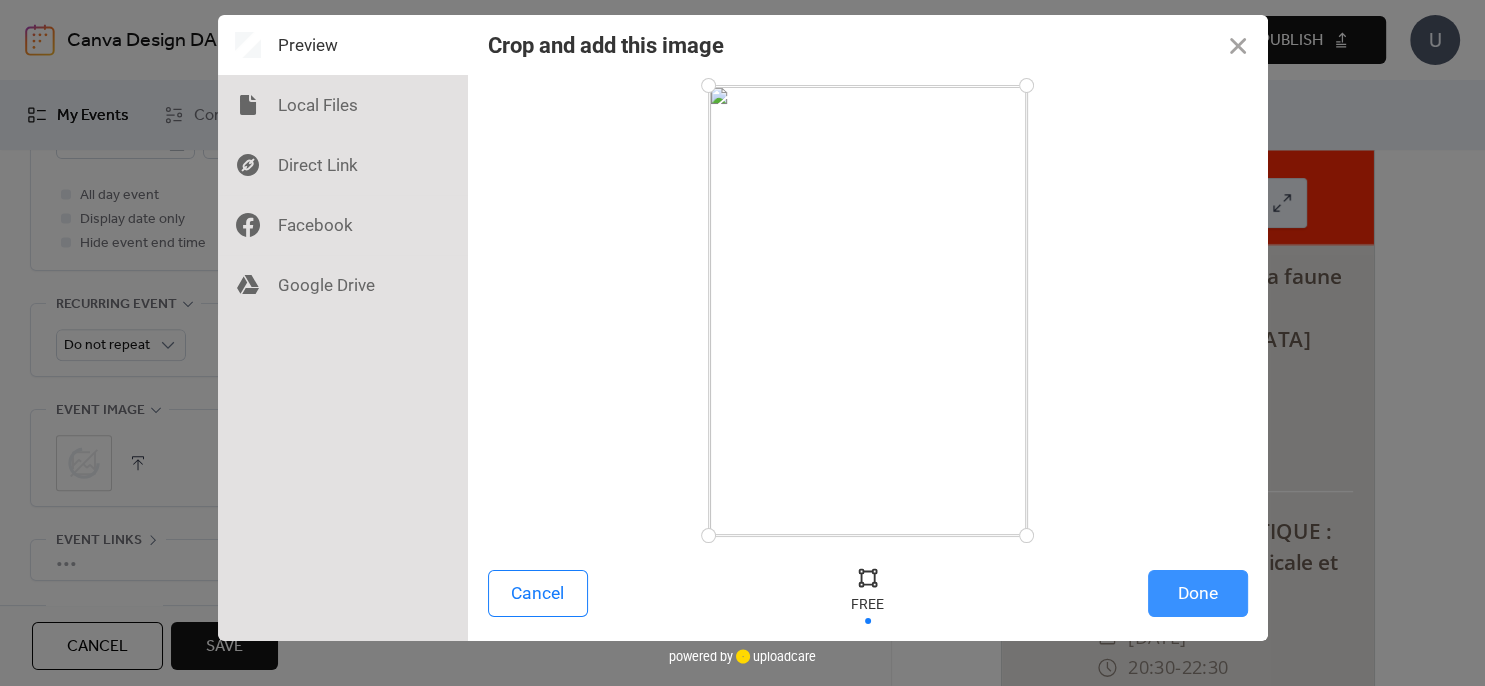 click on "Done" at bounding box center [1198, 593] 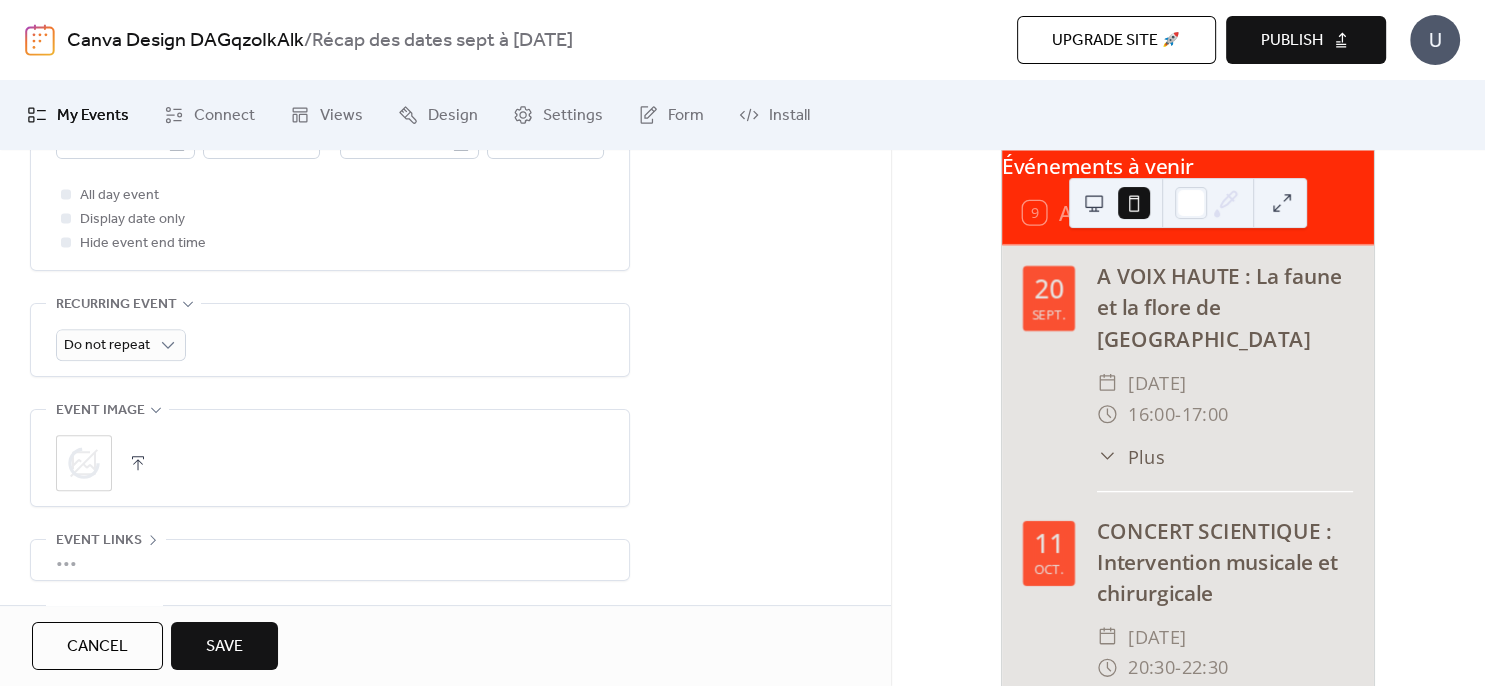 scroll, scrollTop: 792, scrollLeft: 0, axis: vertical 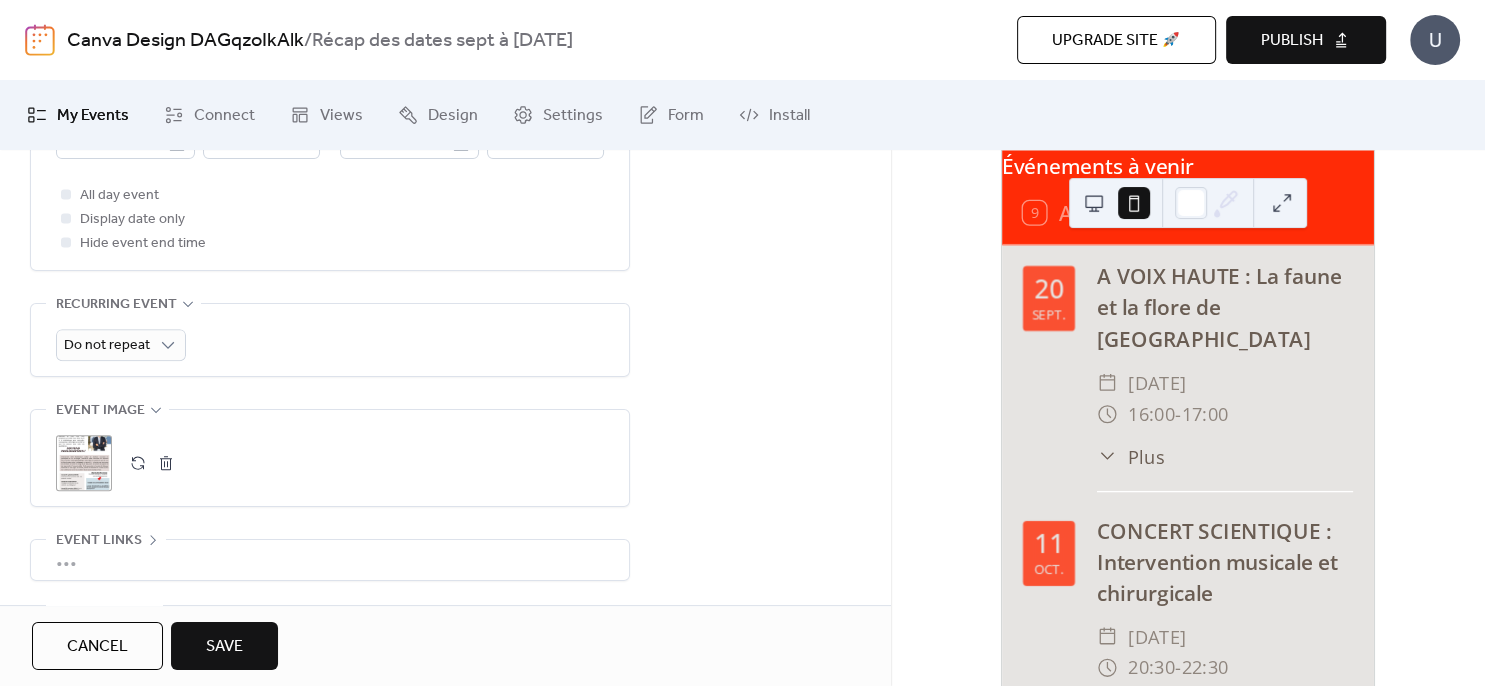 click on "Save" at bounding box center (224, 646) 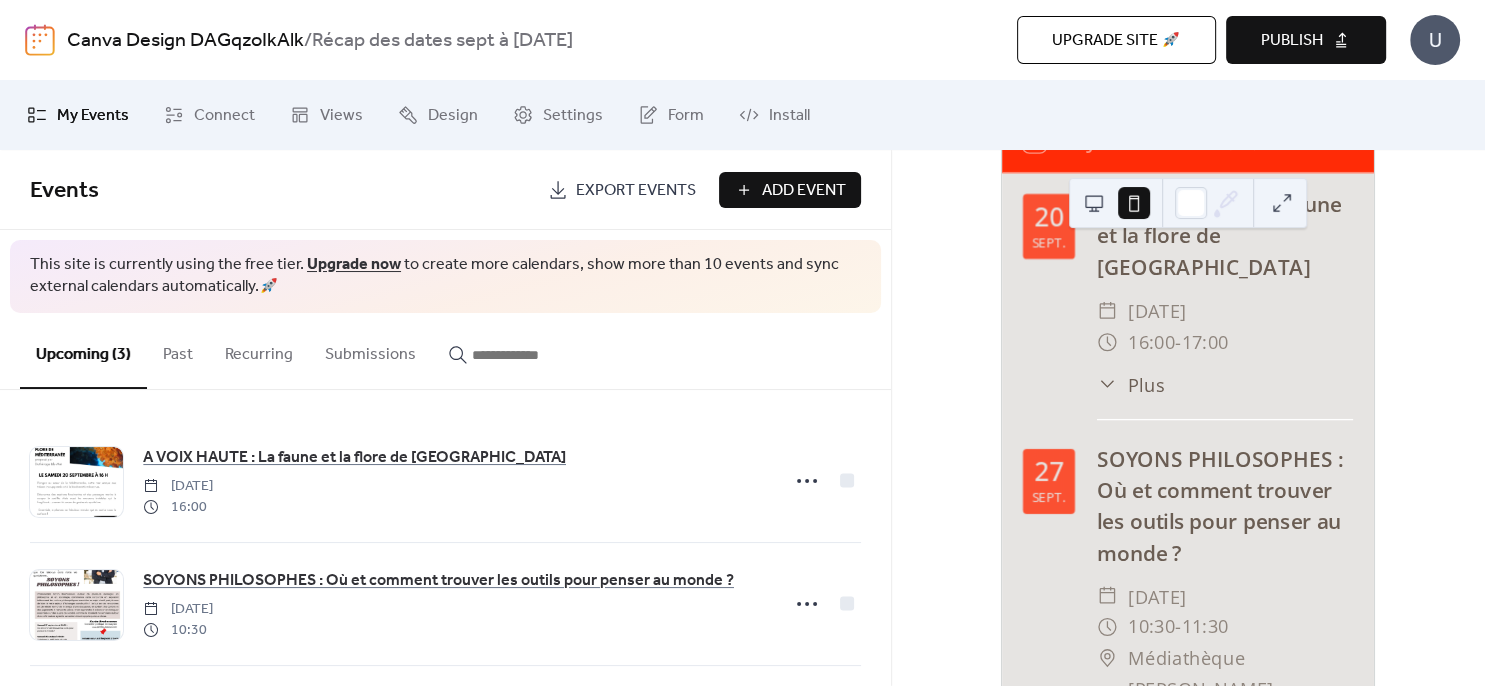 scroll, scrollTop: 251, scrollLeft: 0, axis: vertical 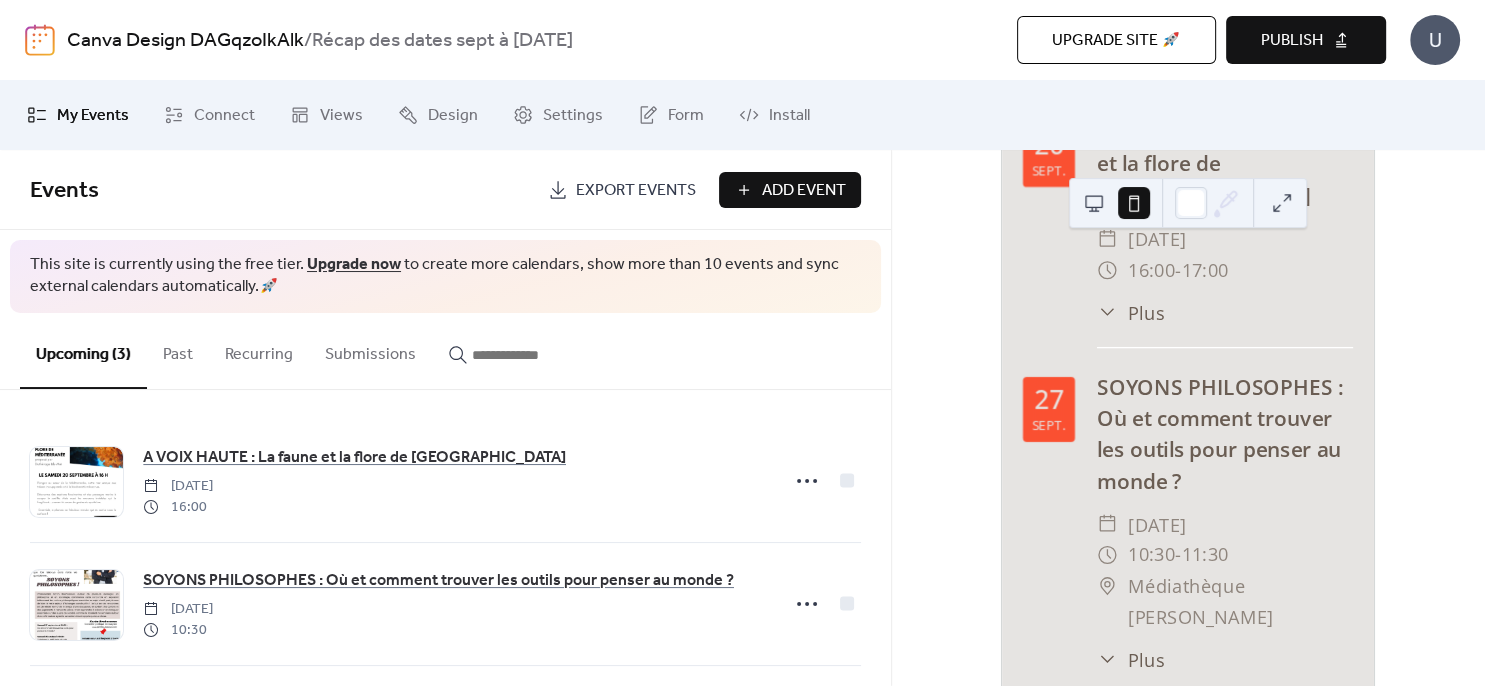 click on "Add Event" at bounding box center (804, 191) 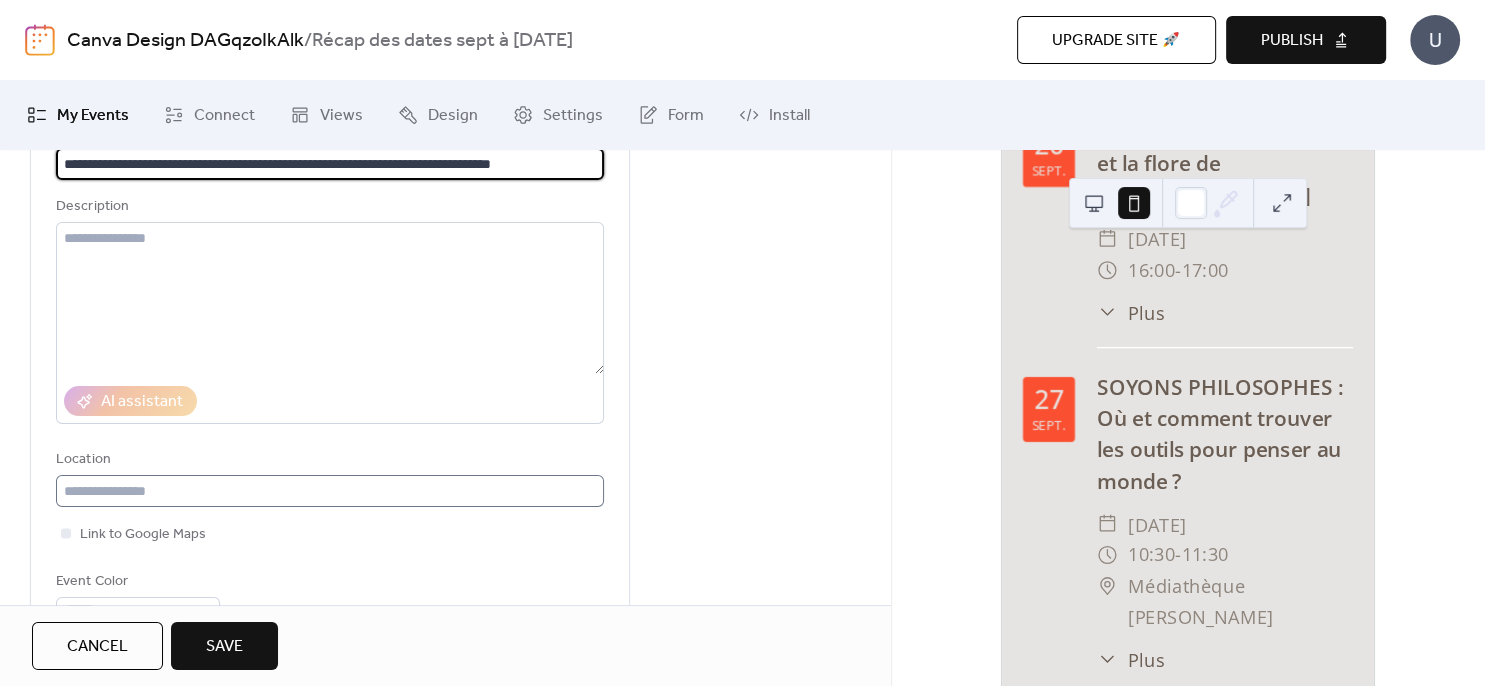 scroll, scrollTop: 216, scrollLeft: 0, axis: vertical 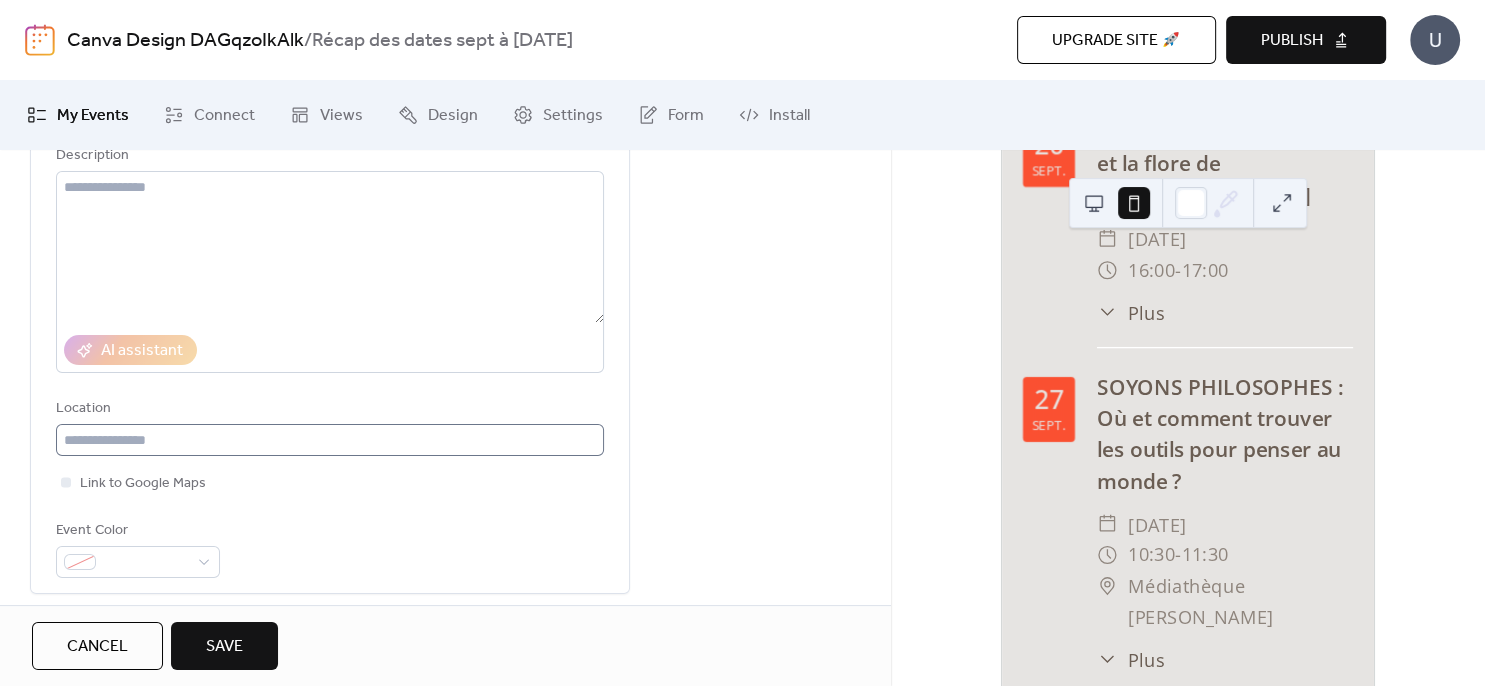 type on "**********" 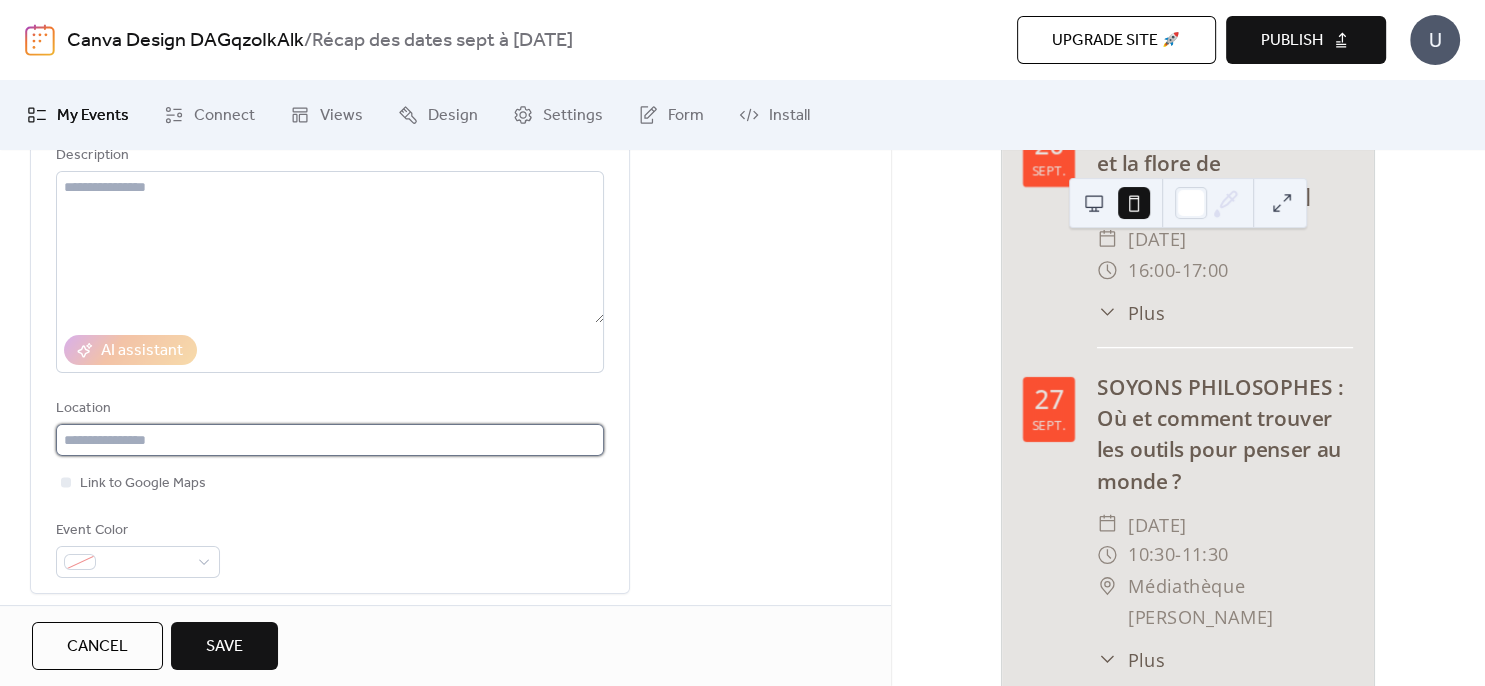 click at bounding box center [330, 440] 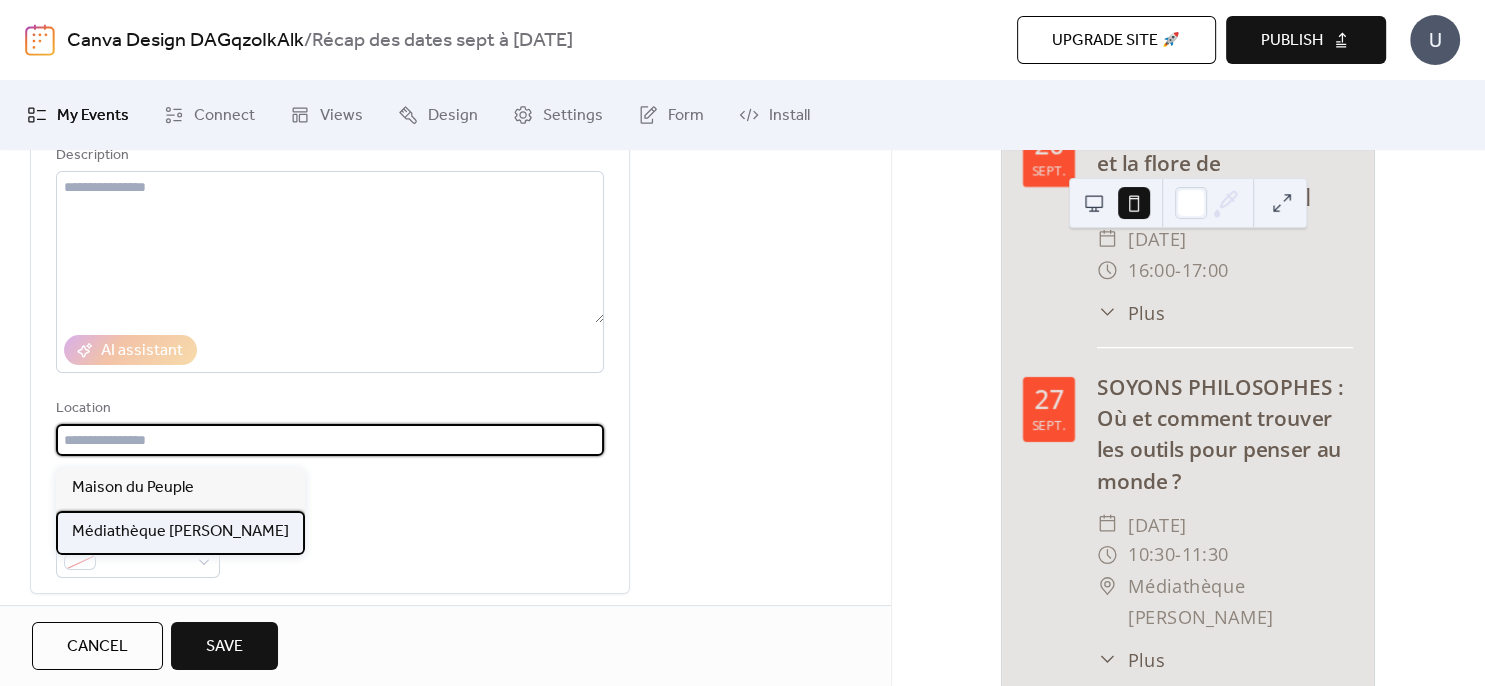 click on "Médiathèque [PERSON_NAME]" at bounding box center (180, 532) 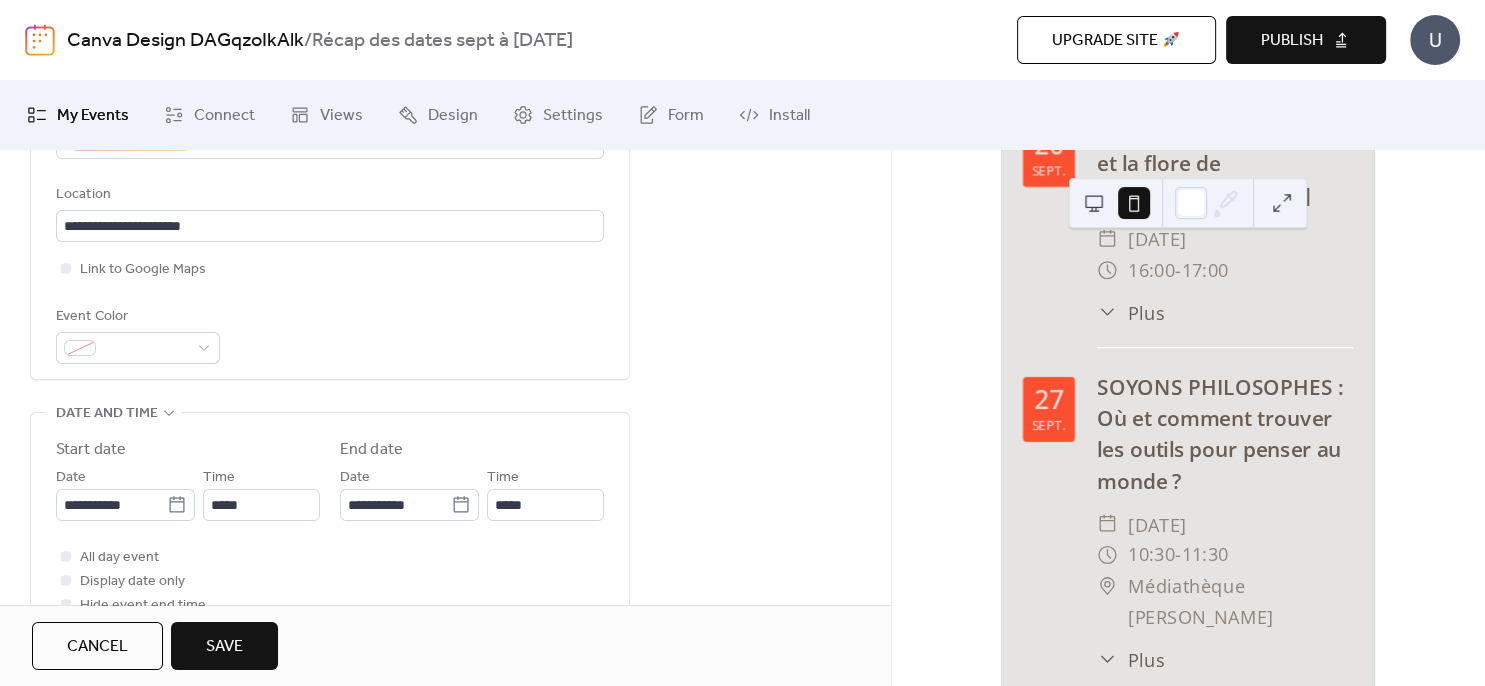 scroll, scrollTop: 504, scrollLeft: 0, axis: vertical 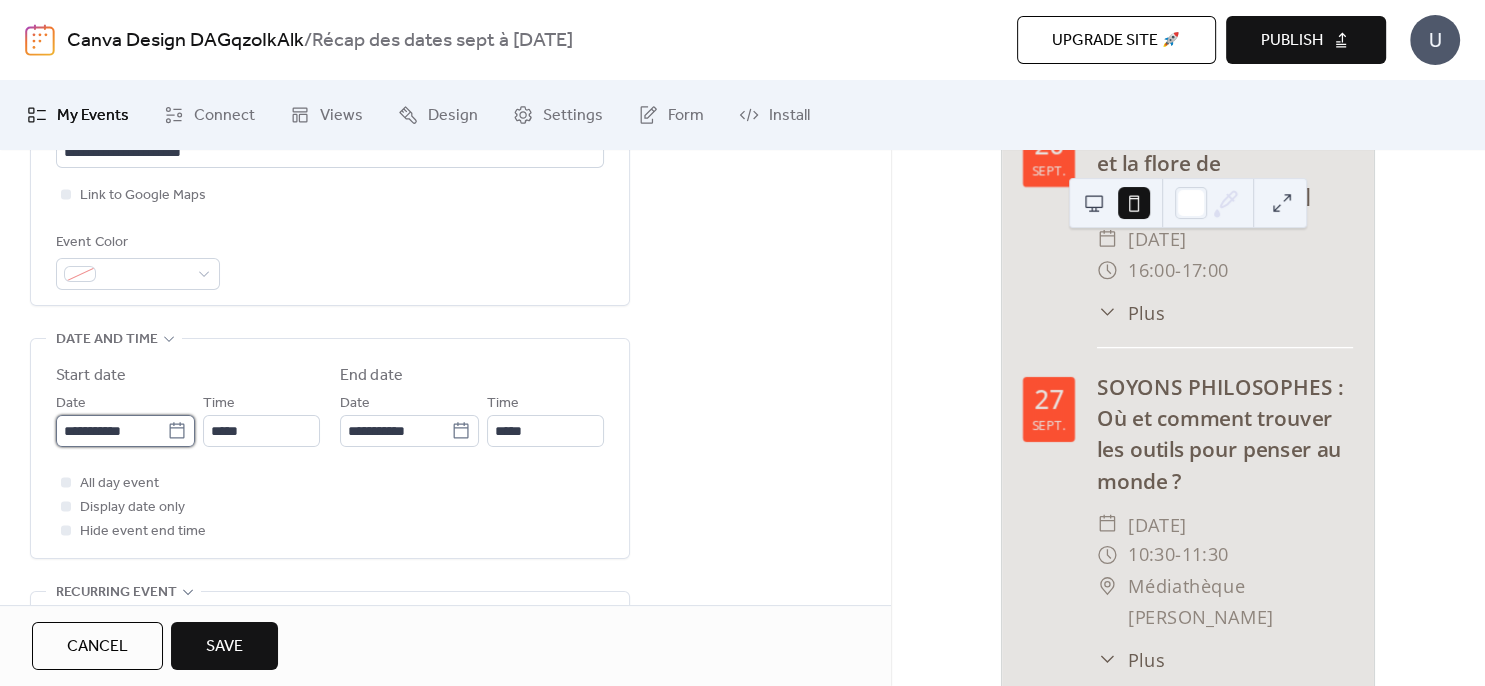 click on "**********" at bounding box center (111, 431) 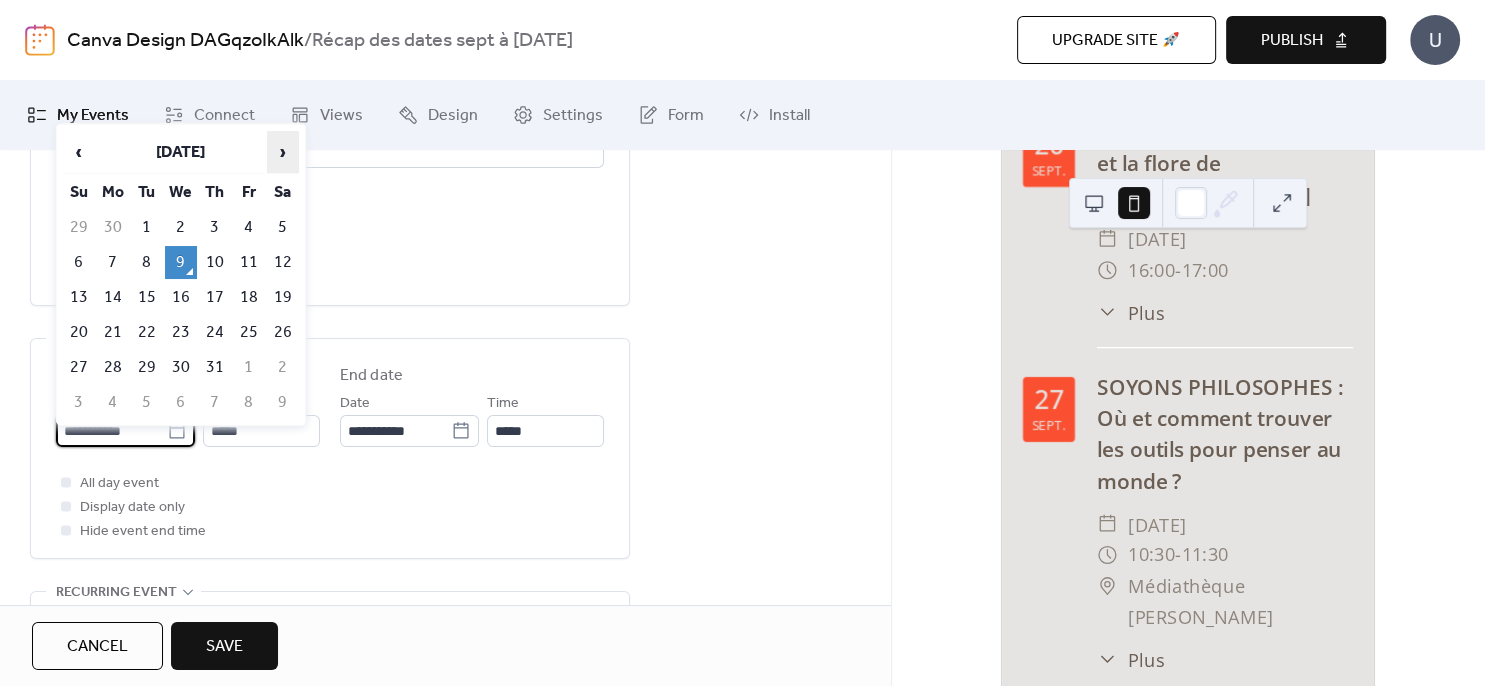 click on "›" at bounding box center (283, 152) 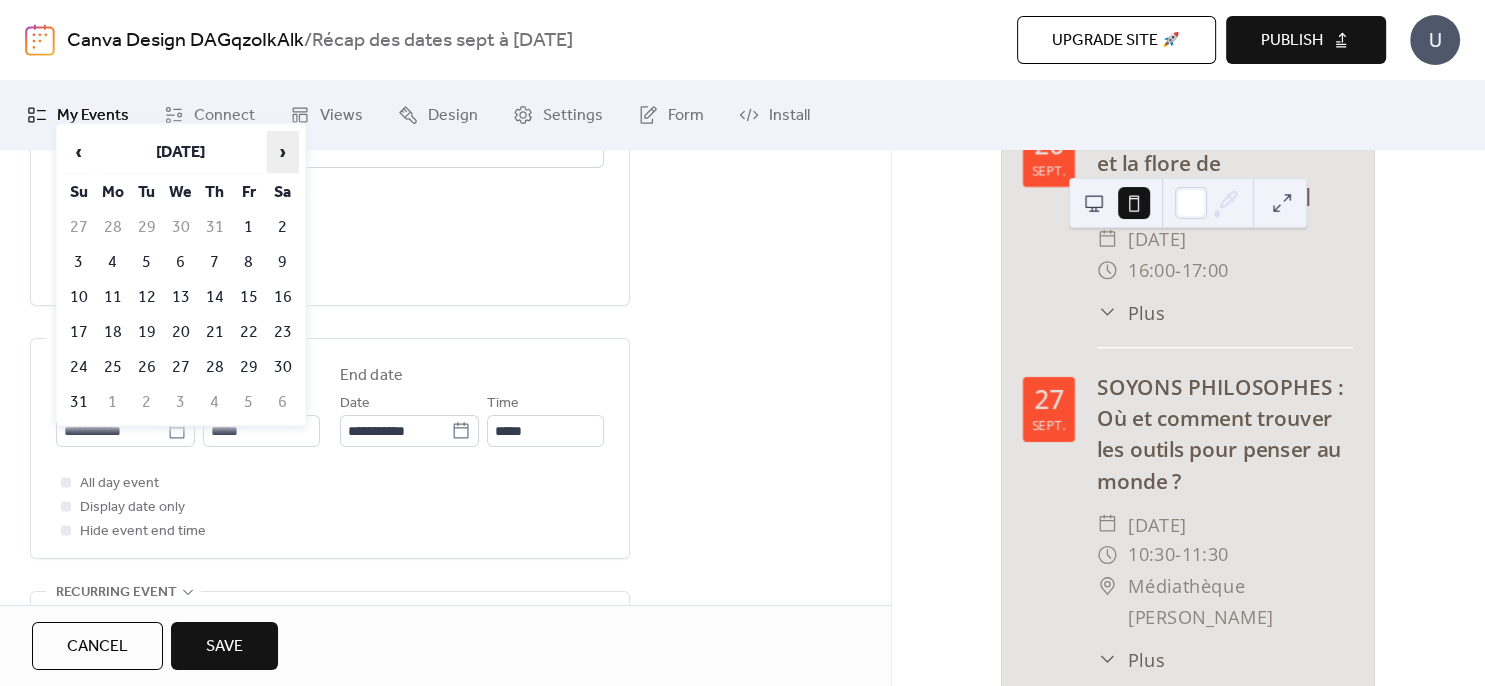 click on "›" at bounding box center (283, 152) 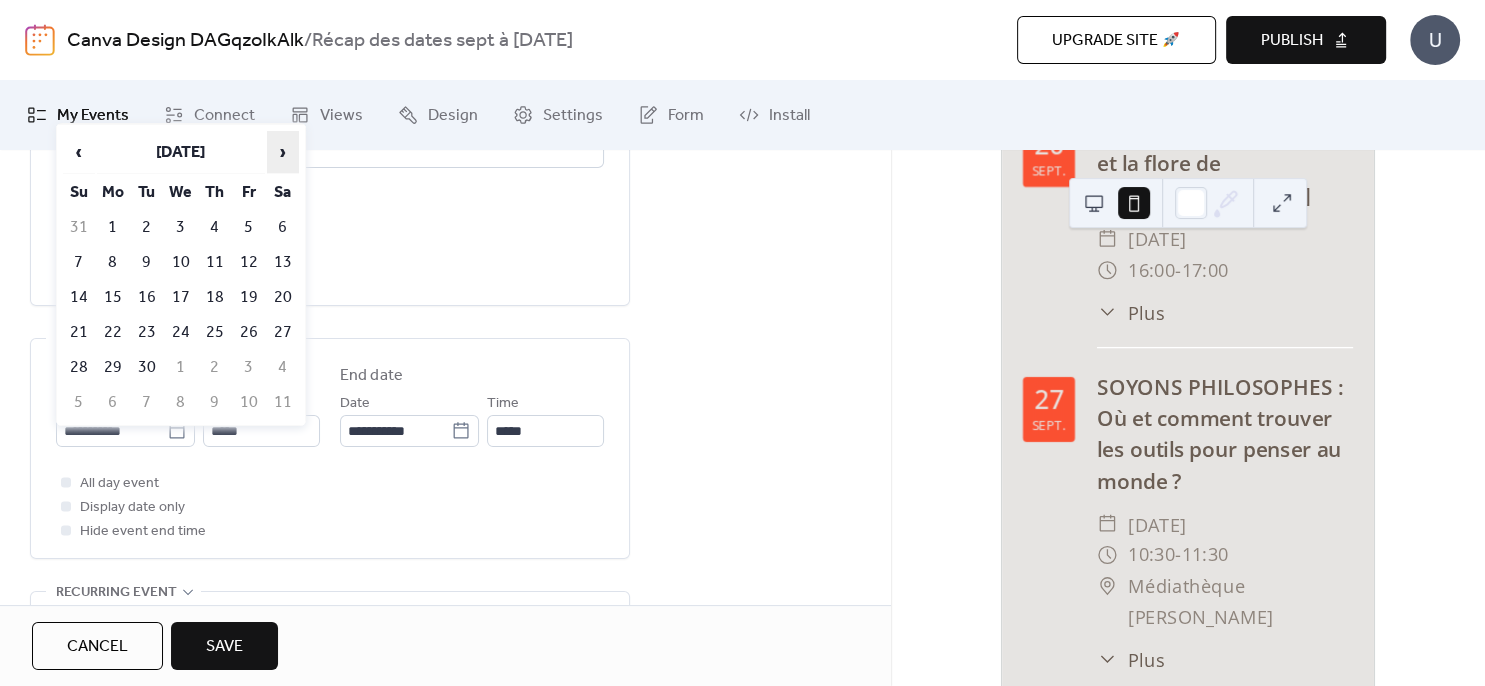 click on "›" at bounding box center (283, 152) 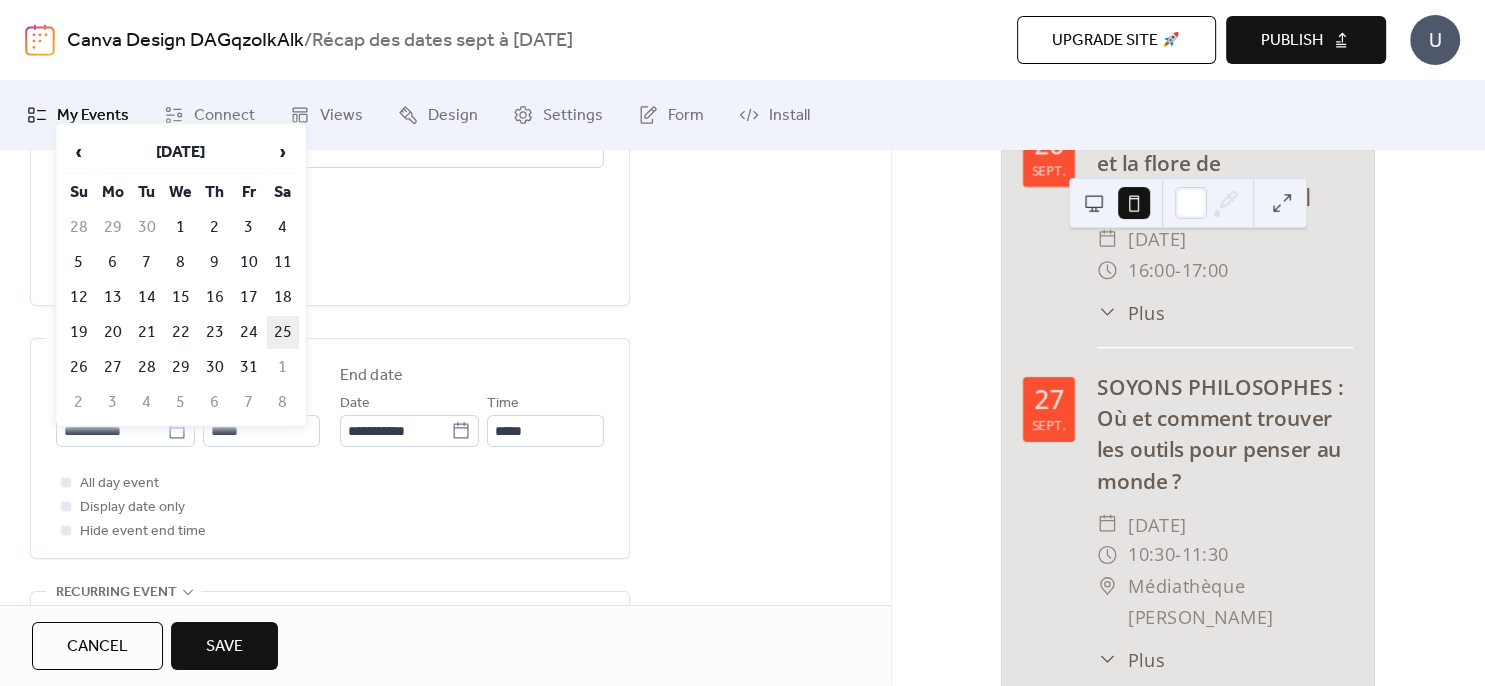 click on "25" at bounding box center [283, 332] 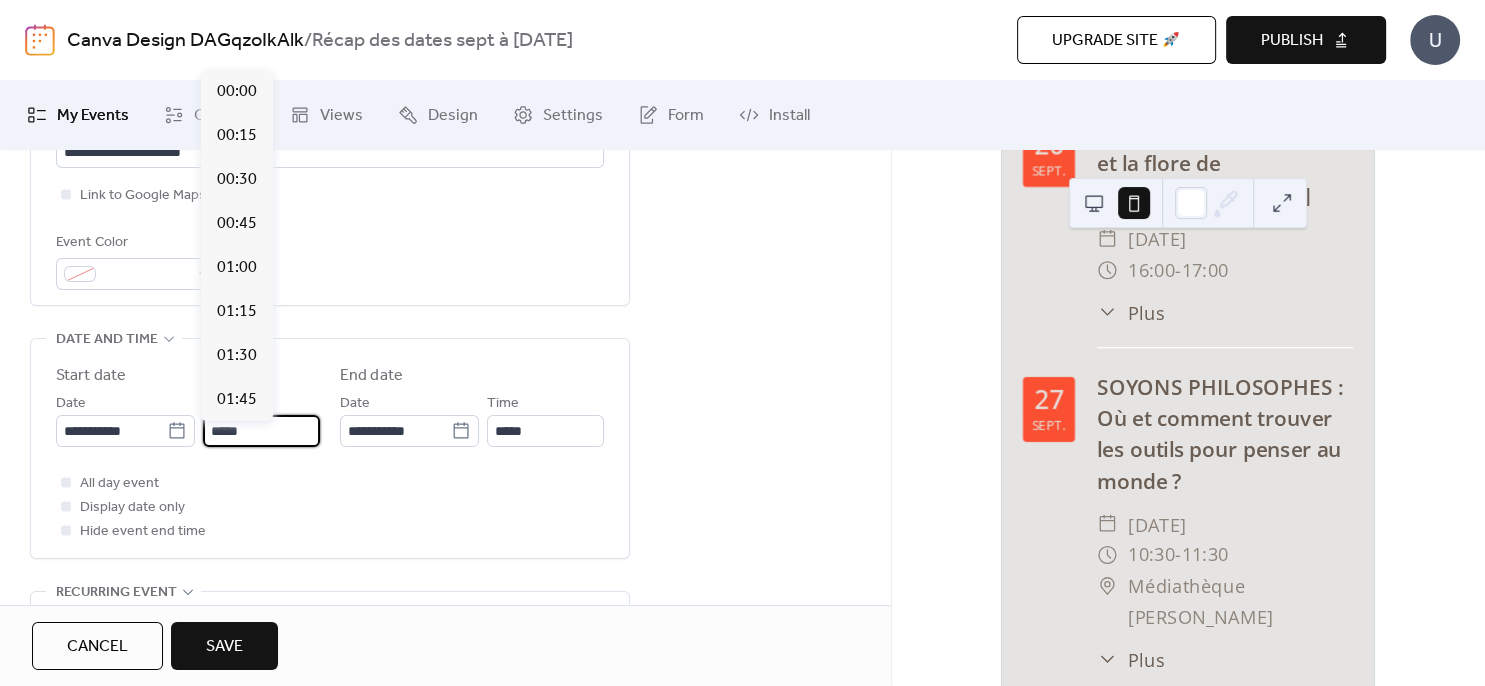 click on "*****" at bounding box center (261, 431) 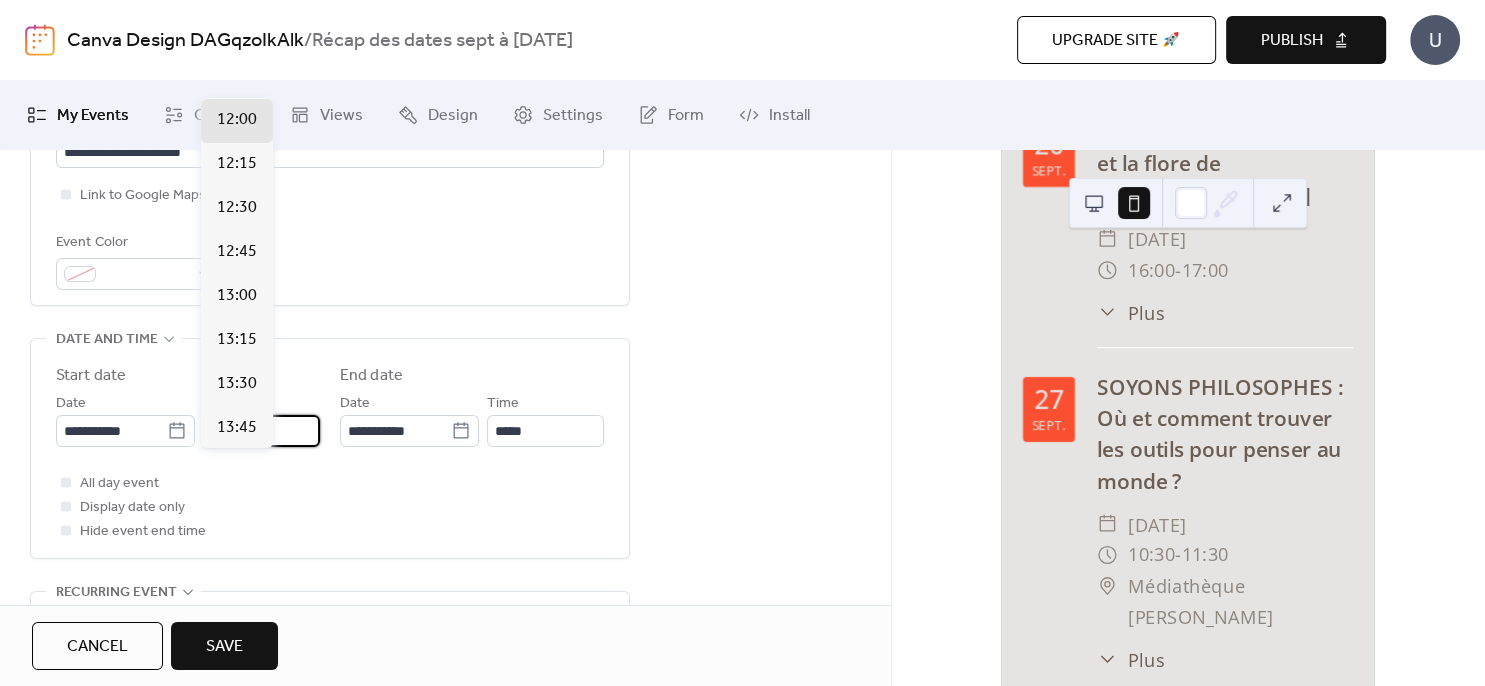 scroll, scrollTop: 288, scrollLeft: 0, axis: vertical 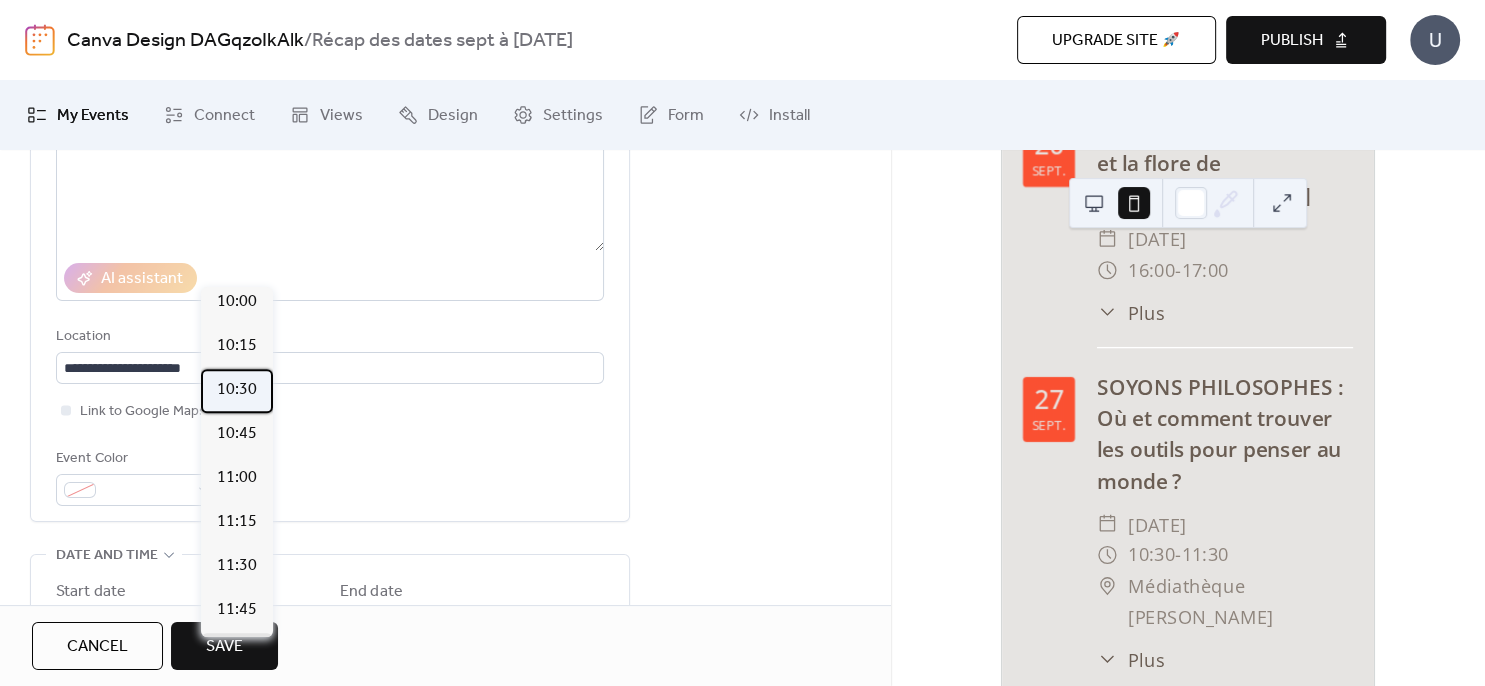 click on "10:30" at bounding box center [237, 390] 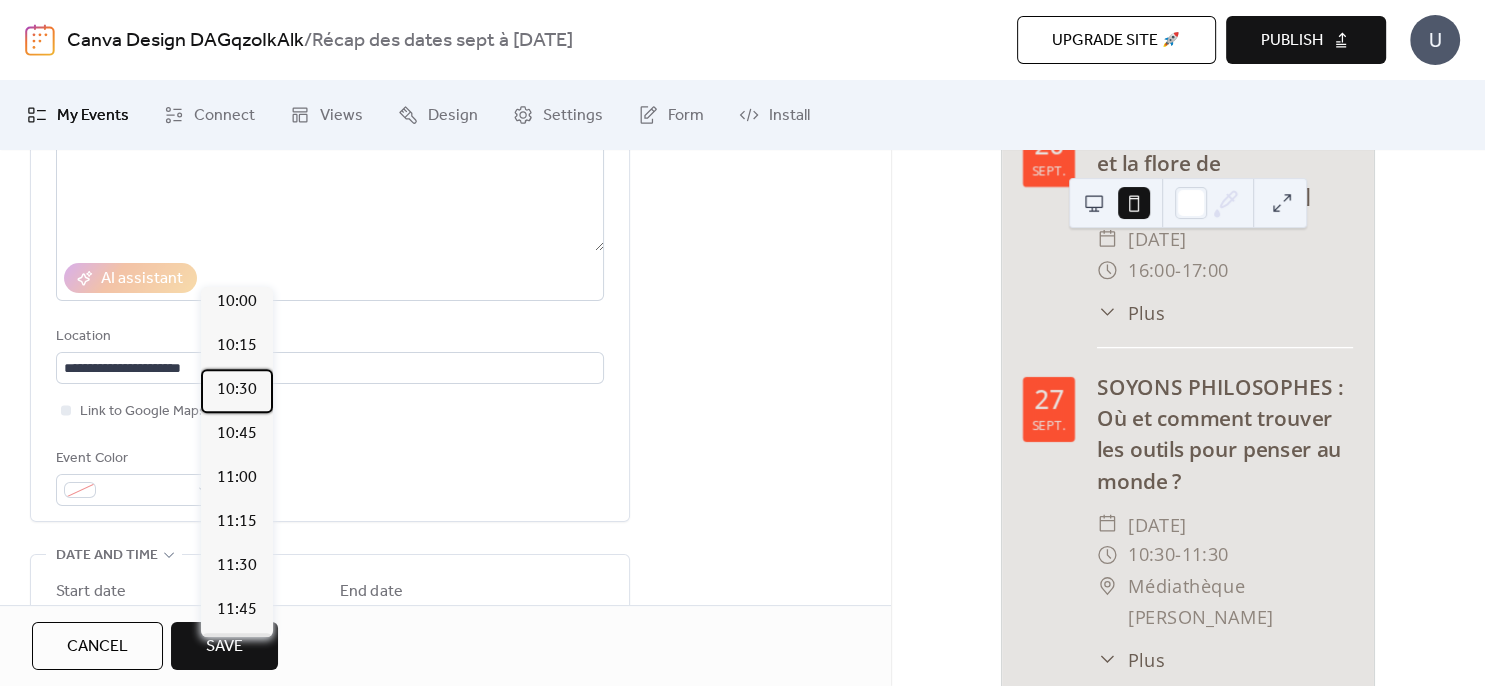 type on "*****" 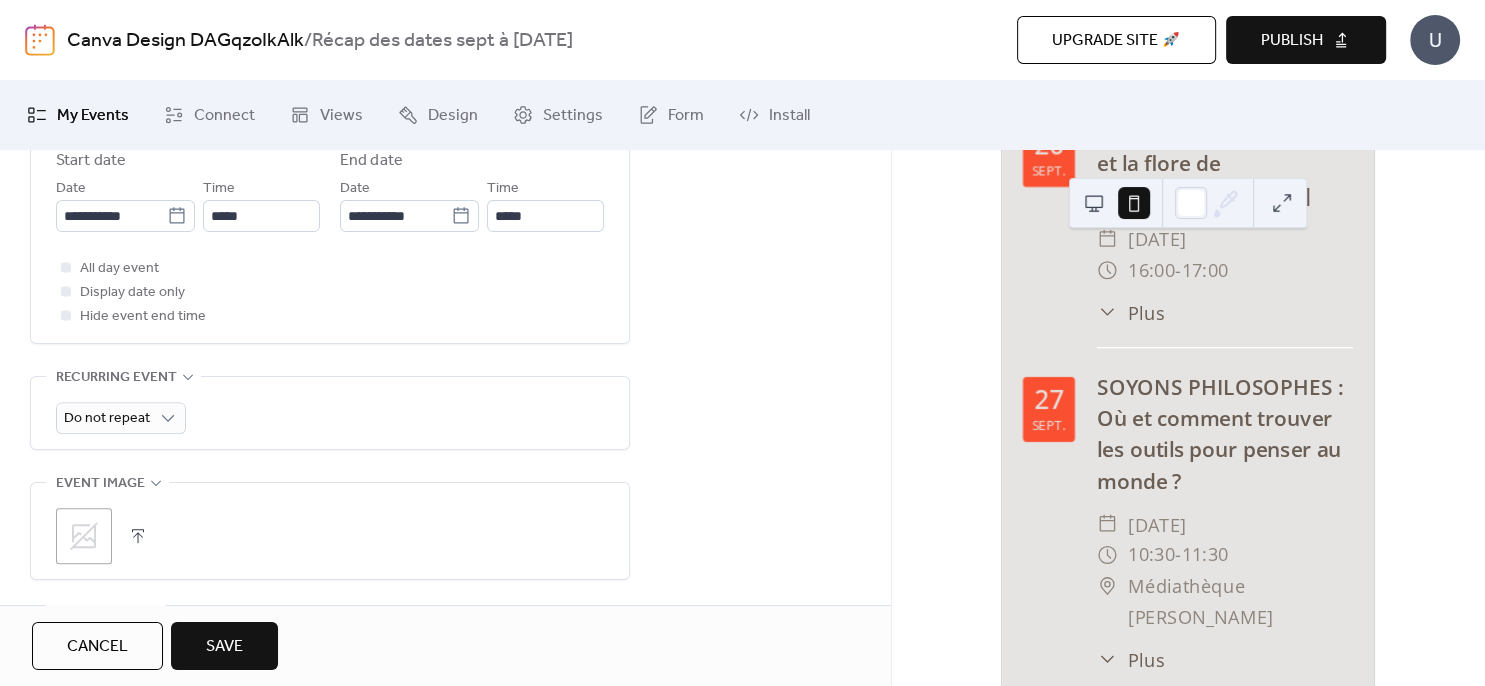scroll, scrollTop: 720, scrollLeft: 0, axis: vertical 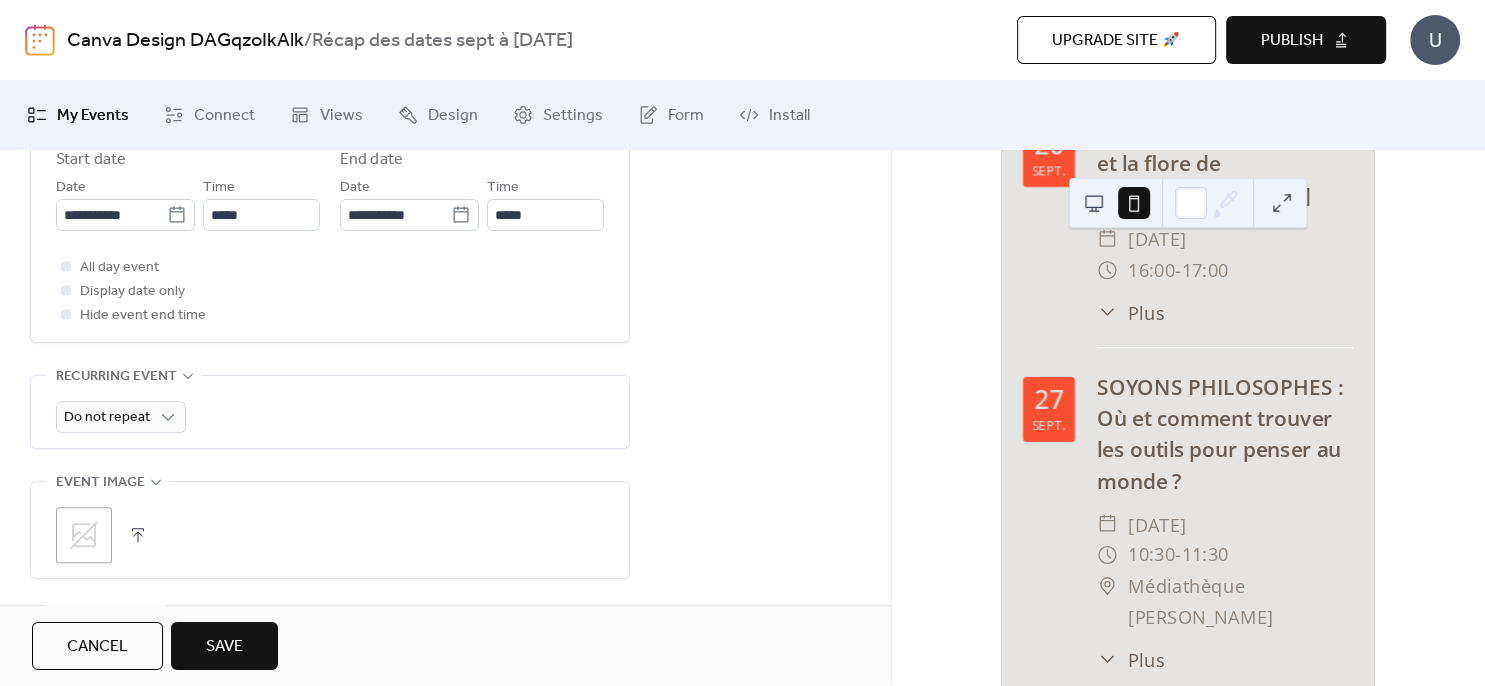 click 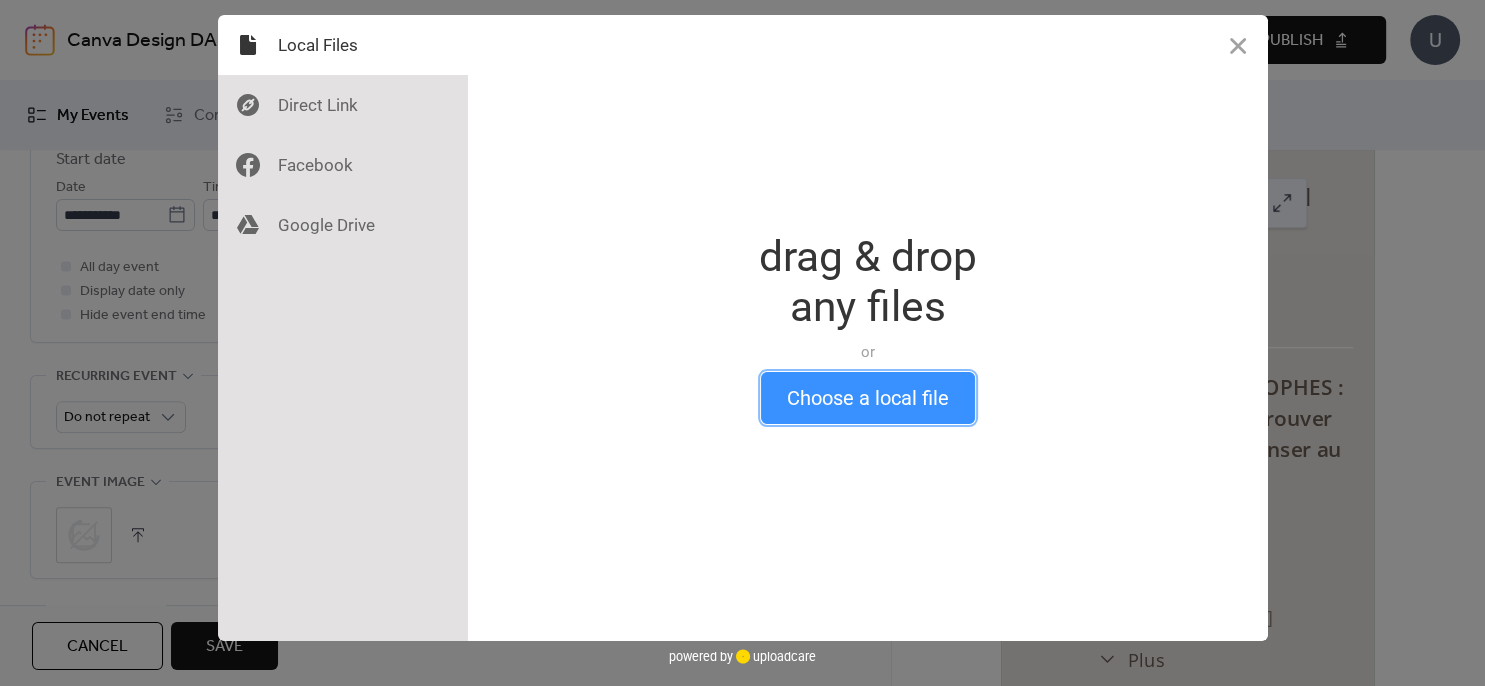 click on "Choose a local file" at bounding box center [868, 398] 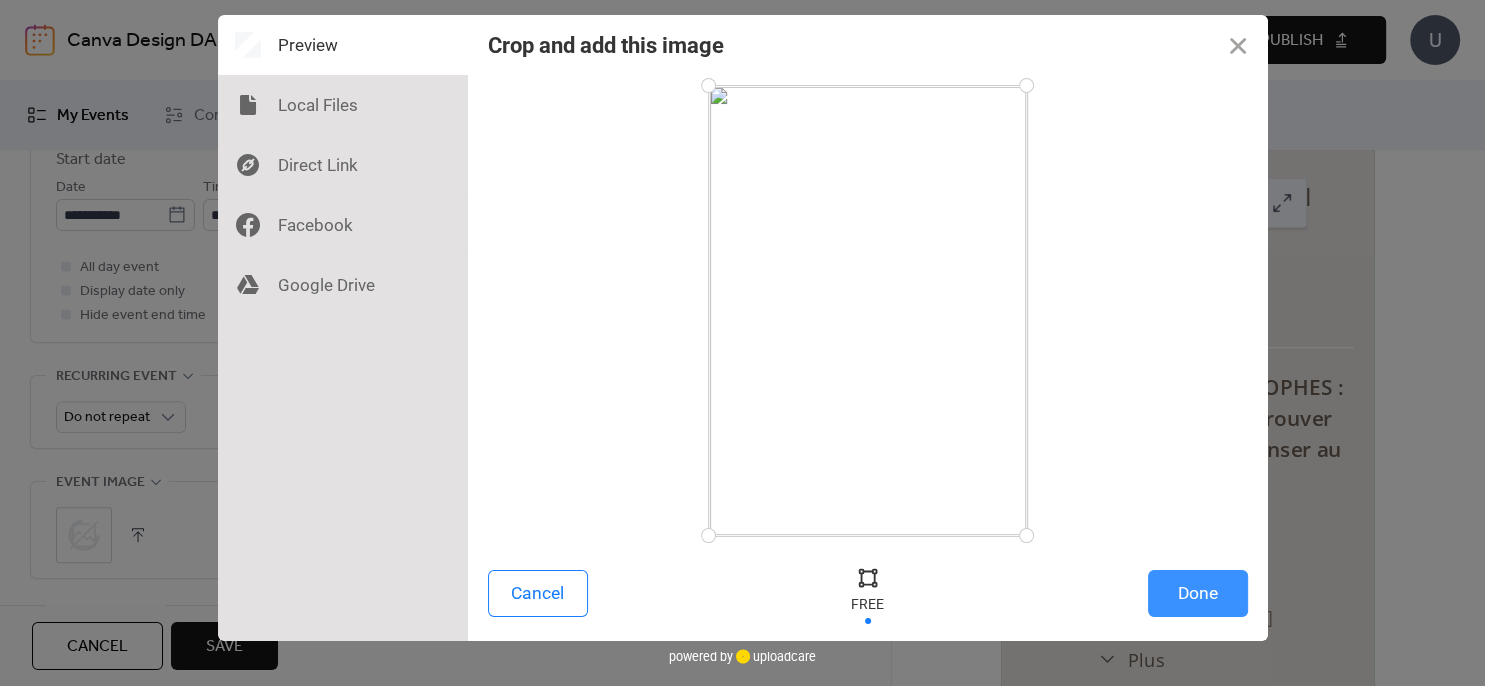 click on "Done" at bounding box center [1198, 593] 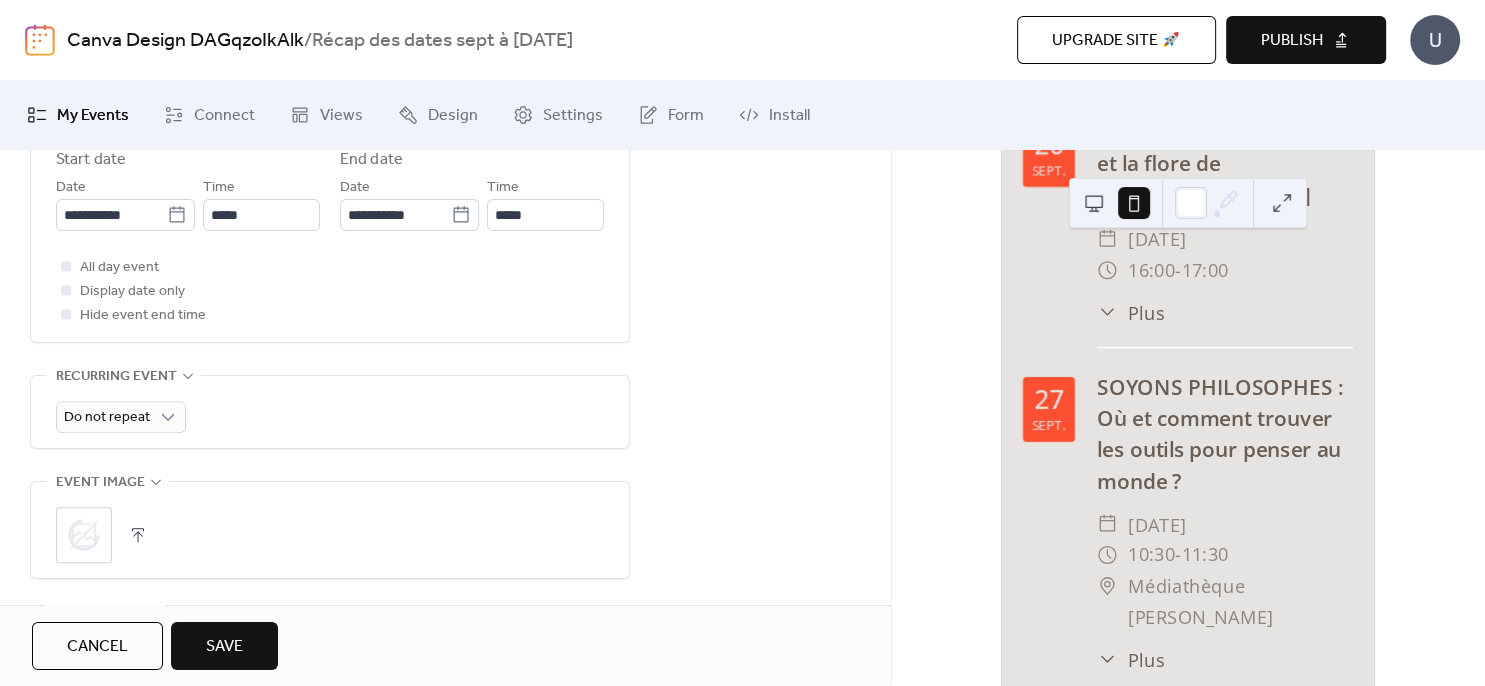 scroll, scrollTop: 720, scrollLeft: 0, axis: vertical 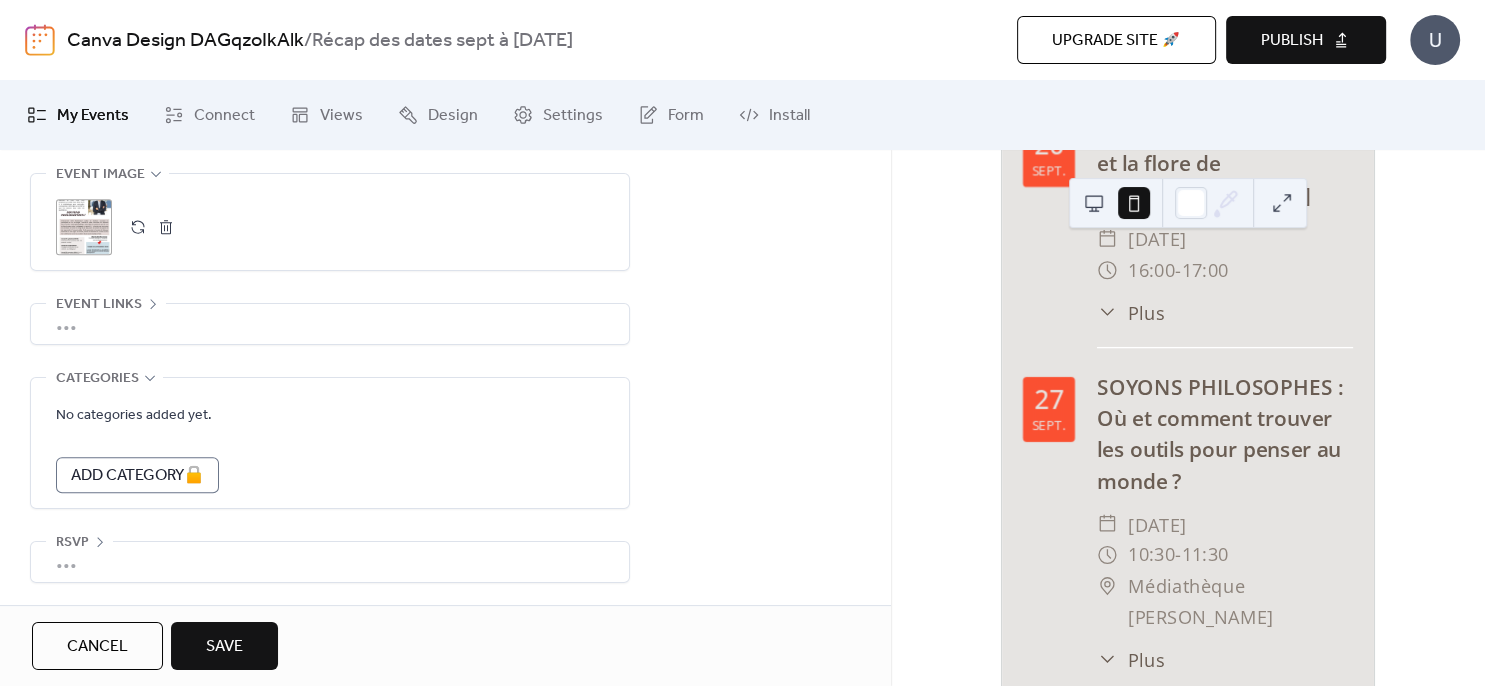 drag, startPoint x: 238, startPoint y: 644, endPoint x: 378, endPoint y: 613, distance: 143.39107 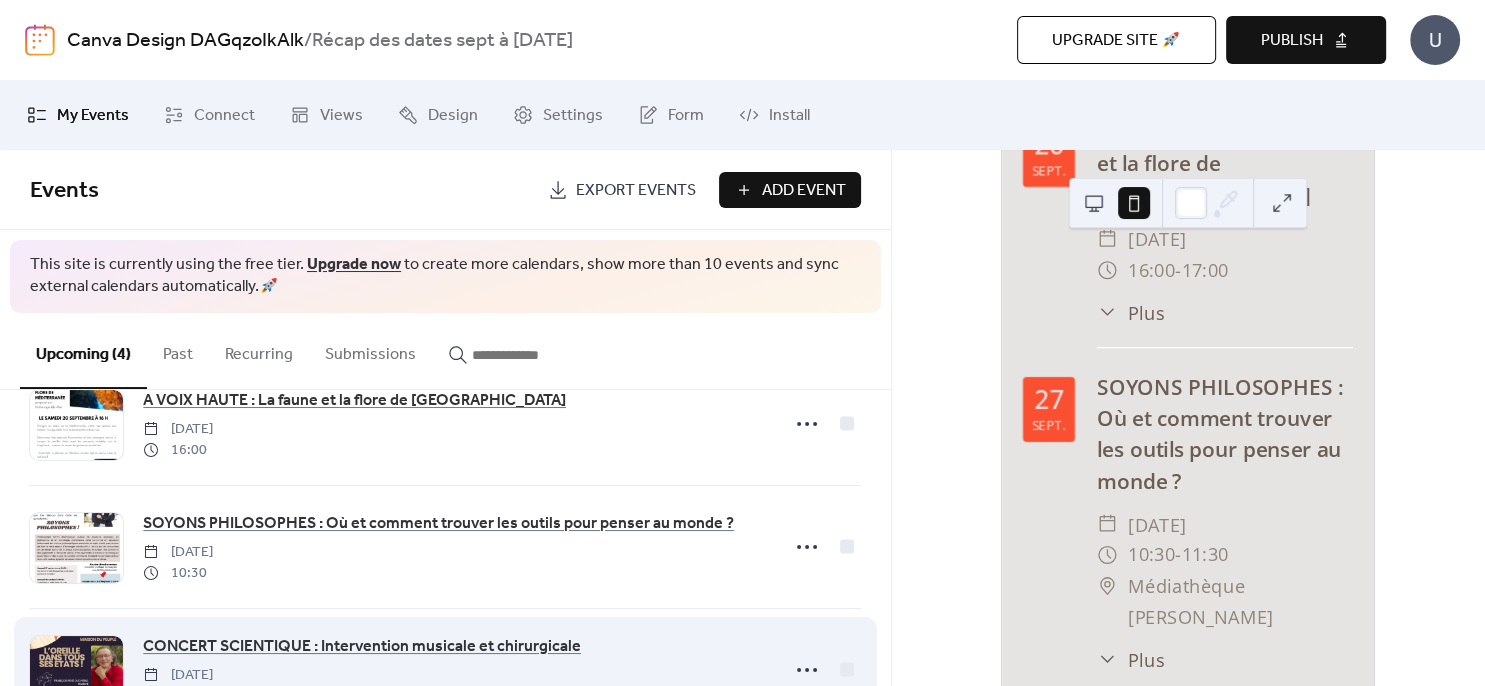 scroll, scrollTop: 0, scrollLeft: 0, axis: both 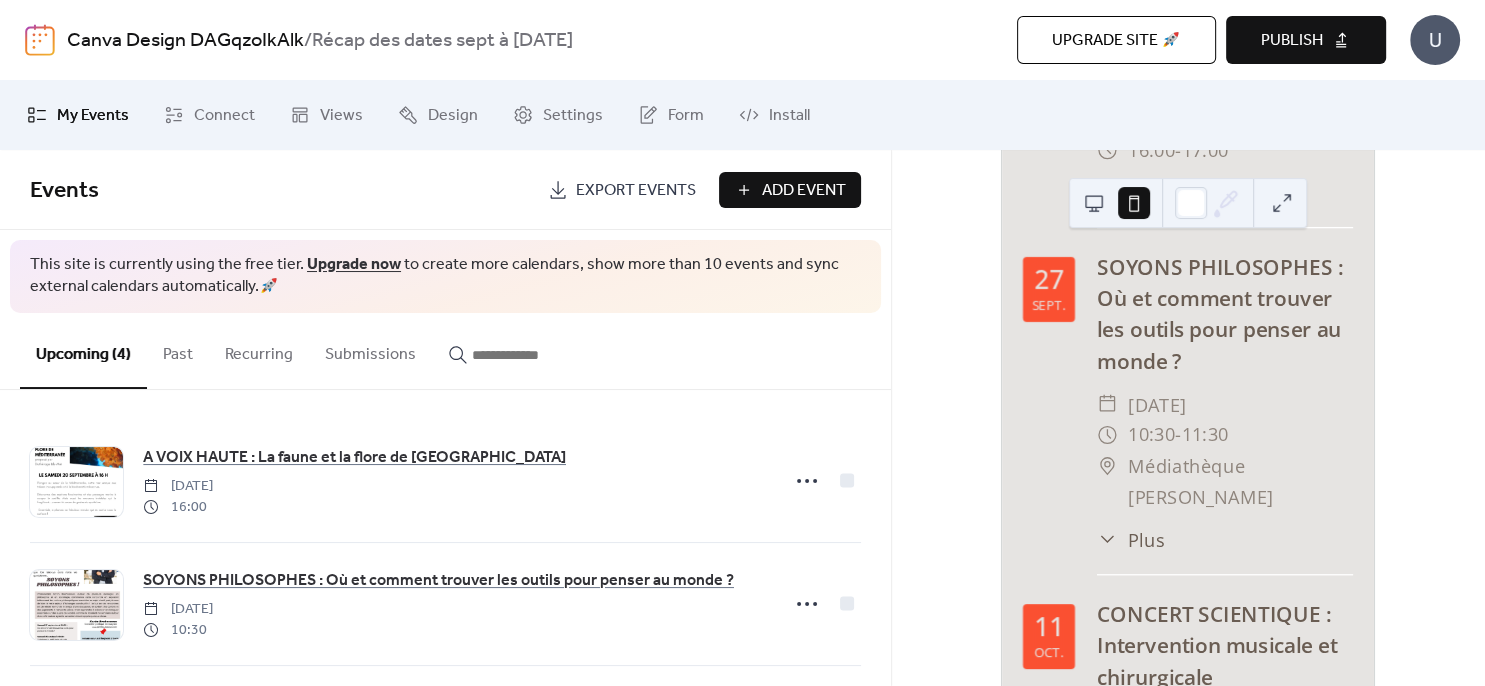 click on "Add Event" at bounding box center (804, 191) 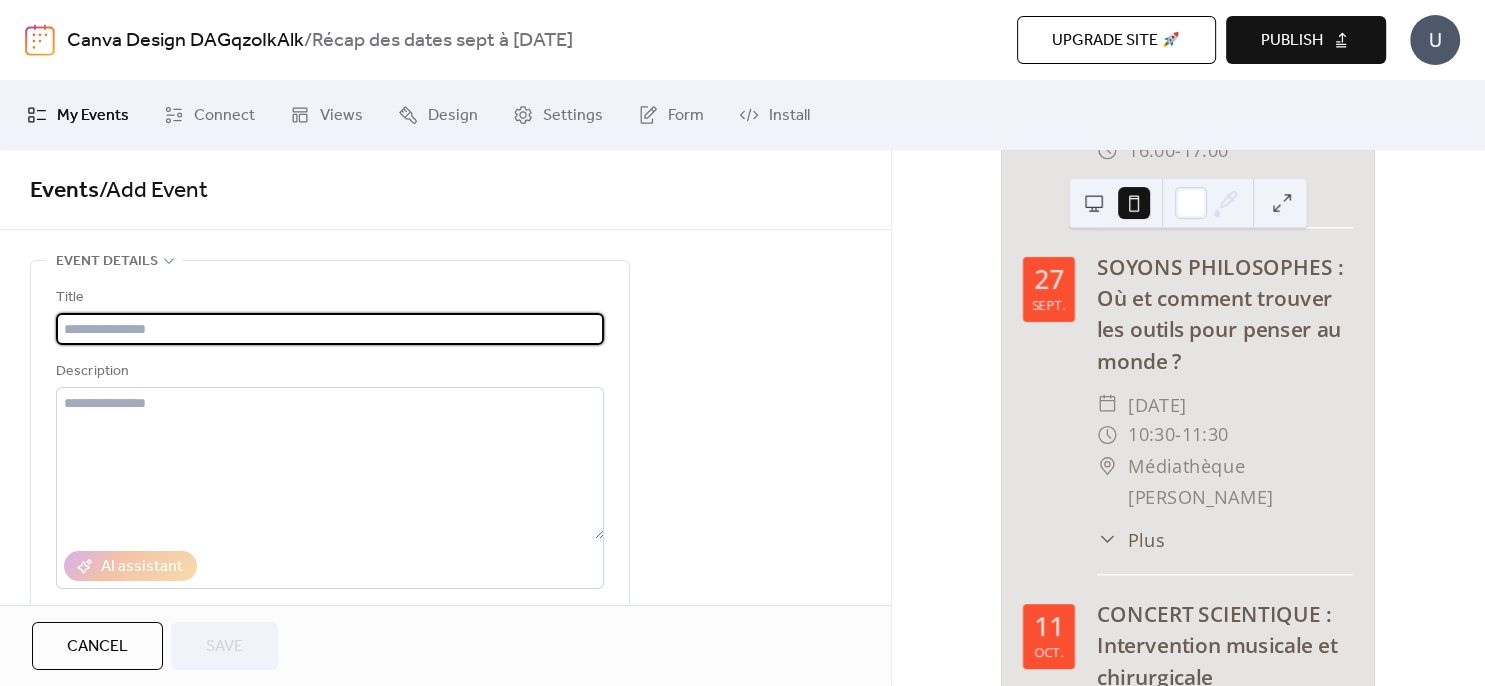click at bounding box center (330, 329) 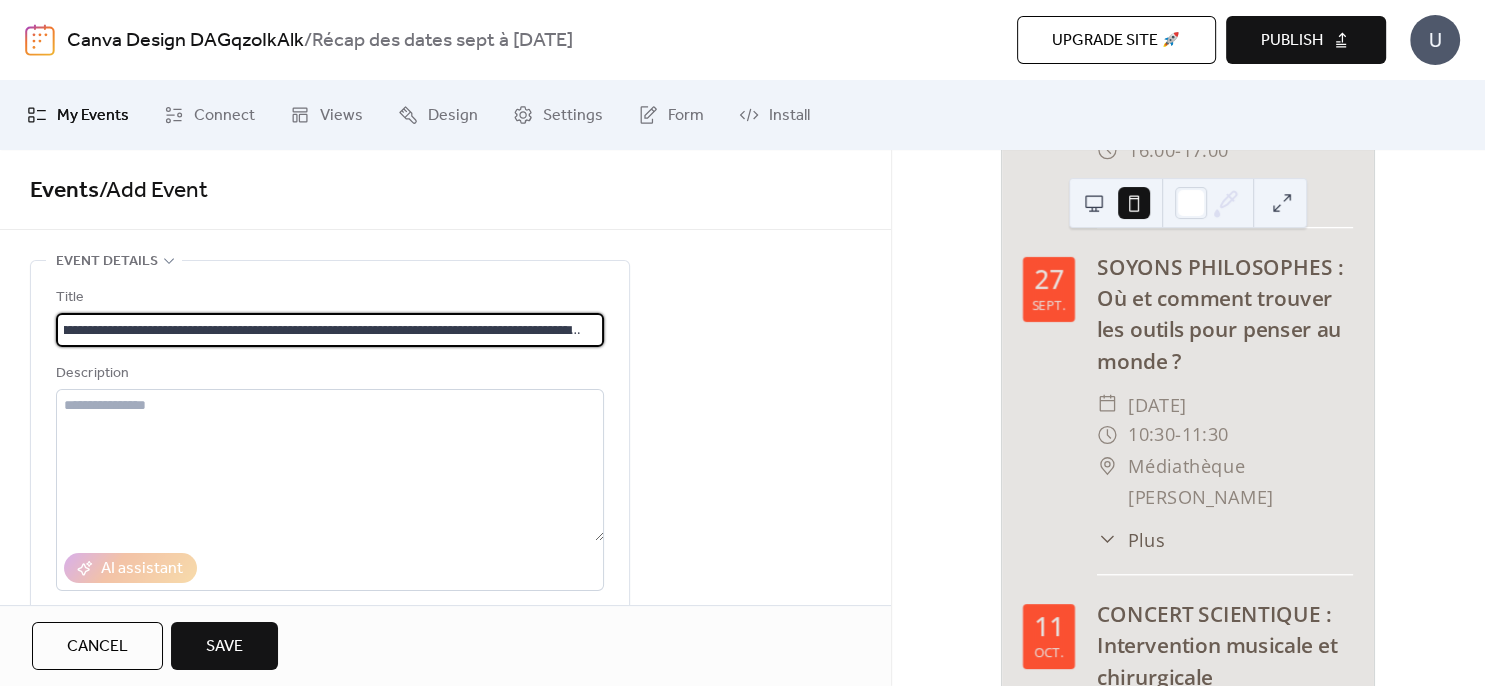 scroll, scrollTop: 0, scrollLeft: 154, axis: horizontal 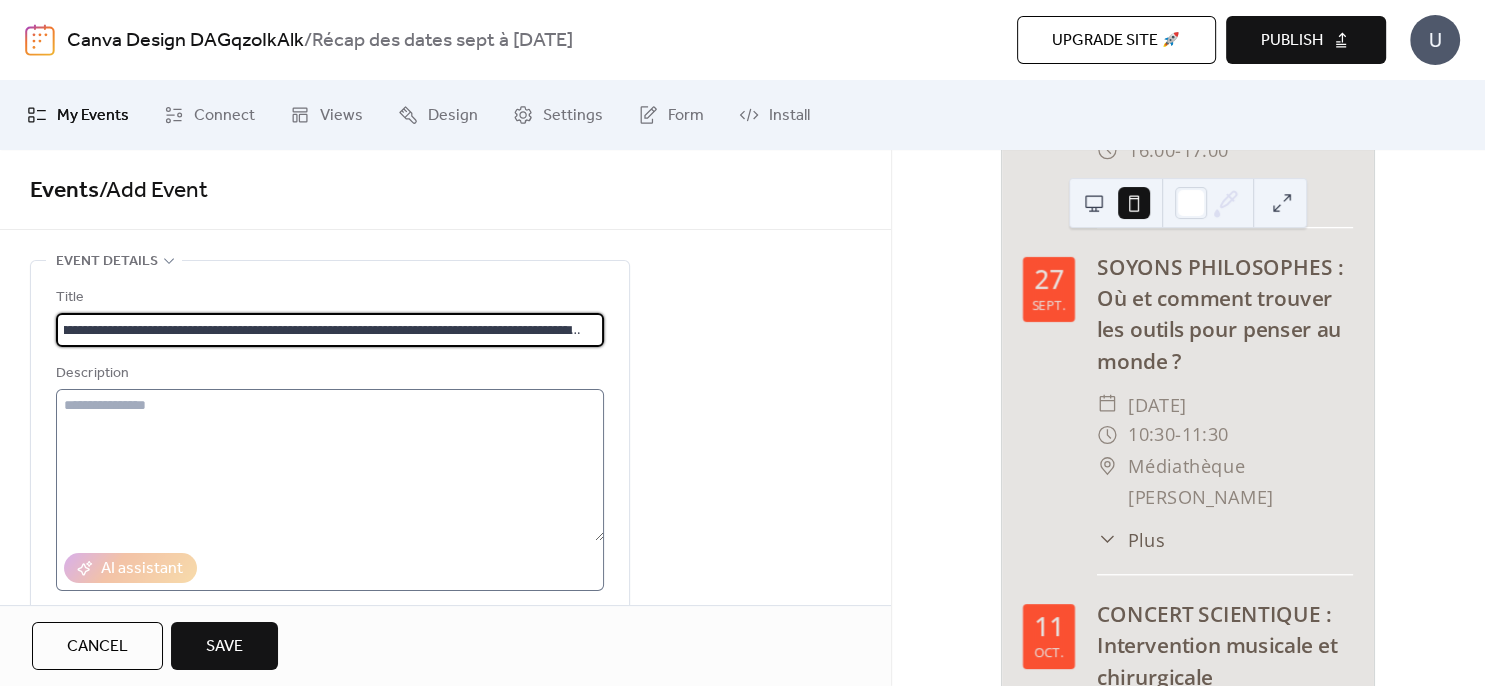 type on "**********" 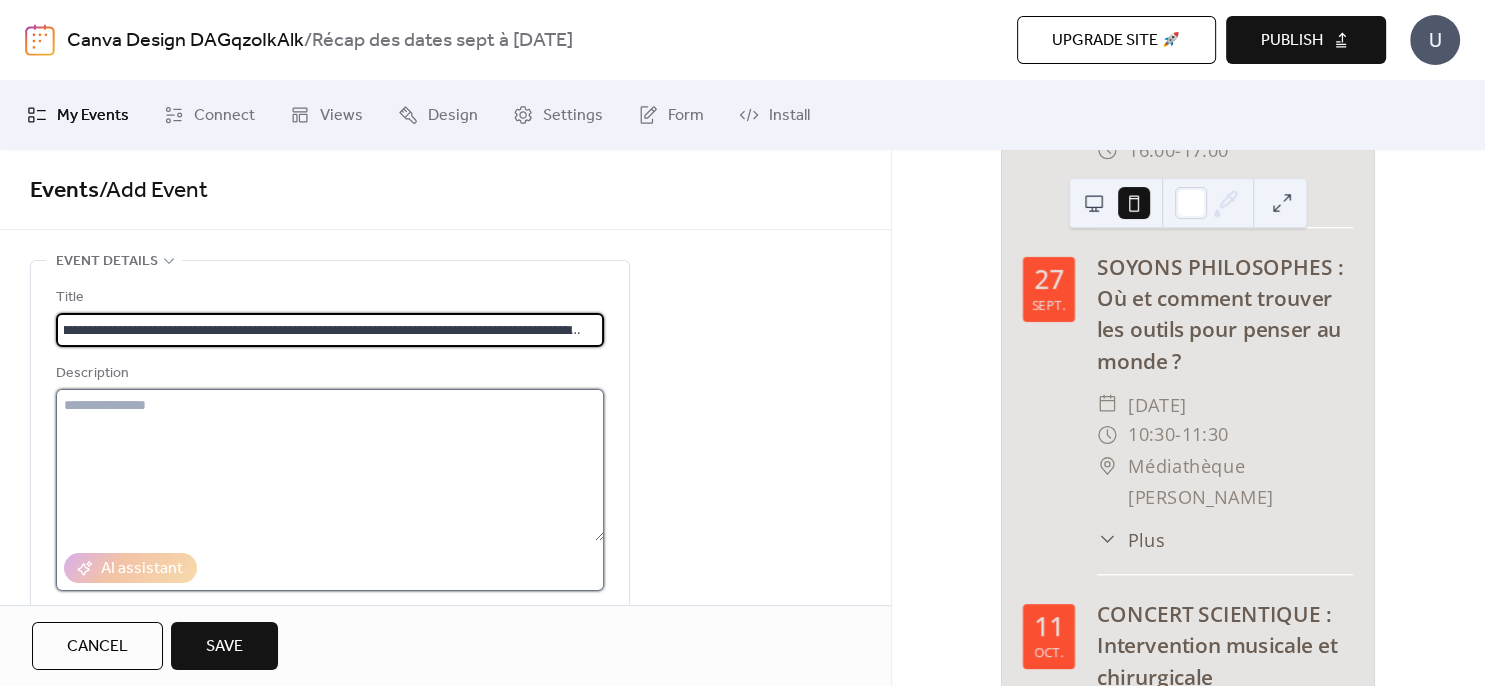 click at bounding box center (330, 465) 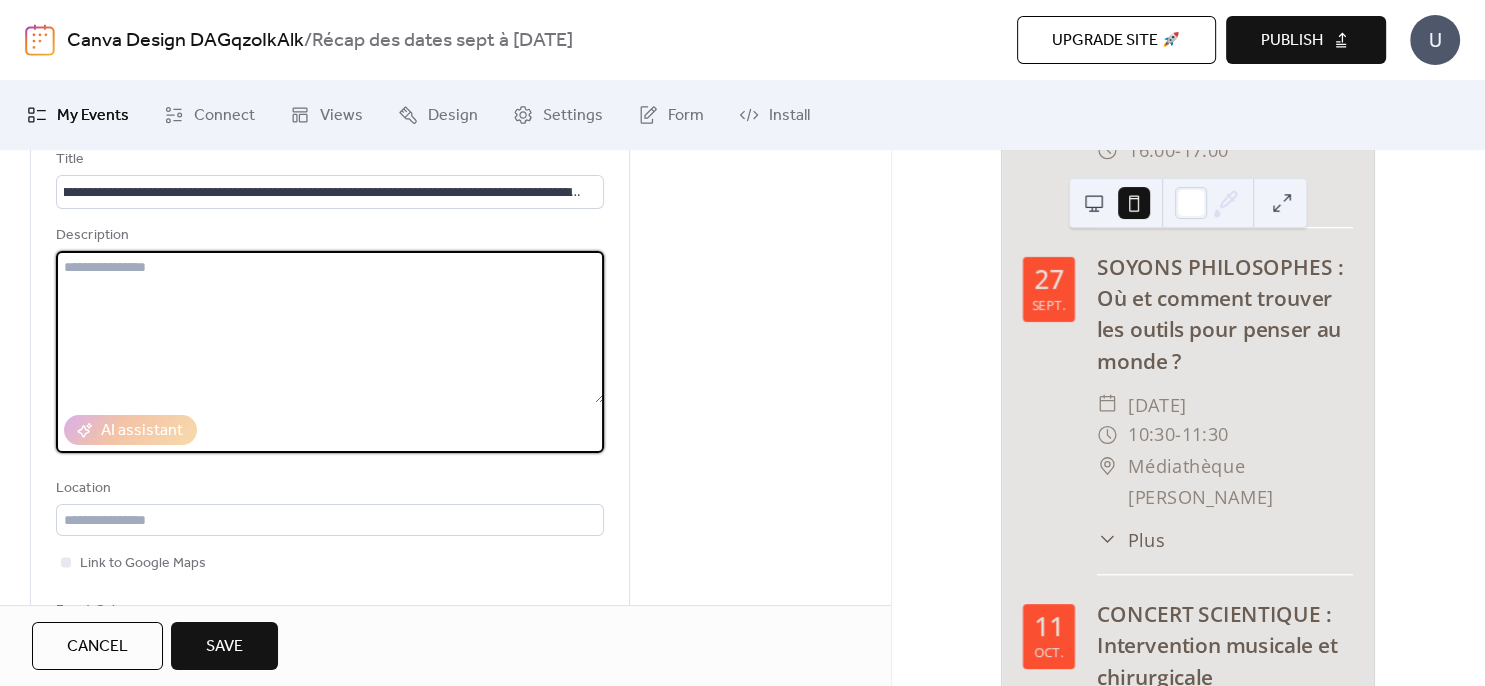scroll, scrollTop: 144, scrollLeft: 0, axis: vertical 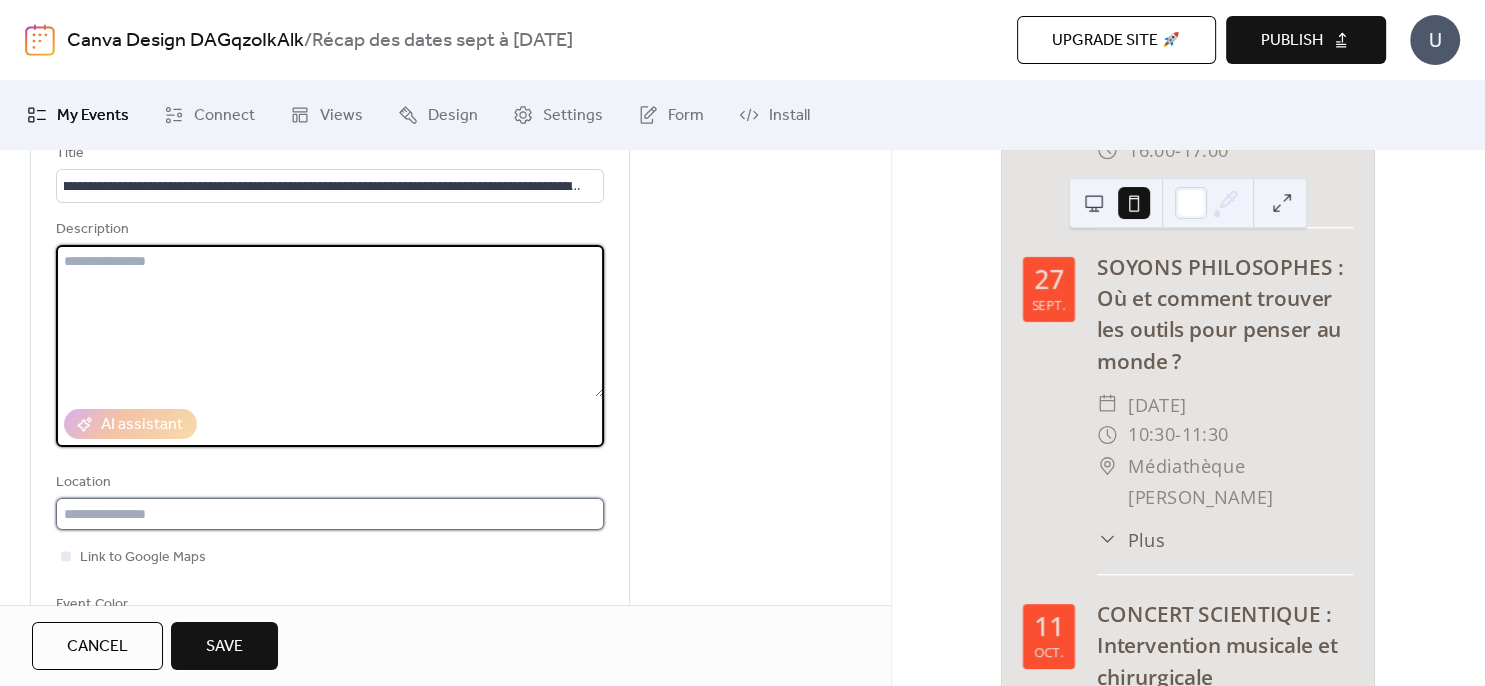 click at bounding box center (330, 514) 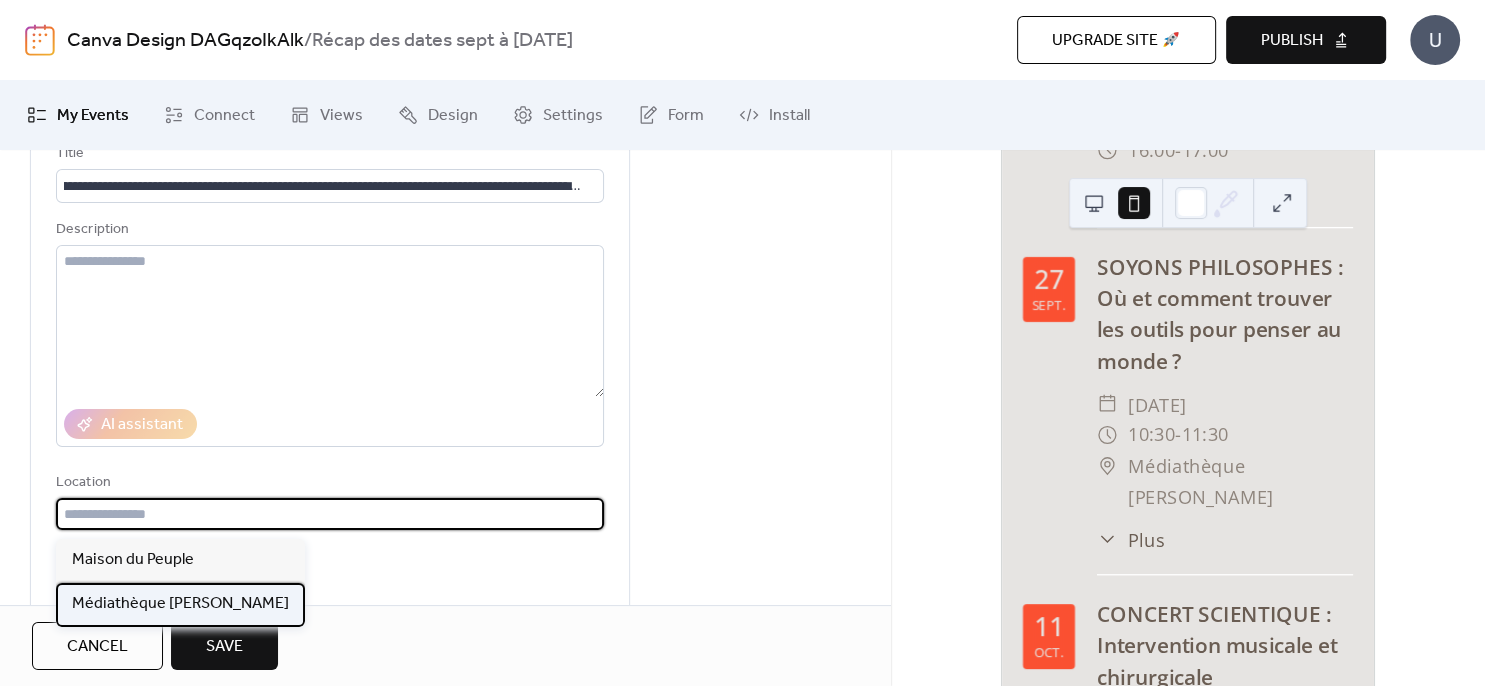 click on "Médiathèque [PERSON_NAME]" at bounding box center [180, 604] 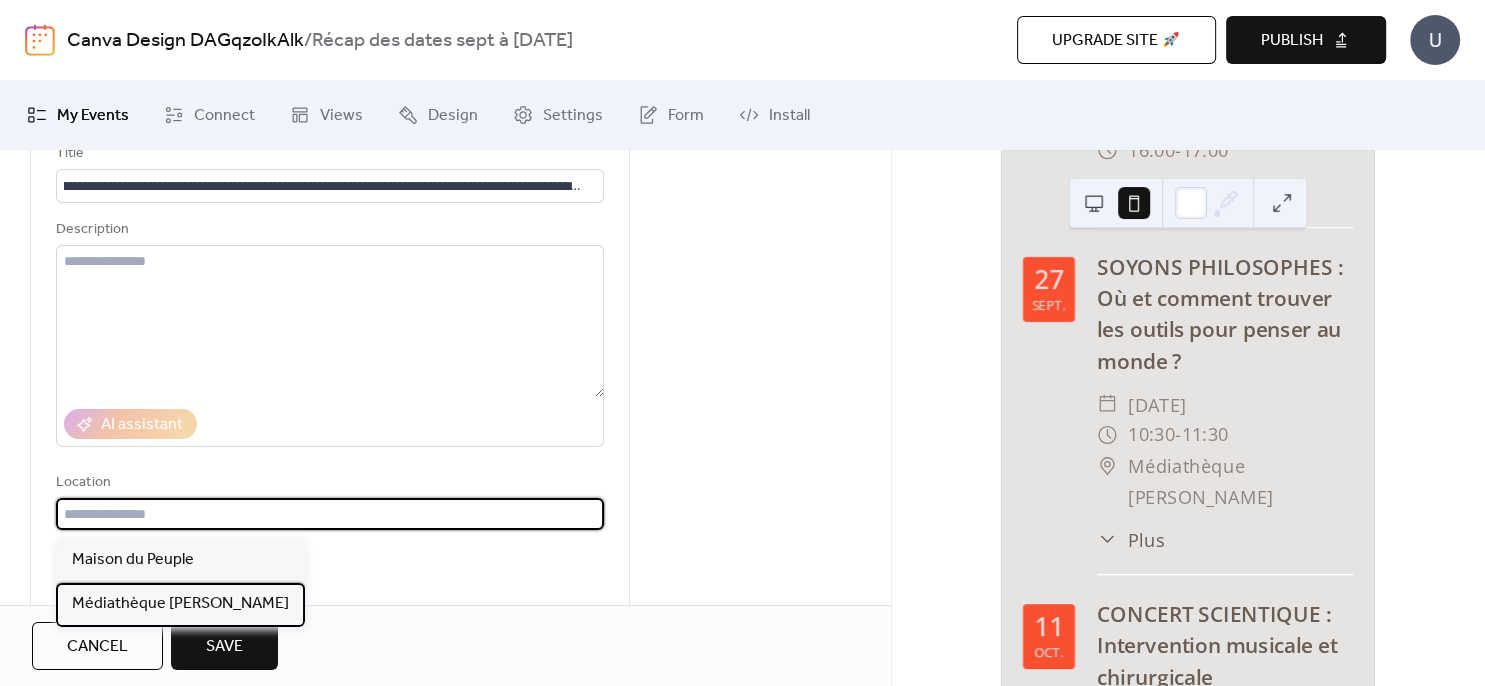 type on "**********" 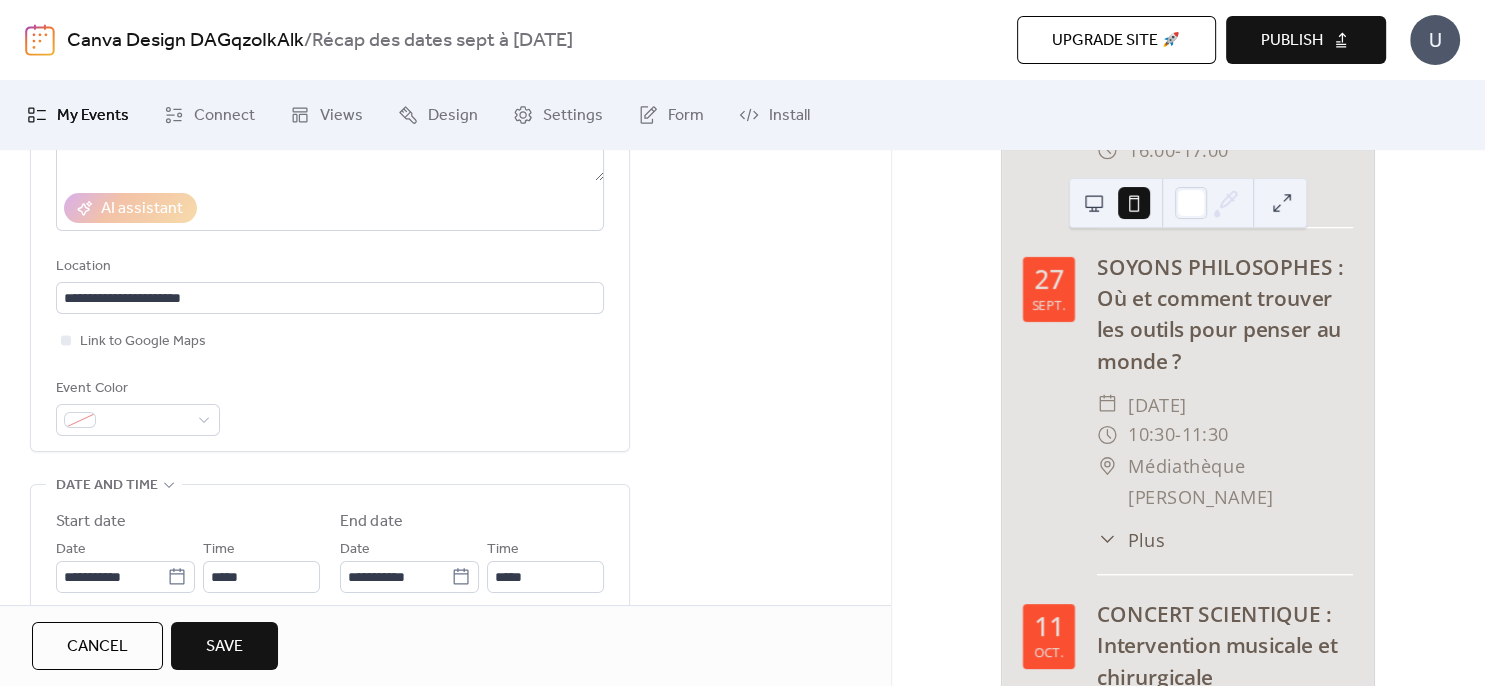 scroll, scrollTop: 576, scrollLeft: 0, axis: vertical 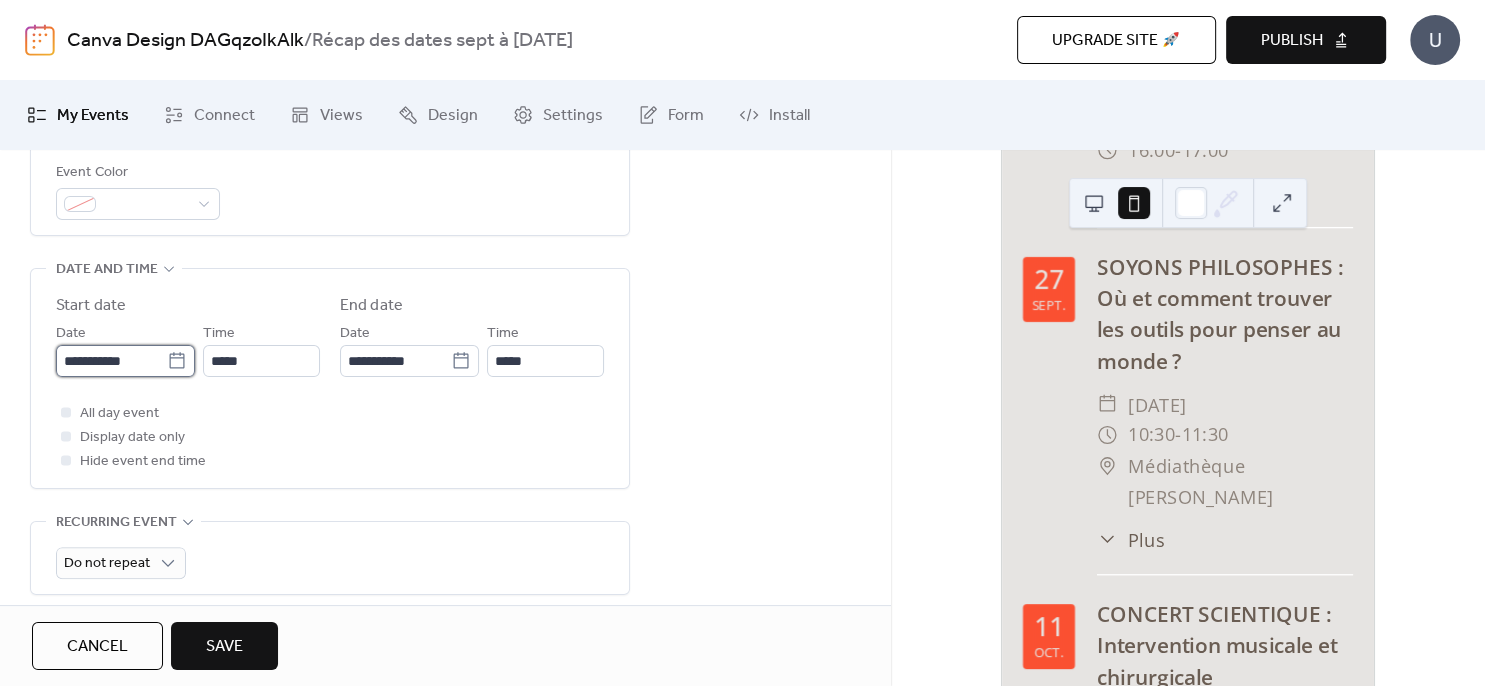 click on "**********" at bounding box center (111, 361) 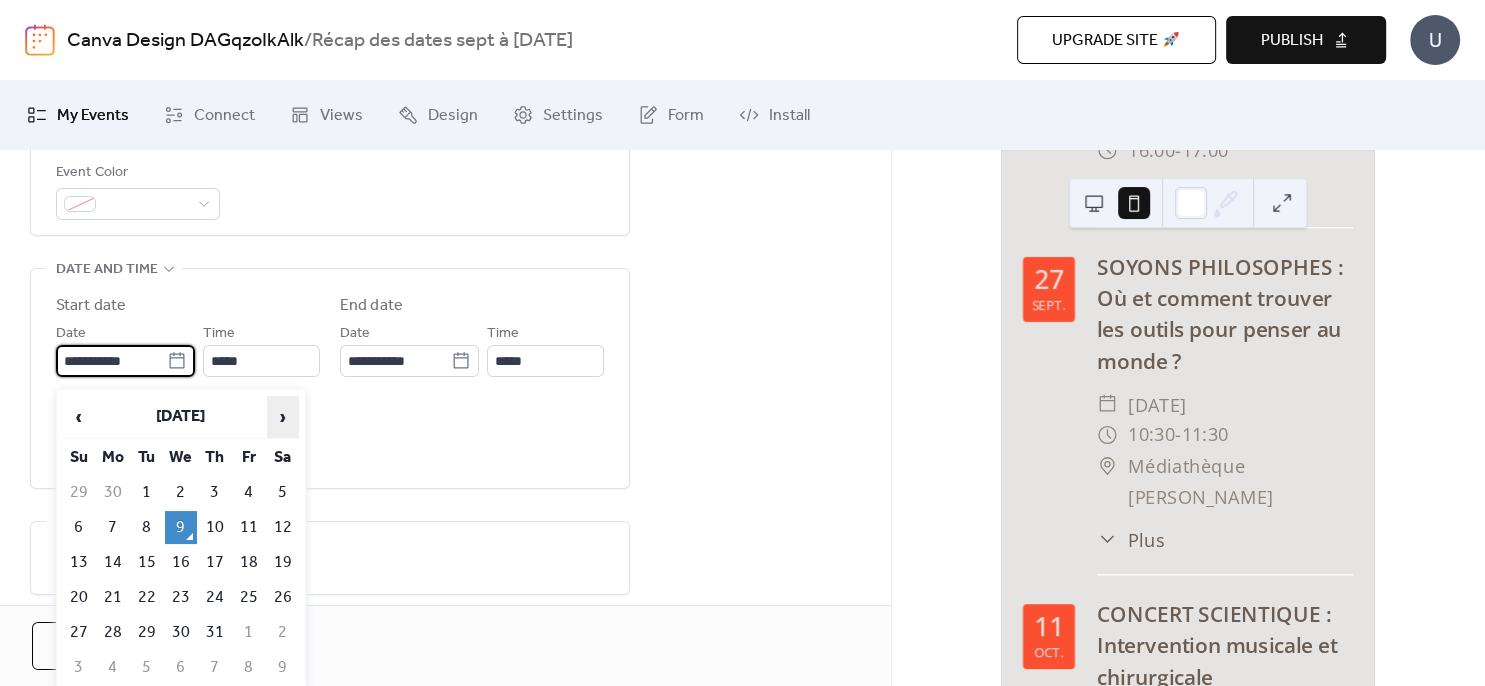 click on "›" at bounding box center (283, 417) 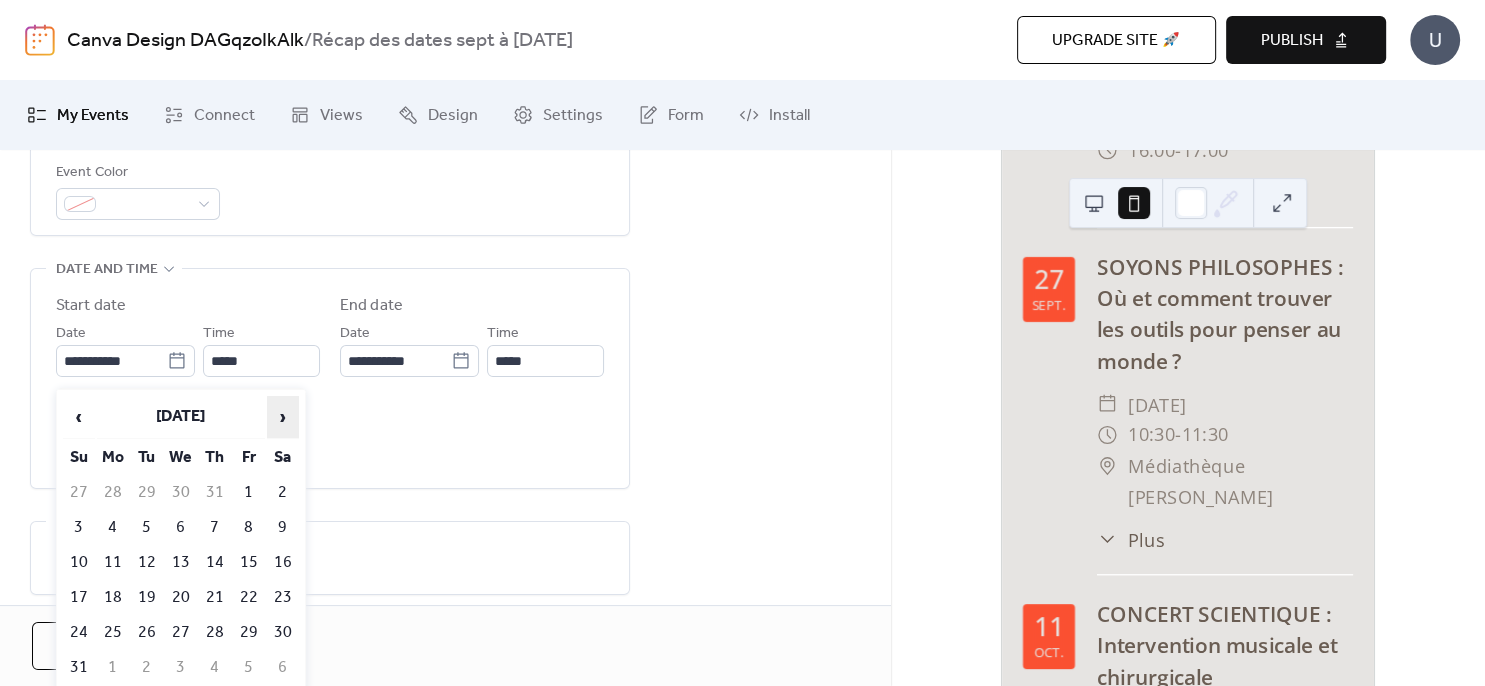 click on "›" at bounding box center (283, 417) 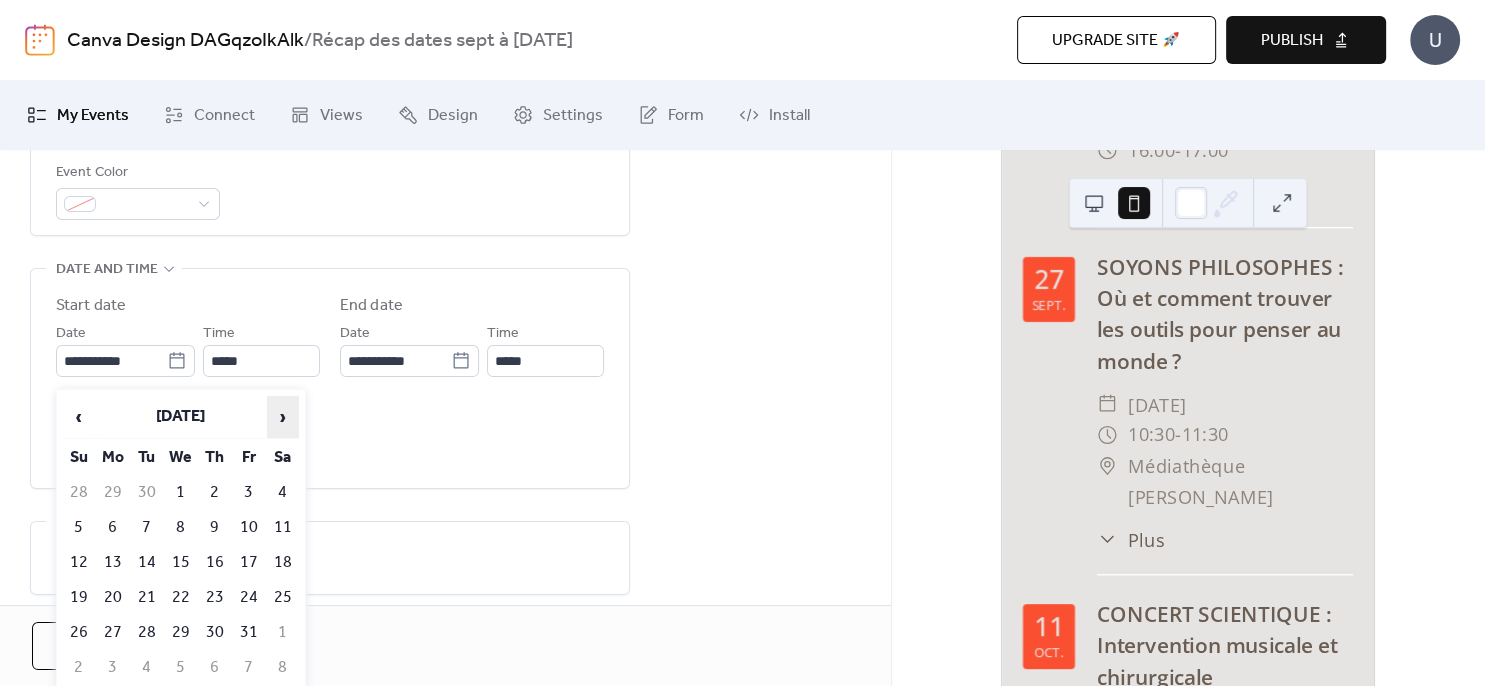 click on "›" at bounding box center [283, 417] 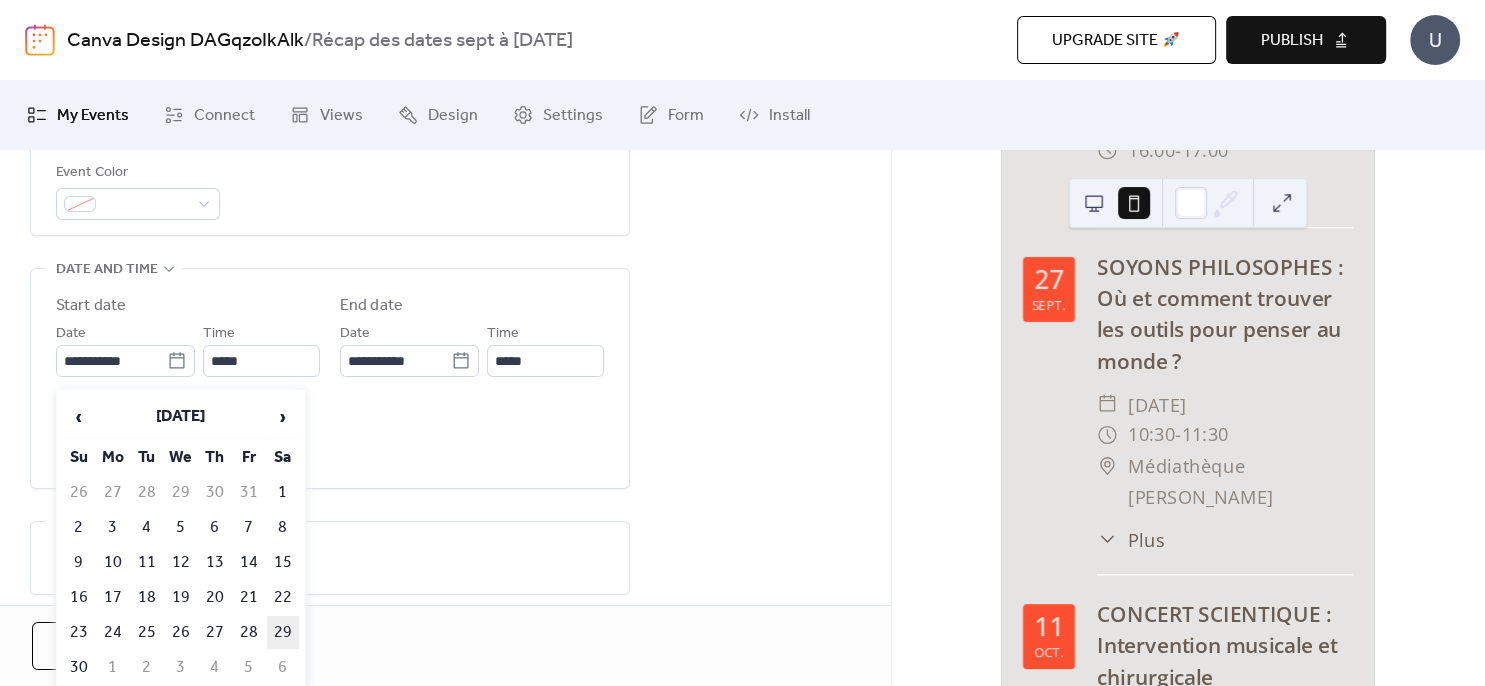 click on "29" at bounding box center [283, 632] 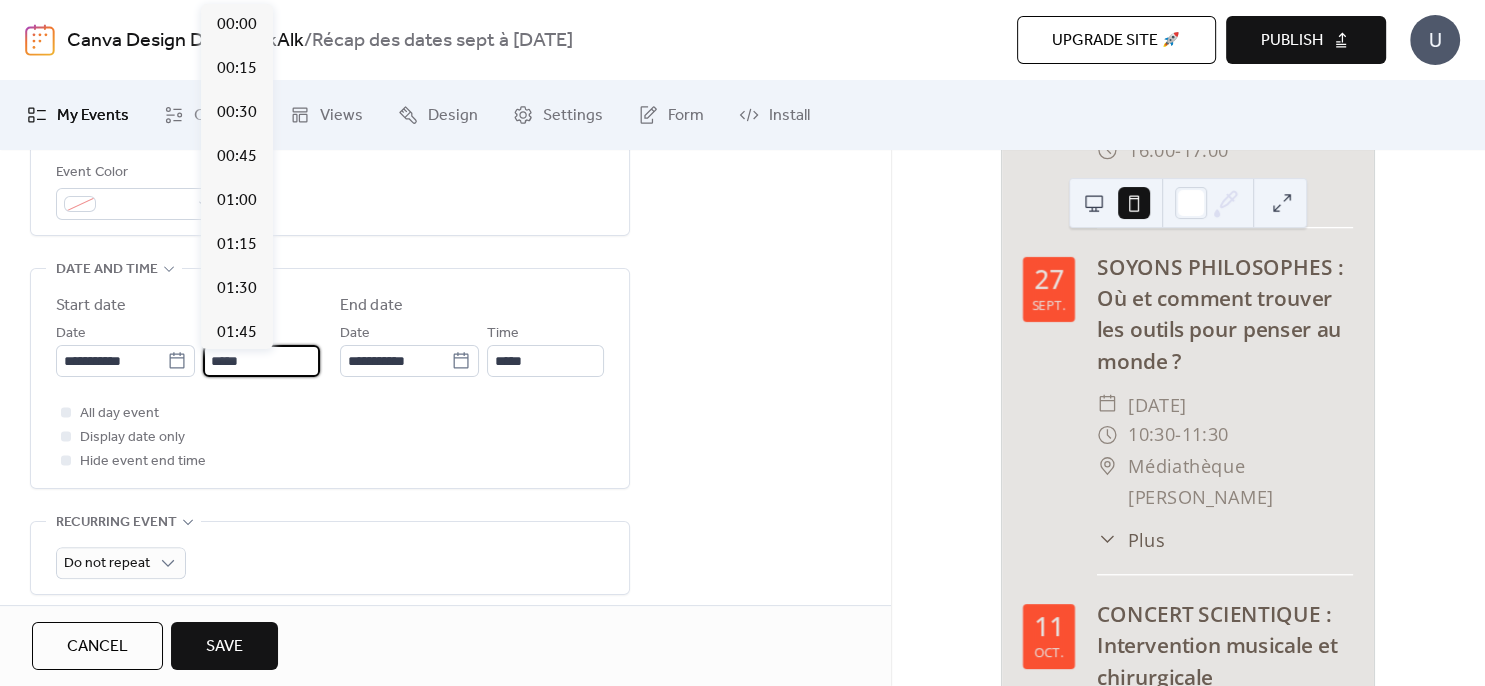 click on "*****" at bounding box center (261, 361) 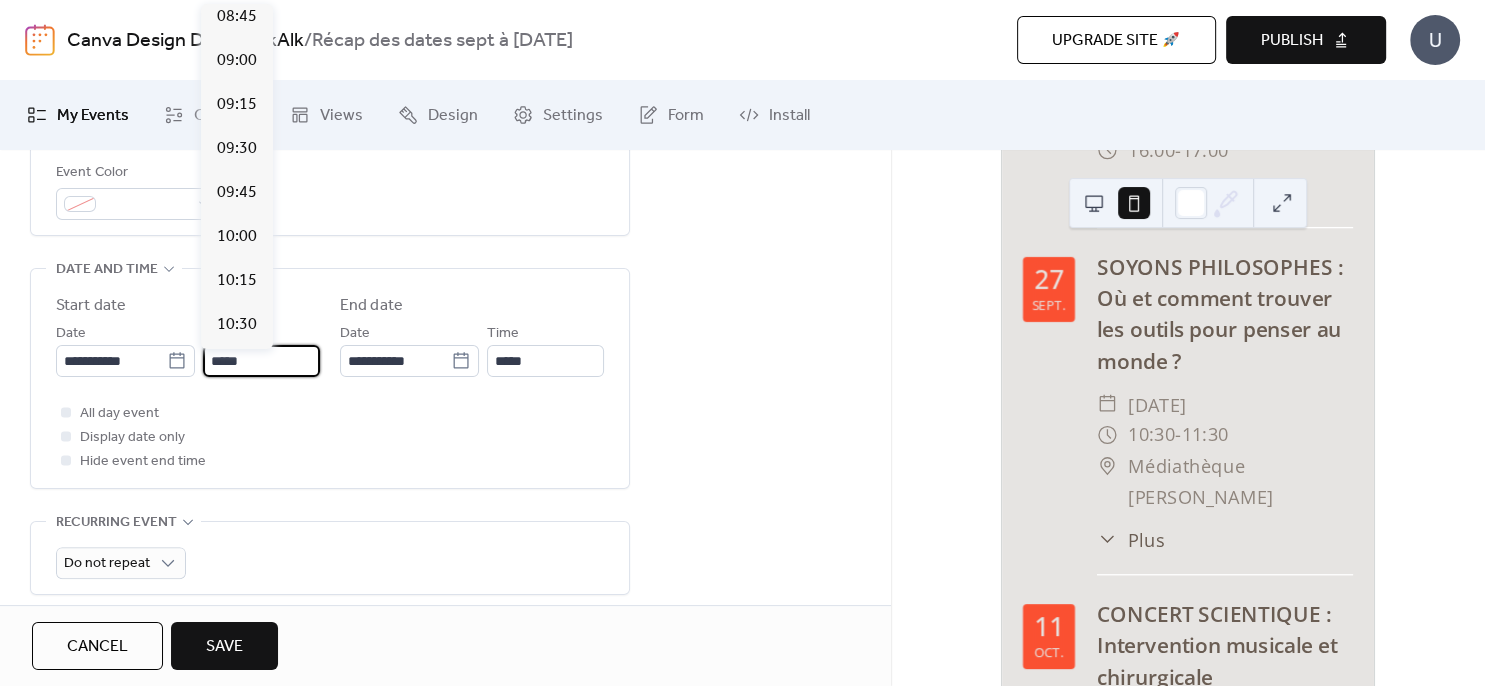 scroll, scrollTop: 1536, scrollLeft: 0, axis: vertical 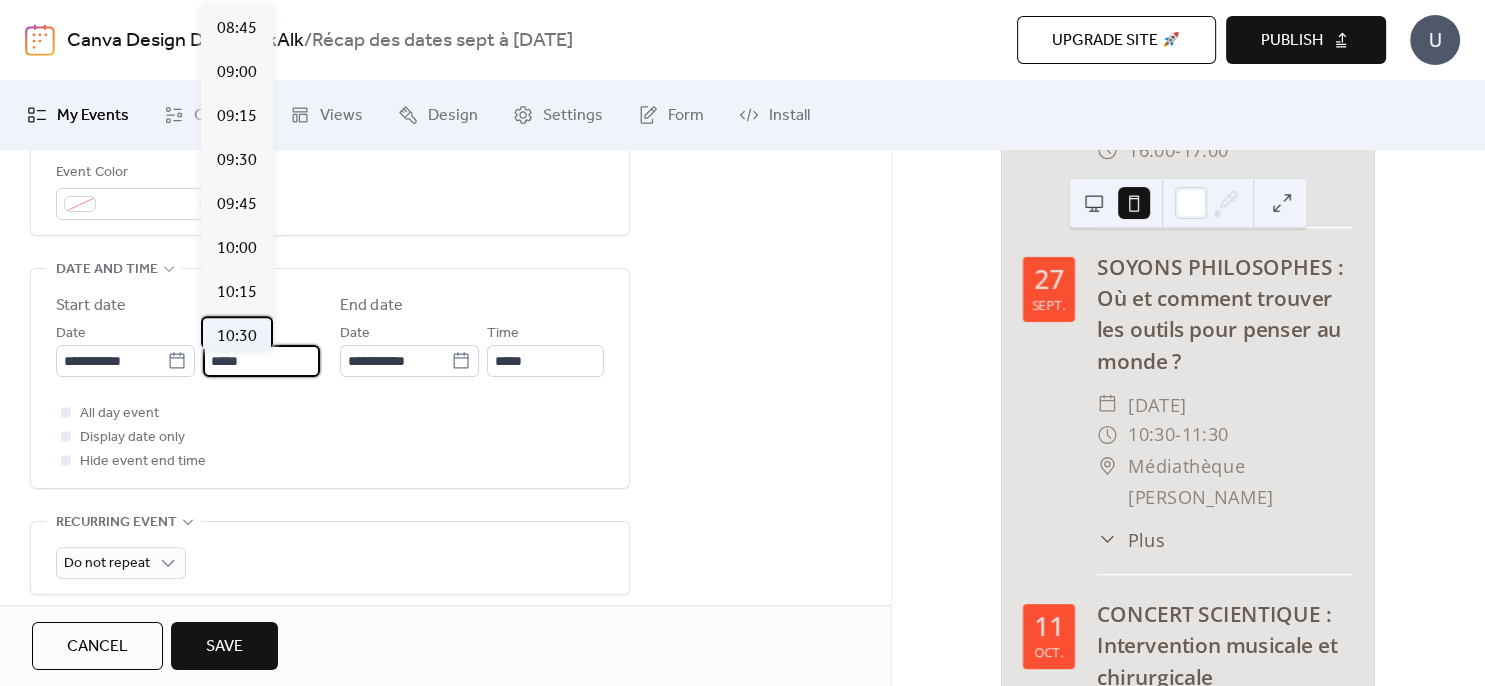 click on "10:30" at bounding box center (237, 337) 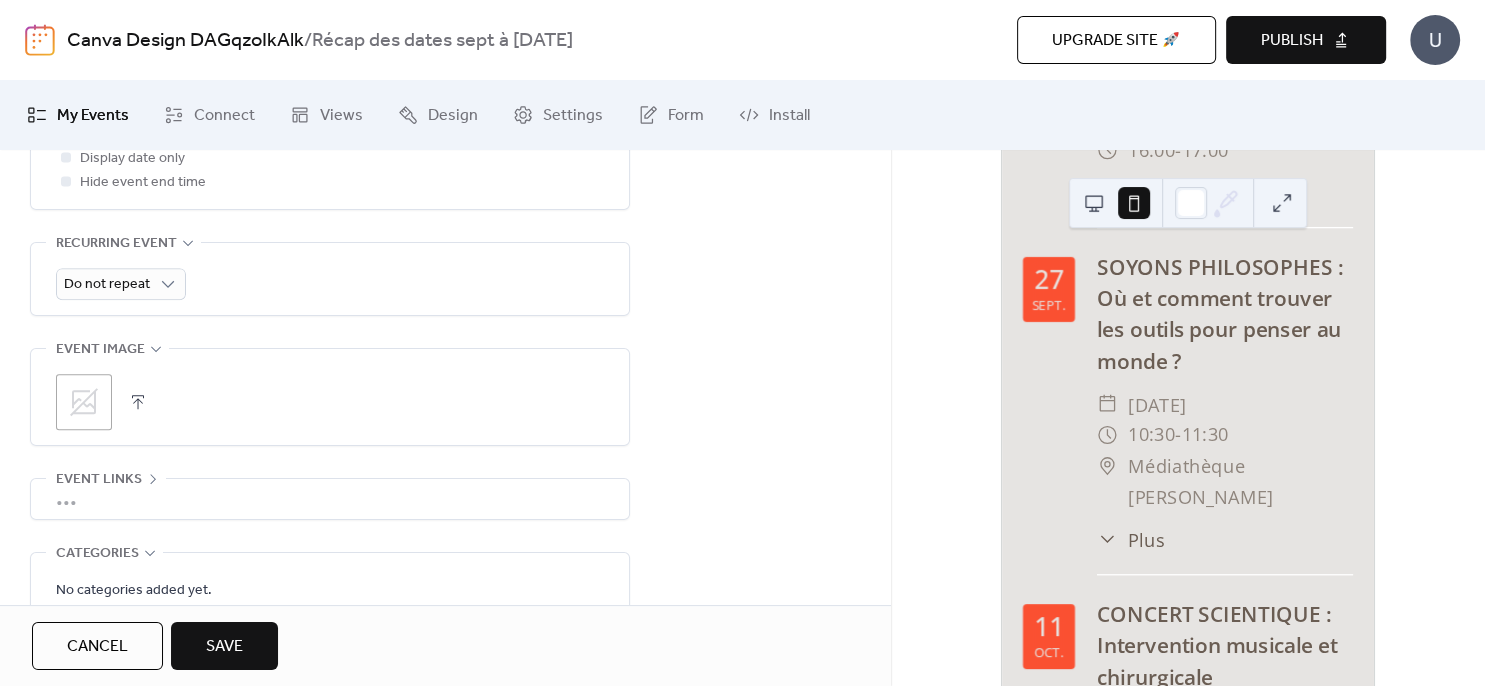 scroll, scrollTop: 864, scrollLeft: 0, axis: vertical 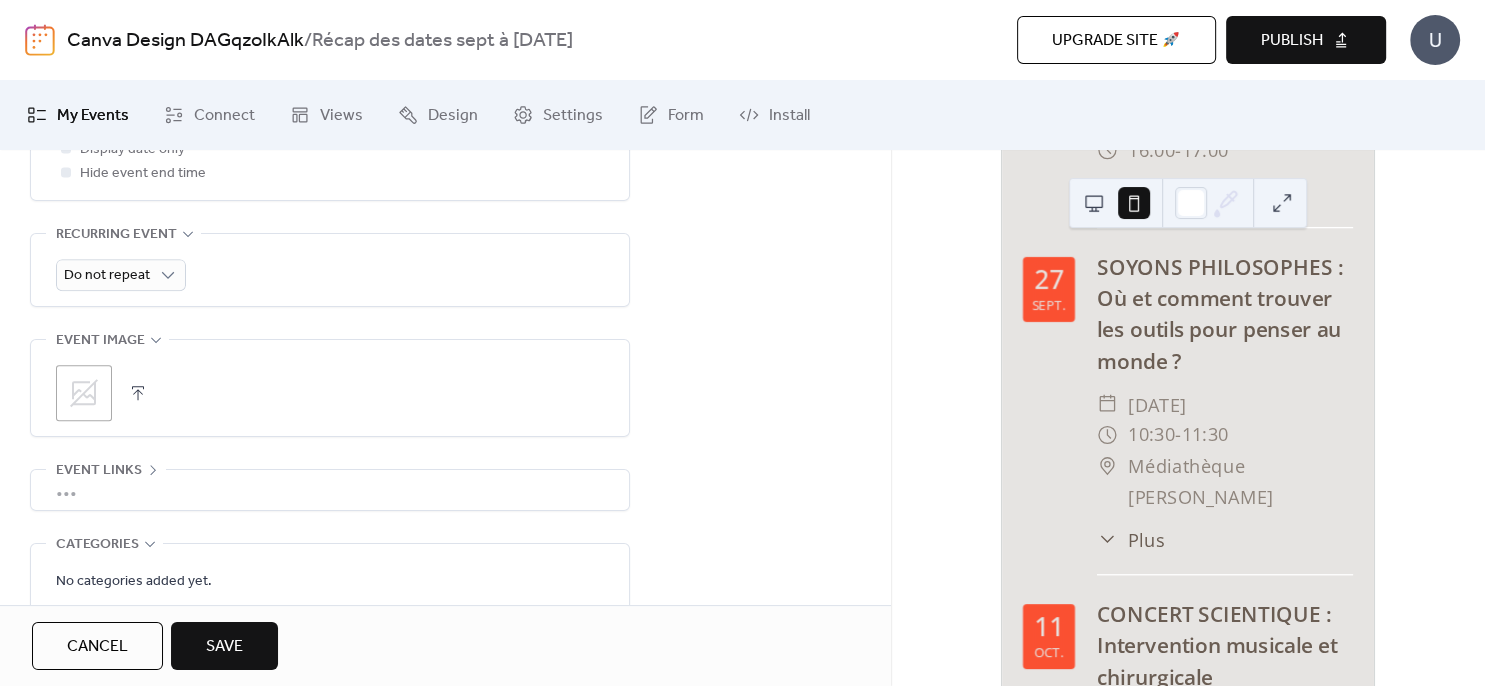 click 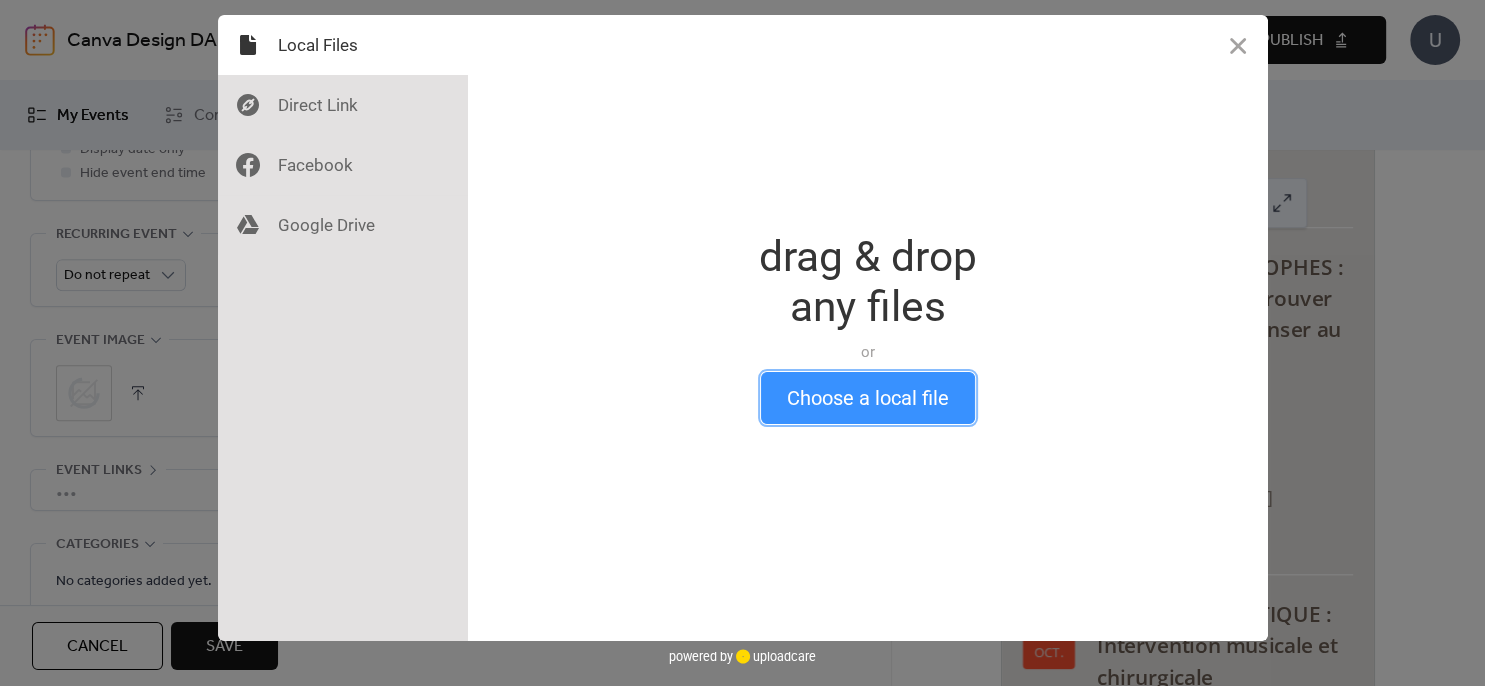 click on "Choose a local file" at bounding box center [868, 398] 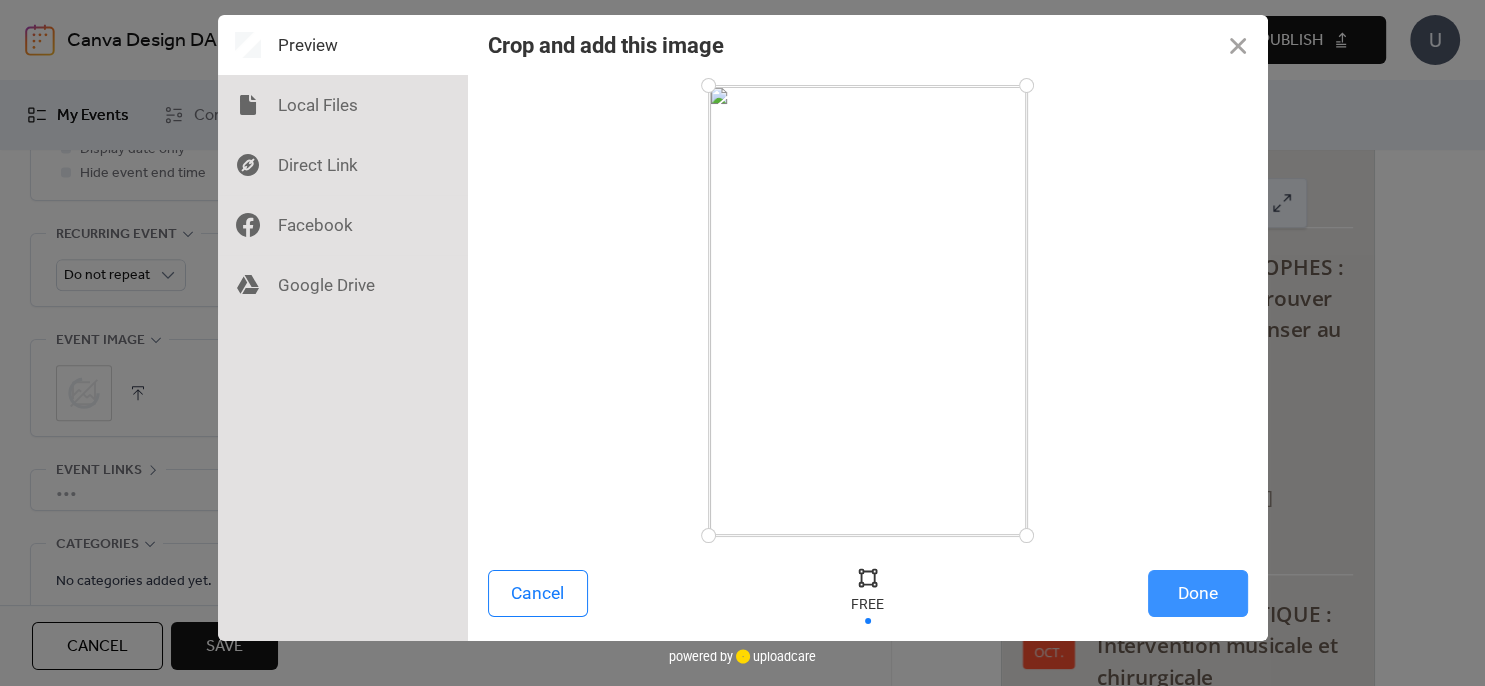 click on "Done" at bounding box center [1198, 593] 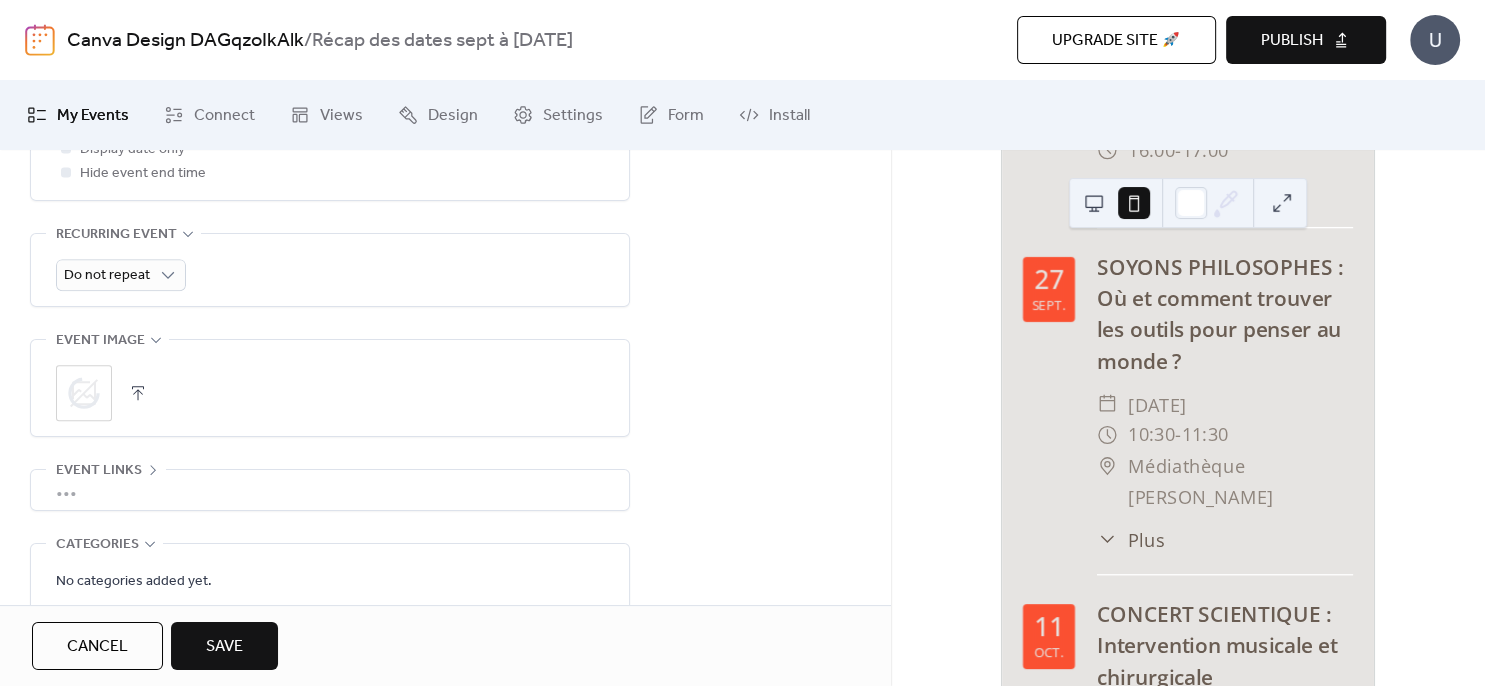 scroll, scrollTop: 0, scrollLeft: 154, axis: horizontal 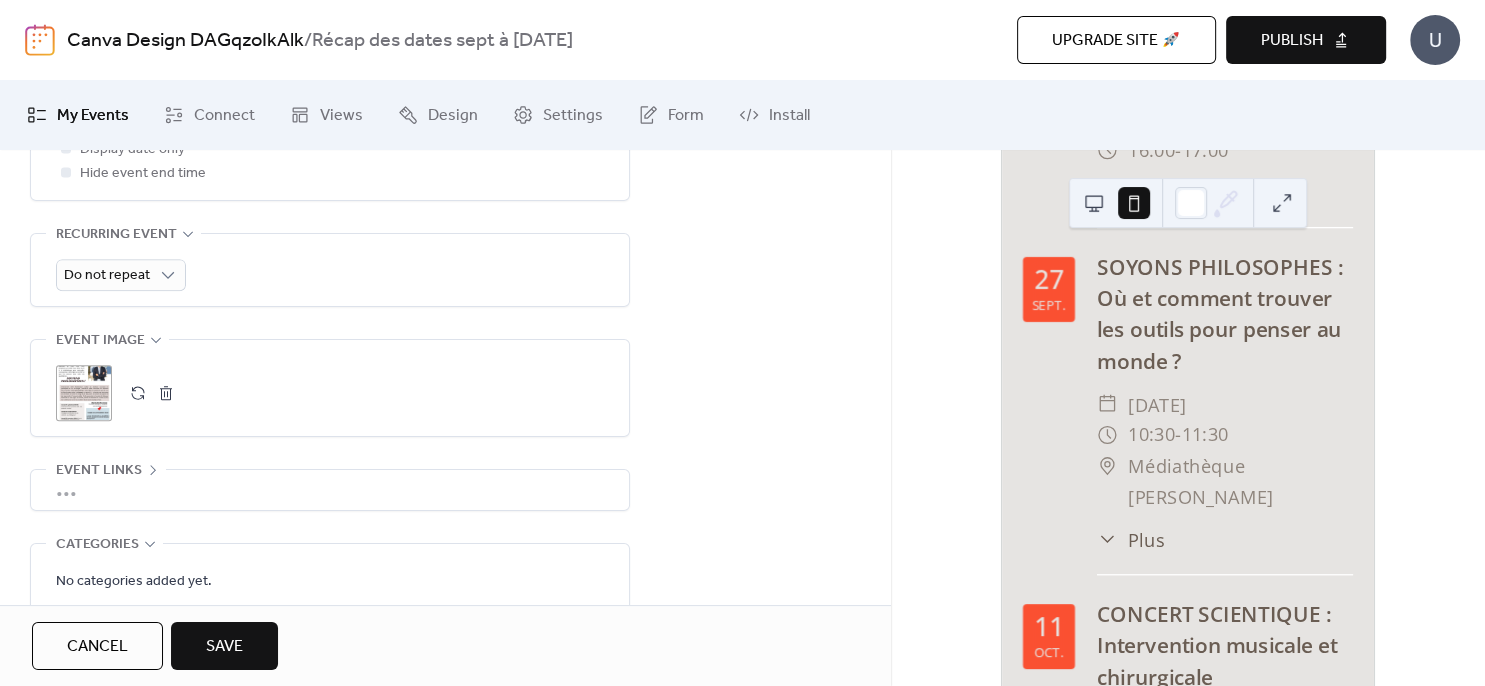 click on "Save" at bounding box center (224, 647) 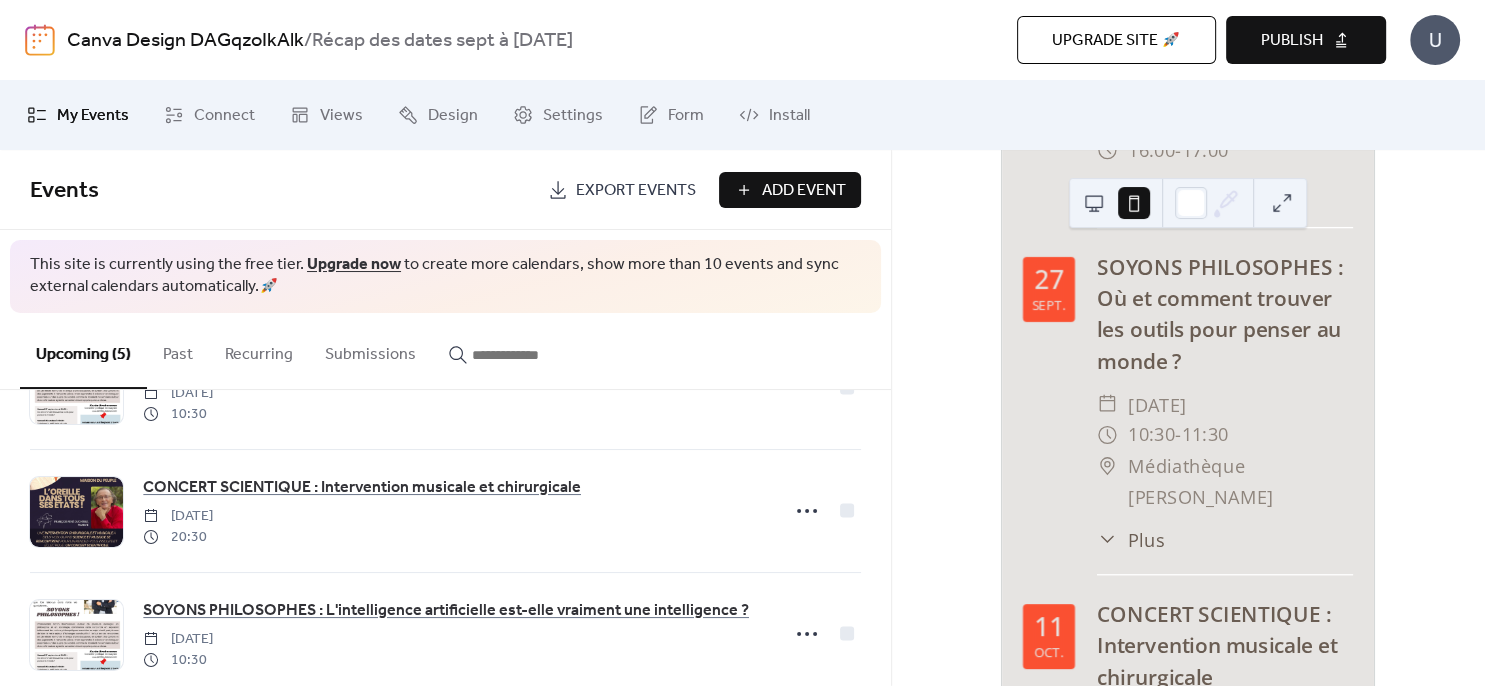 scroll, scrollTop: 360, scrollLeft: 0, axis: vertical 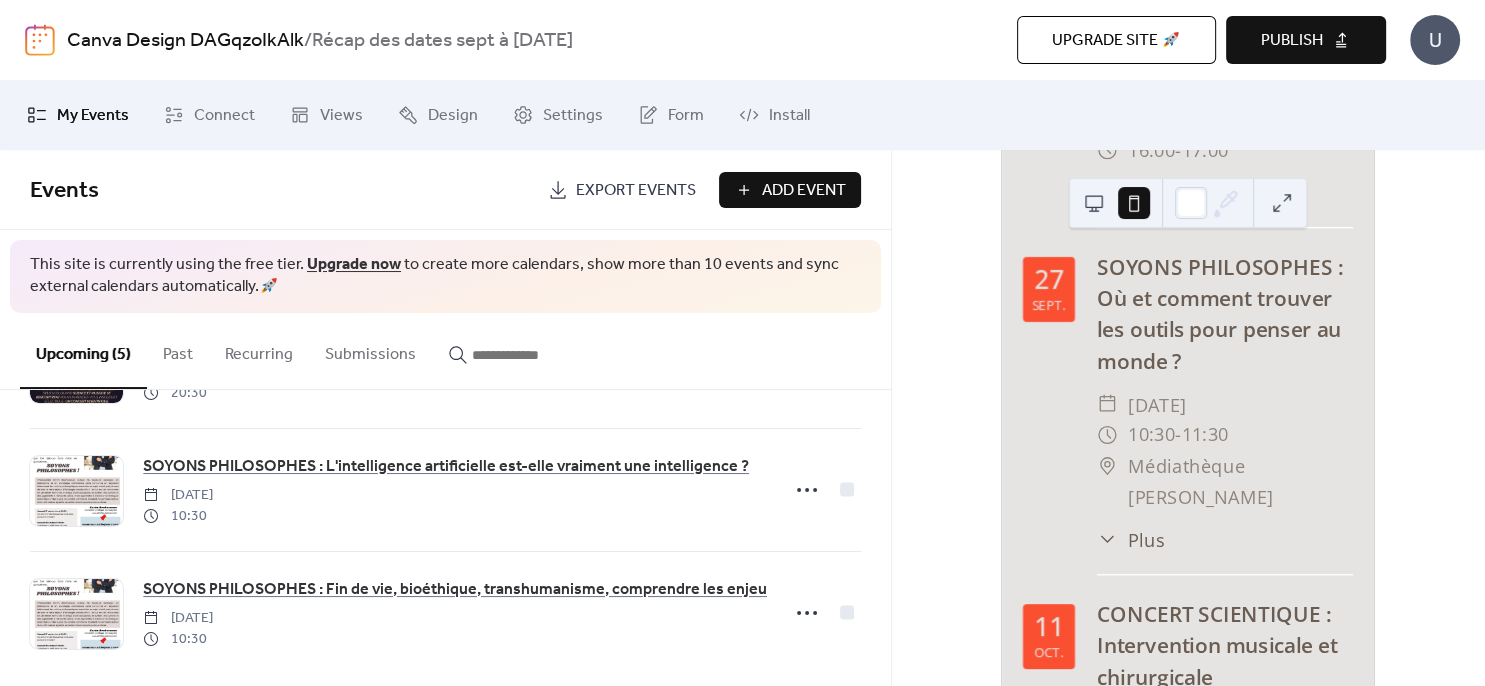 click on "Add Event" at bounding box center [804, 191] 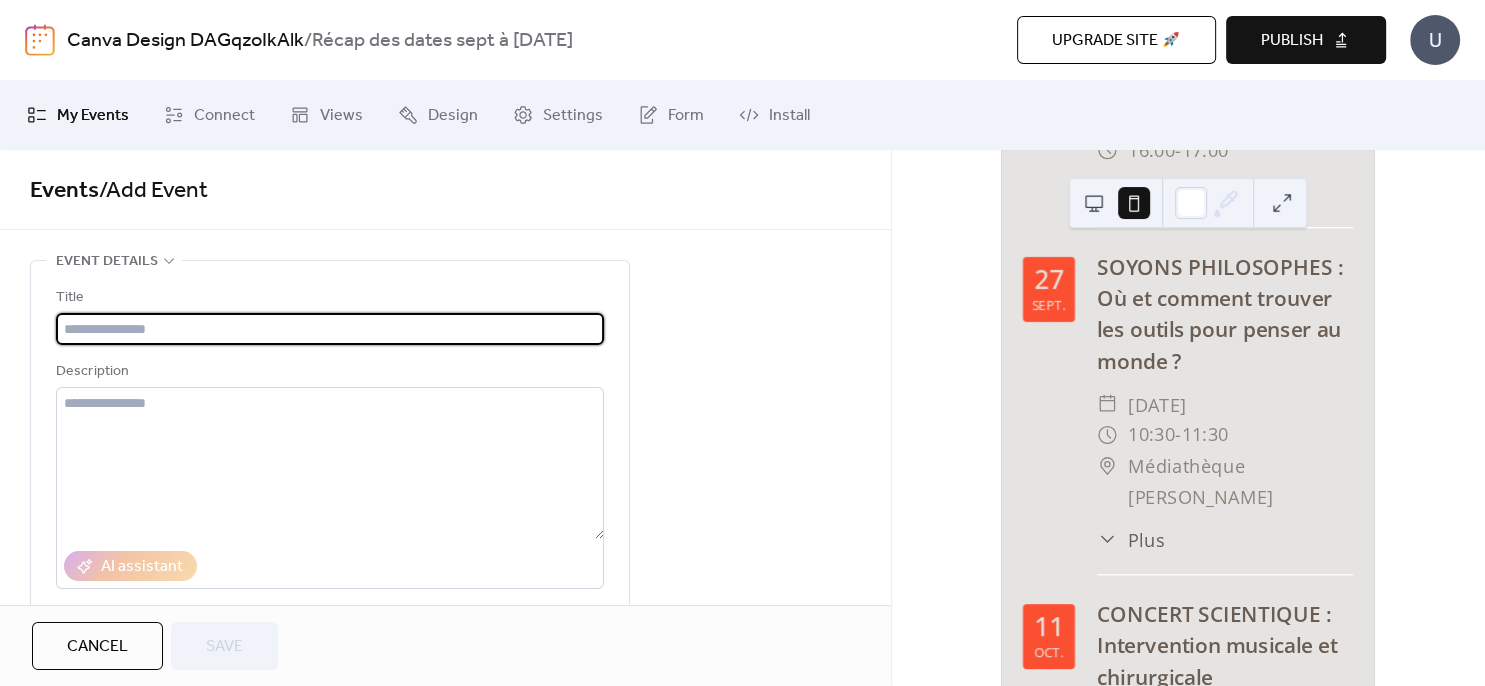 click at bounding box center [330, 329] 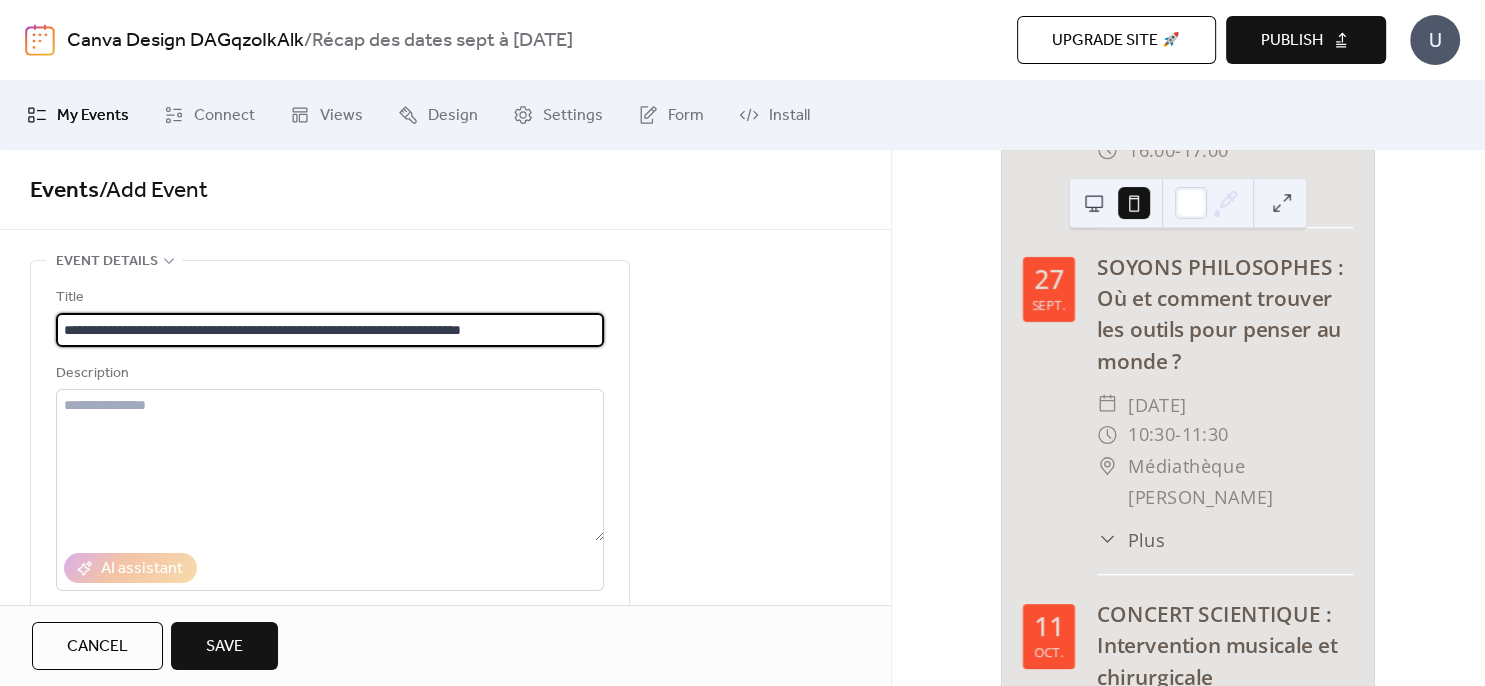 scroll, scrollTop: 0, scrollLeft: 0, axis: both 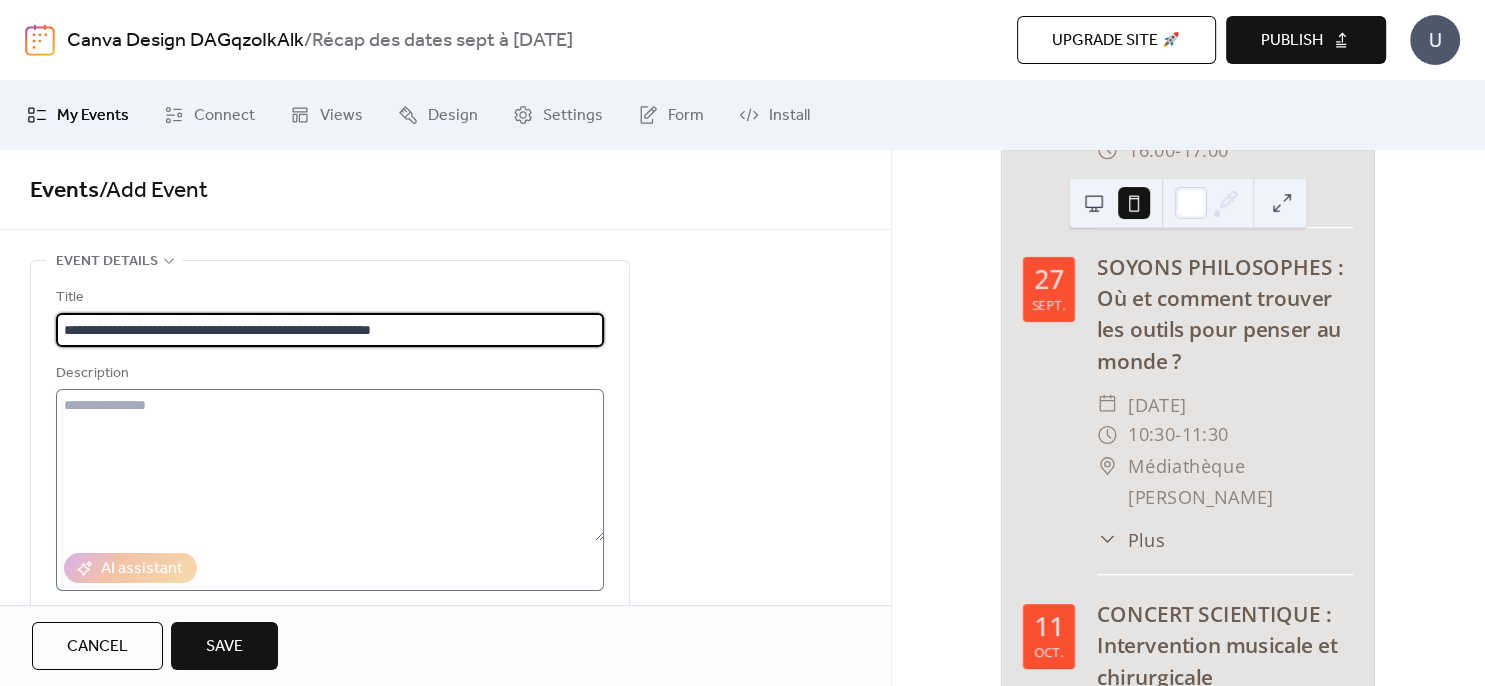 type on "**********" 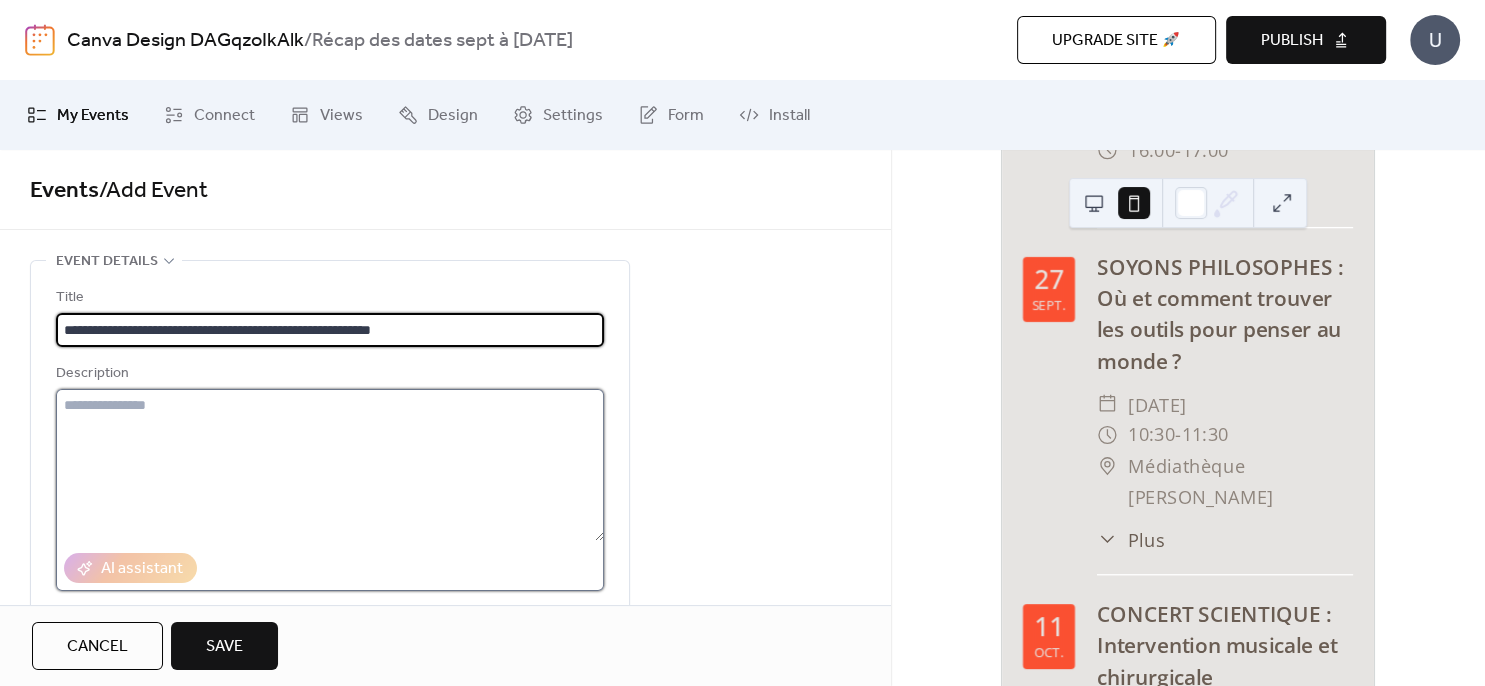 click at bounding box center [330, 465] 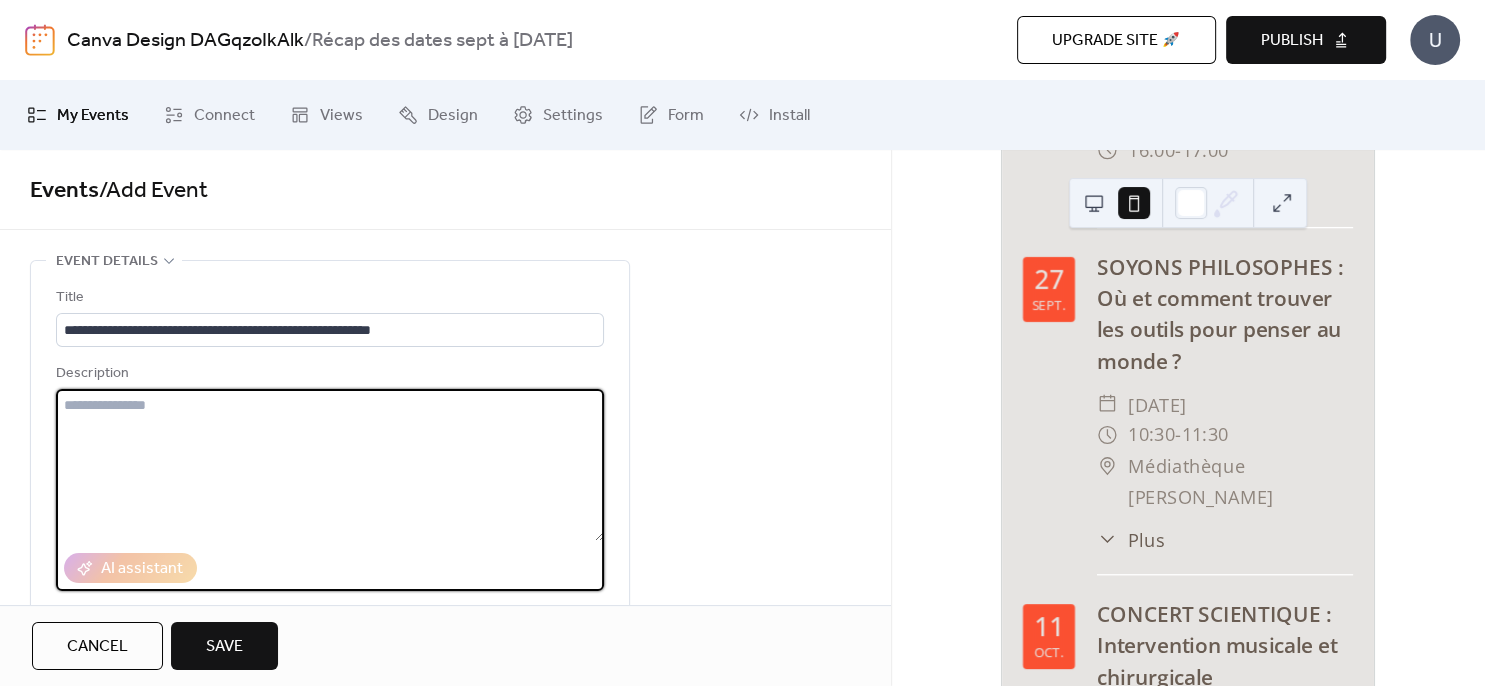 scroll, scrollTop: 216, scrollLeft: 0, axis: vertical 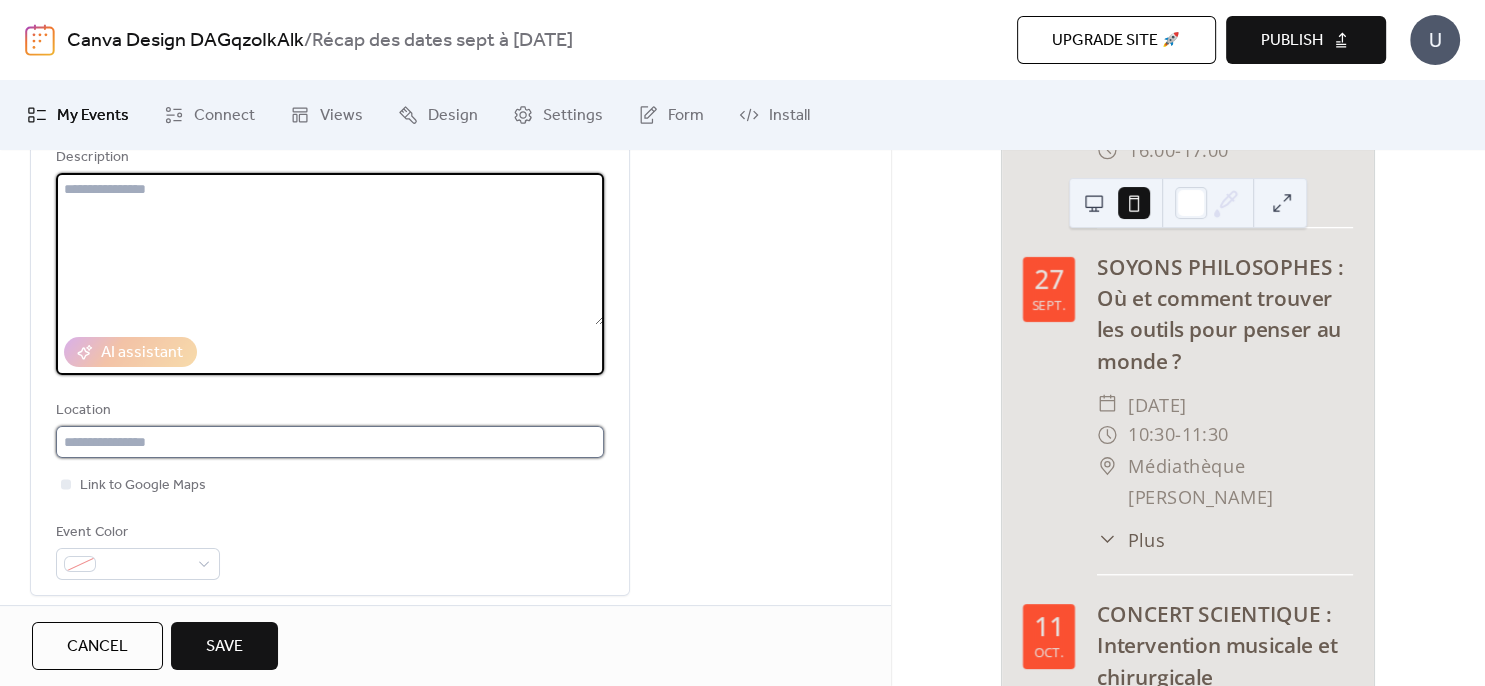 click at bounding box center (330, 442) 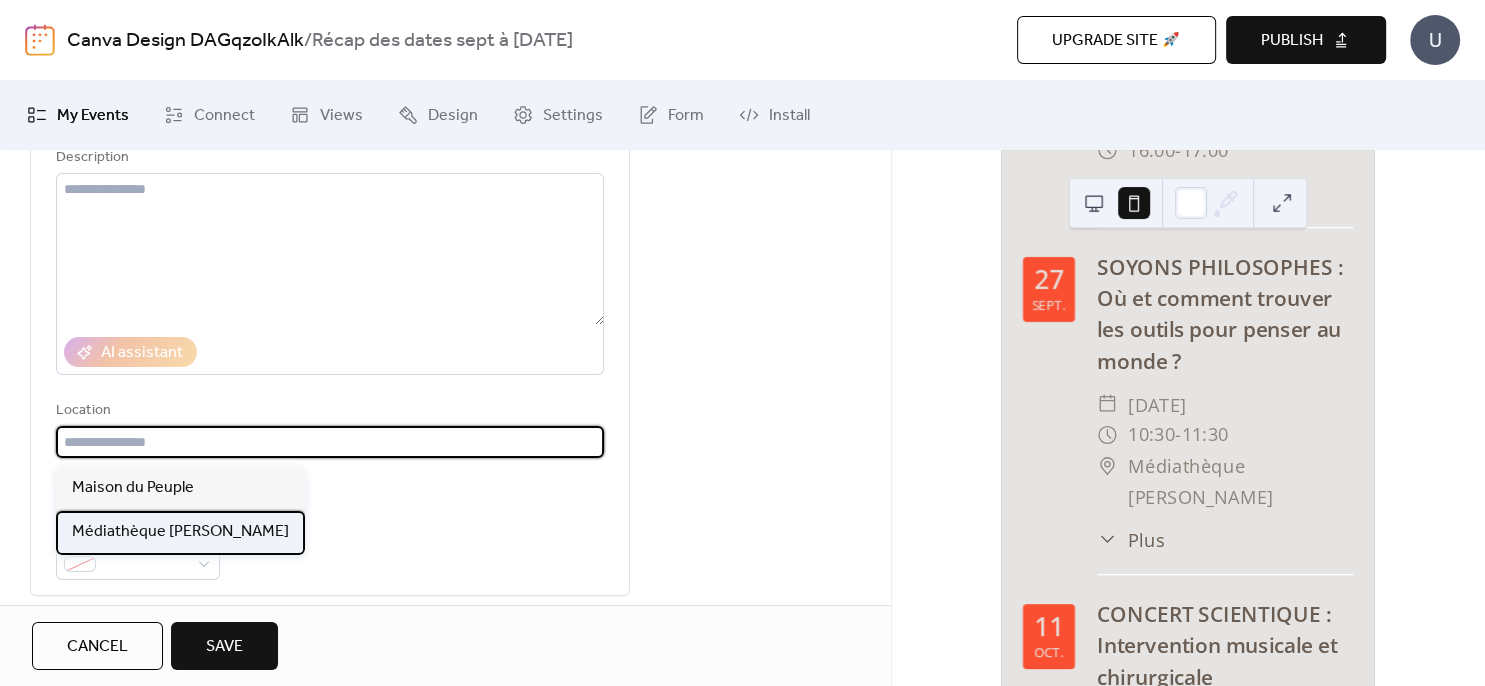click on "Médiathèque [PERSON_NAME]" at bounding box center (180, 532) 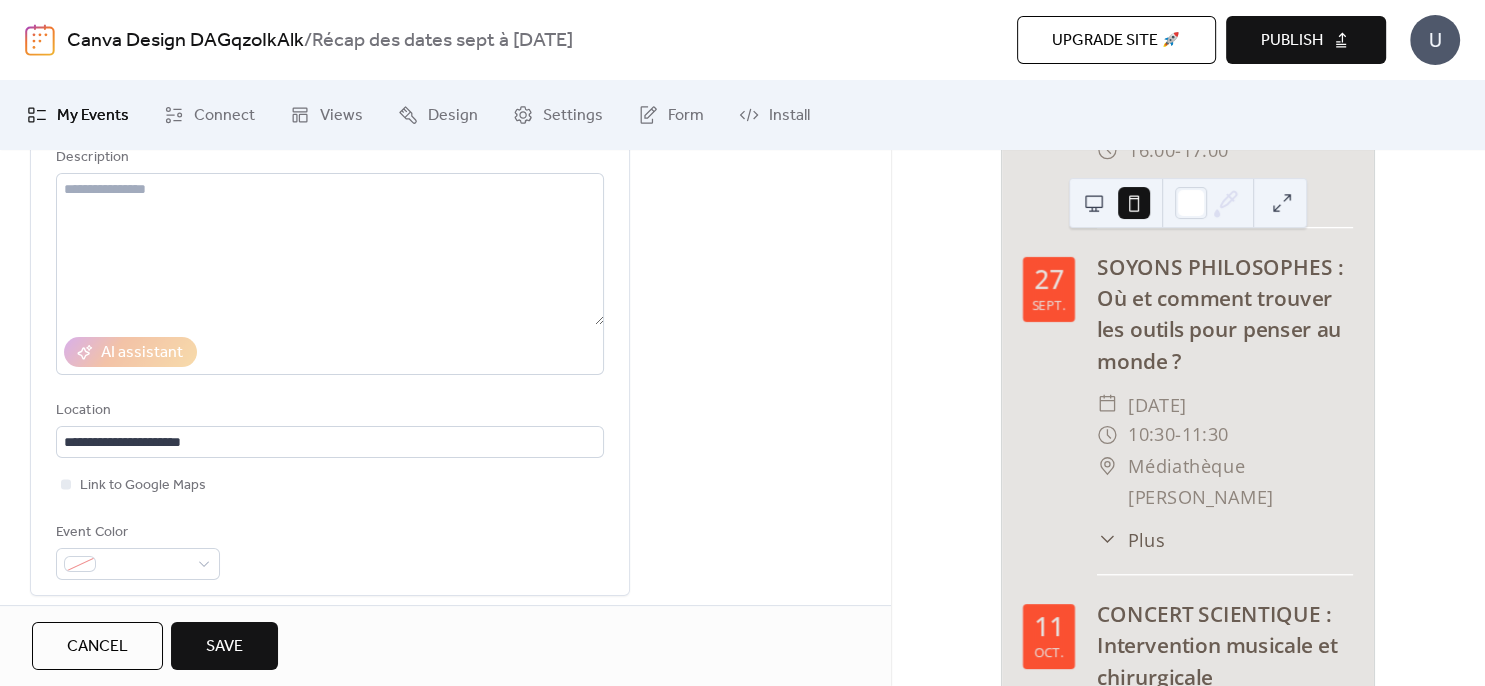 type on "**********" 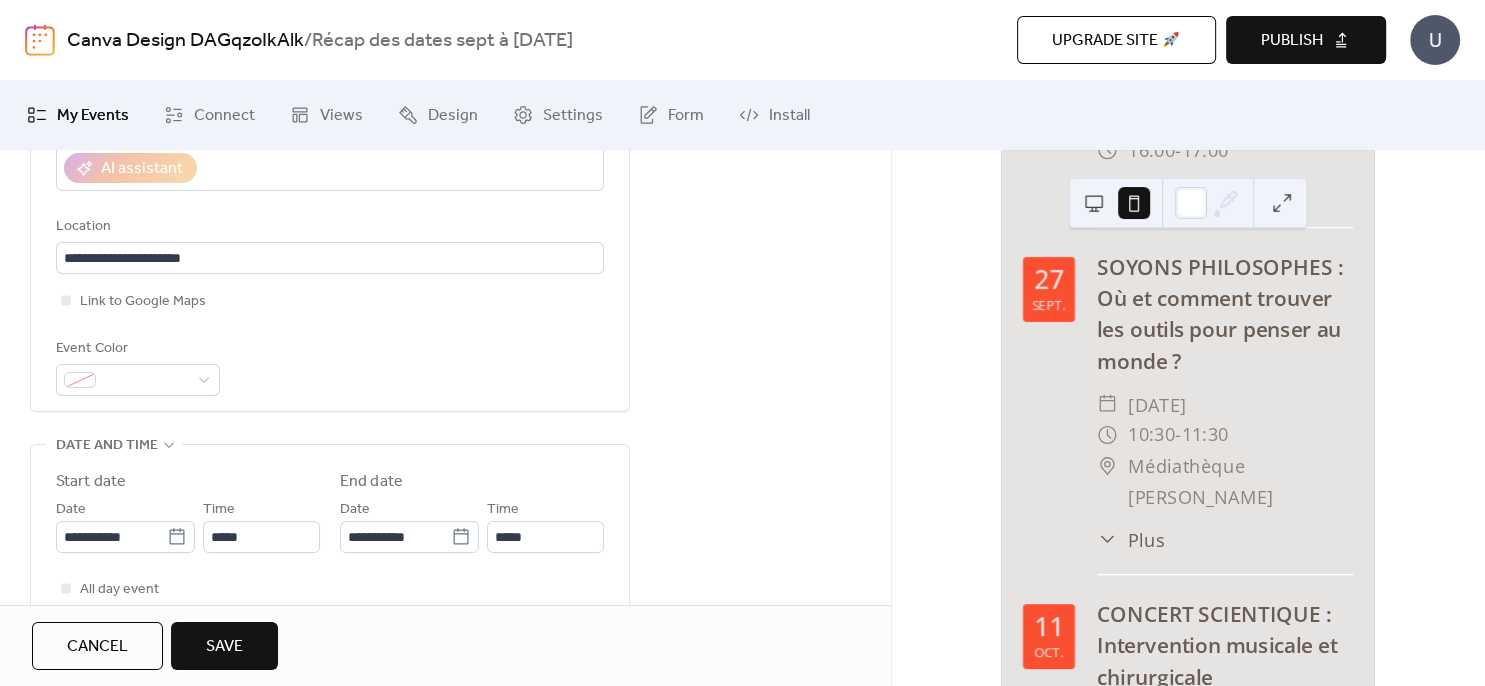 scroll, scrollTop: 504, scrollLeft: 0, axis: vertical 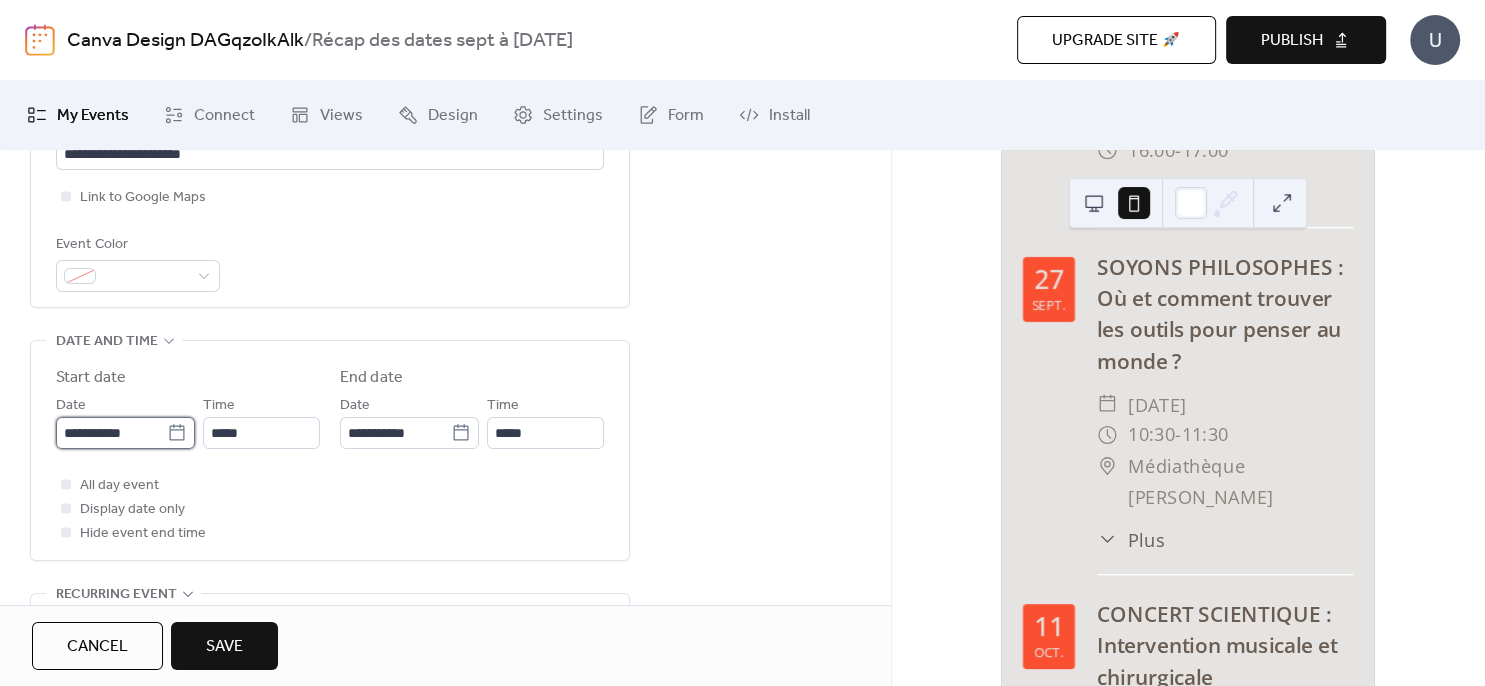 click on "**********" at bounding box center (111, 433) 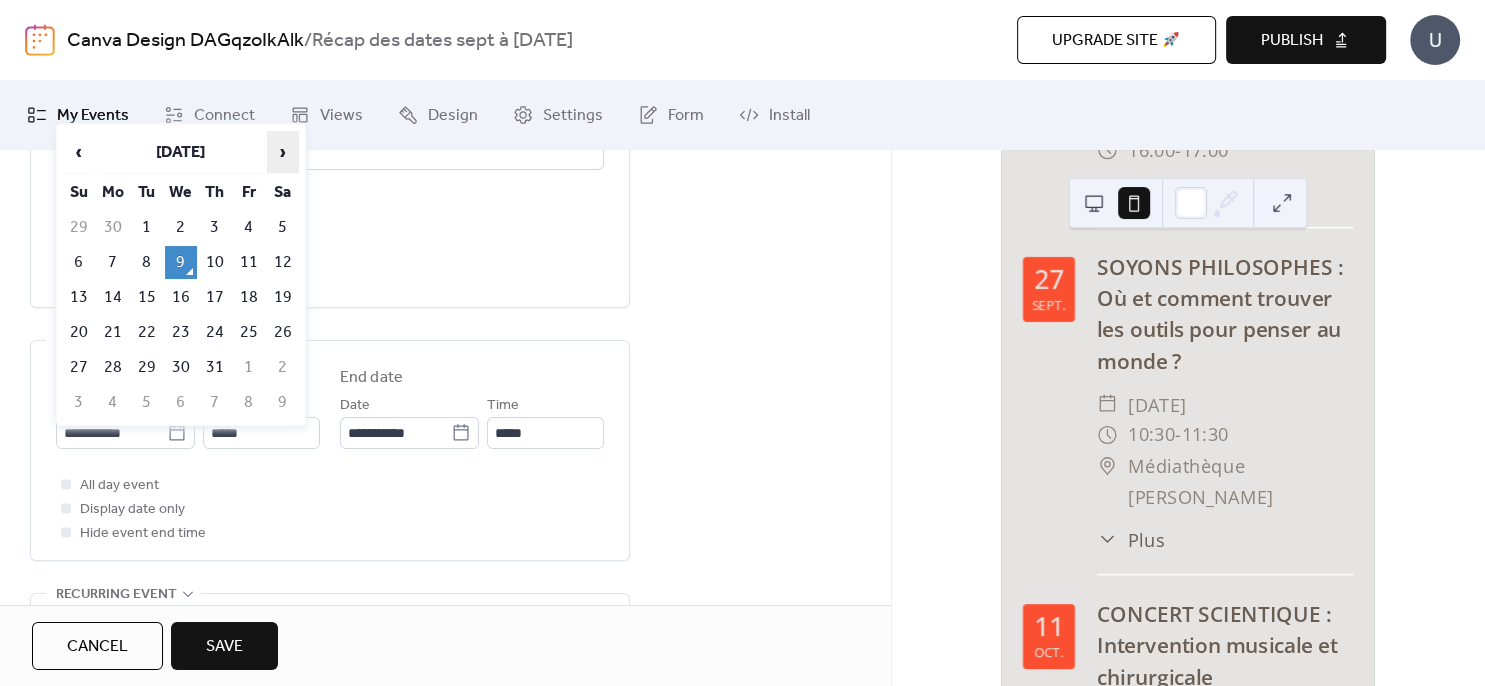 click on "›" at bounding box center [283, 152] 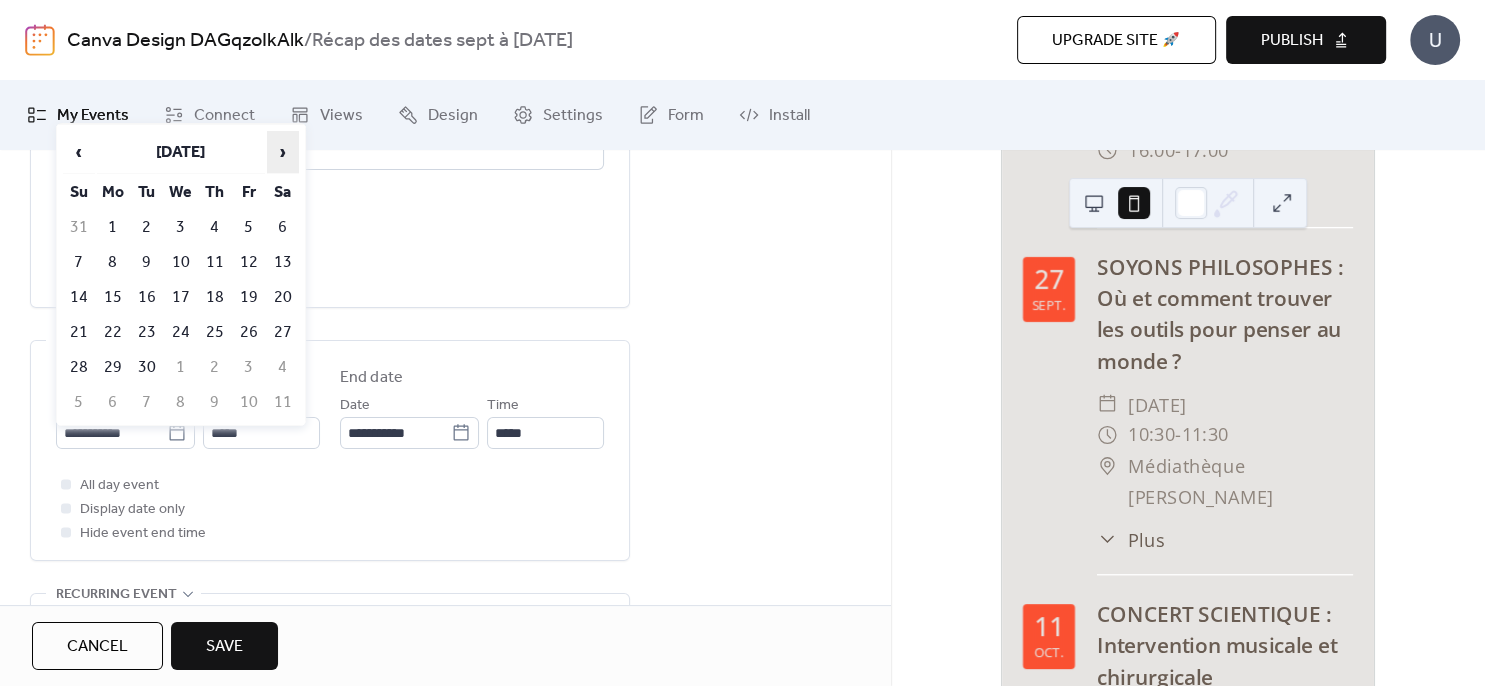 click on "›" at bounding box center (283, 152) 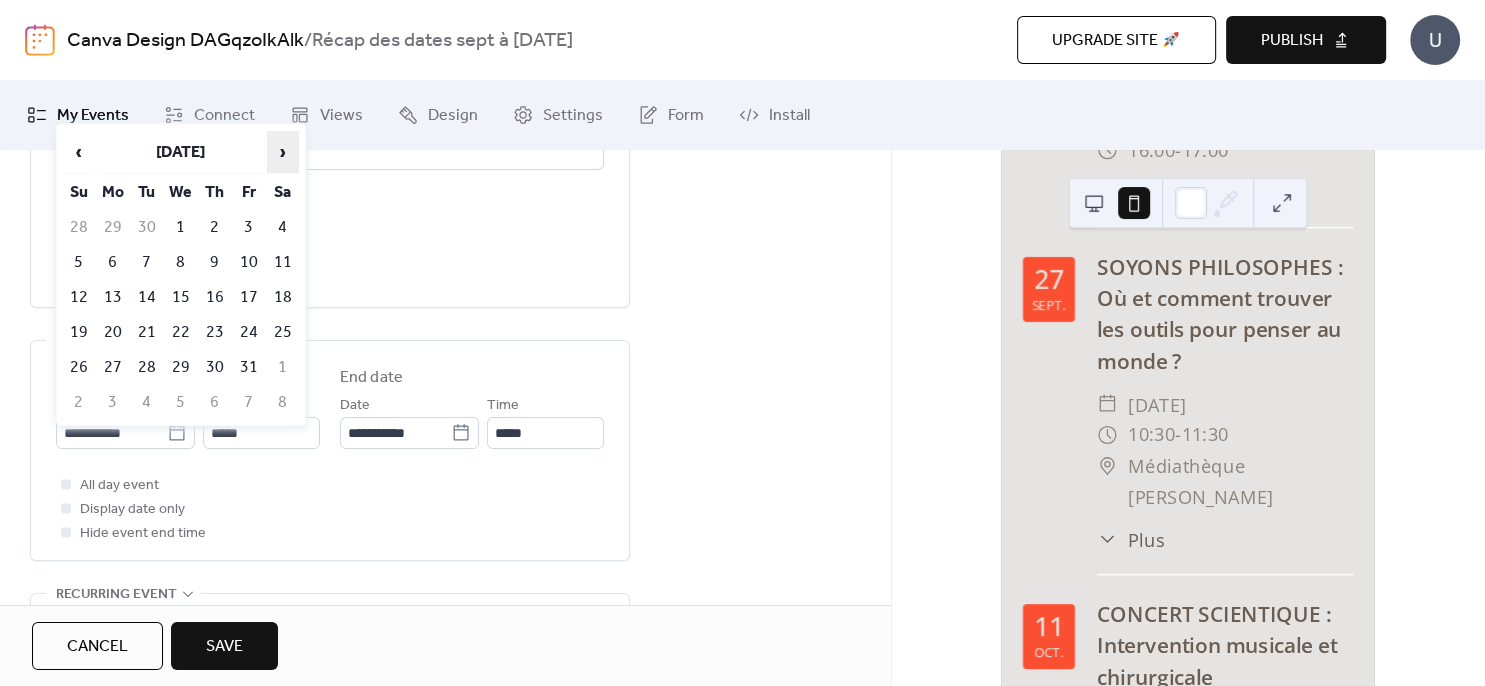 click on "›" at bounding box center (283, 152) 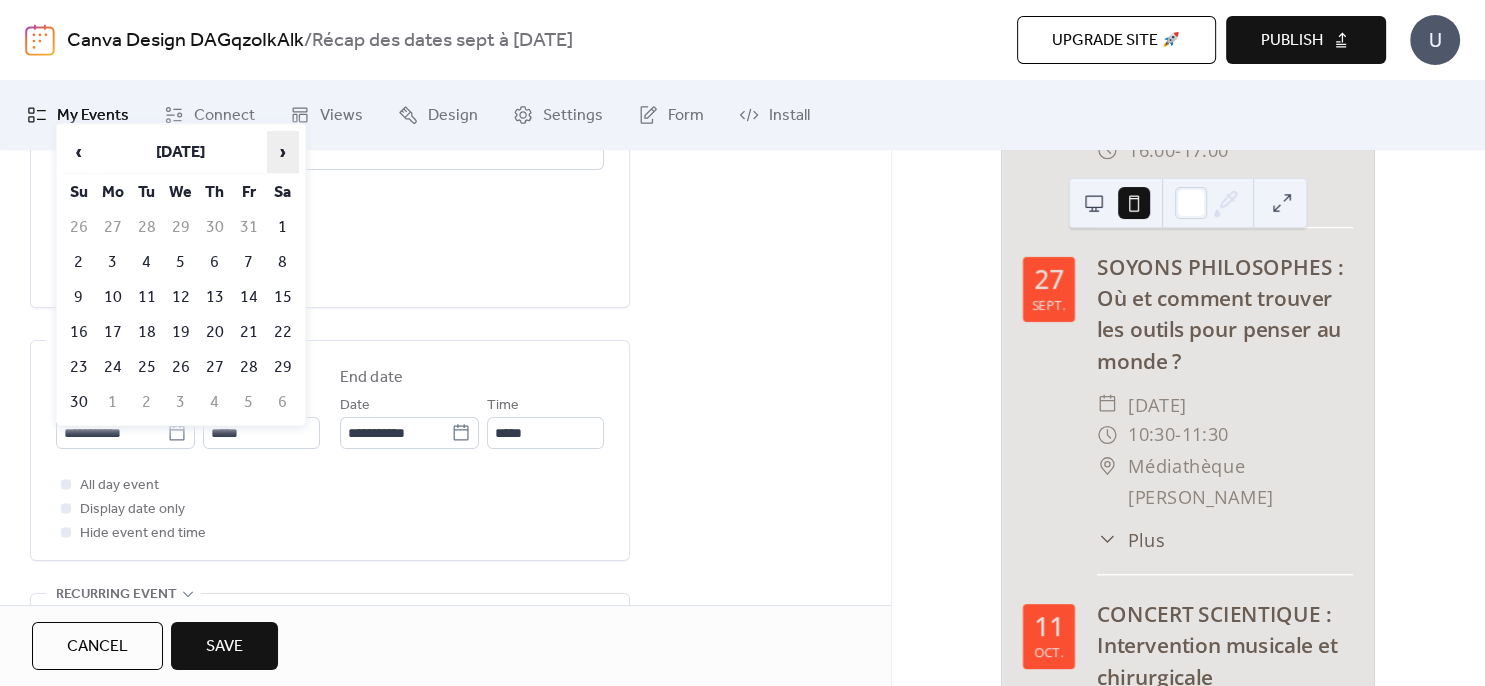 click on "›" at bounding box center [283, 152] 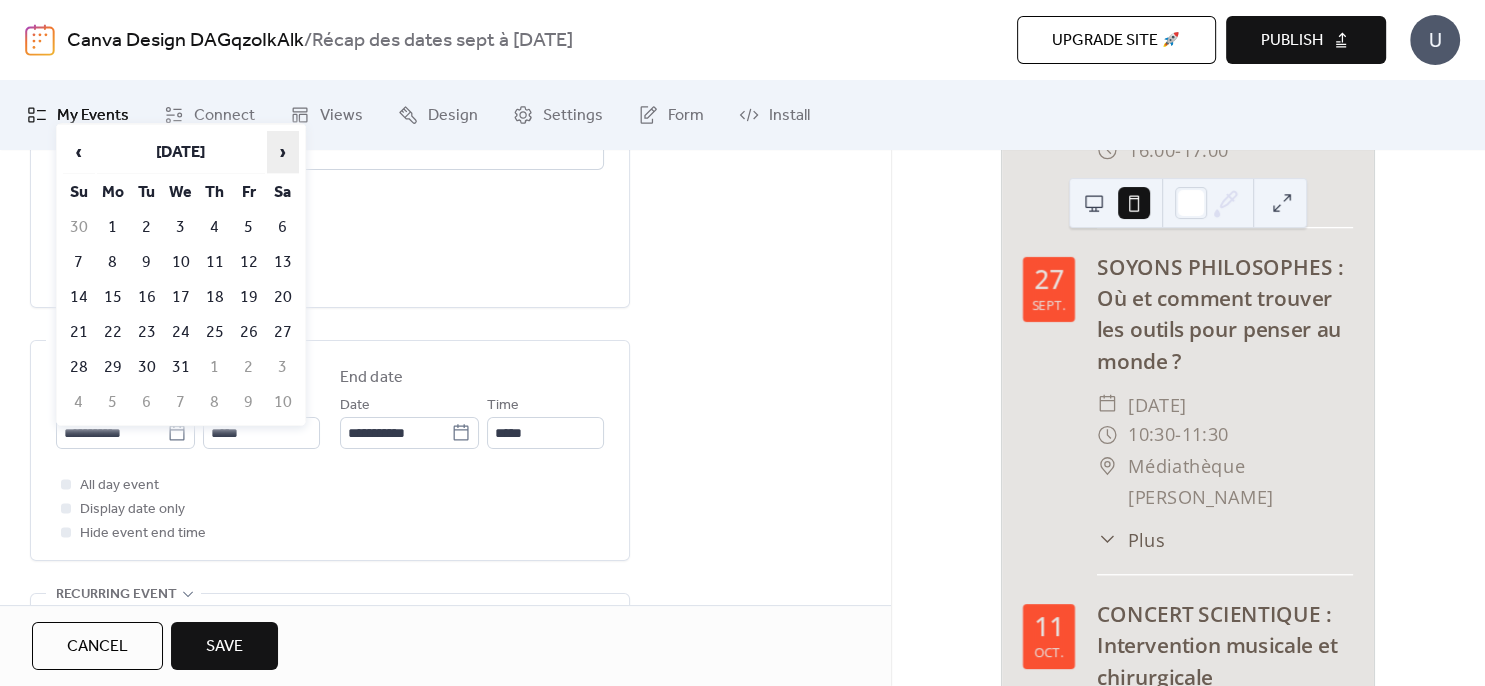 click on "›" at bounding box center (283, 152) 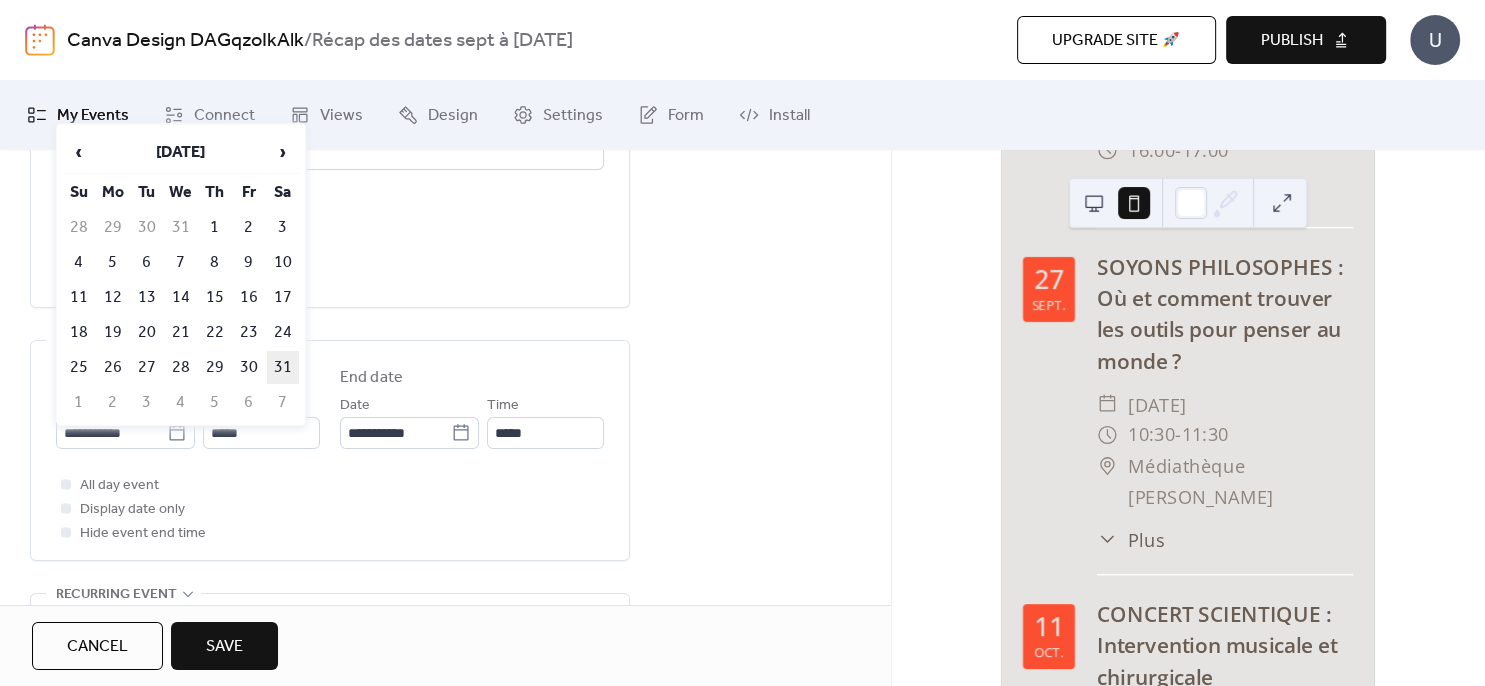 click on "31" at bounding box center [283, 367] 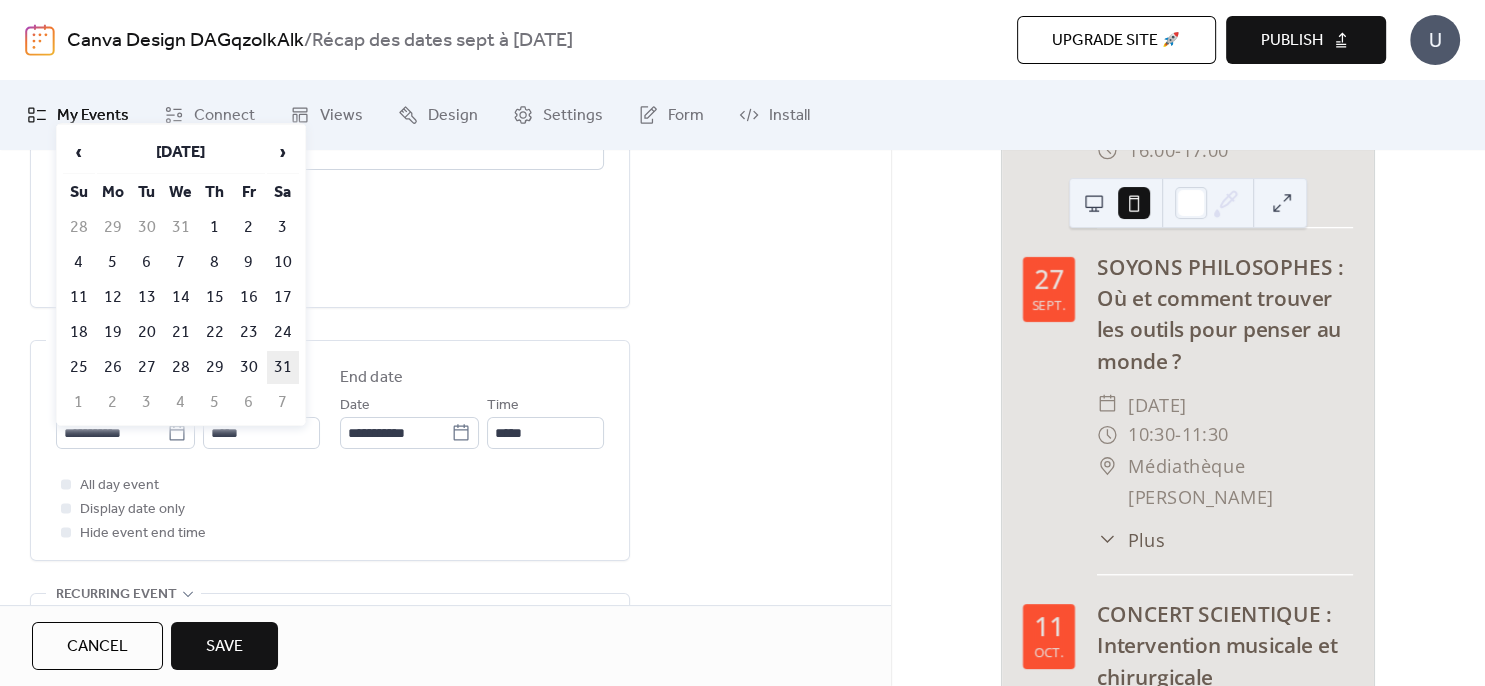 type on "**********" 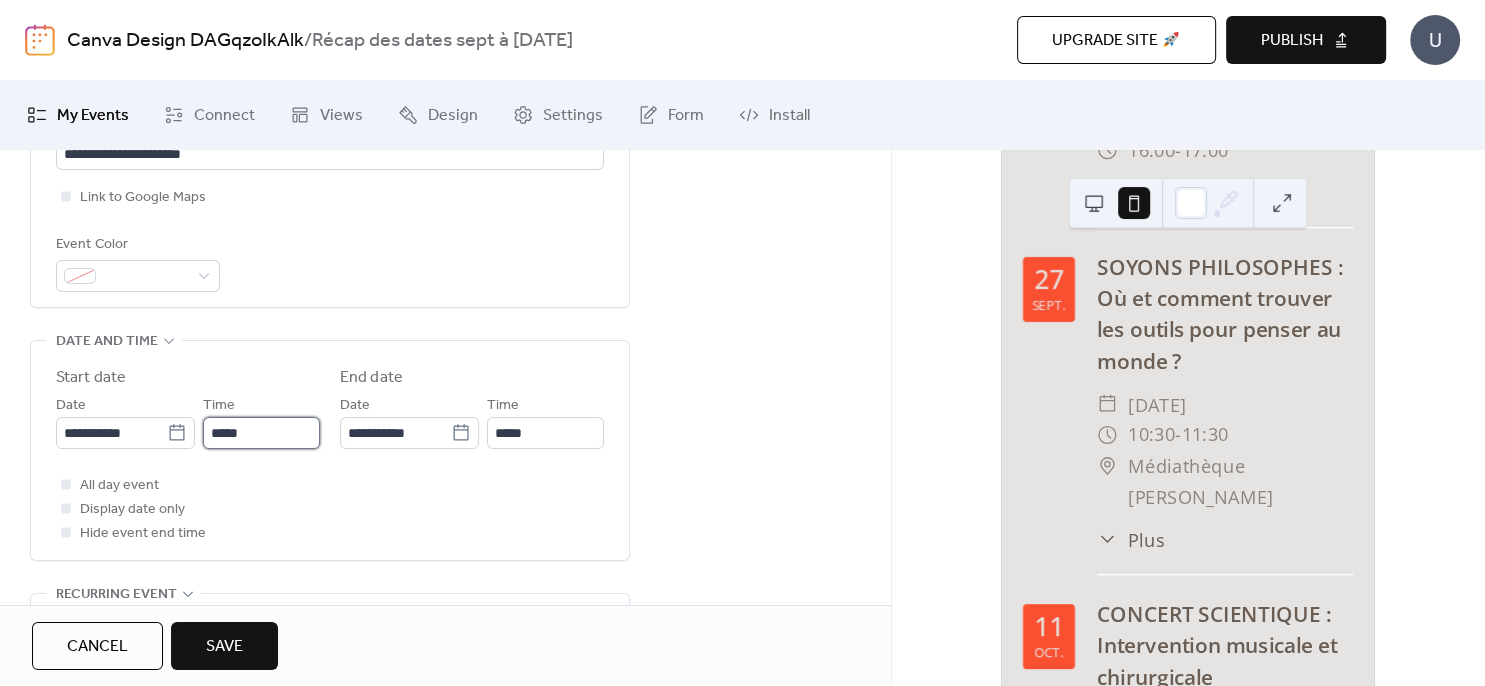 click on "*****" at bounding box center [261, 433] 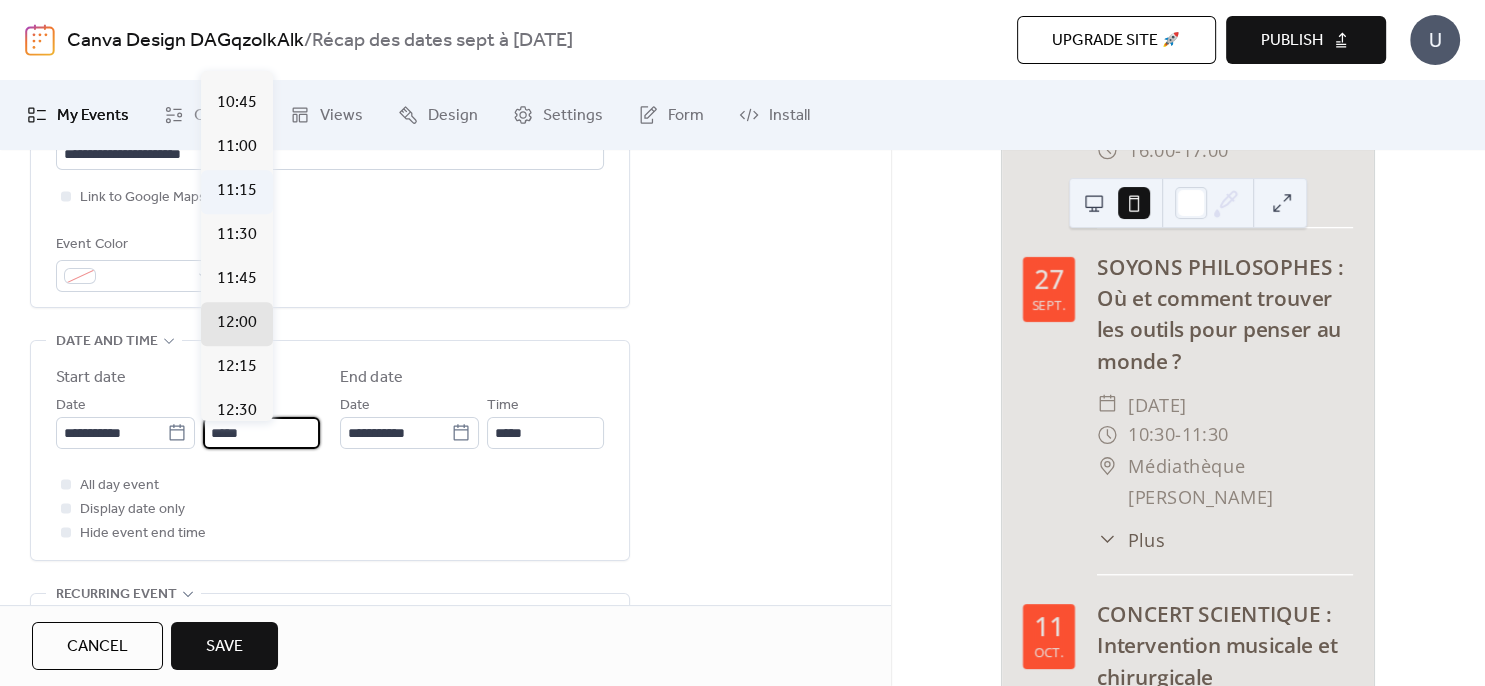 scroll, scrollTop: 1766, scrollLeft: 0, axis: vertical 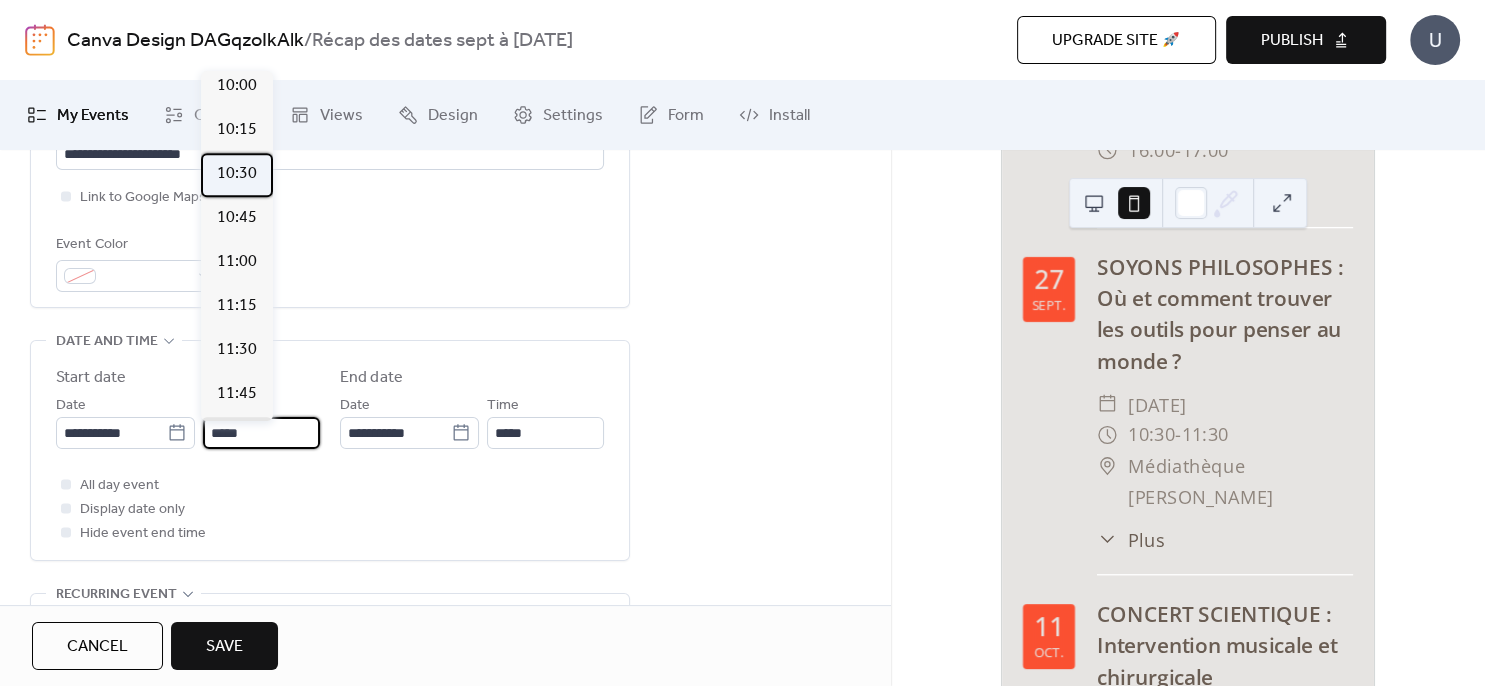 click on "10:30" at bounding box center [237, 174] 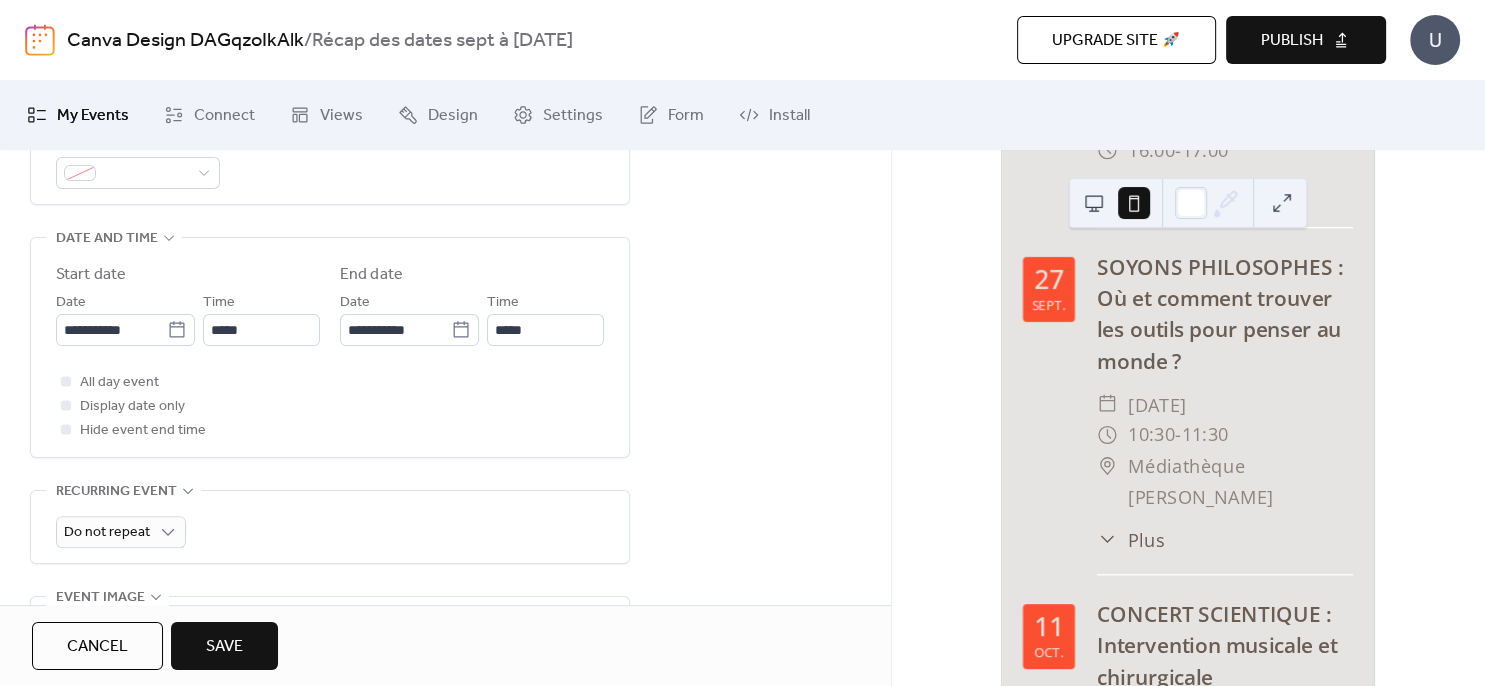 scroll, scrollTop: 720, scrollLeft: 0, axis: vertical 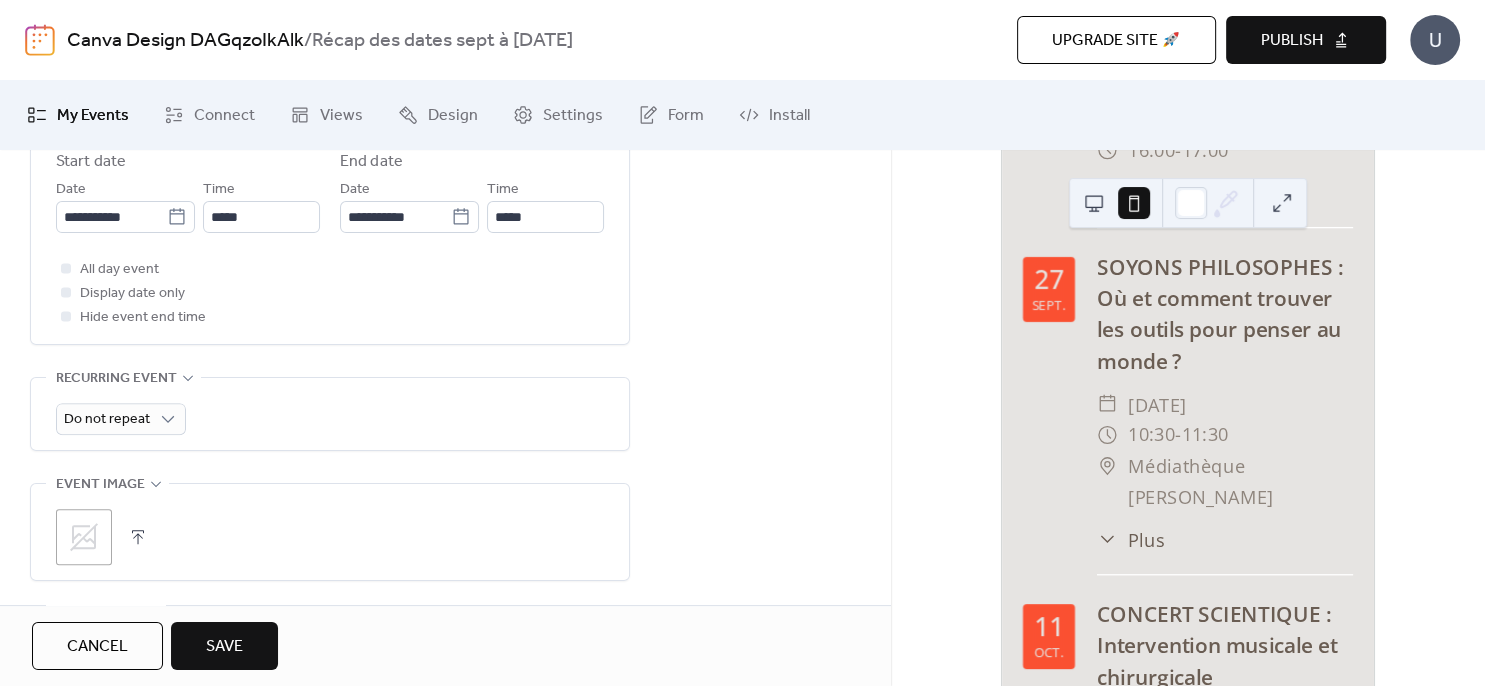 click 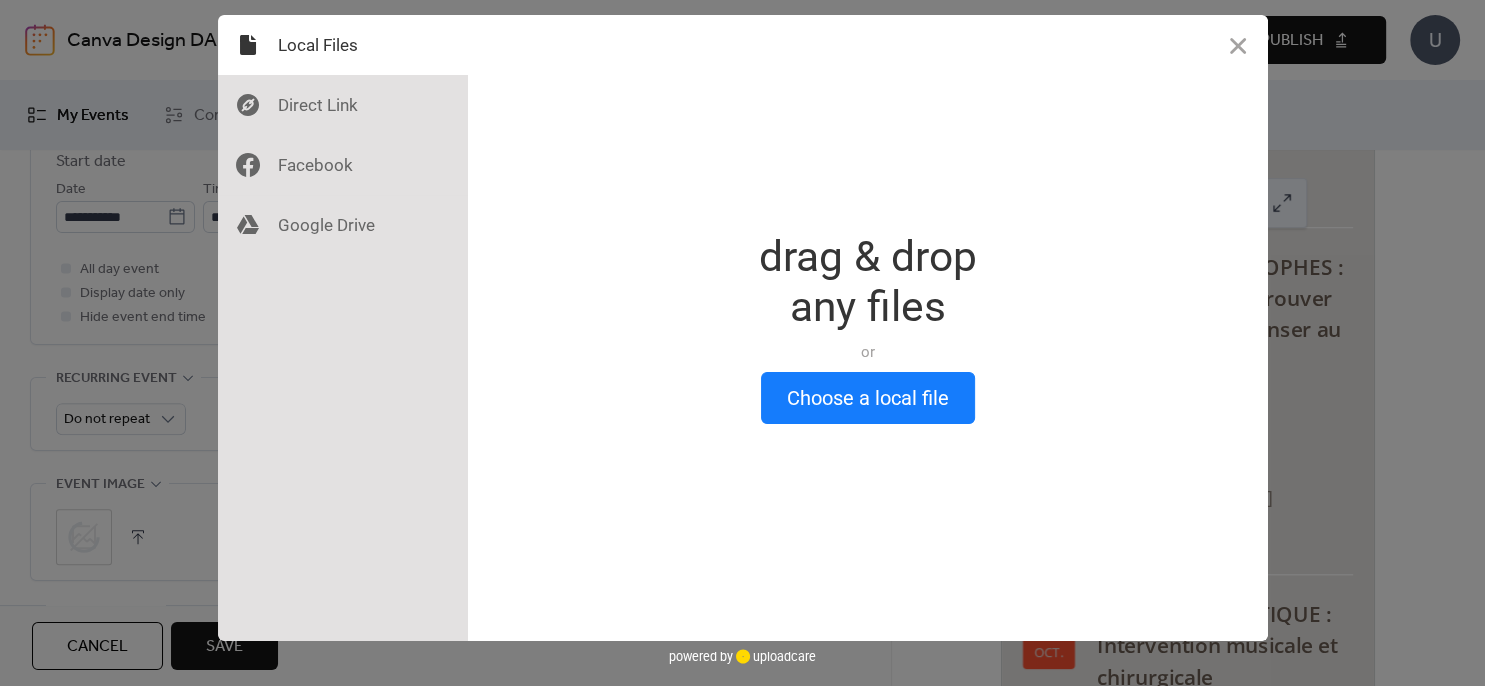 scroll, scrollTop: 720, scrollLeft: 0, axis: vertical 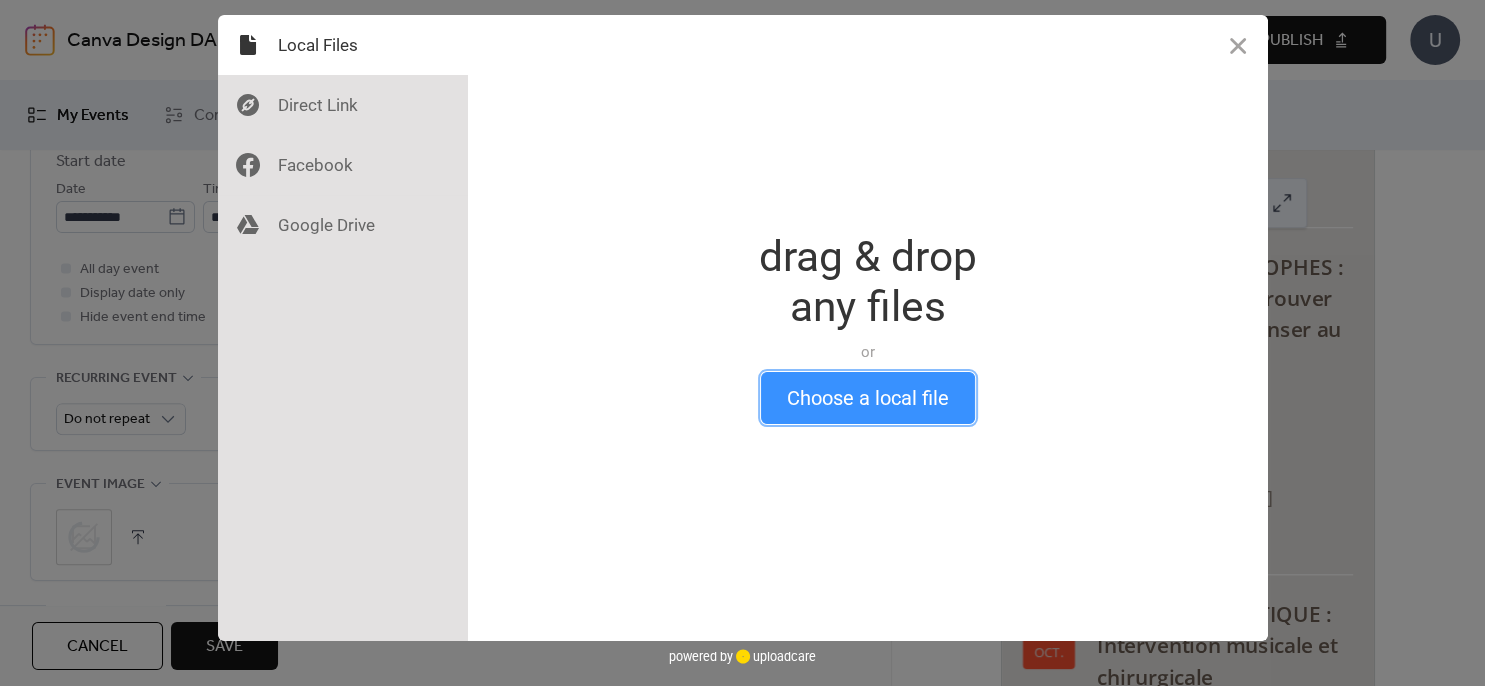 click on "Choose a local file" at bounding box center (868, 398) 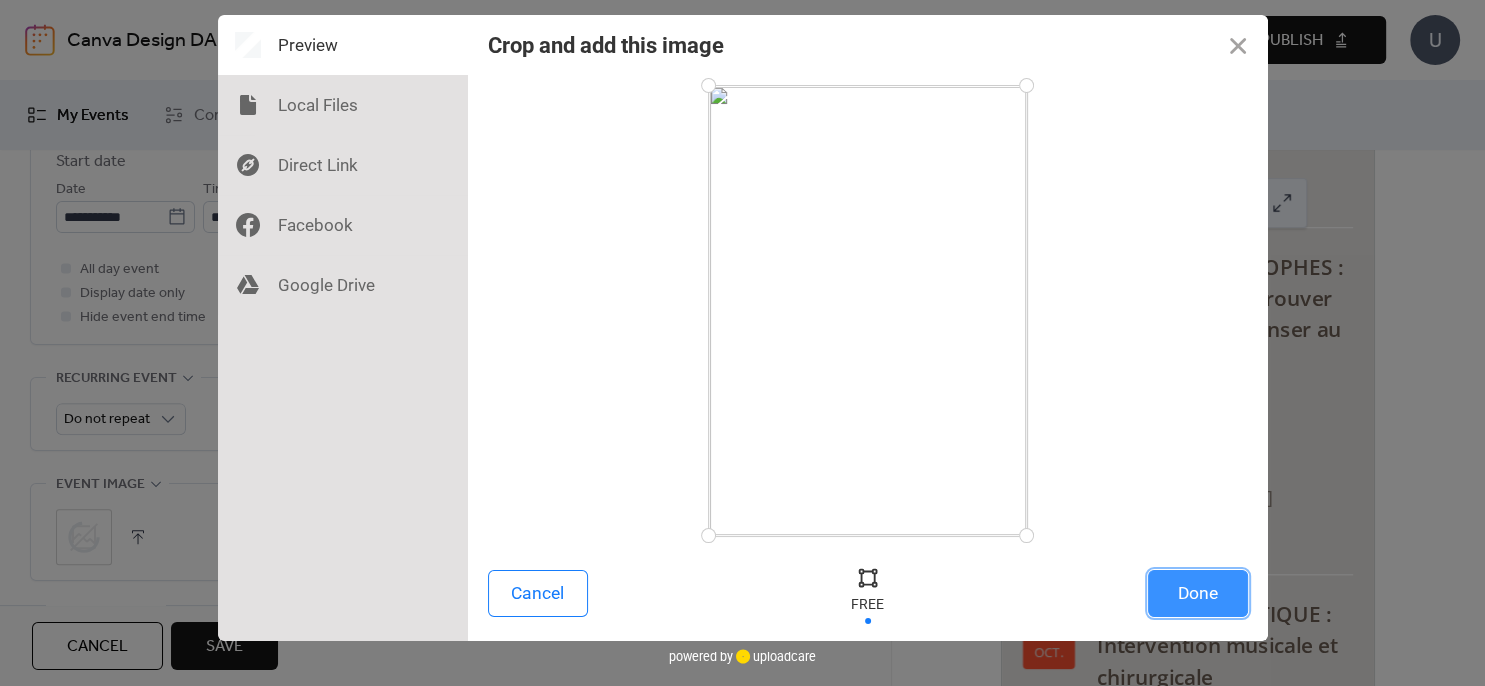 click on "Done" at bounding box center [1198, 593] 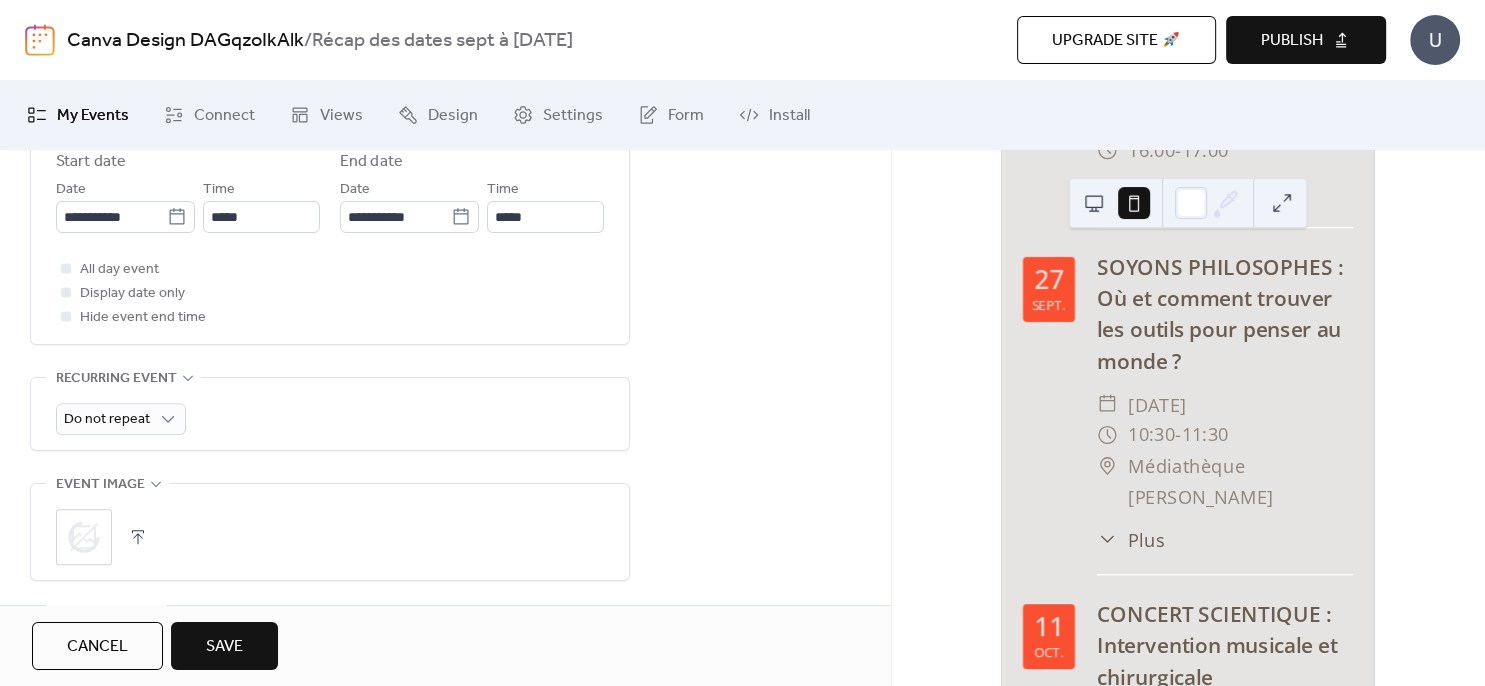 scroll, scrollTop: 720, scrollLeft: 0, axis: vertical 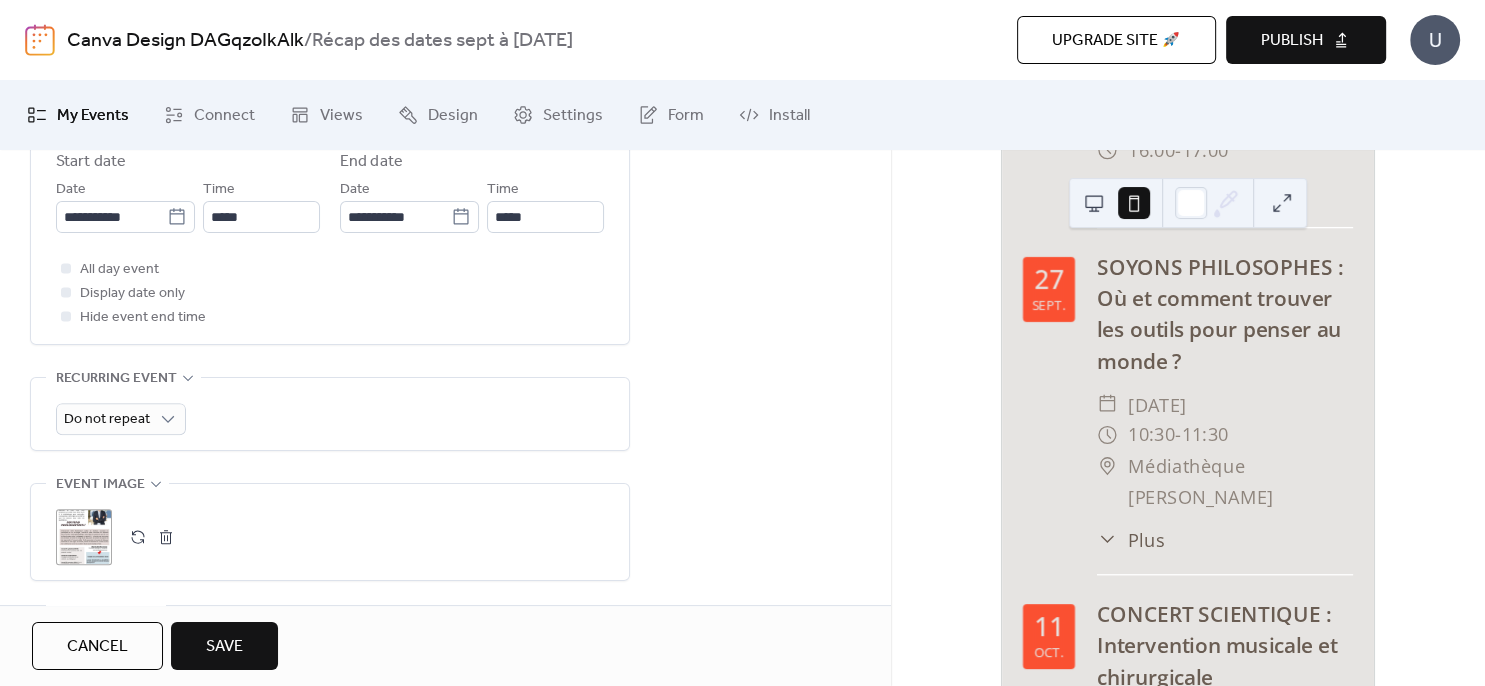 click on "Save" at bounding box center [224, 646] 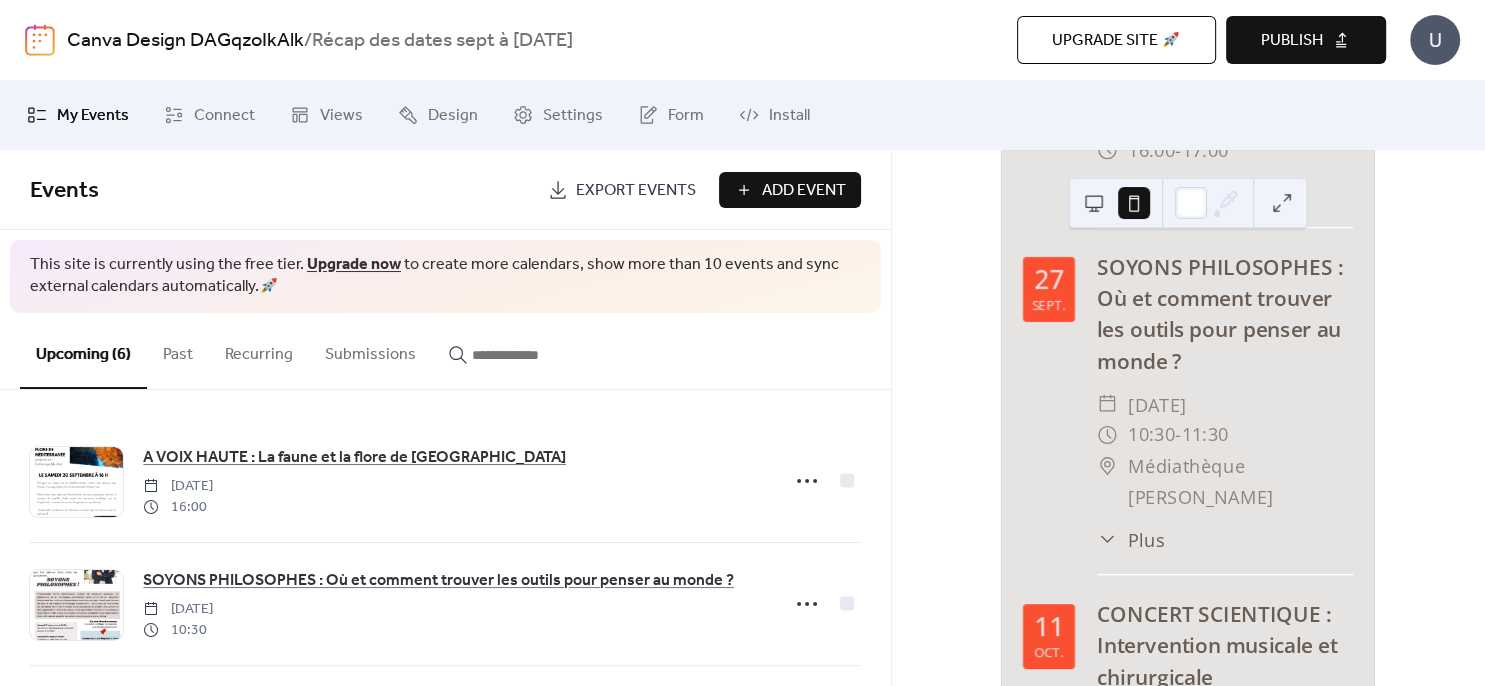 click on "Add Event" at bounding box center [804, 191] 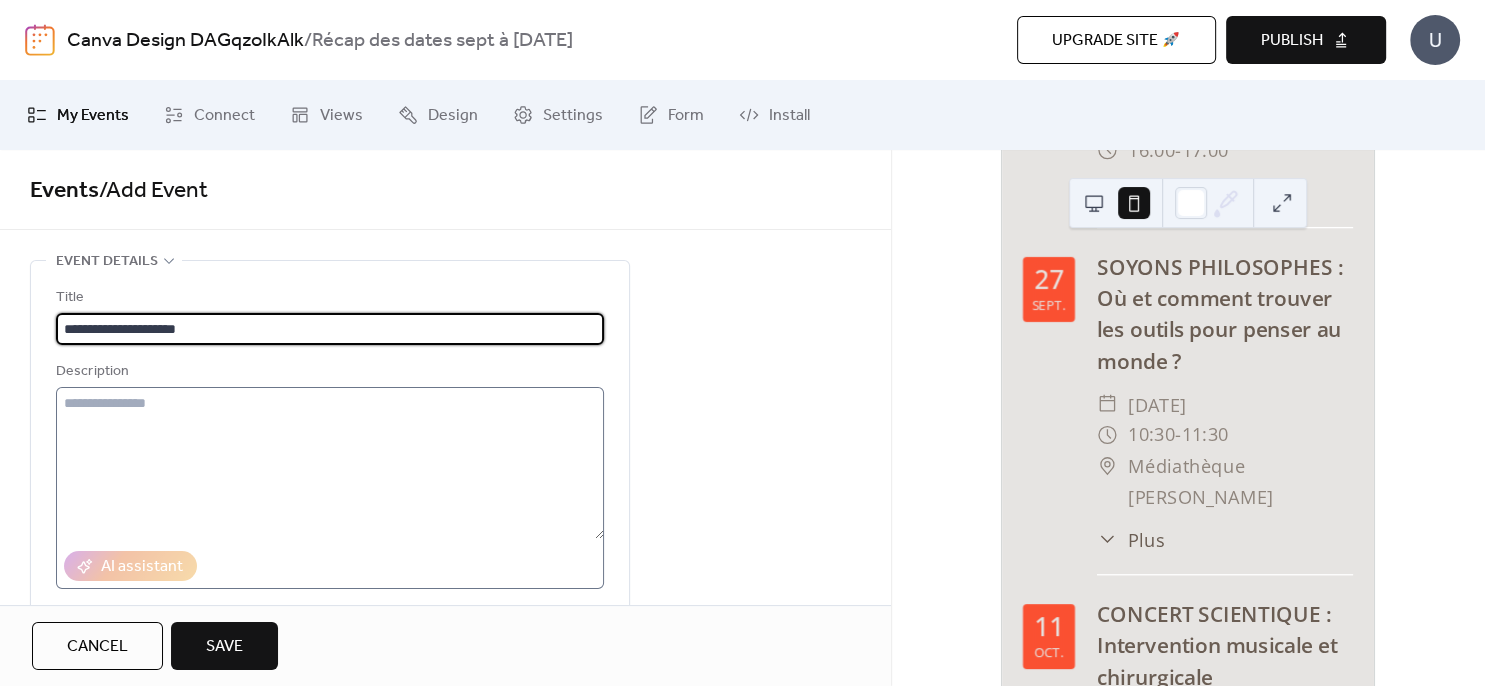 type on "**********" 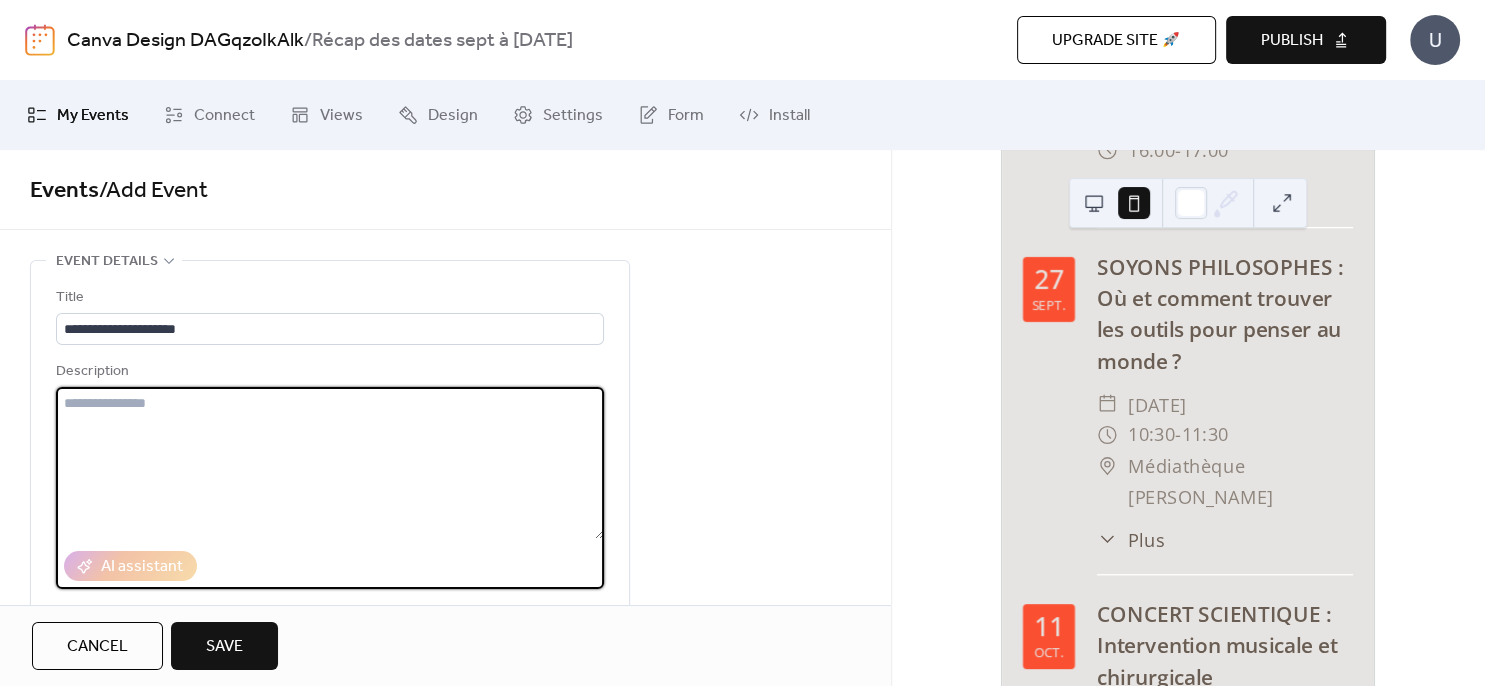 click at bounding box center (330, 463) 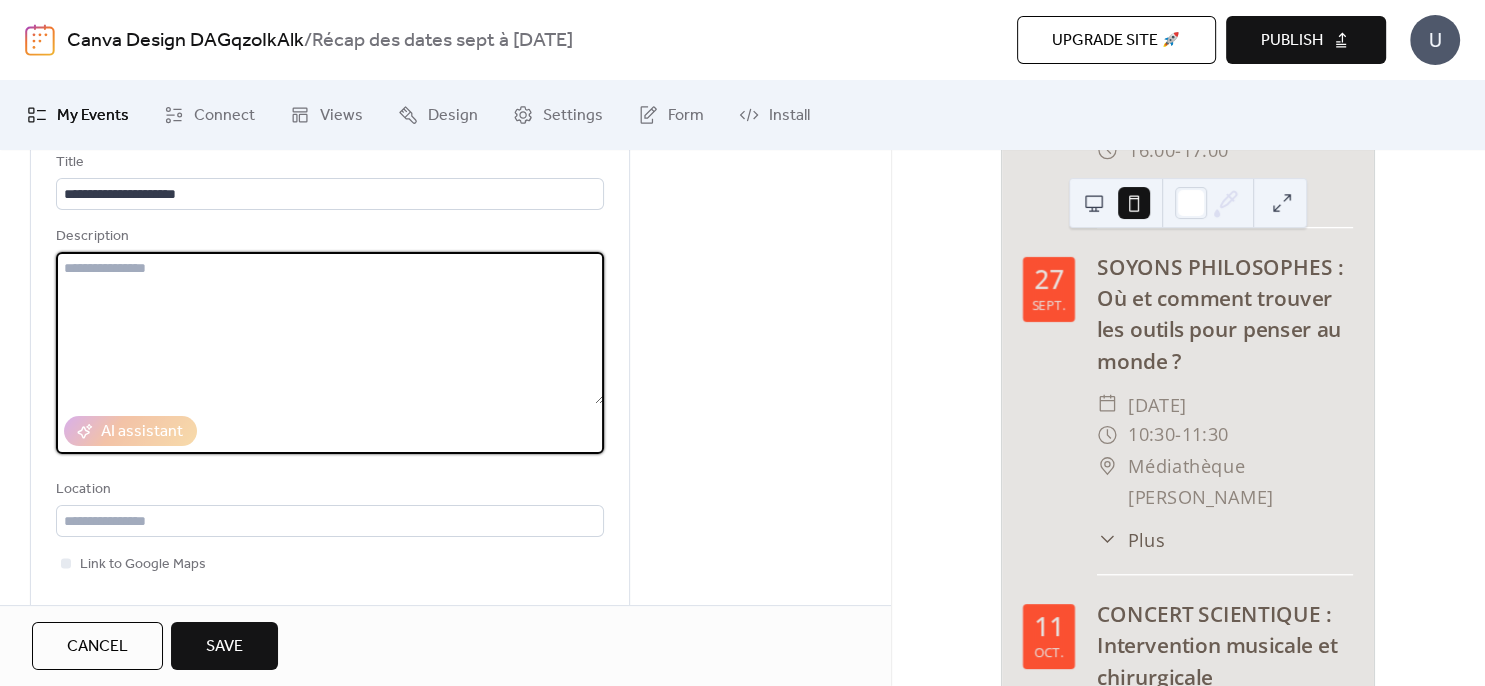 scroll, scrollTop: 288, scrollLeft: 0, axis: vertical 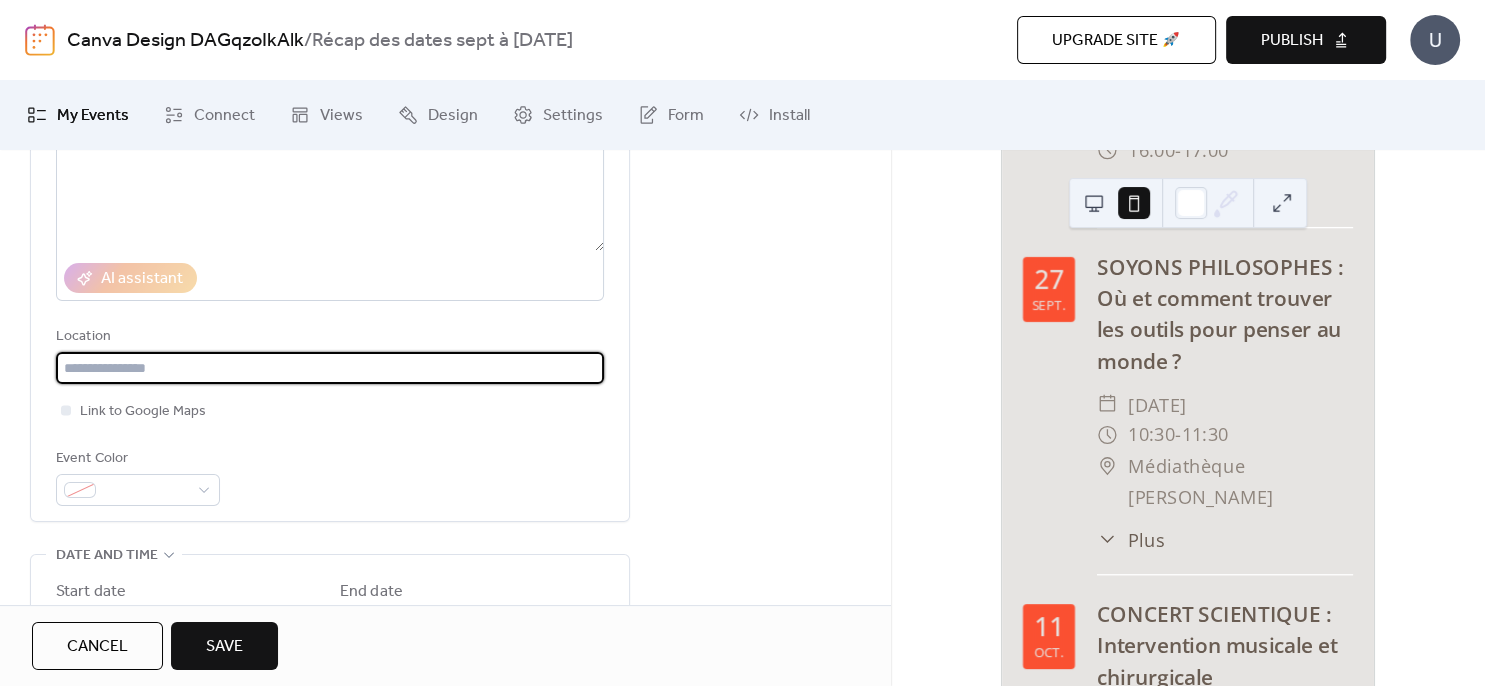 click at bounding box center (330, 368) 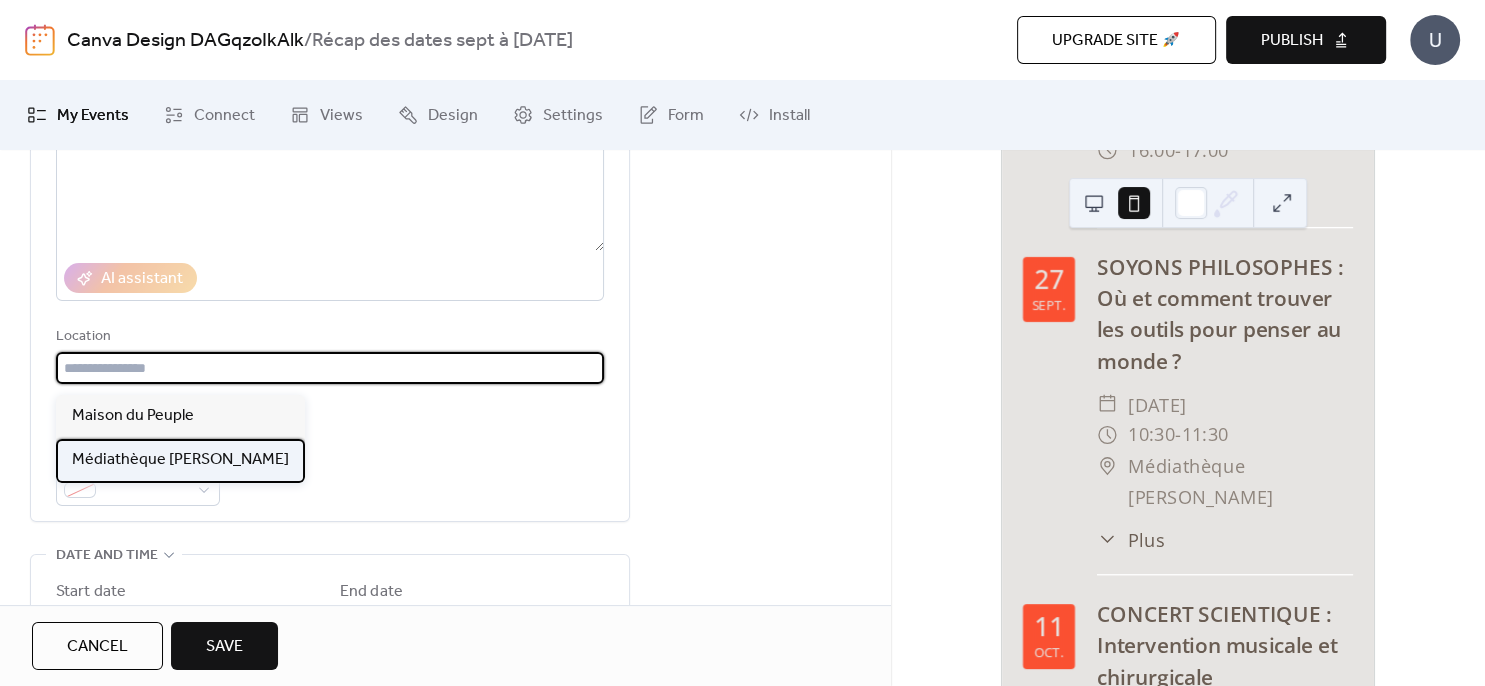click on "Médiathèque [PERSON_NAME]" at bounding box center [180, 460] 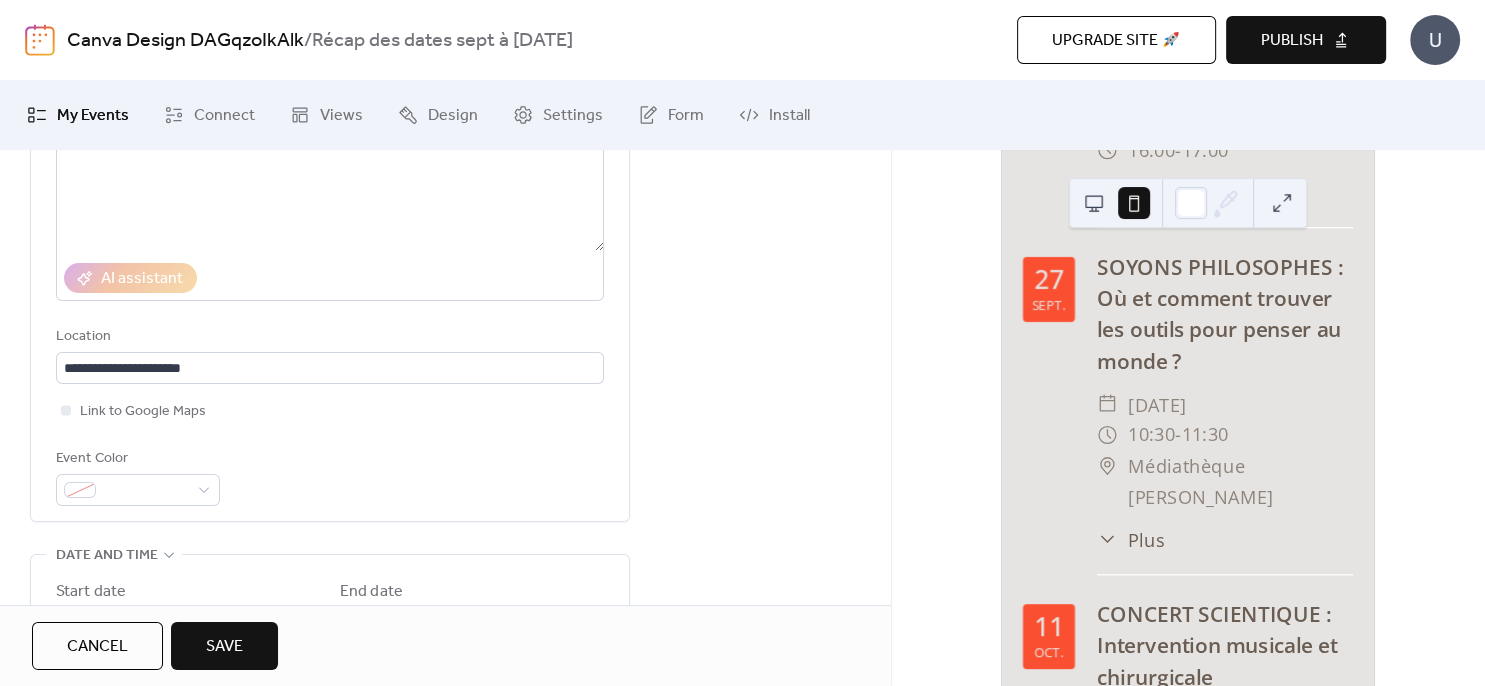 scroll, scrollTop: 504, scrollLeft: 0, axis: vertical 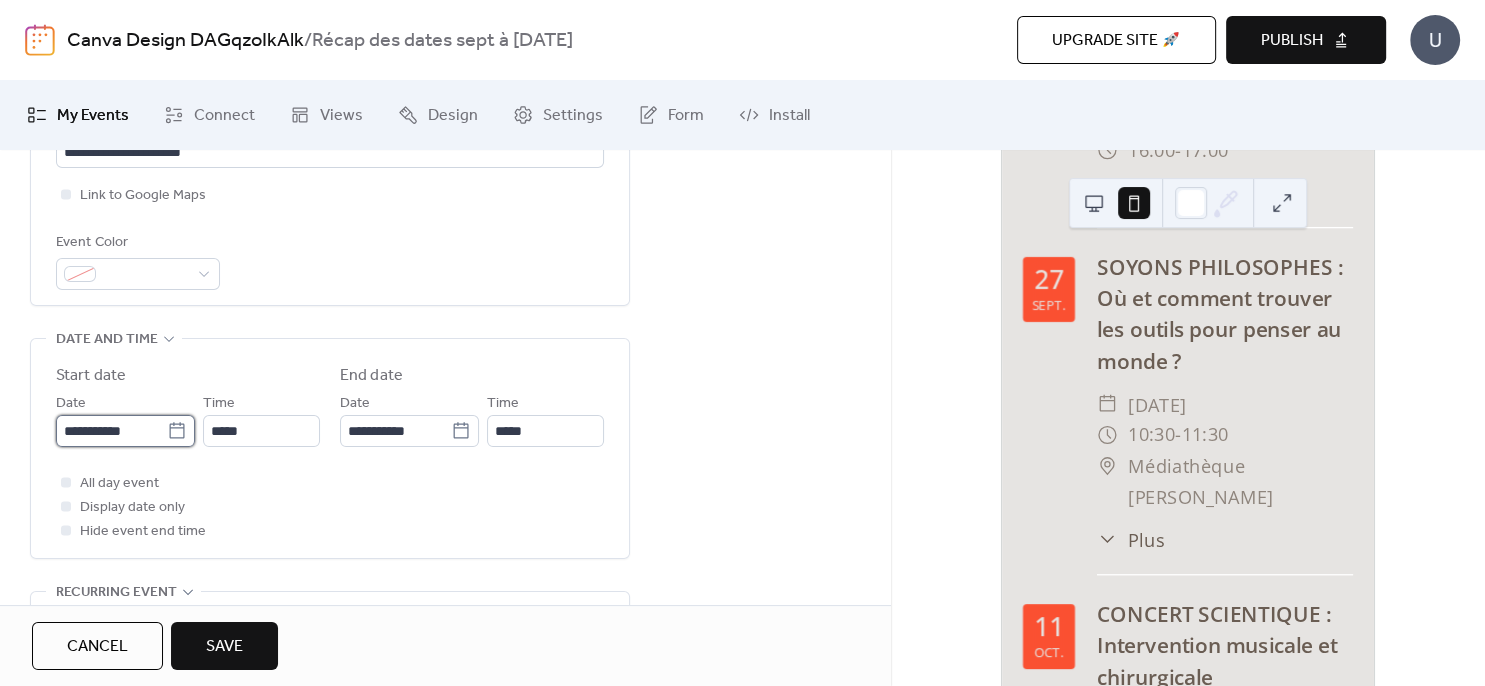 click on "**********" at bounding box center [111, 431] 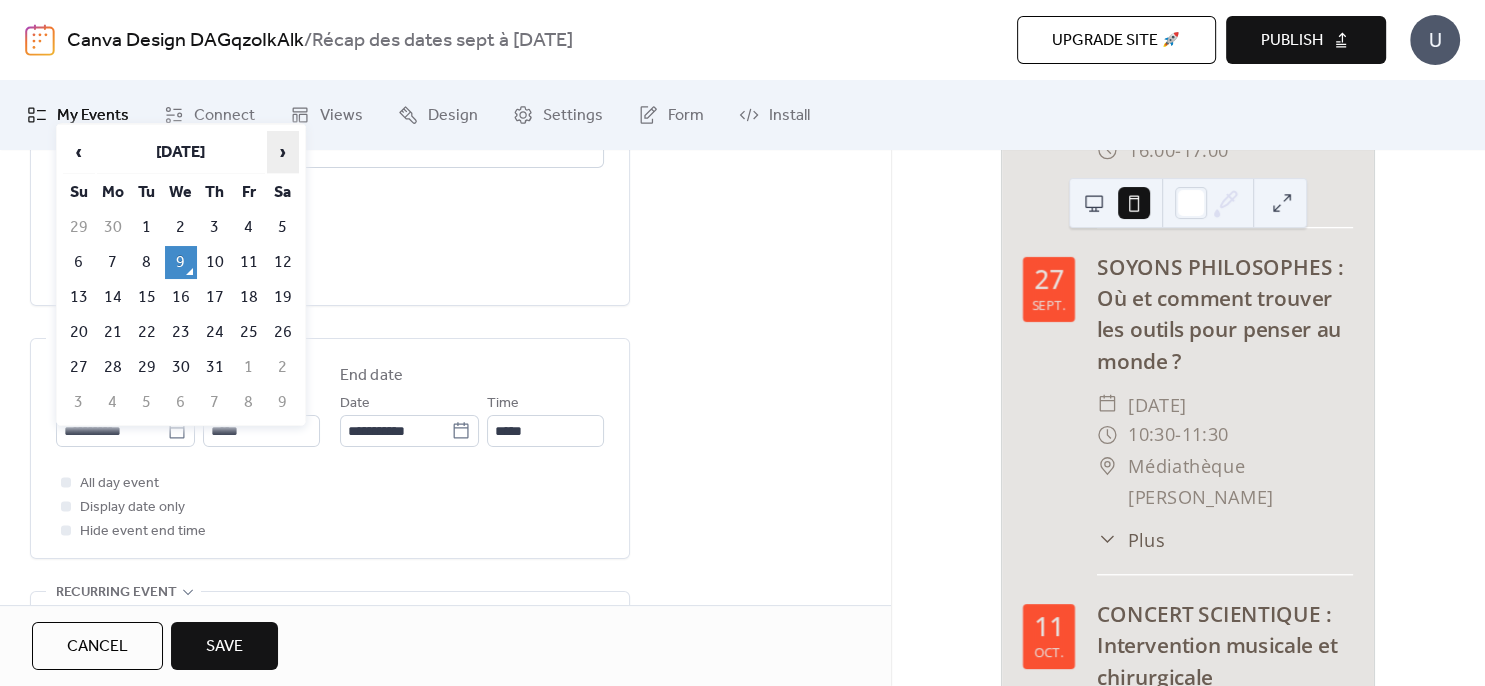 click on "›" at bounding box center (283, 152) 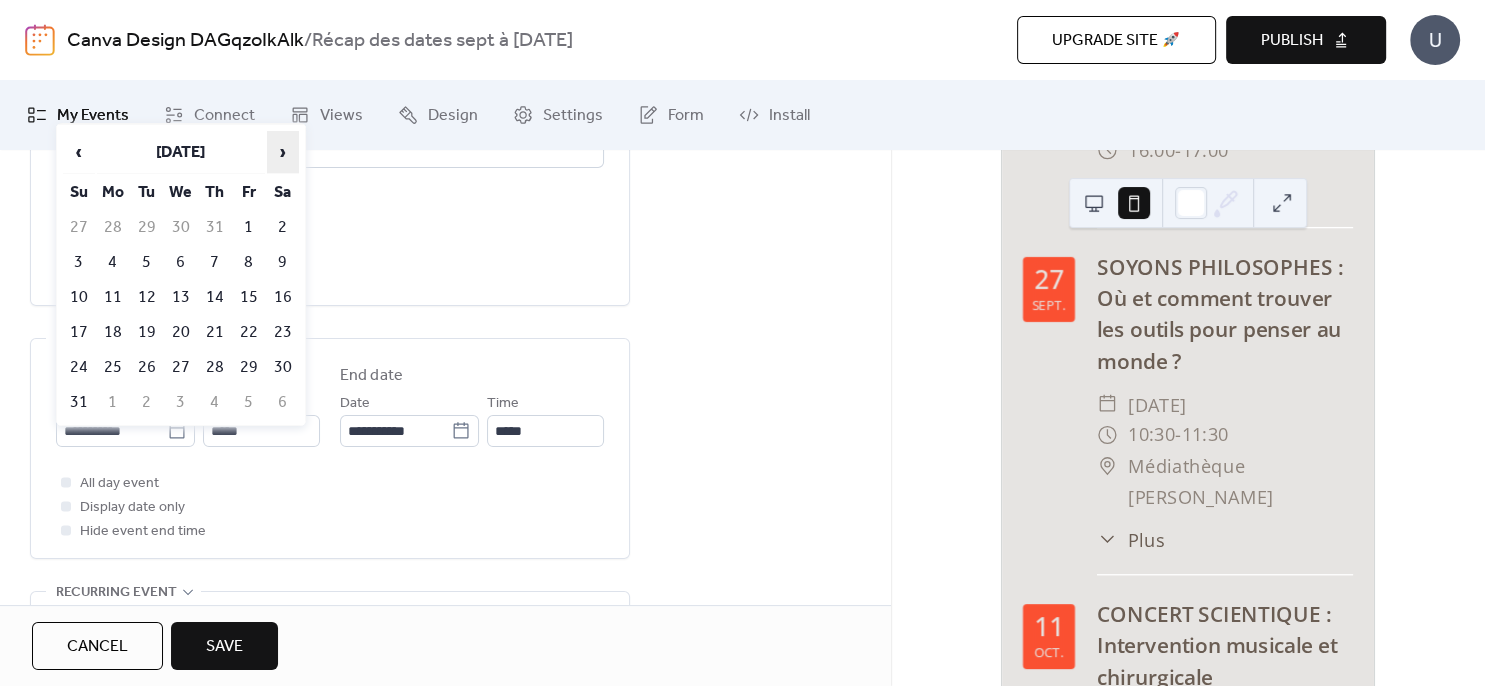 click on "›" at bounding box center (283, 152) 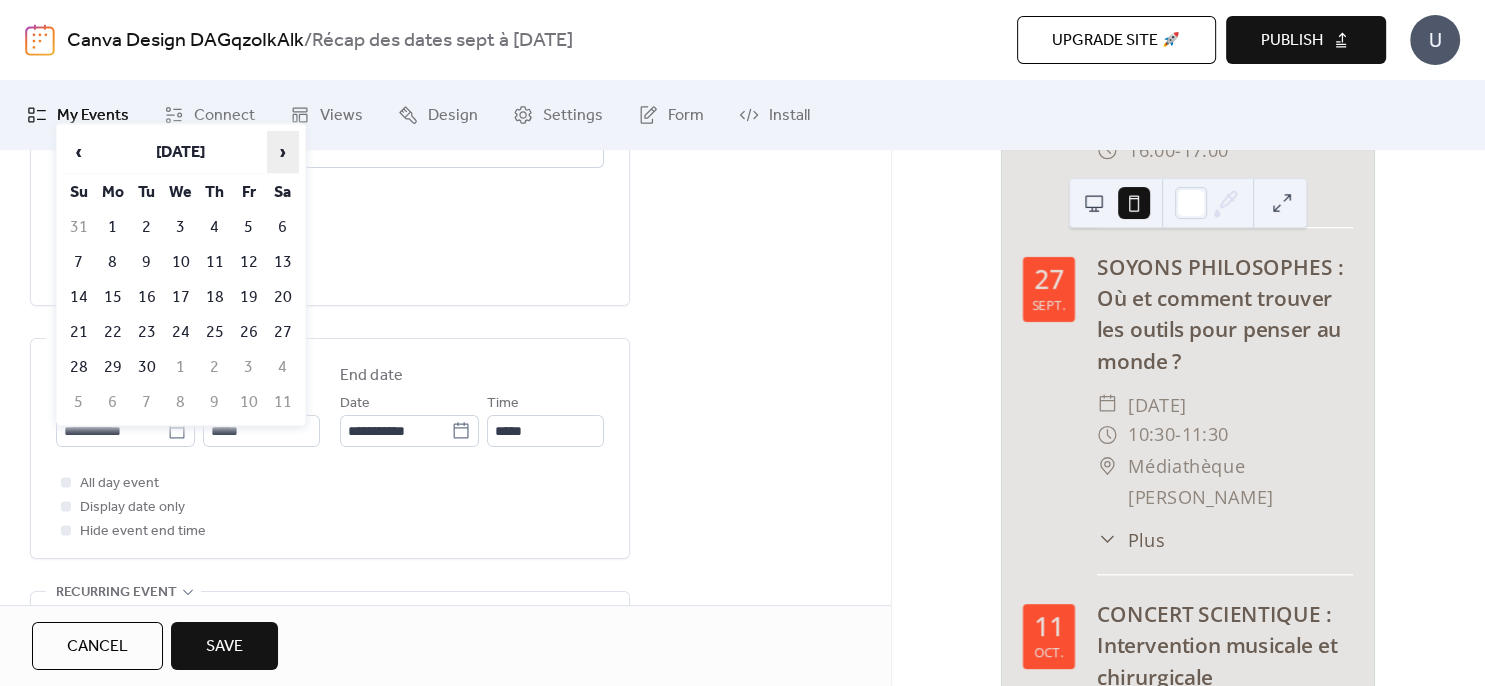 click on "›" at bounding box center [283, 152] 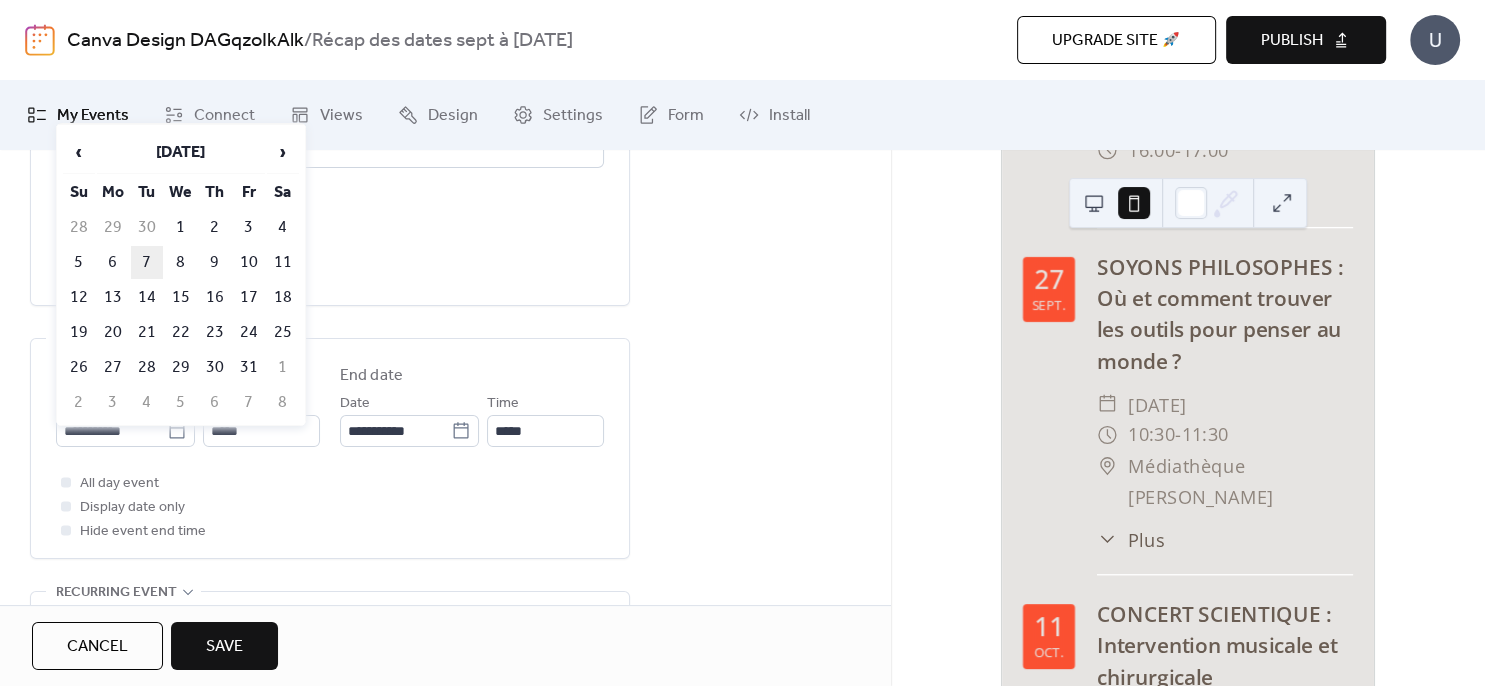 click on "7" at bounding box center (147, 262) 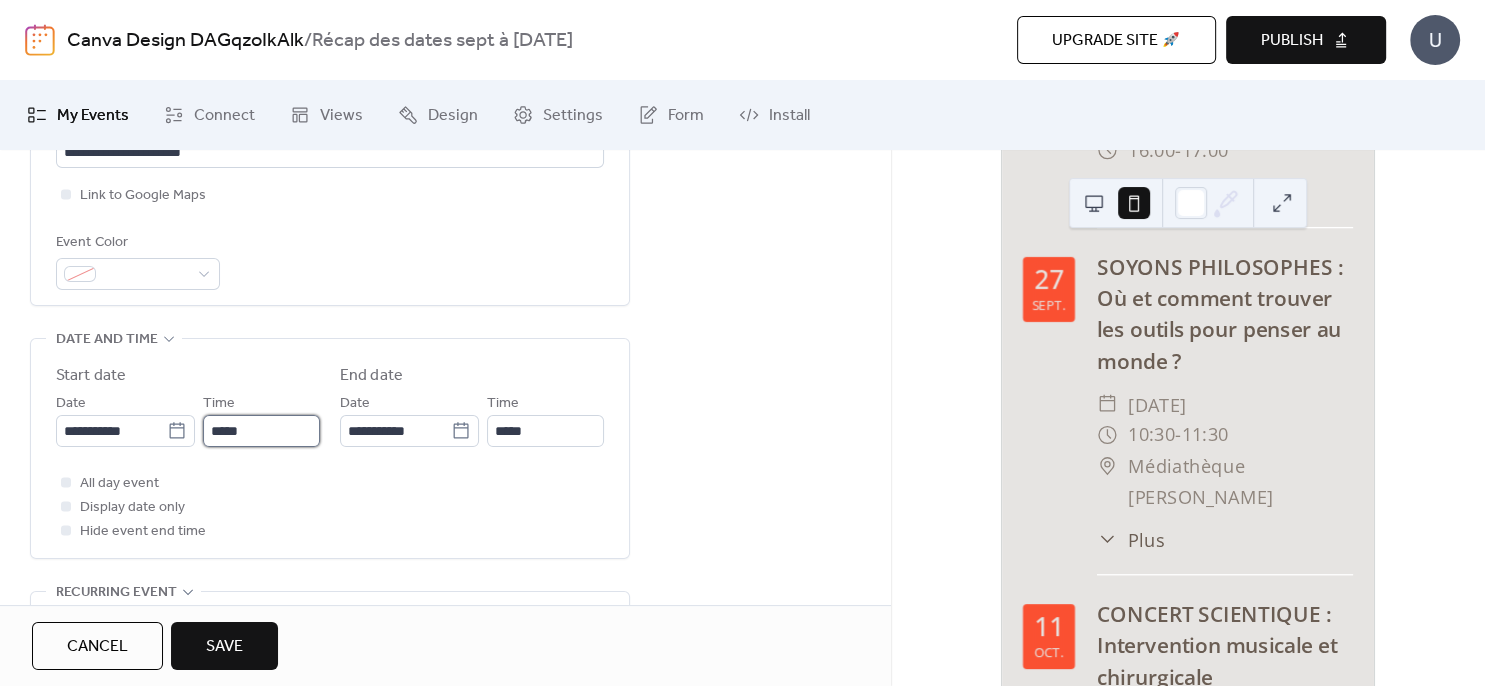 click on "*****" at bounding box center (261, 431) 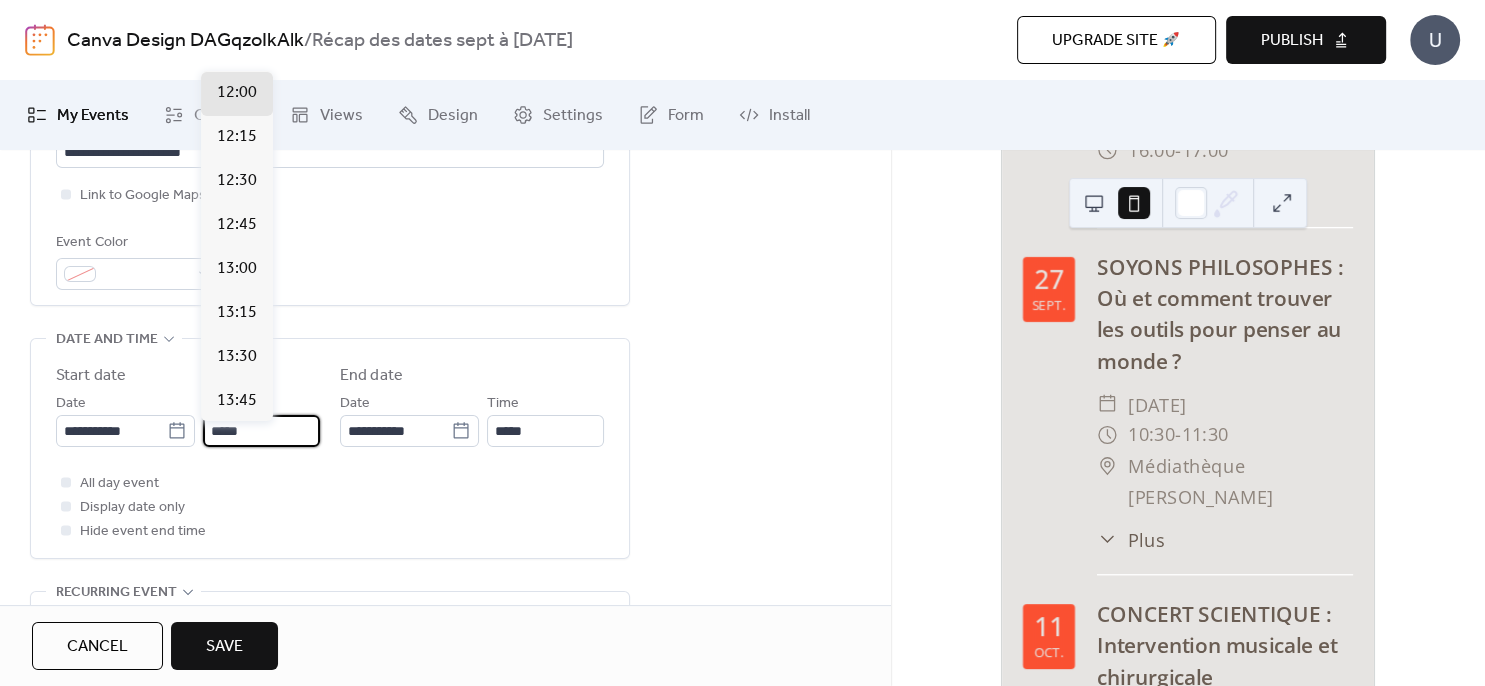 scroll, scrollTop: 2226, scrollLeft: 0, axis: vertical 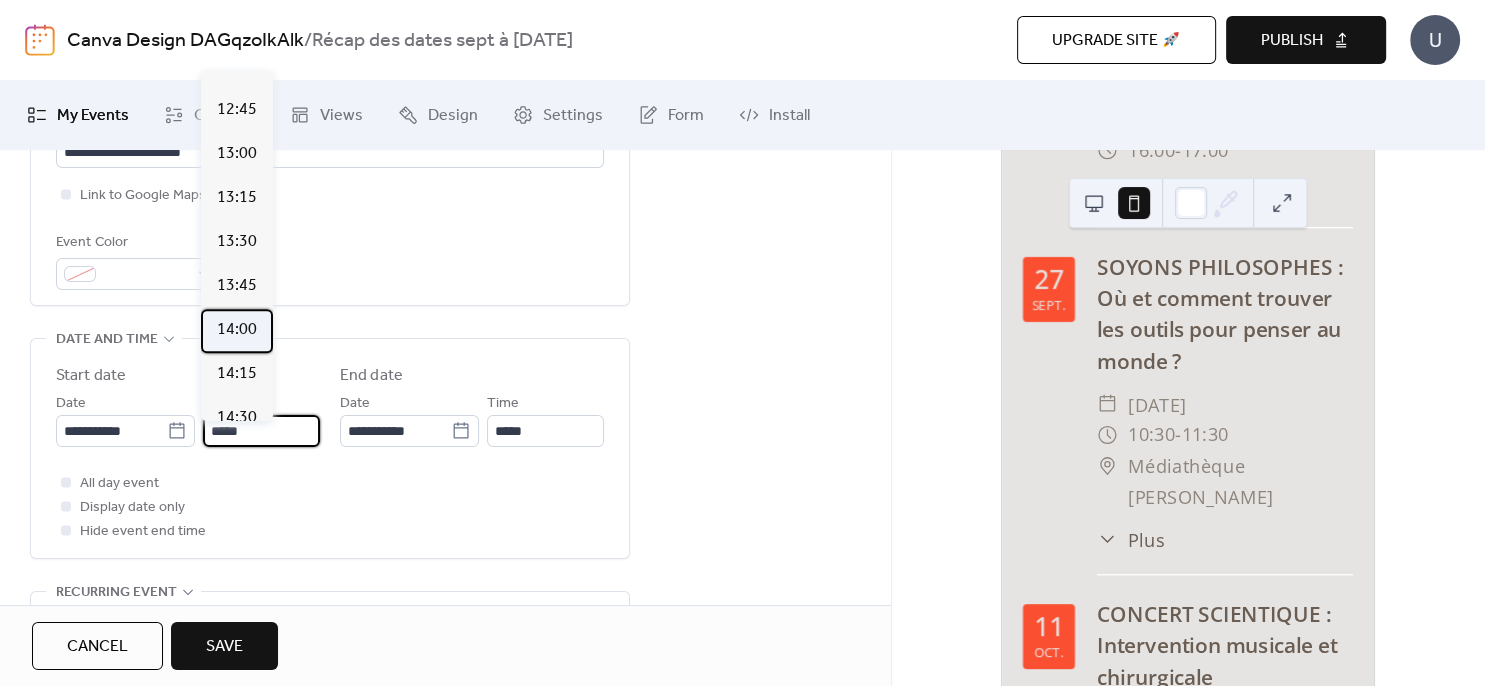 click on "14:00" at bounding box center (237, 330) 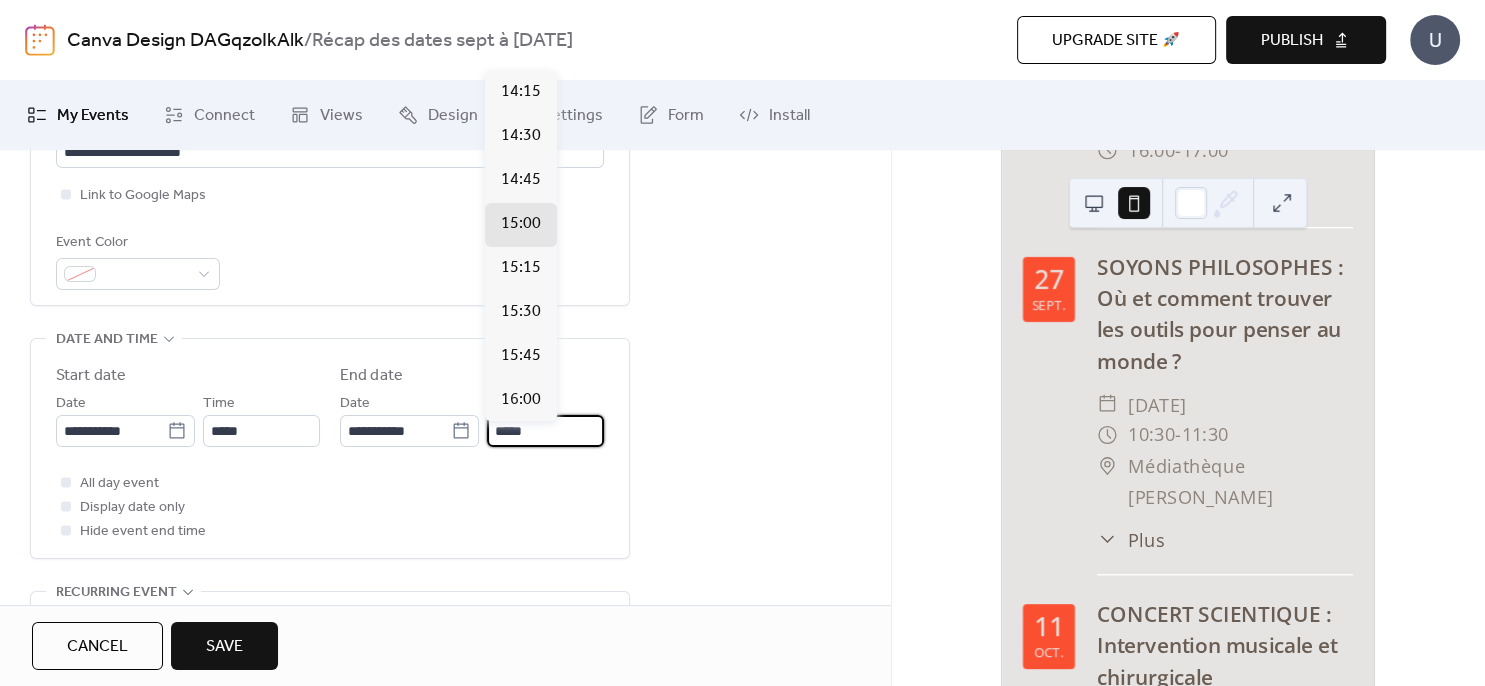 click on "*****" at bounding box center [545, 431] 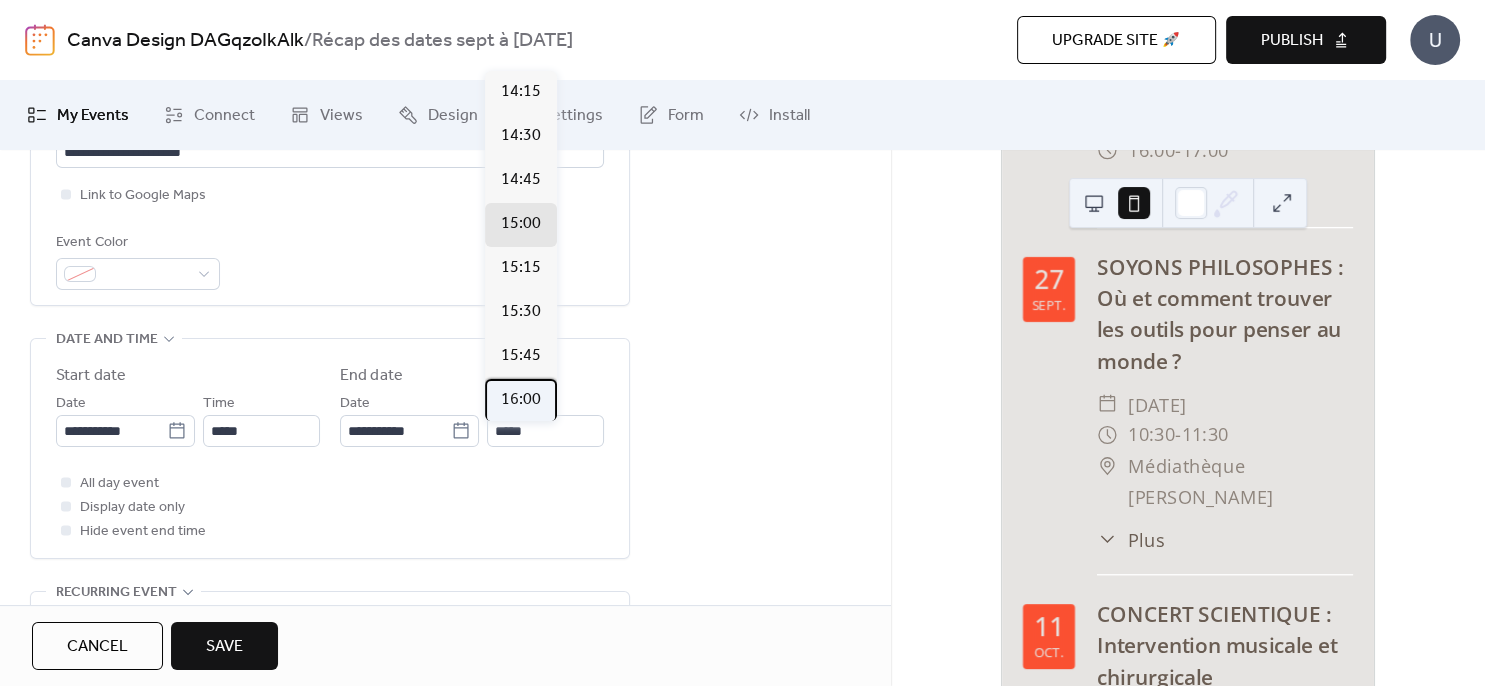 click on "16:00" at bounding box center (521, 400) 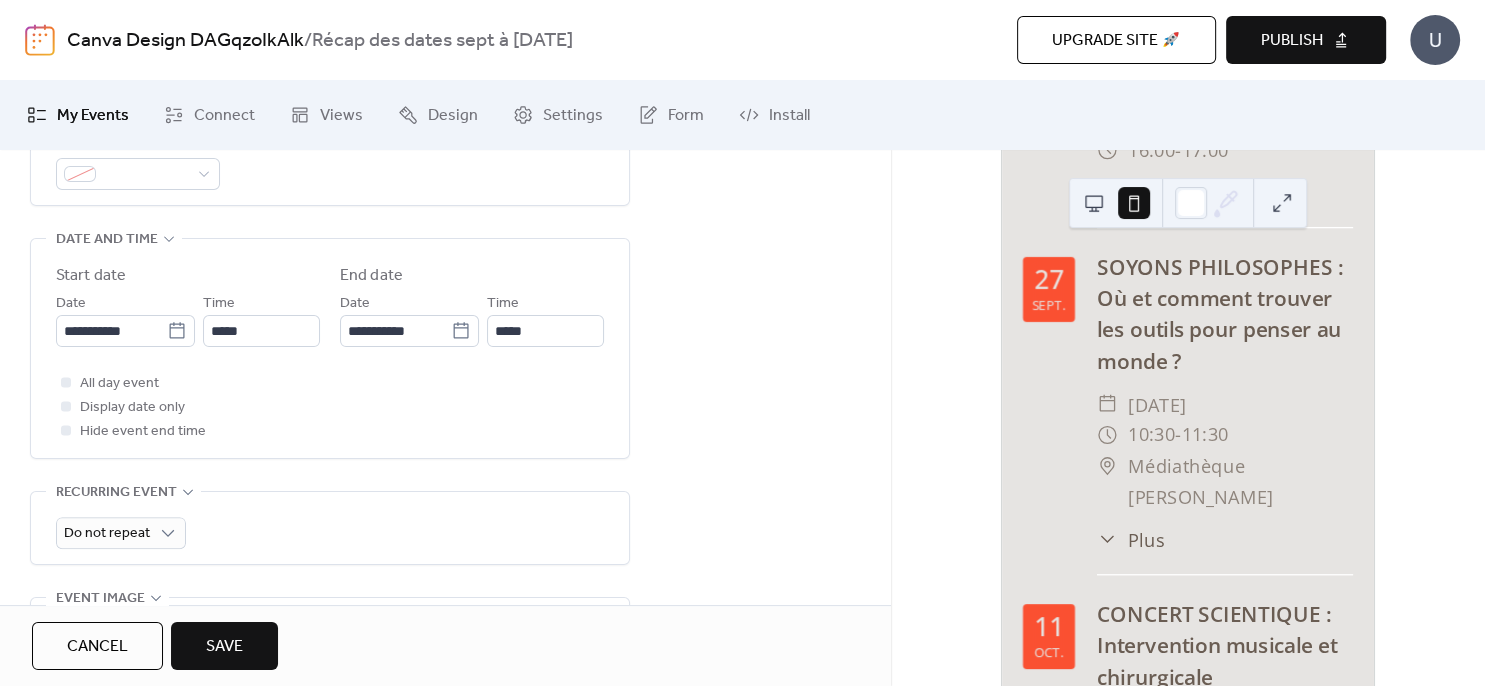scroll, scrollTop: 648, scrollLeft: 0, axis: vertical 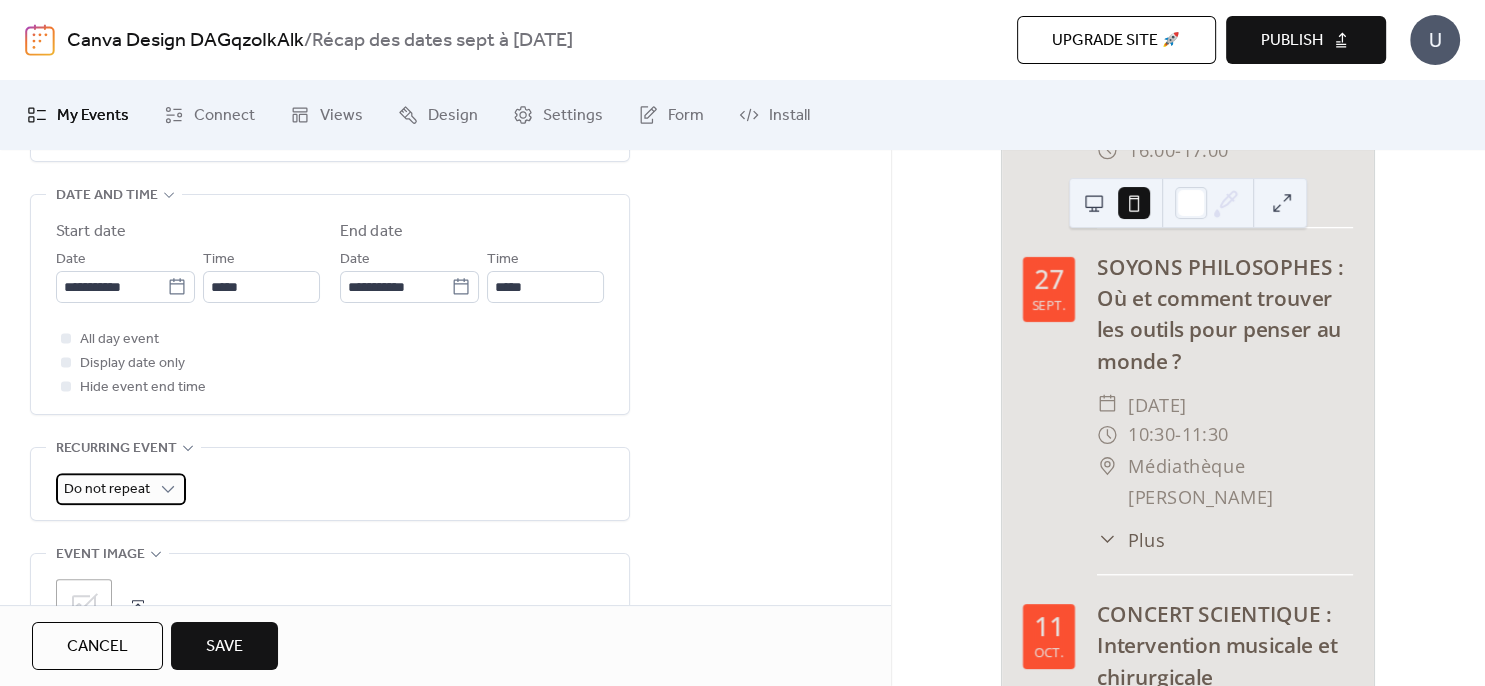 click on "Do not repeat" at bounding box center [121, 489] 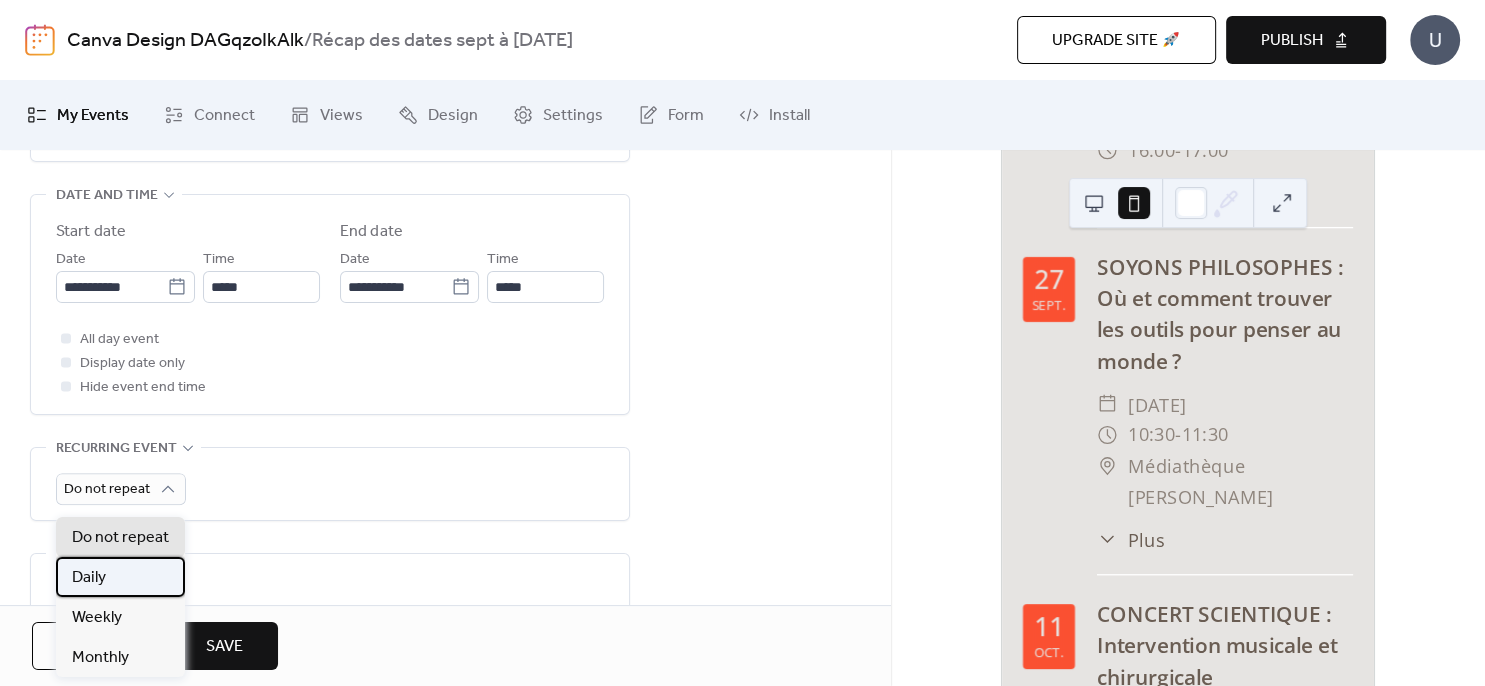 click on "Daily" at bounding box center [120, 577] 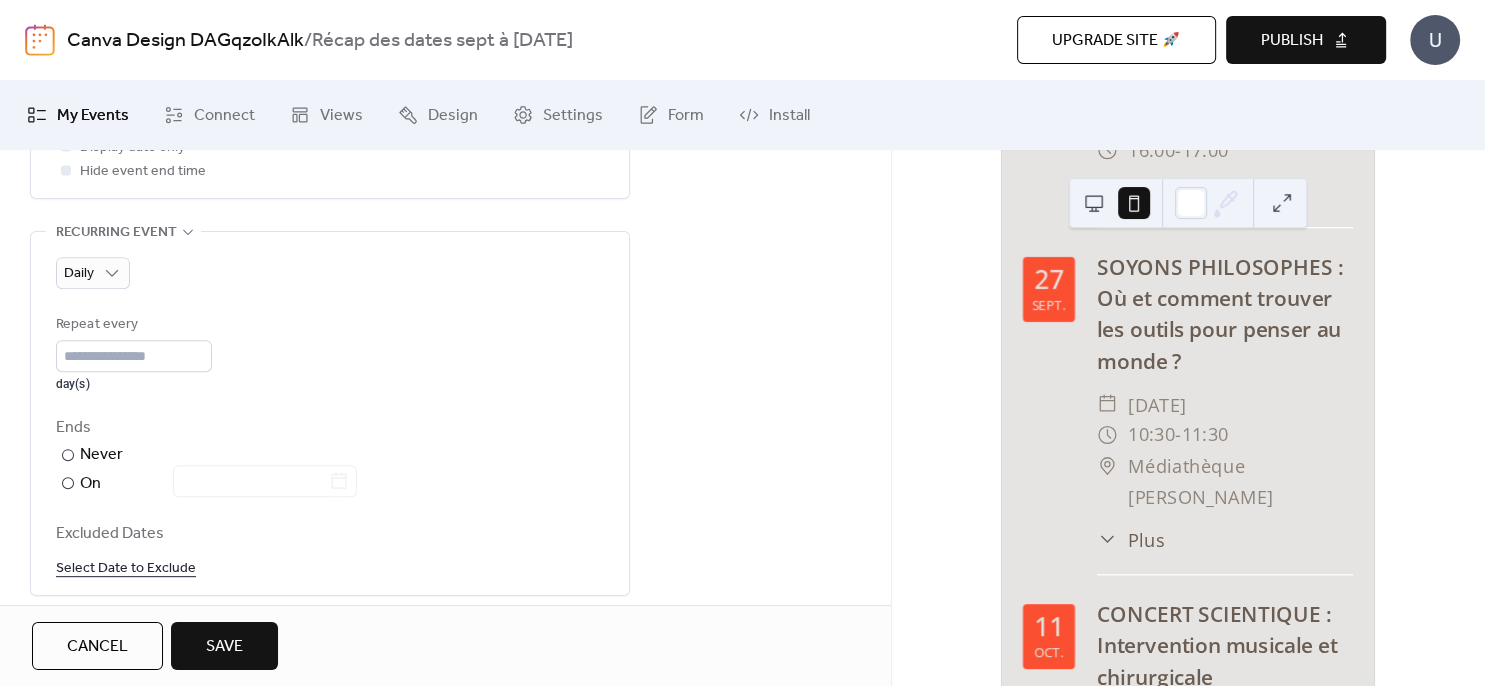 scroll, scrollTop: 792, scrollLeft: 0, axis: vertical 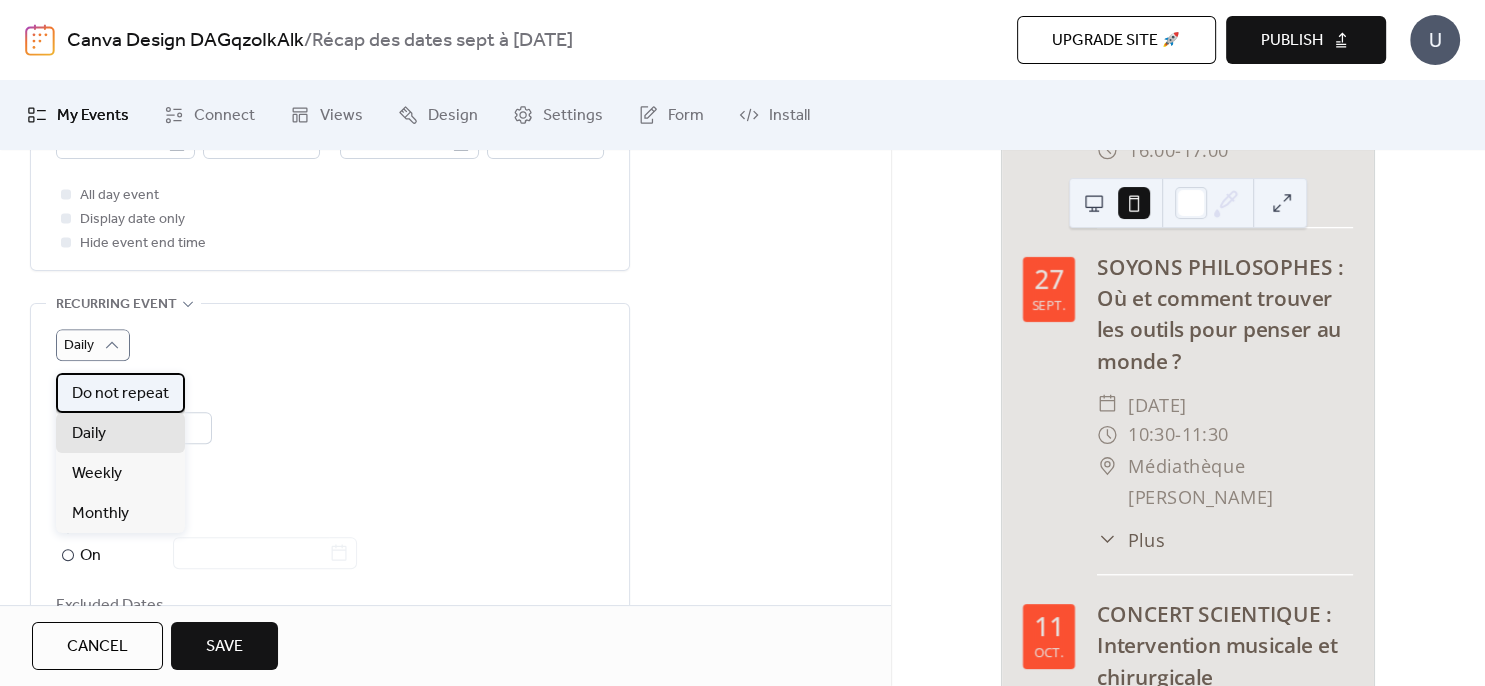 click on "Do not repeat" at bounding box center (120, 394) 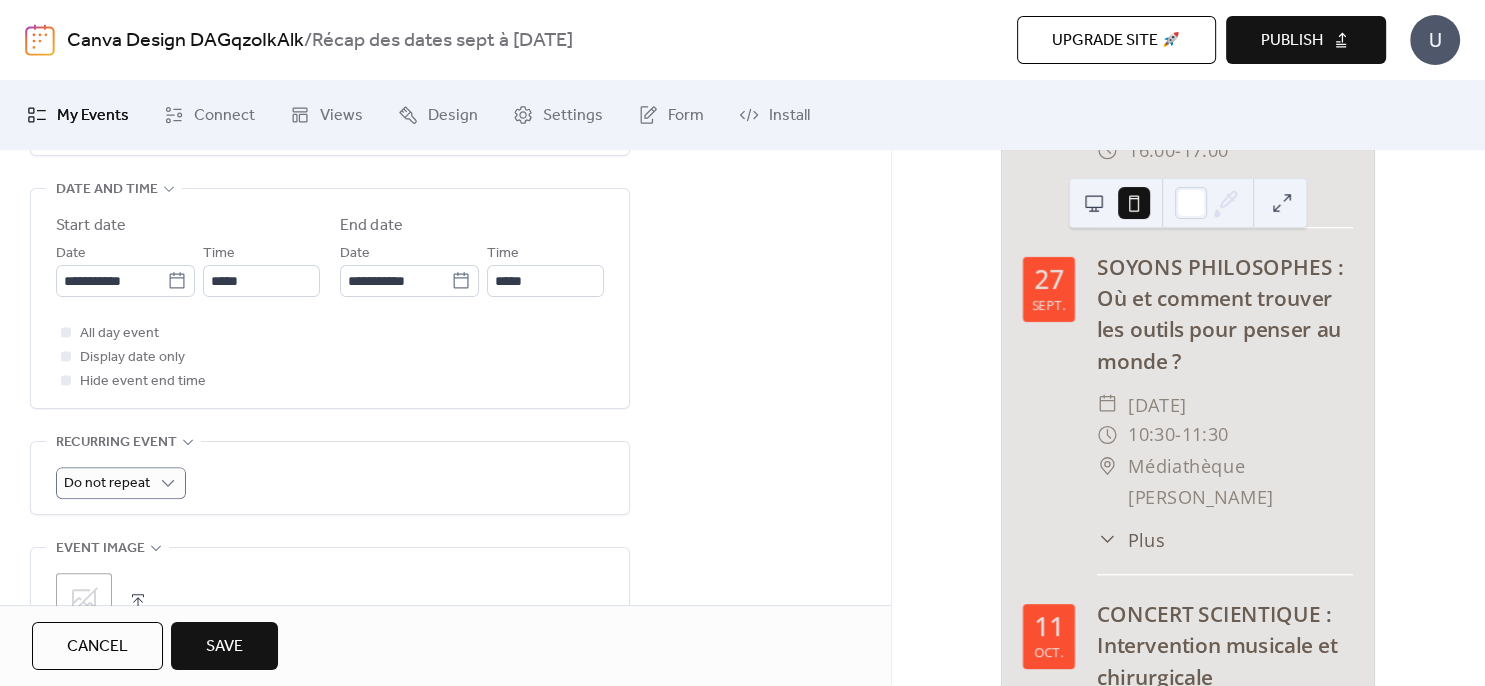 scroll, scrollTop: 576, scrollLeft: 0, axis: vertical 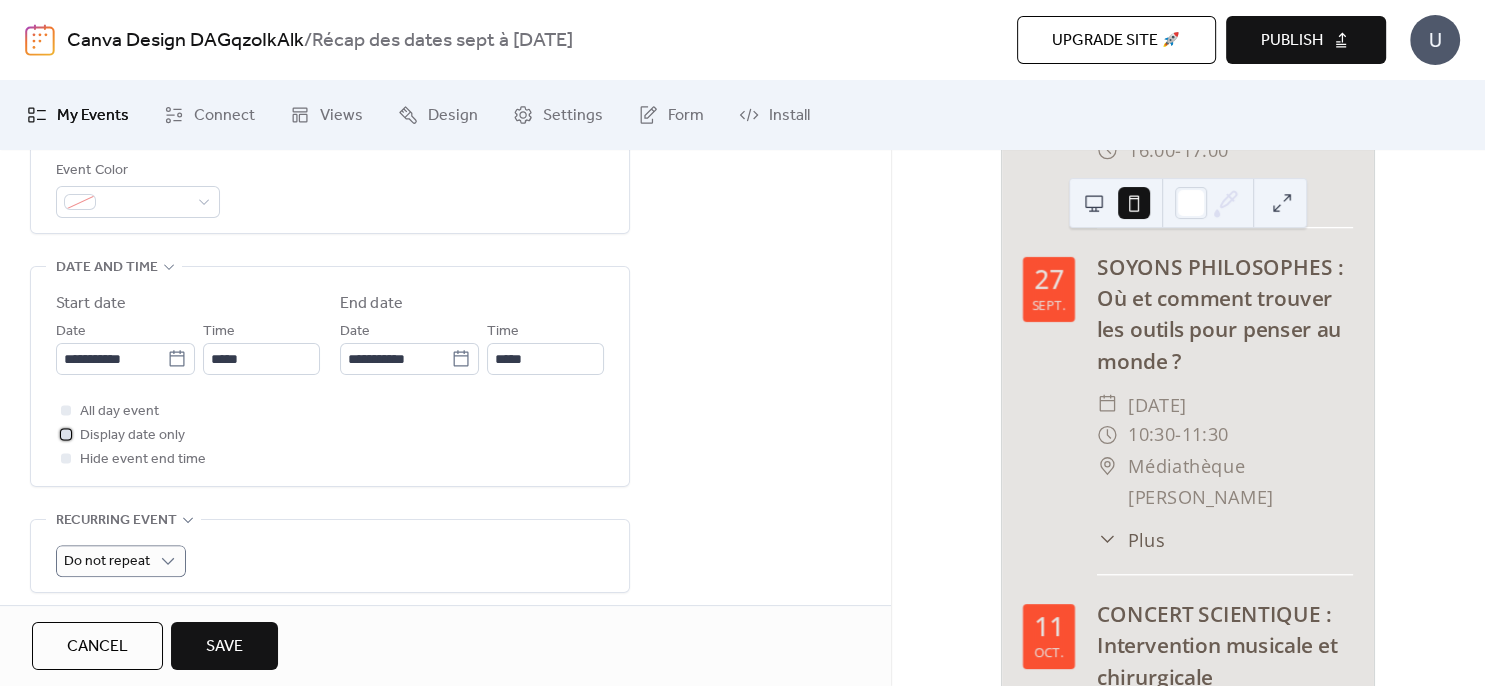 click at bounding box center (66, 434) 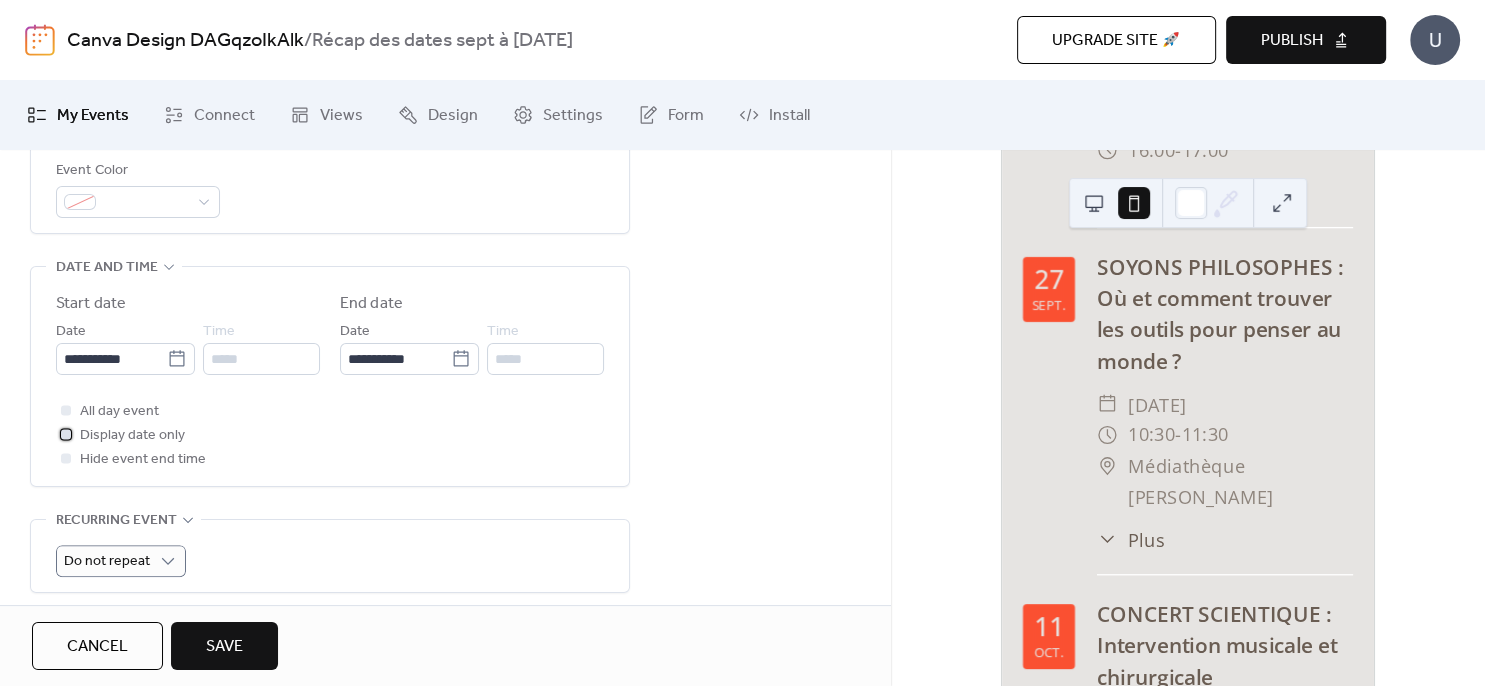 click 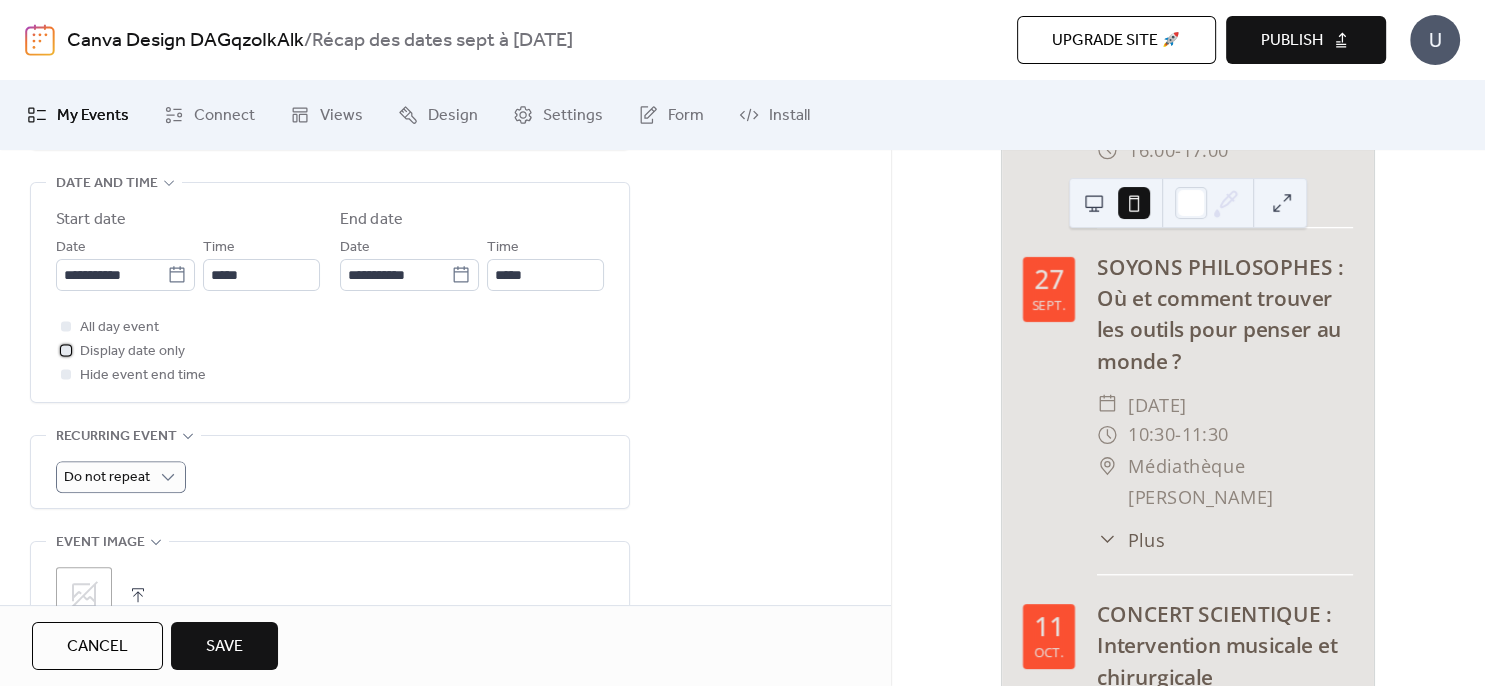 scroll, scrollTop: 720, scrollLeft: 0, axis: vertical 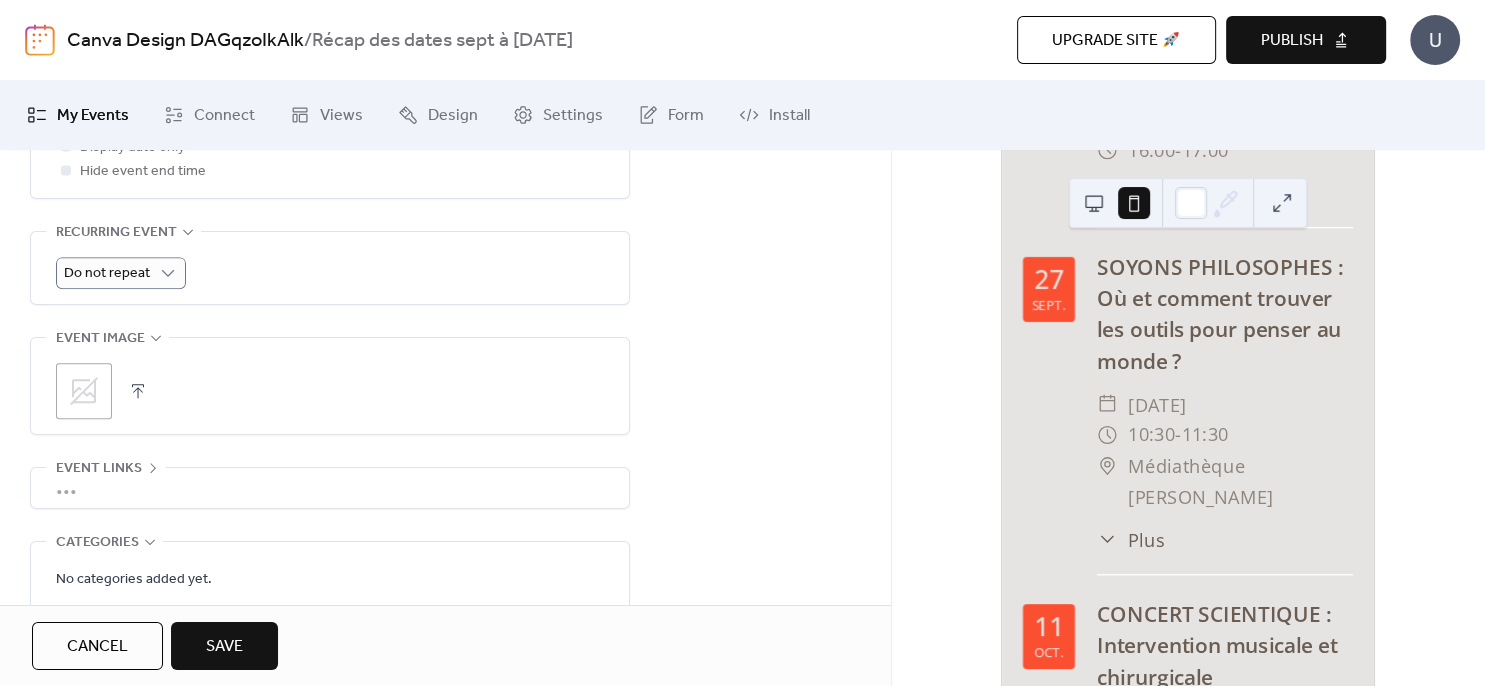 click 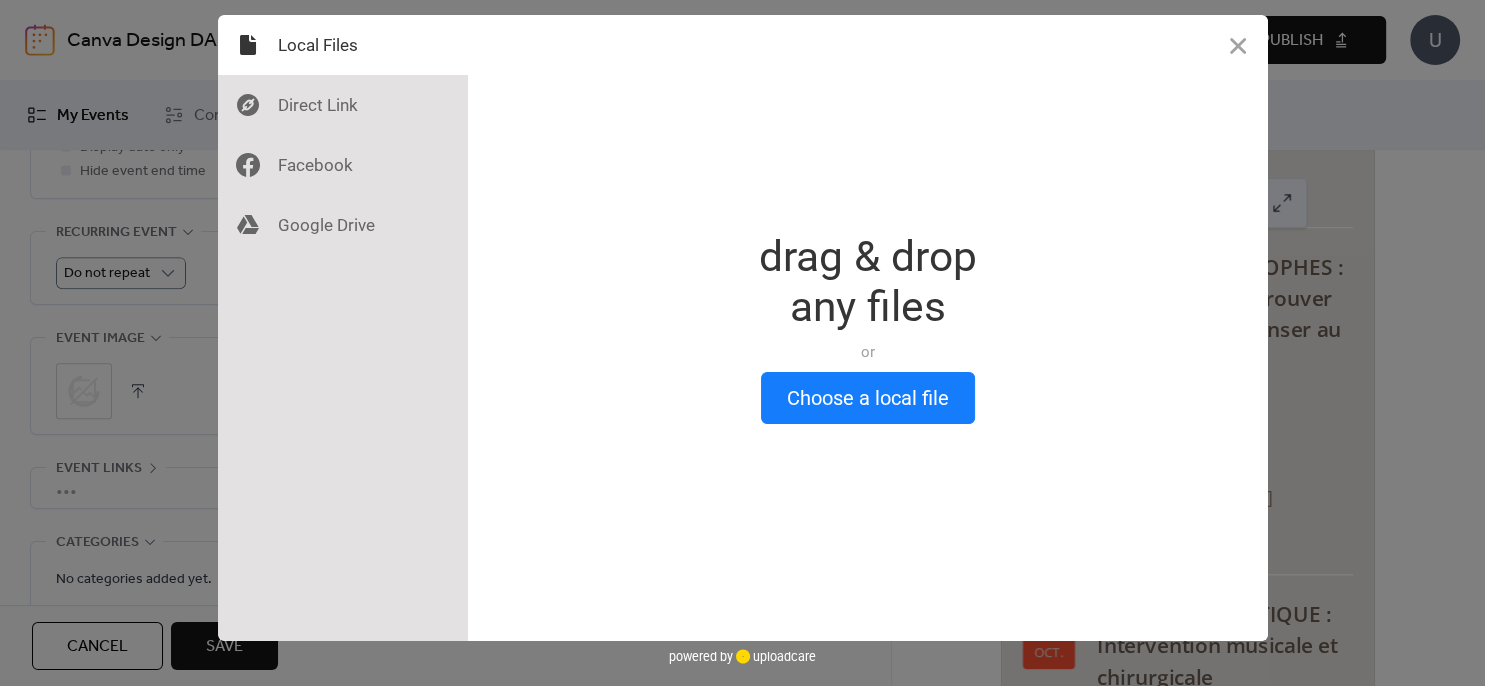 scroll, scrollTop: 864, scrollLeft: 0, axis: vertical 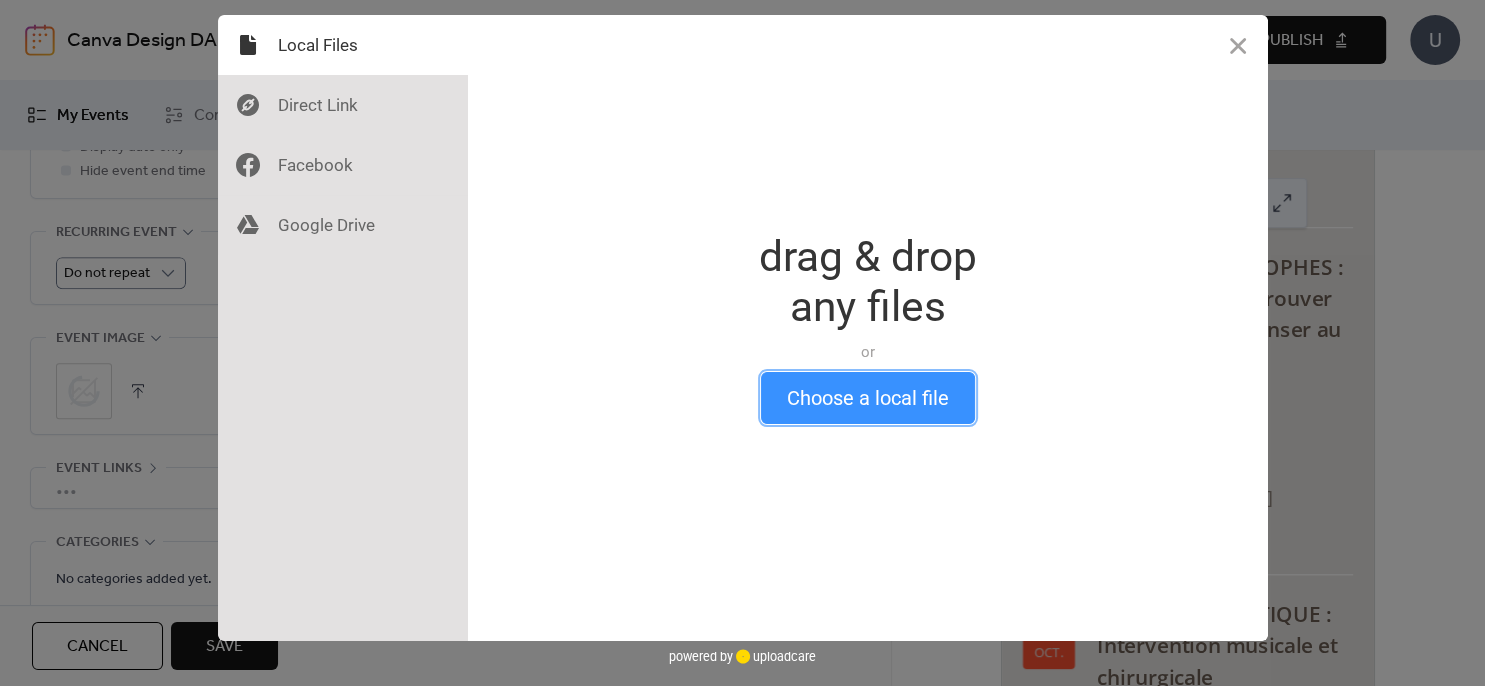 click on "Choose a local file" at bounding box center [868, 398] 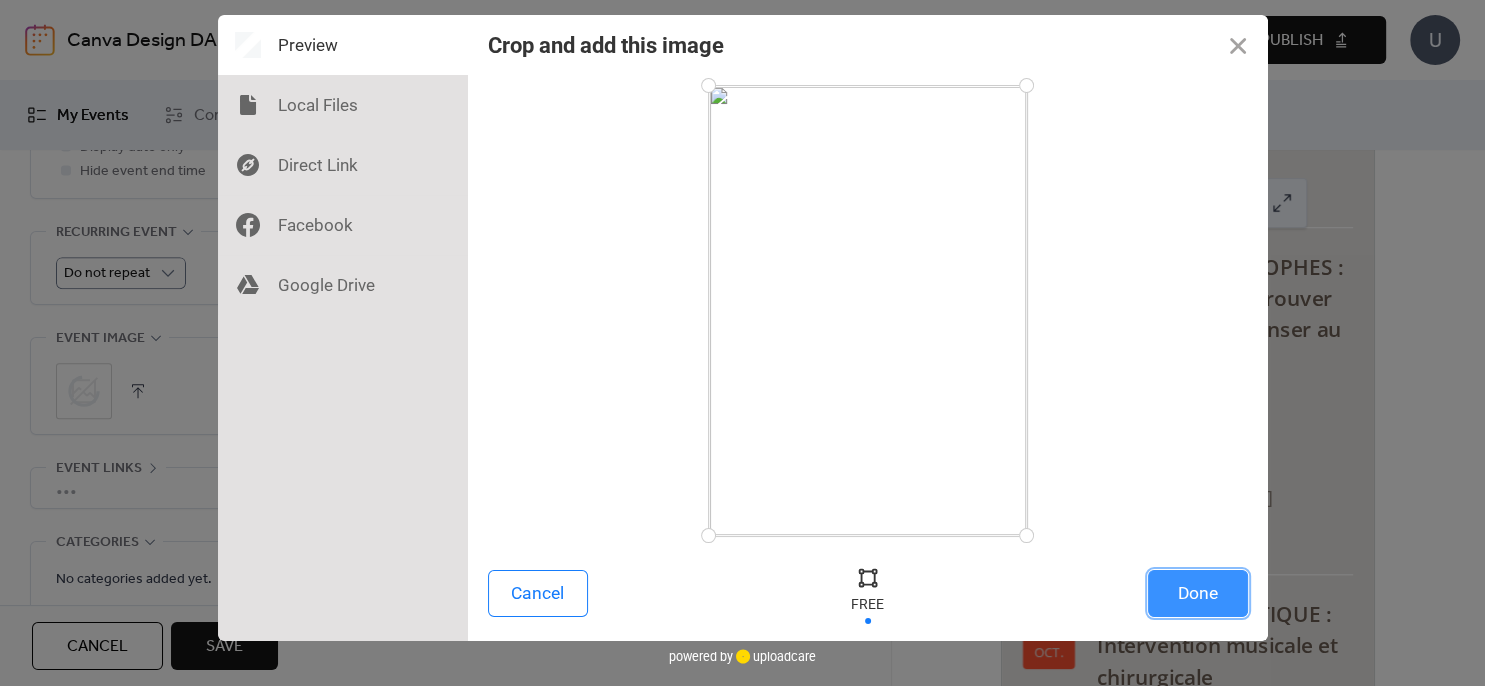 click on "Done" at bounding box center (1198, 593) 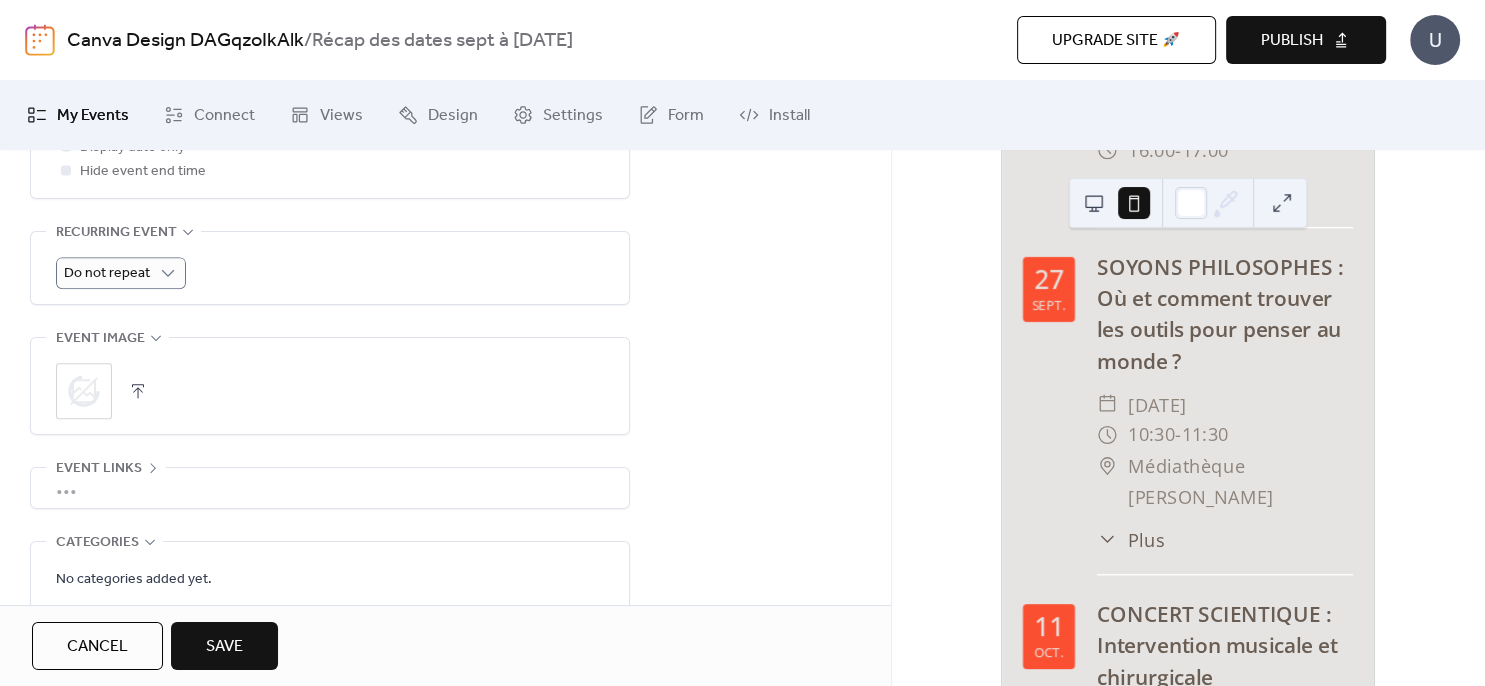 scroll, scrollTop: 864, scrollLeft: 0, axis: vertical 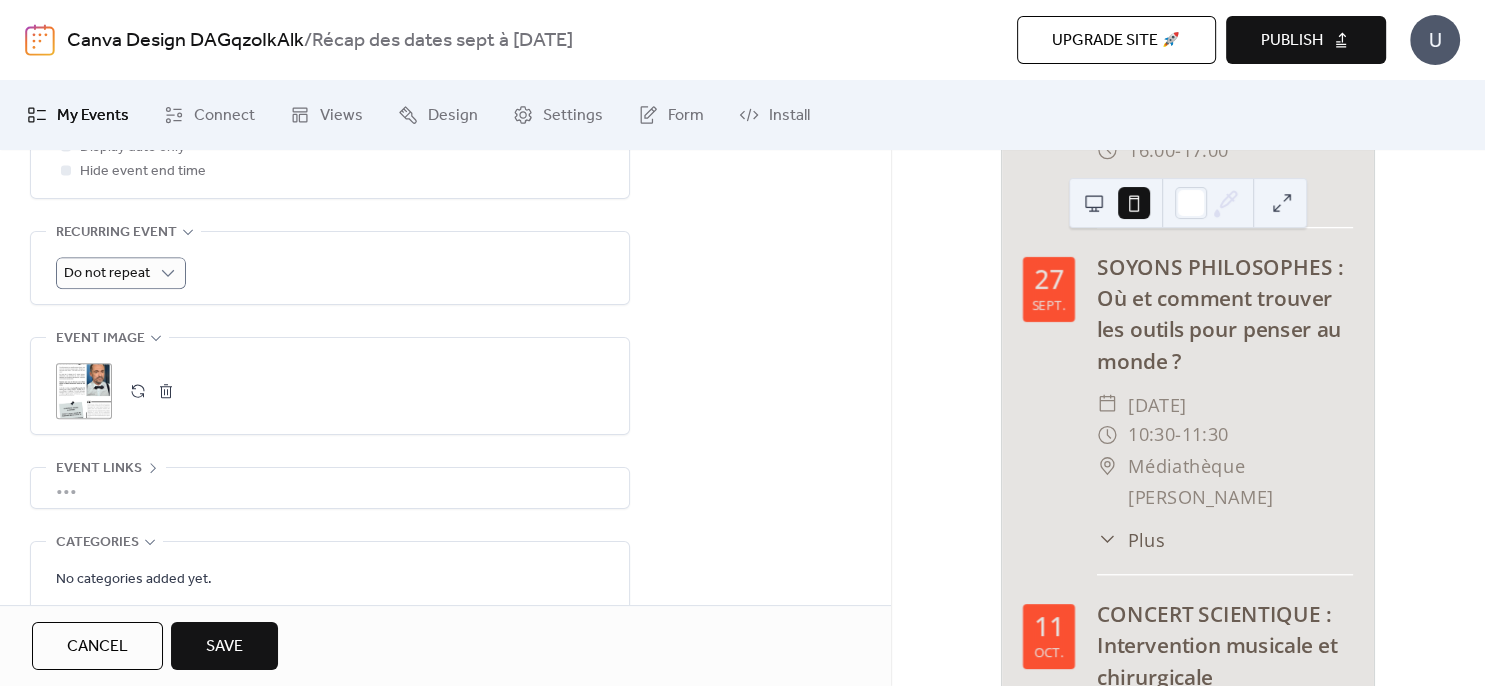 click on "Save" at bounding box center (224, 646) 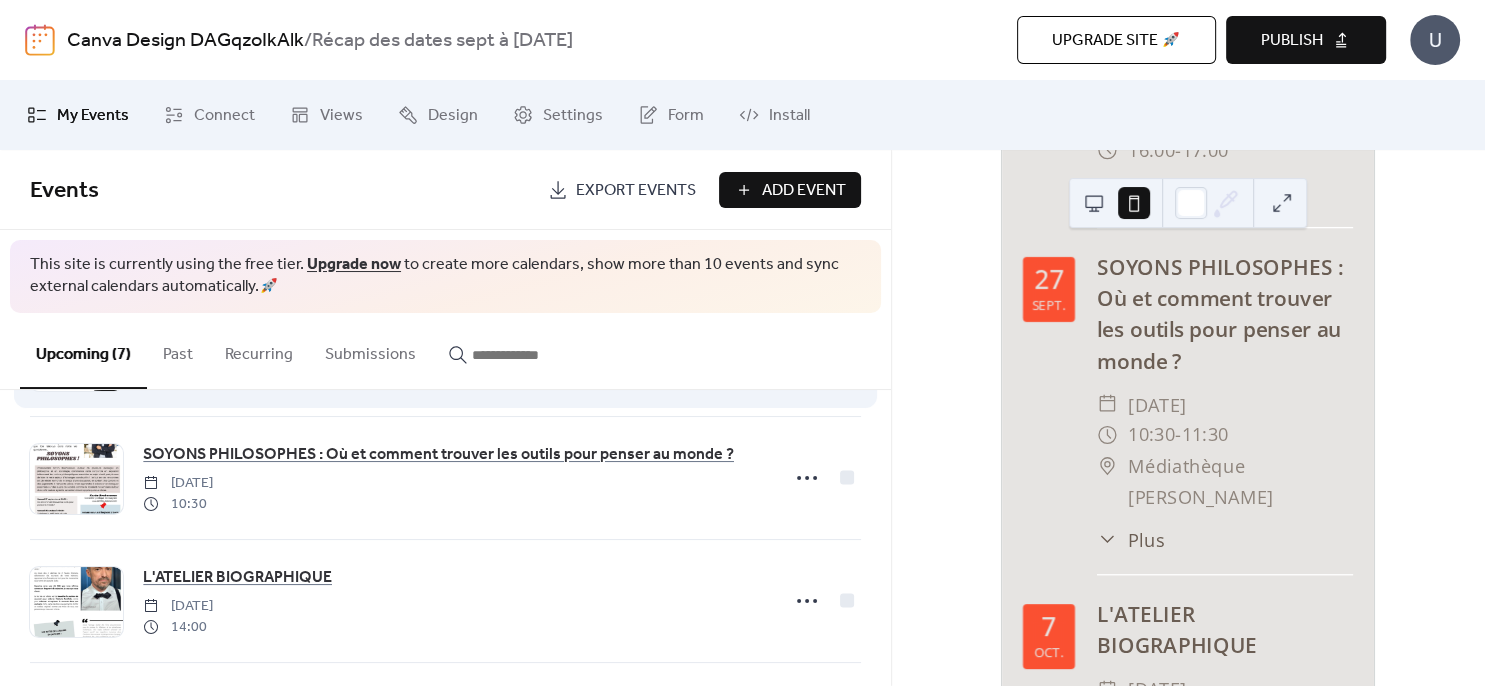 scroll, scrollTop: 216, scrollLeft: 0, axis: vertical 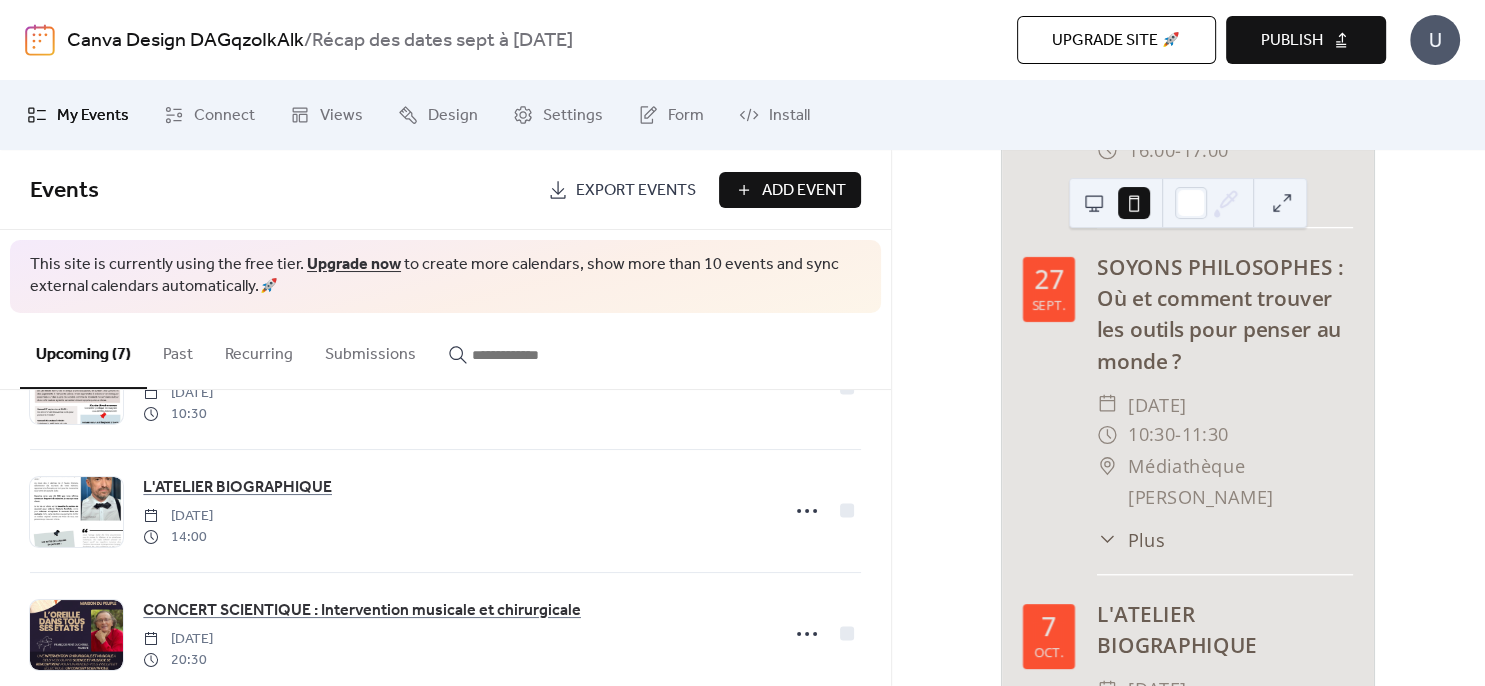 click on "Add Event" at bounding box center (804, 191) 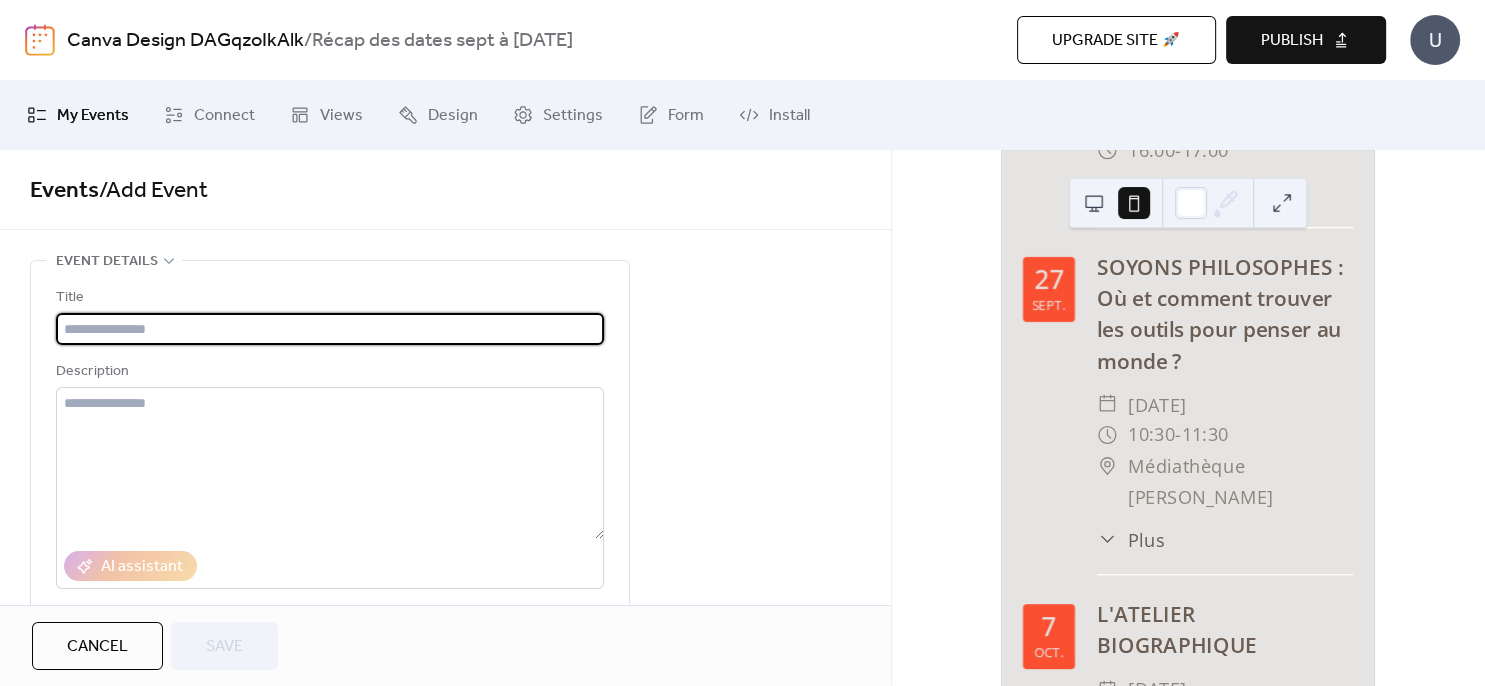 click at bounding box center [330, 329] 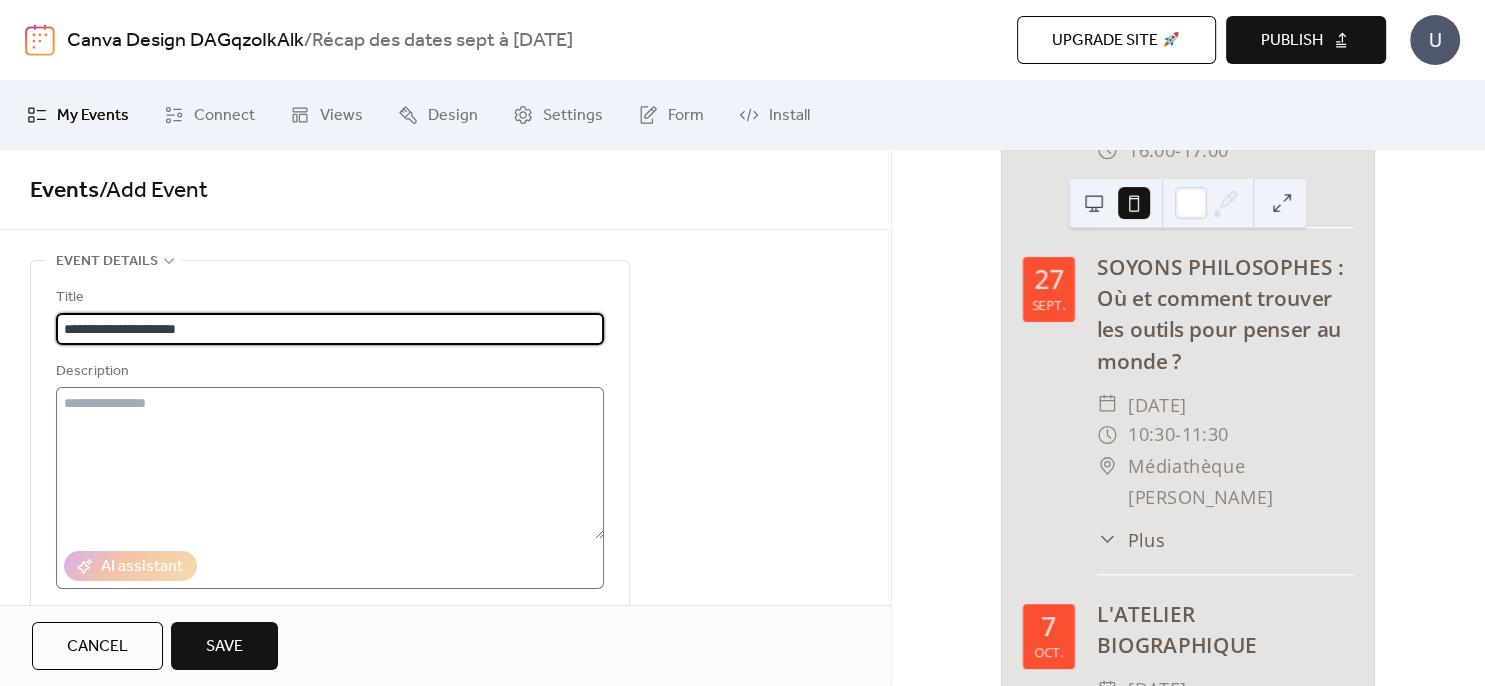 type on "**********" 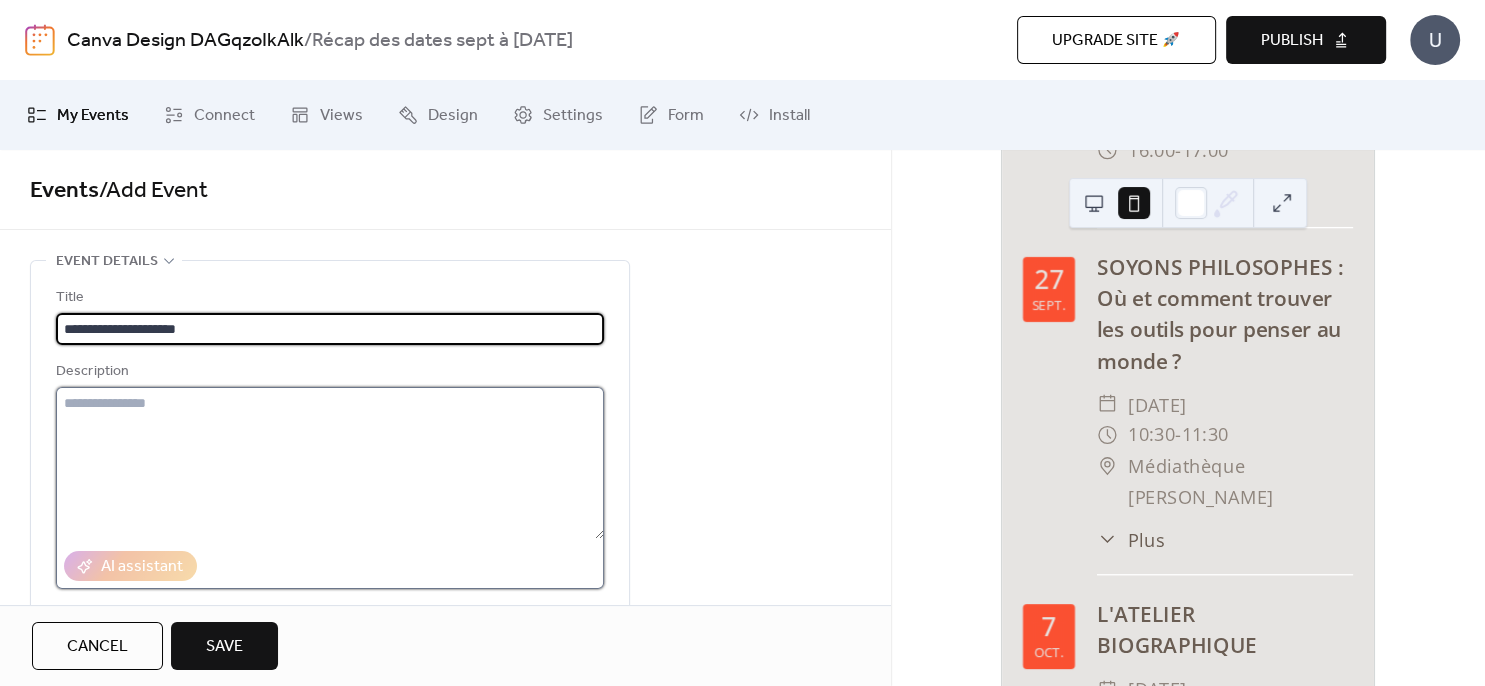 click at bounding box center [330, 463] 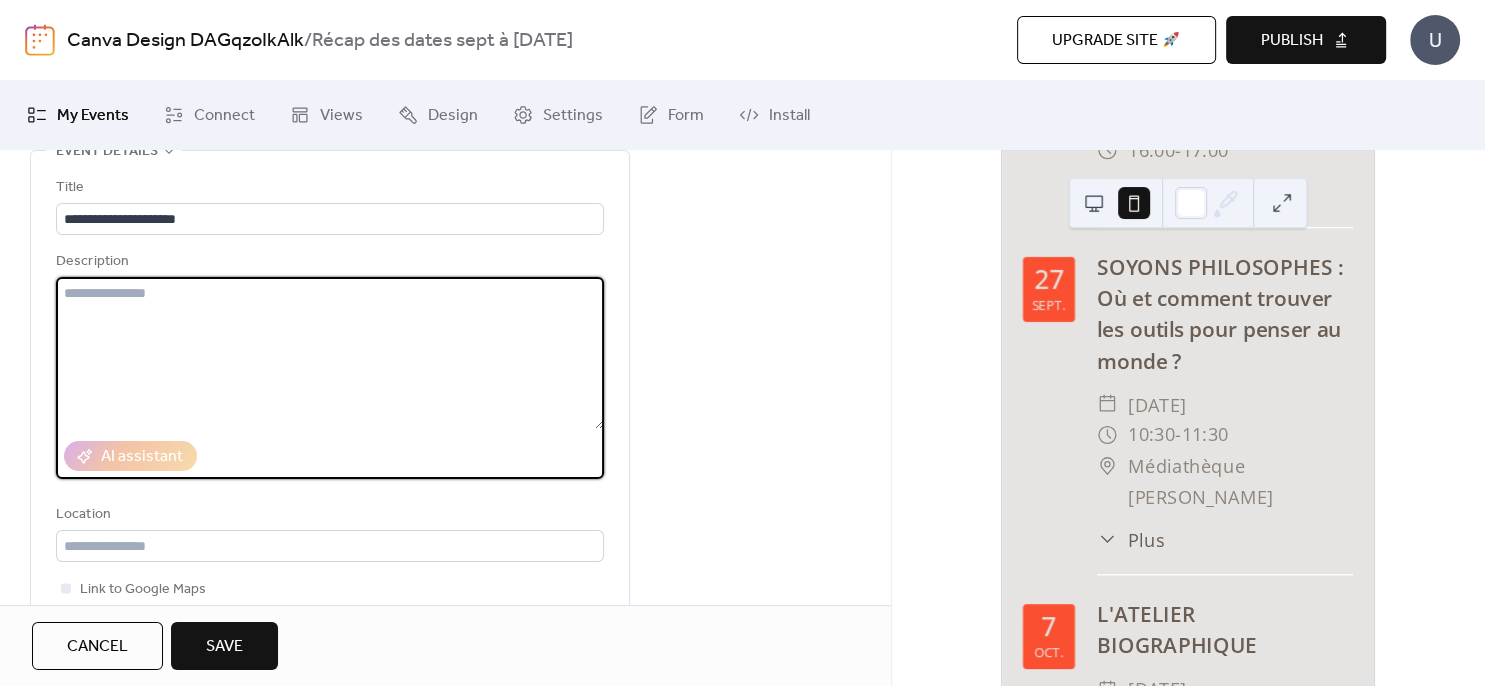 scroll, scrollTop: 216, scrollLeft: 0, axis: vertical 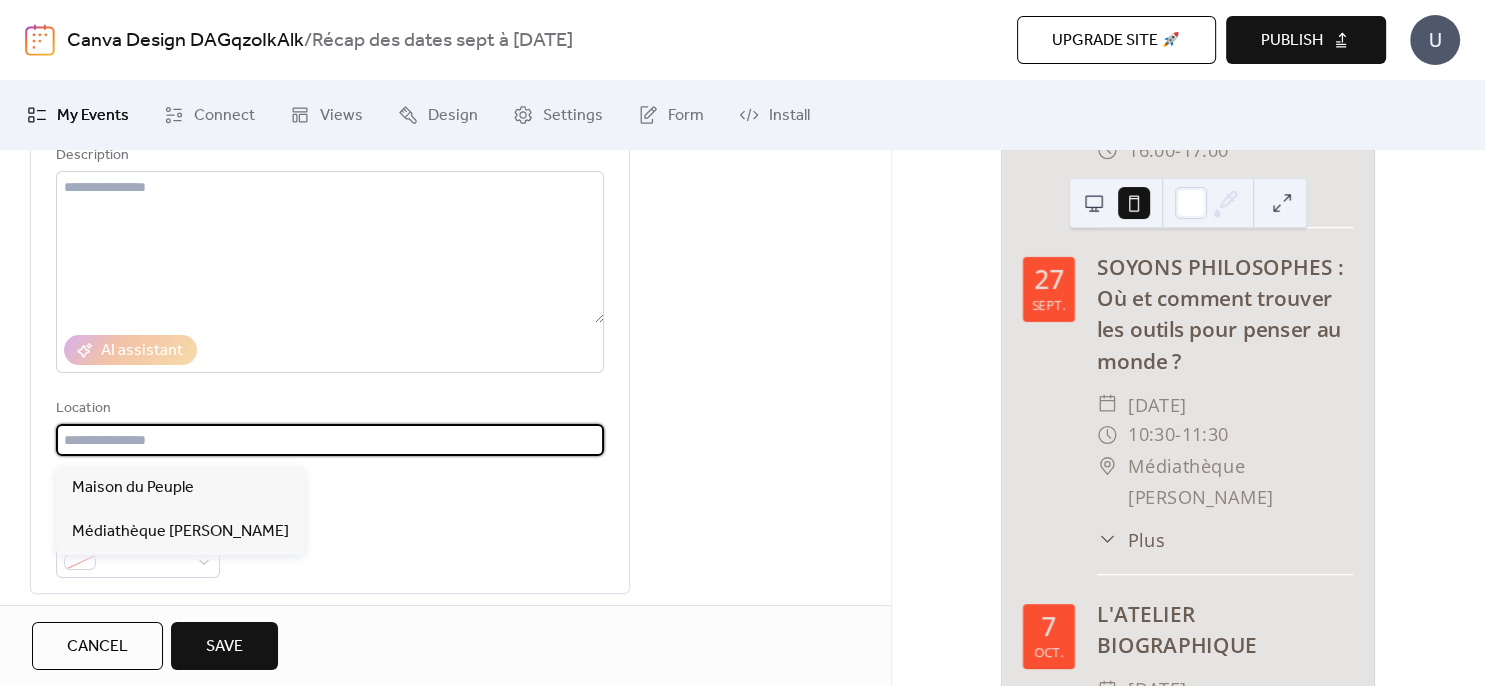 click at bounding box center [330, 440] 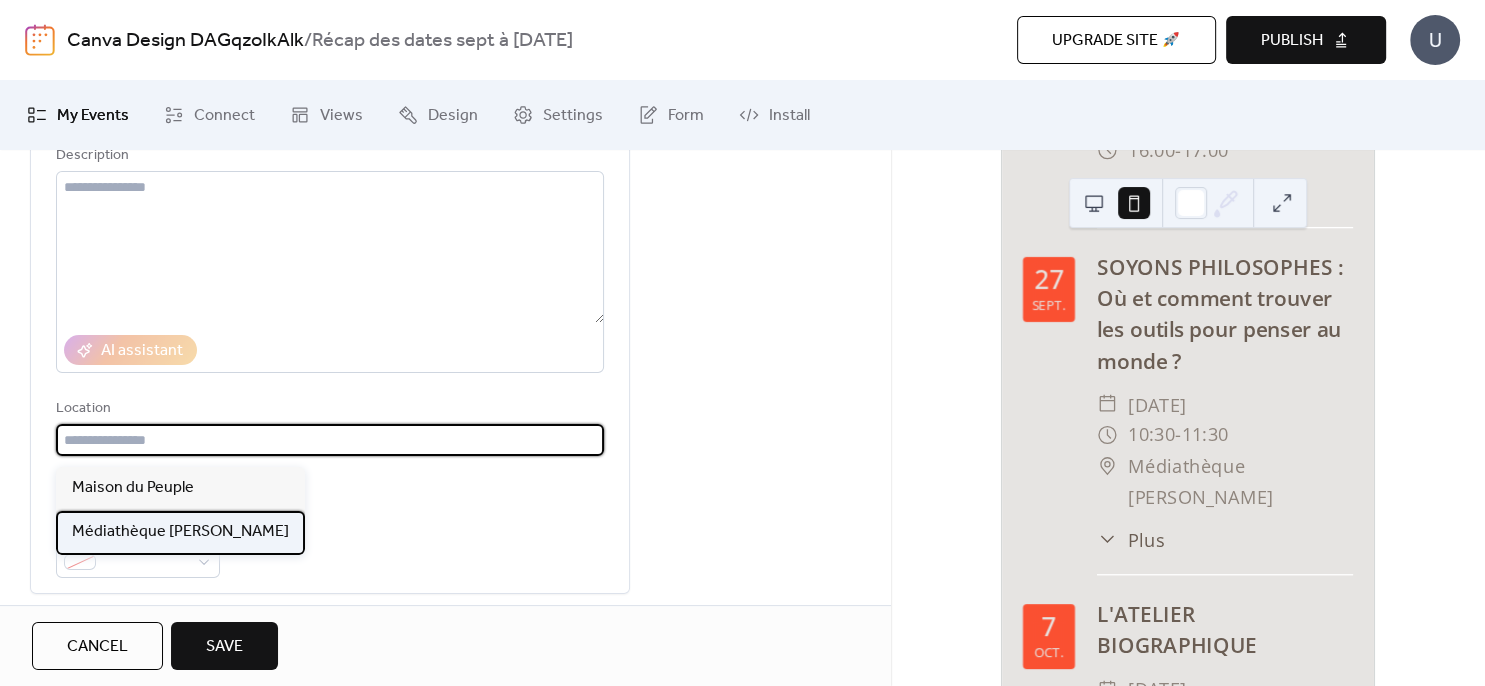 click on "Médiathèque [PERSON_NAME]" at bounding box center [180, 532] 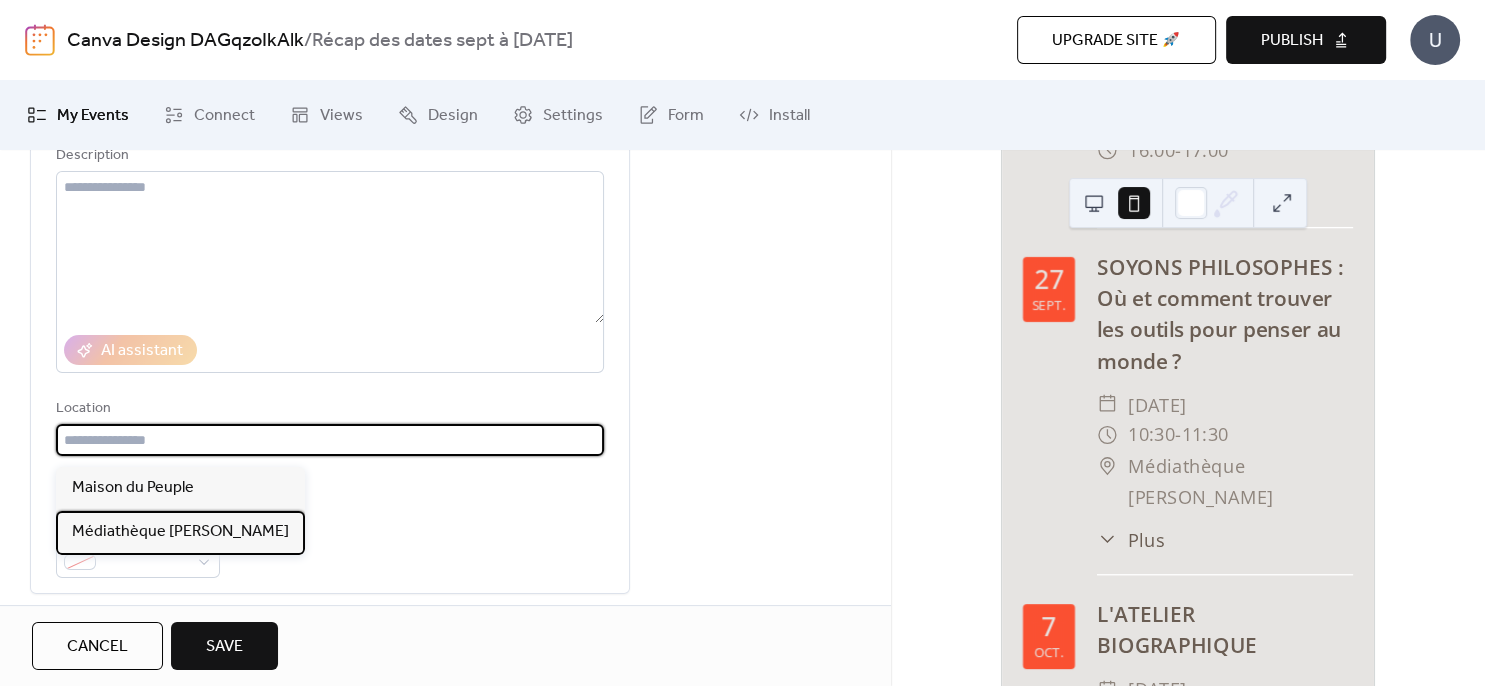 type on "**********" 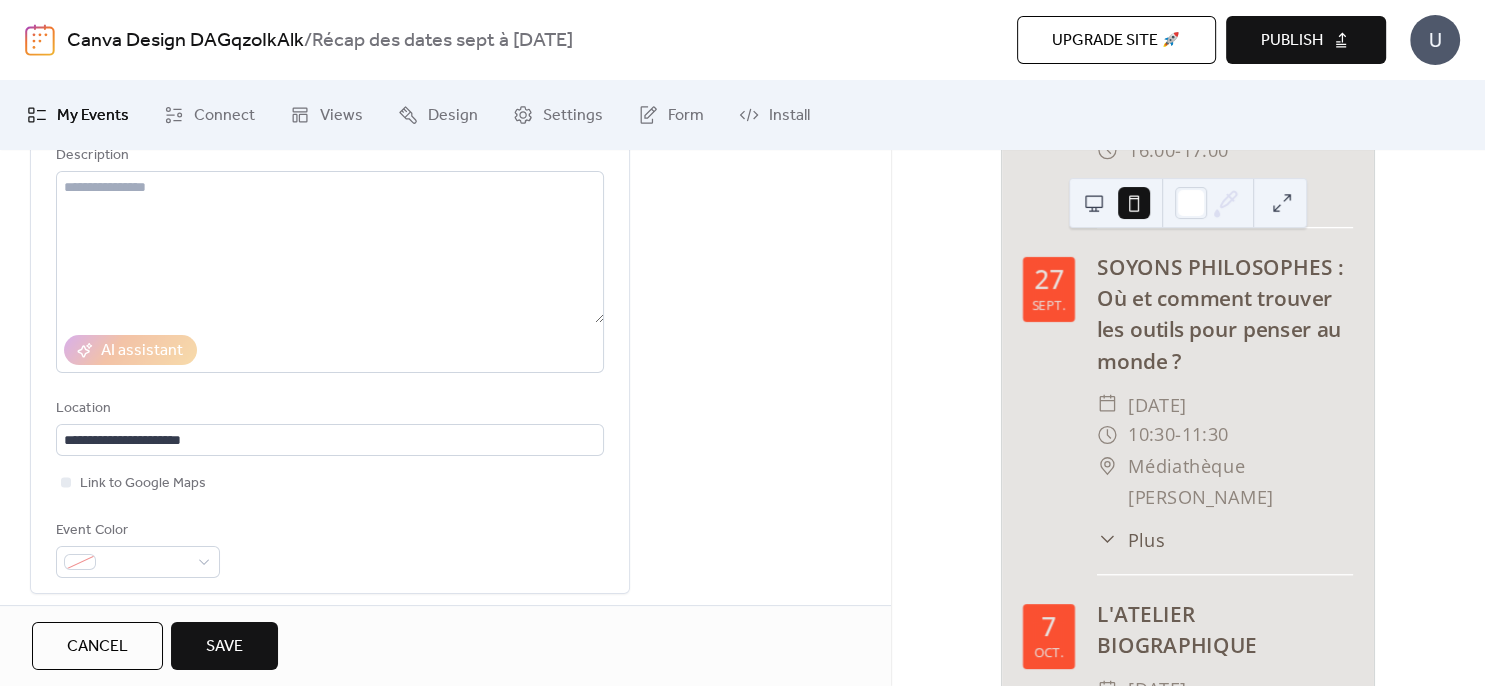 scroll, scrollTop: 432, scrollLeft: 0, axis: vertical 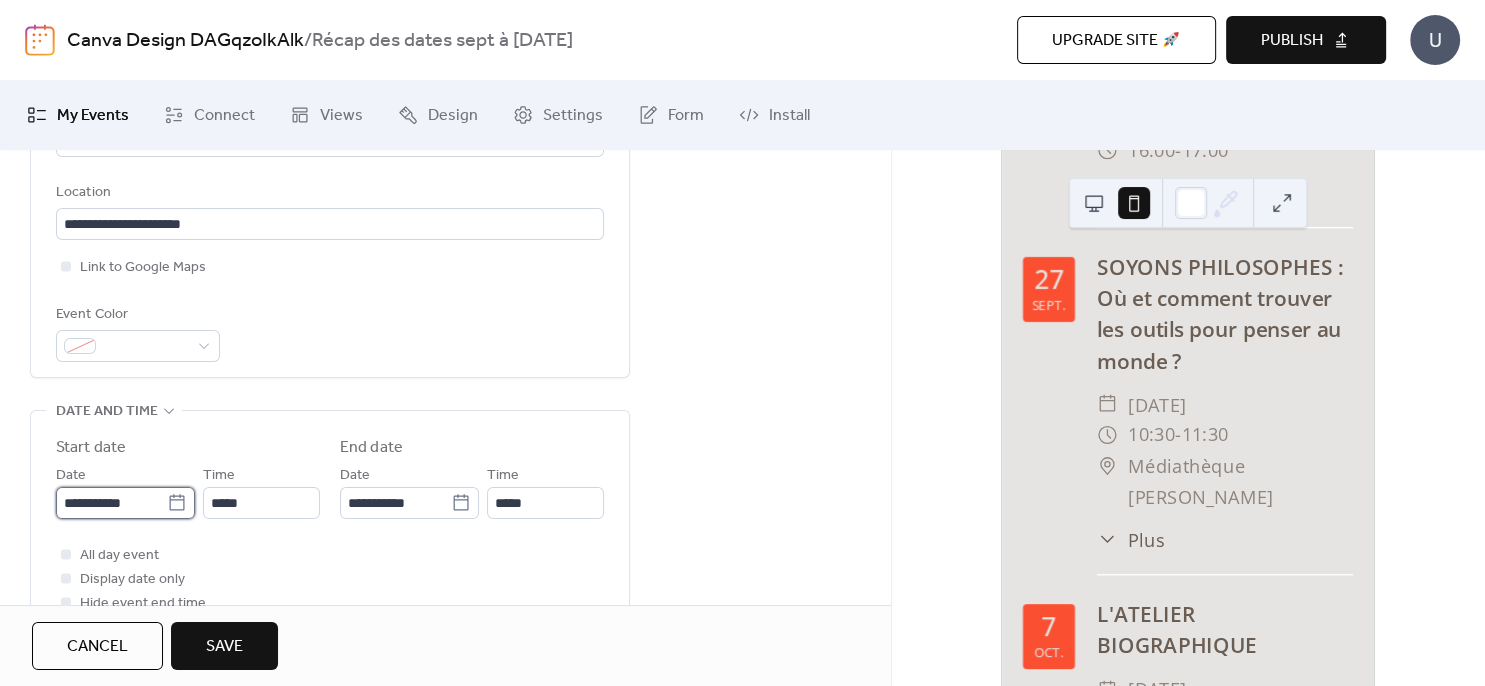 click on "**********" at bounding box center [111, 503] 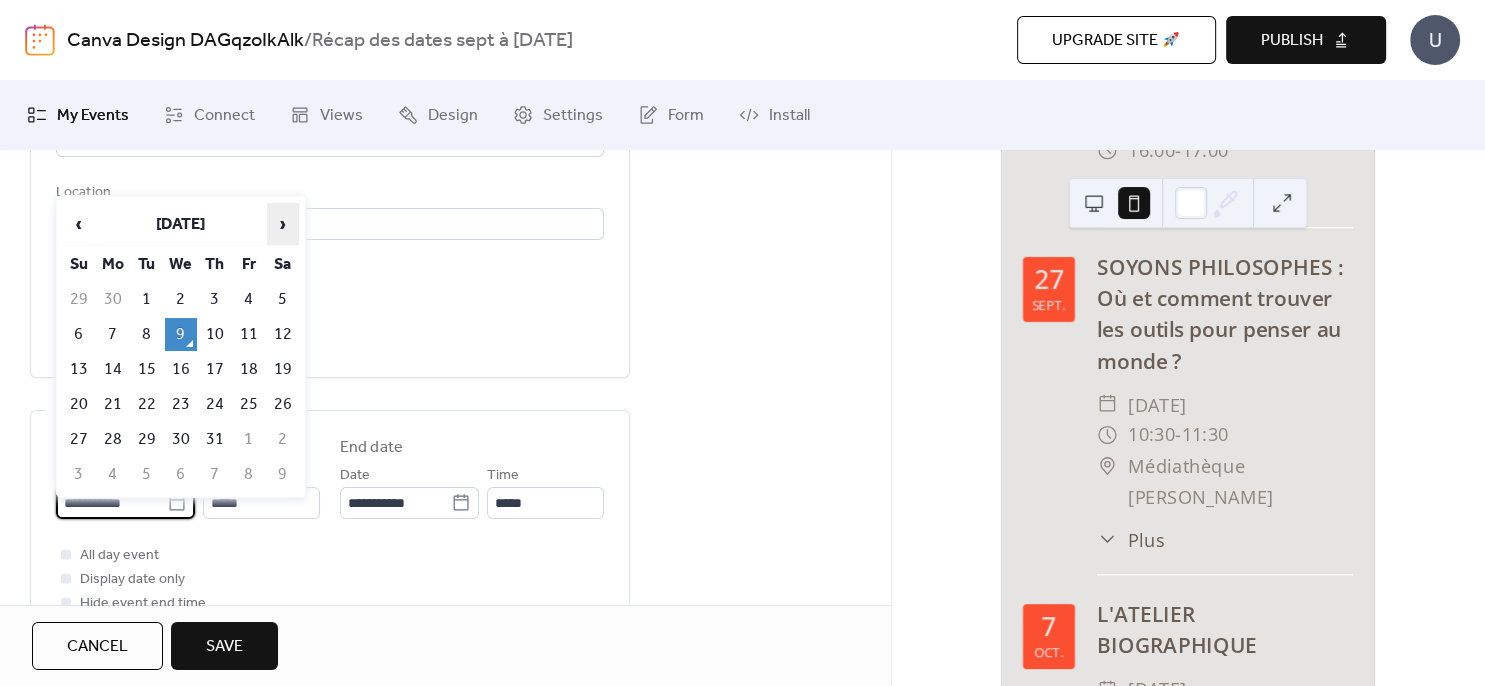 click on "›" at bounding box center [283, 224] 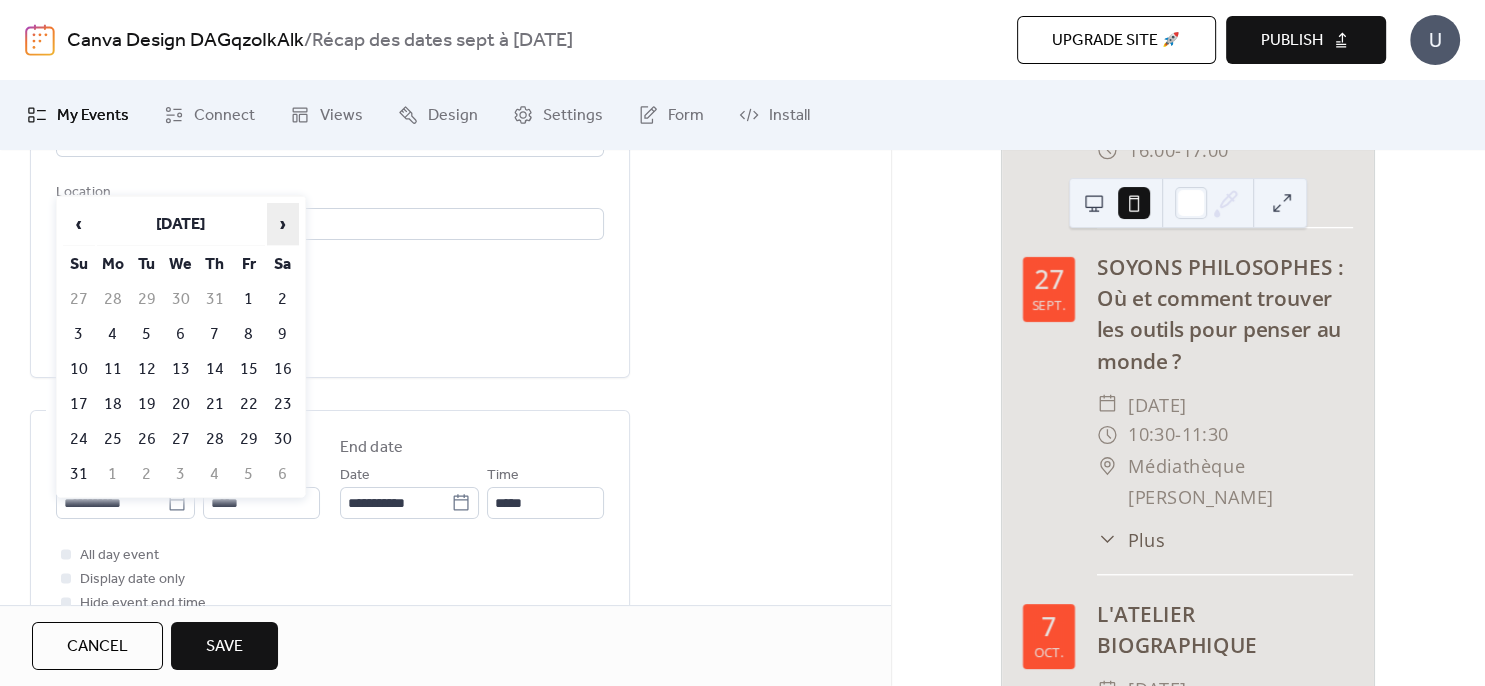 click on "›" at bounding box center [283, 224] 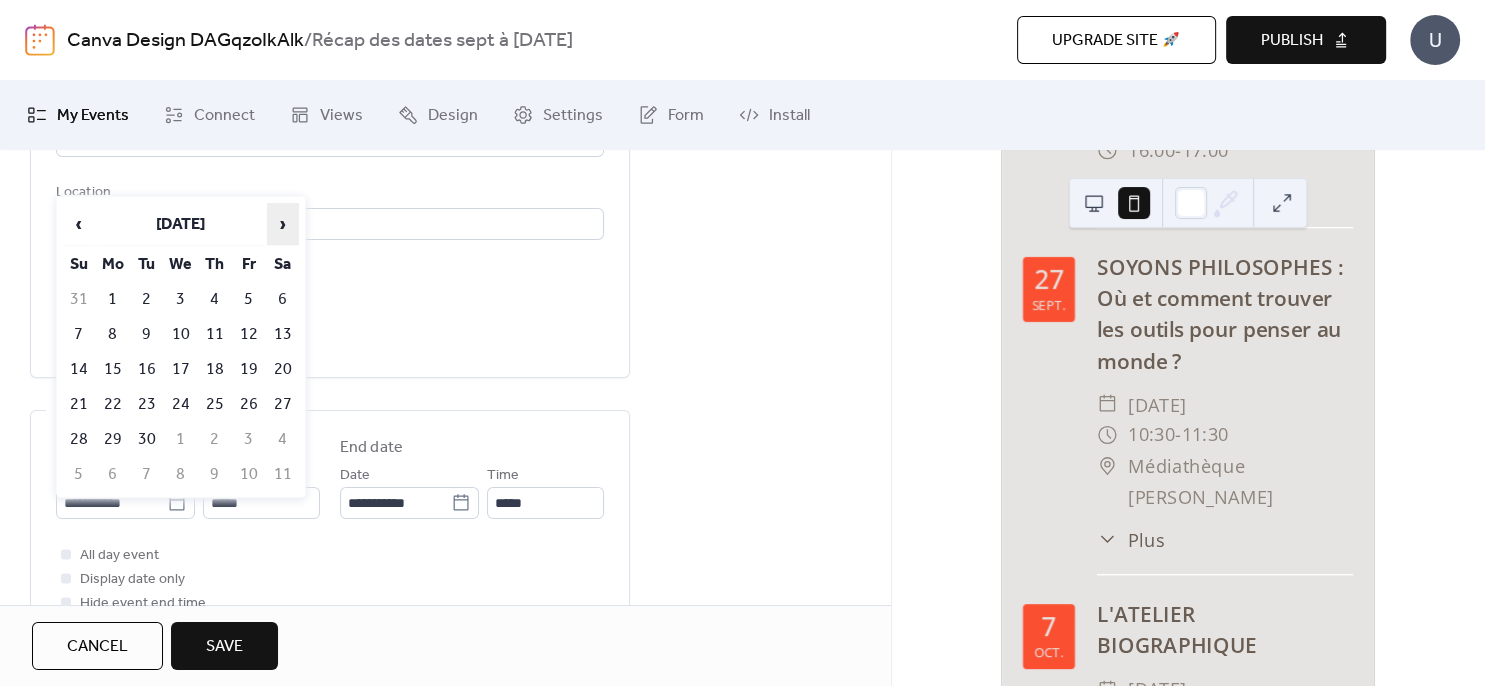 click on "›" at bounding box center [283, 224] 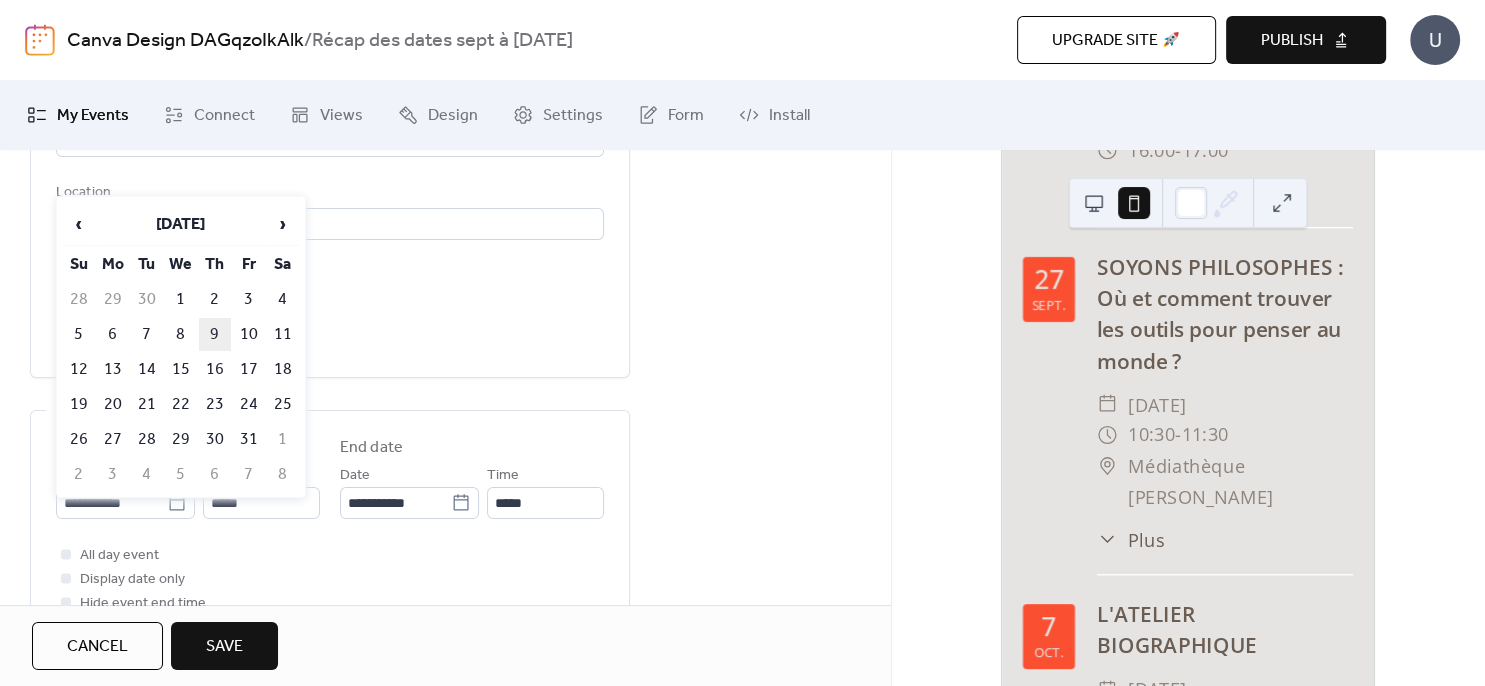 click on "9" at bounding box center (215, 334) 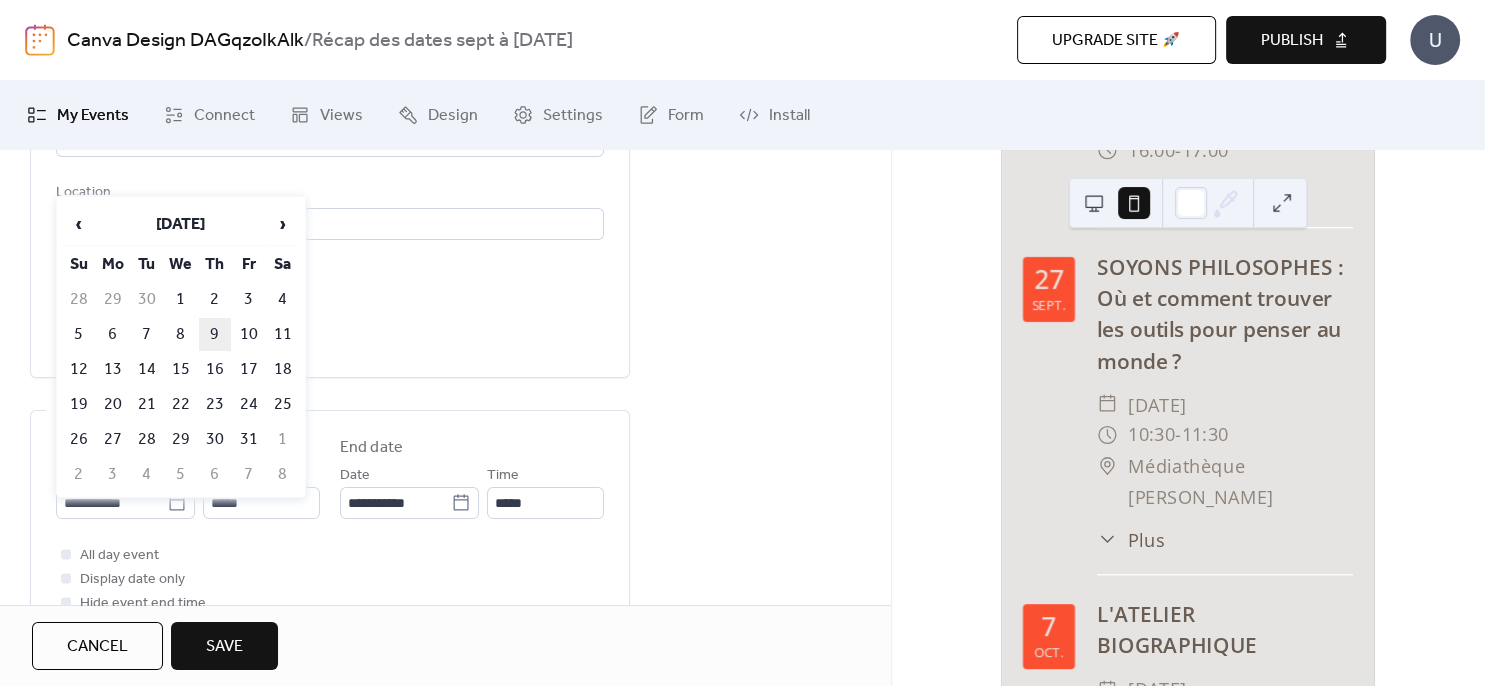 type on "**********" 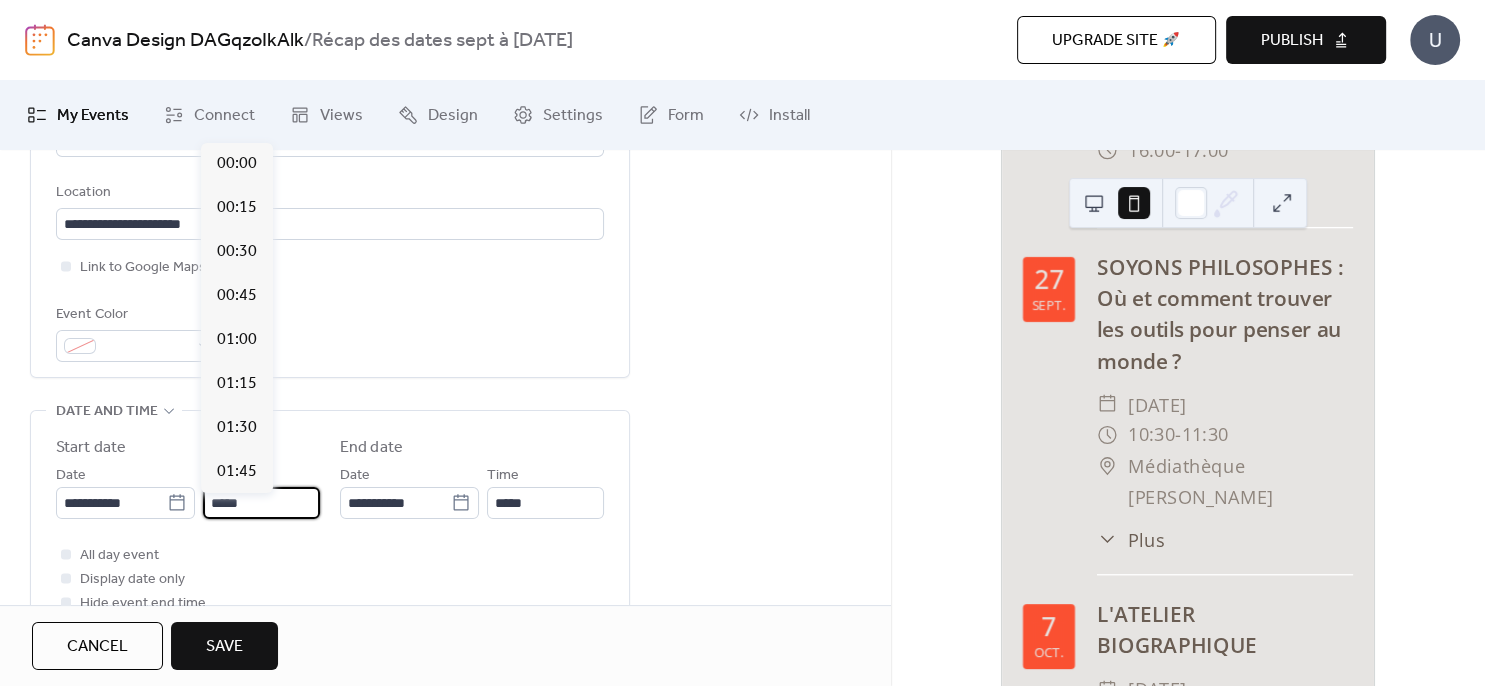 click on "*****" at bounding box center [261, 503] 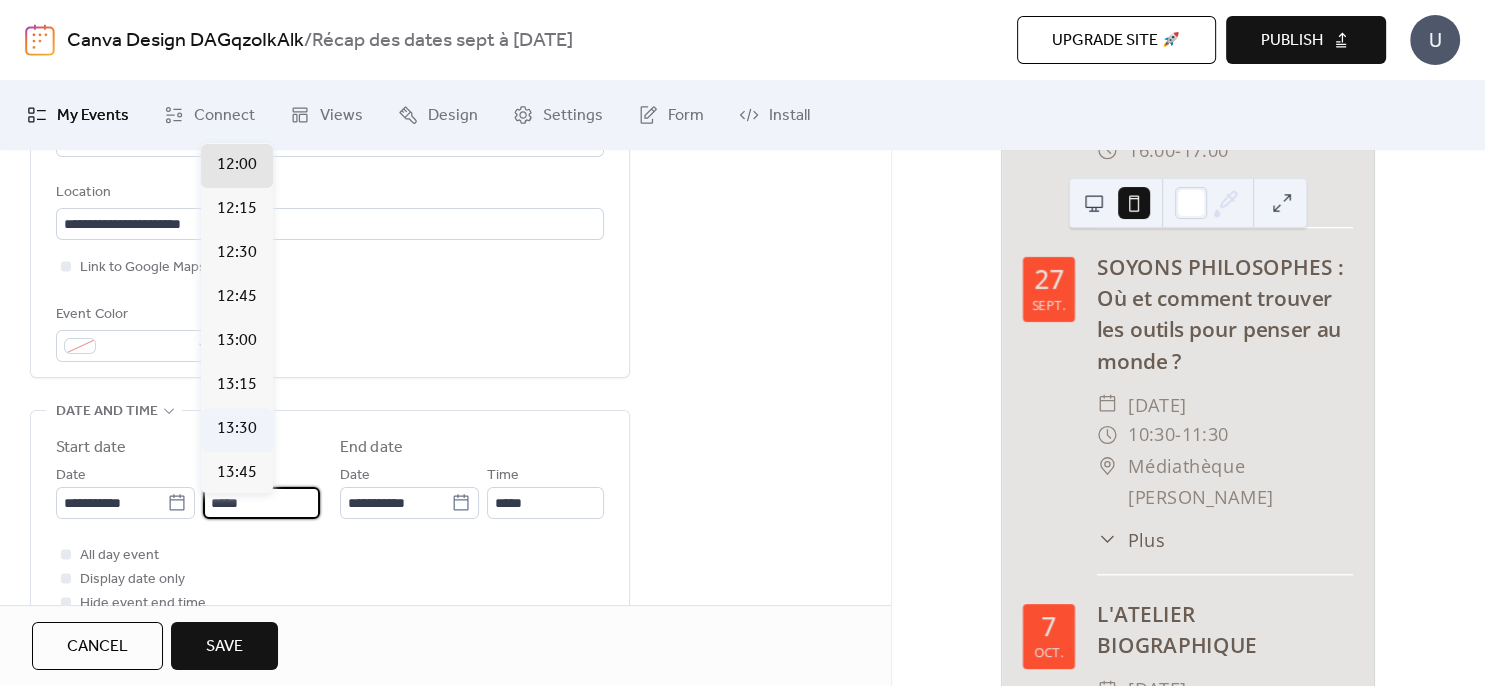 scroll, scrollTop: 2226, scrollLeft: 0, axis: vertical 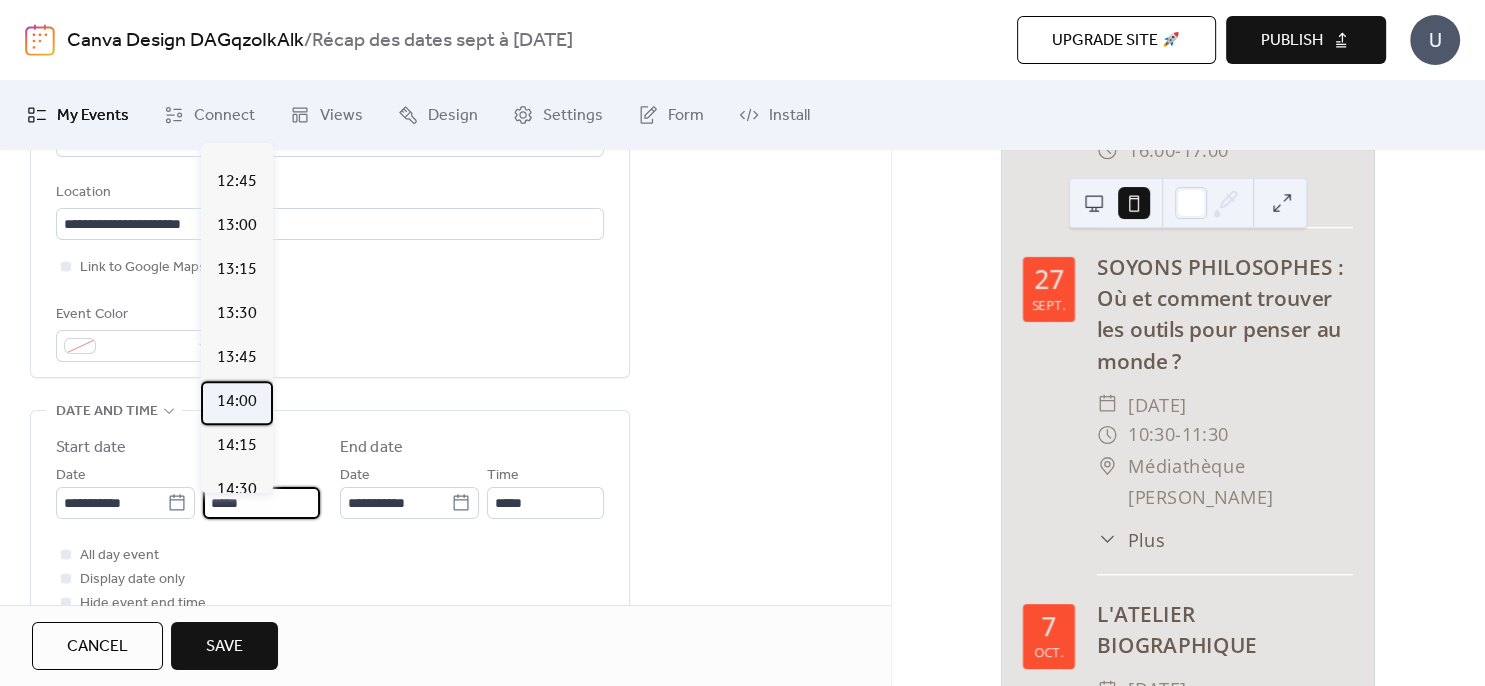 click on "14:00" at bounding box center [237, 402] 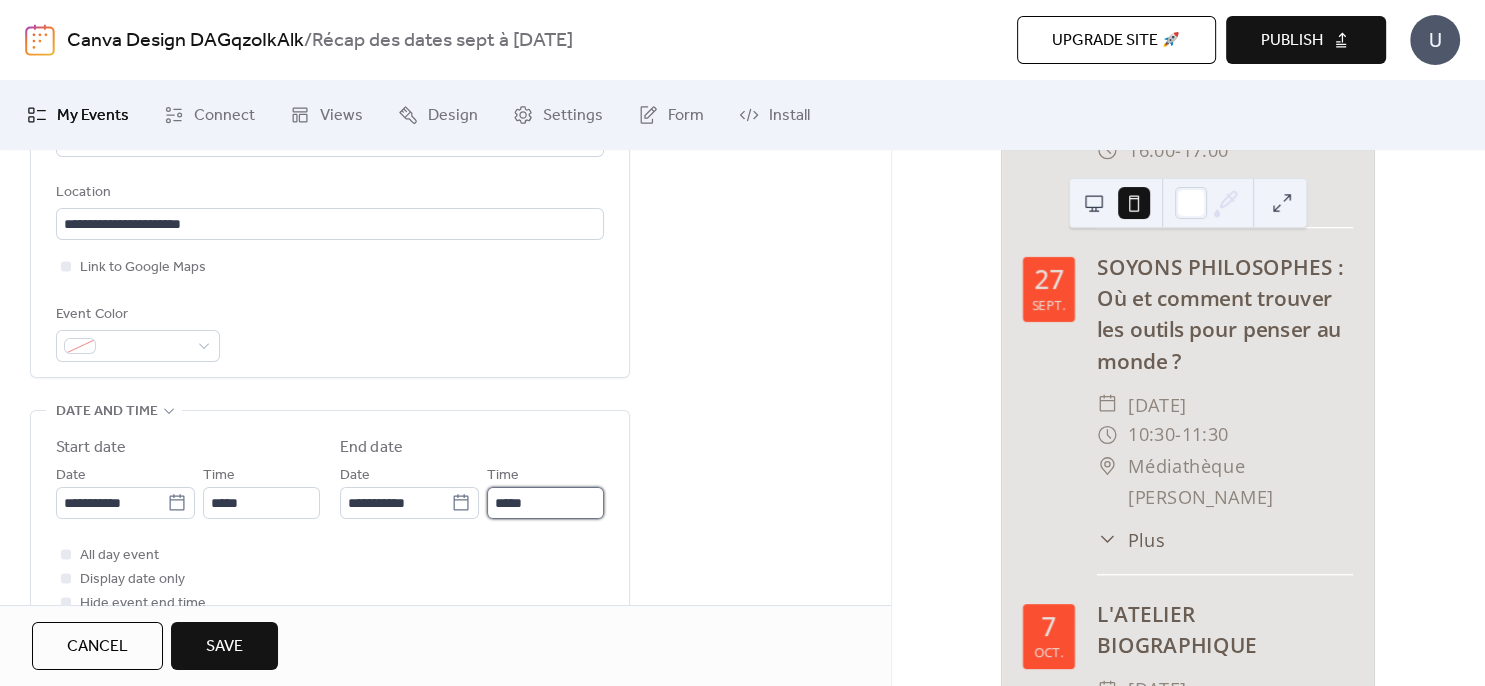 click on "*****" at bounding box center (545, 503) 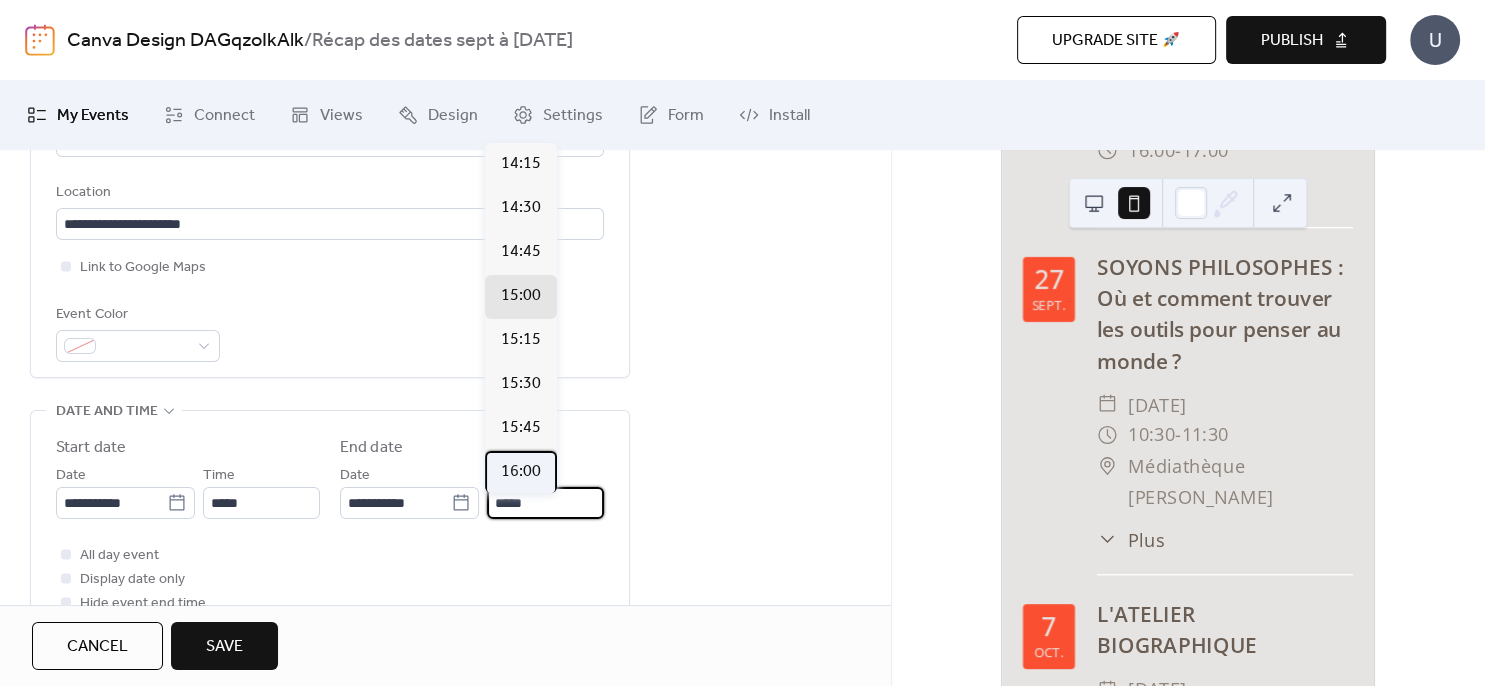 click on "16:00" at bounding box center (521, 472) 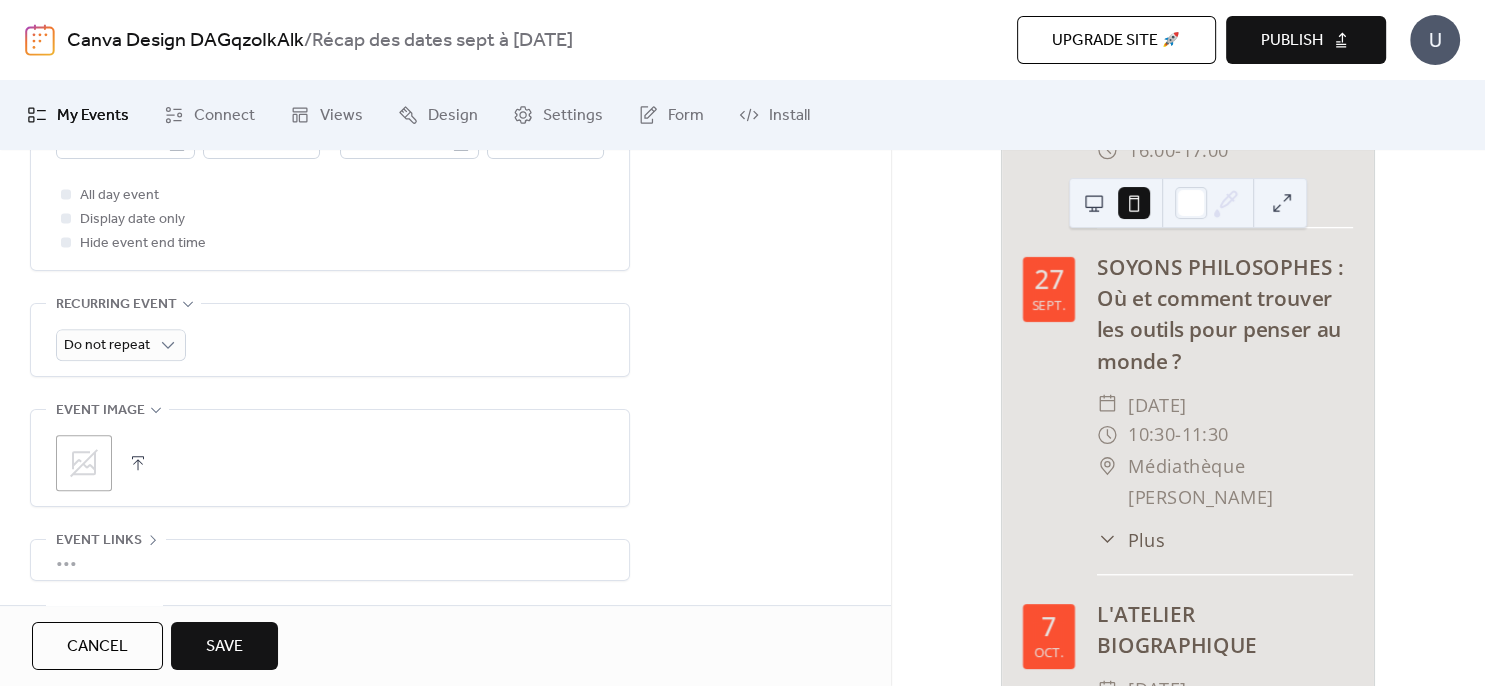 click 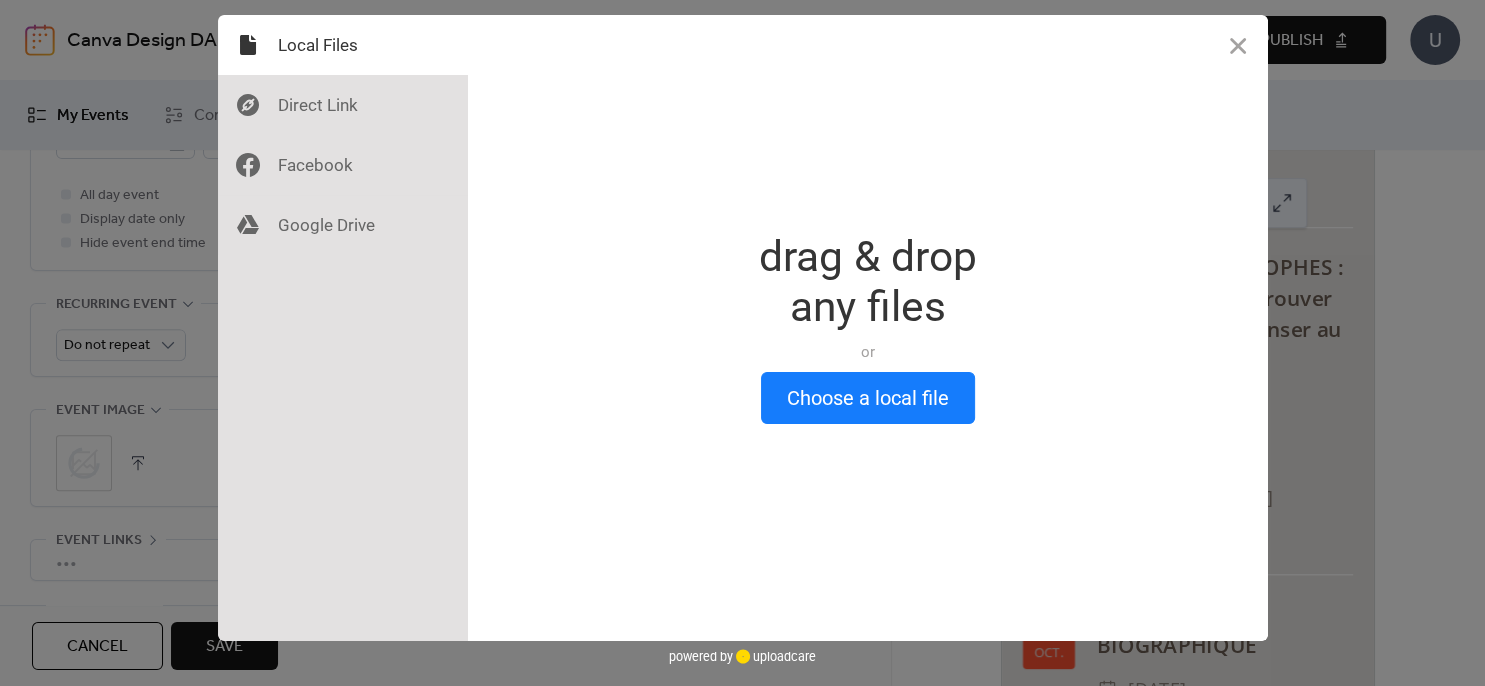 scroll, scrollTop: 792, scrollLeft: 0, axis: vertical 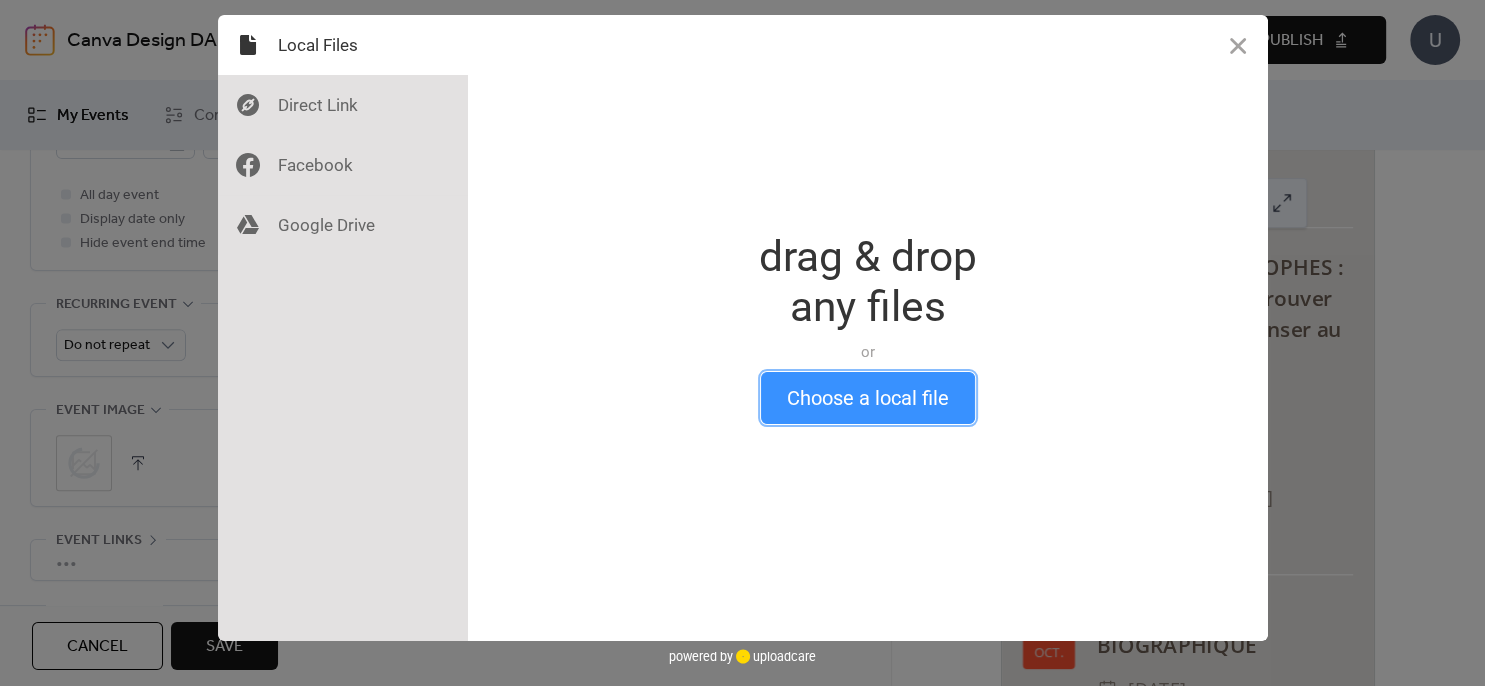 click on "Choose a local file" at bounding box center (868, 398) 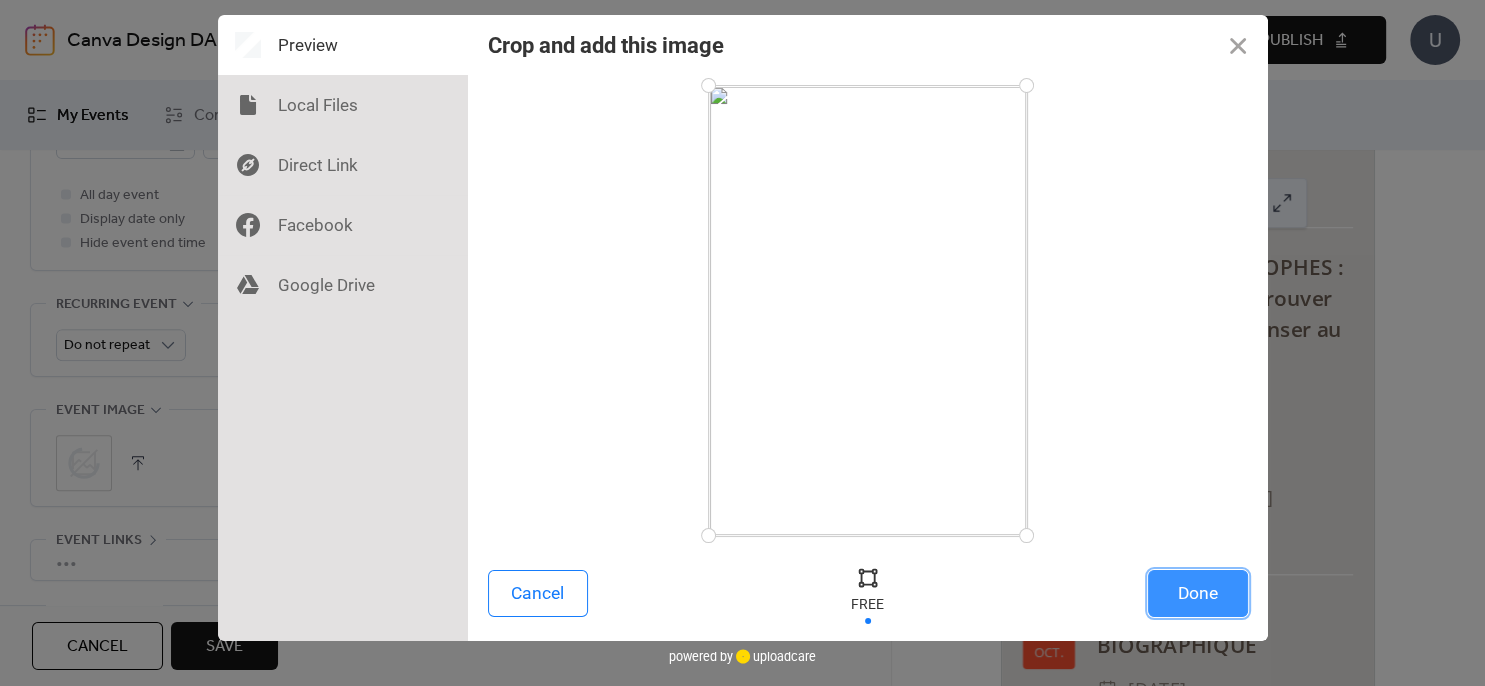 click on "Done" at bounding box center (1198, 593) 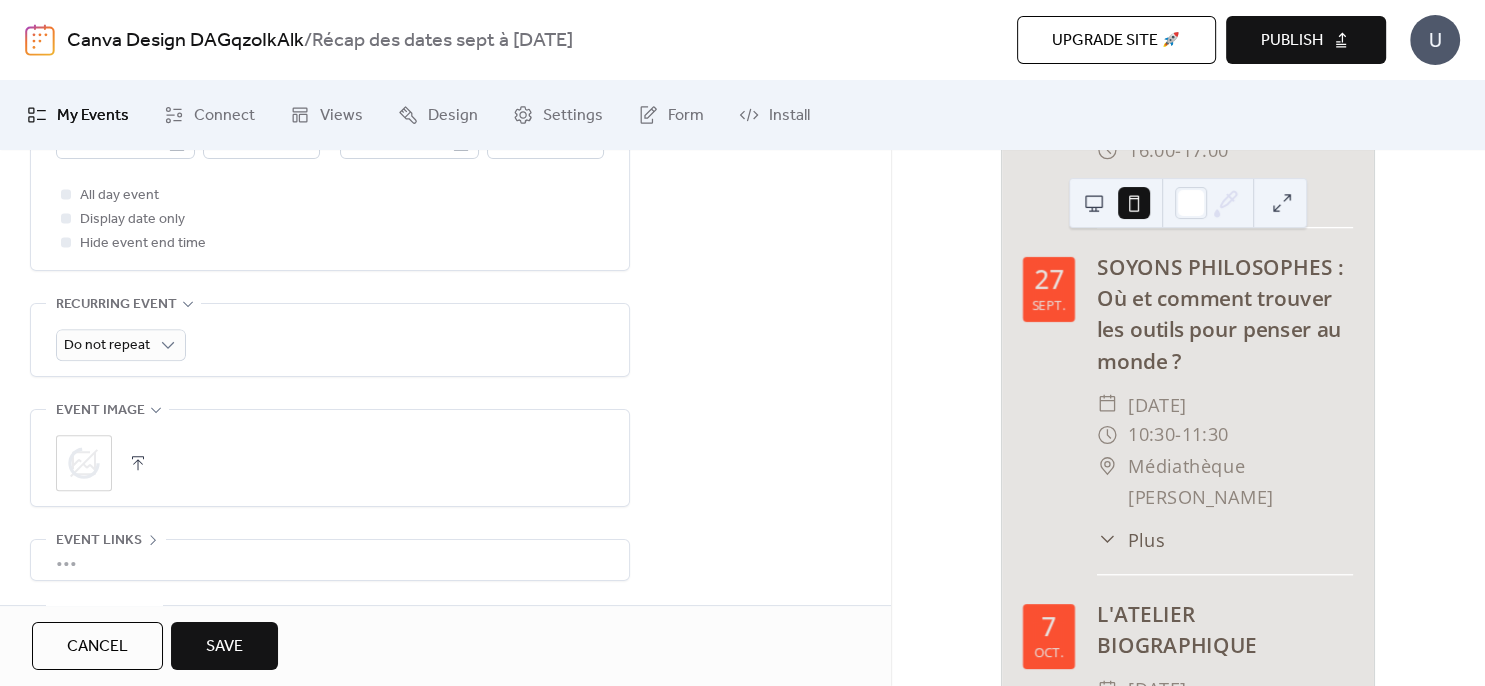 scroll, scrollTop: 792, scrollLeft: 0, axis: vertical 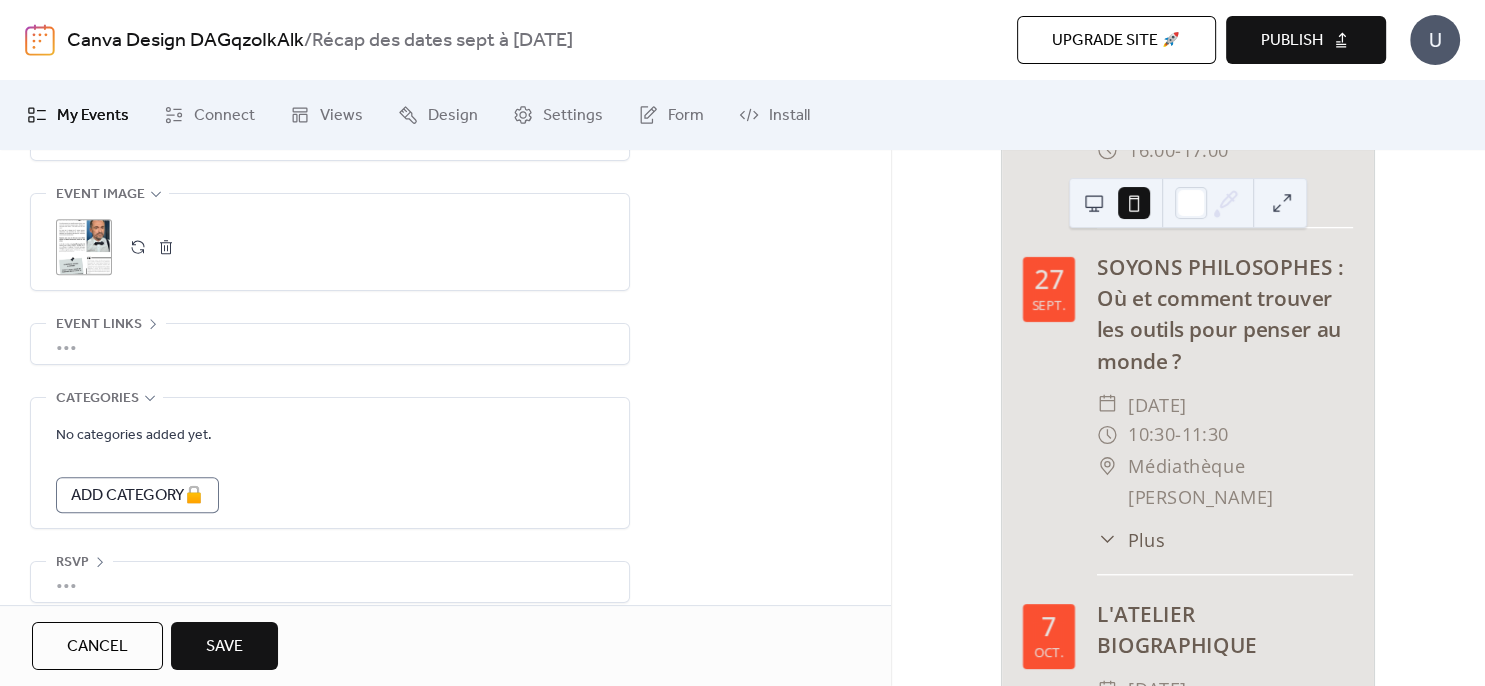click on "Save" at bounding box center (224, 647) 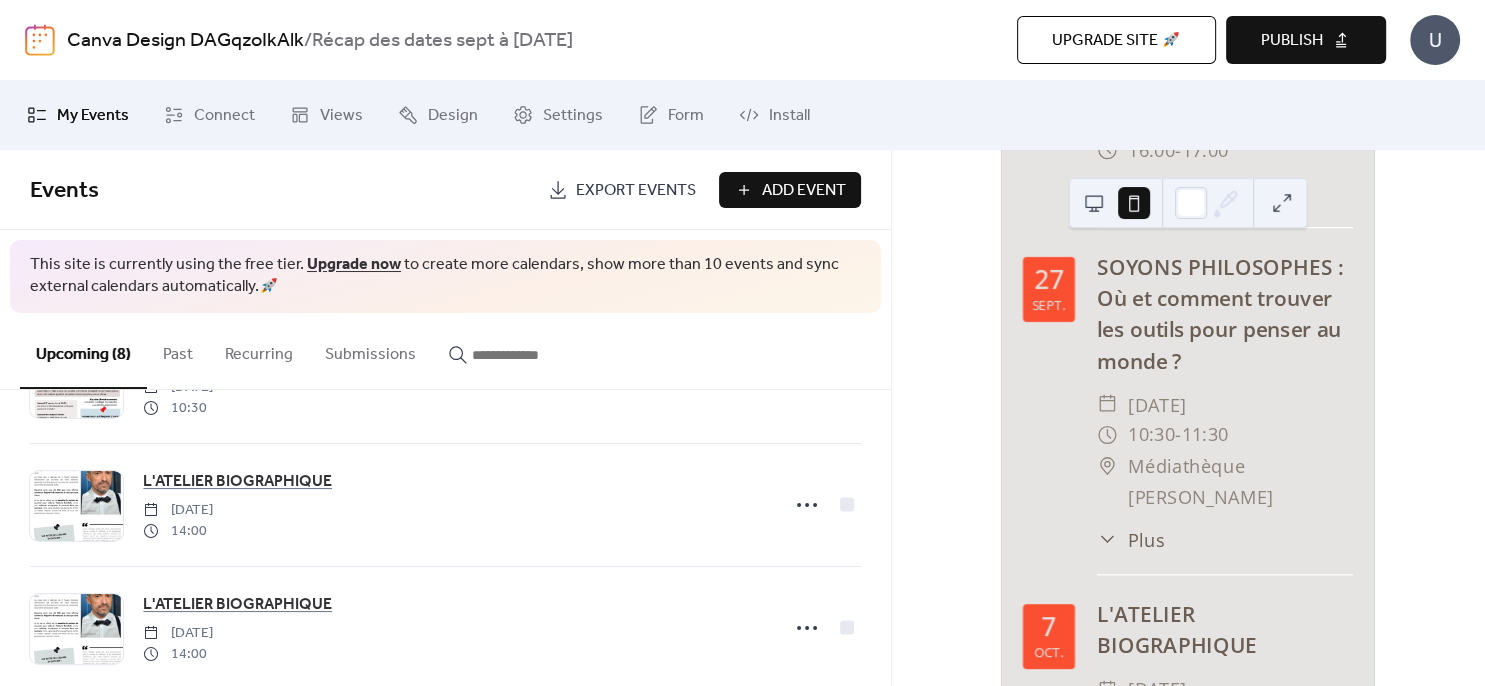scroll, scrollTop: 288, scrollLeft: 0, axis: vertical 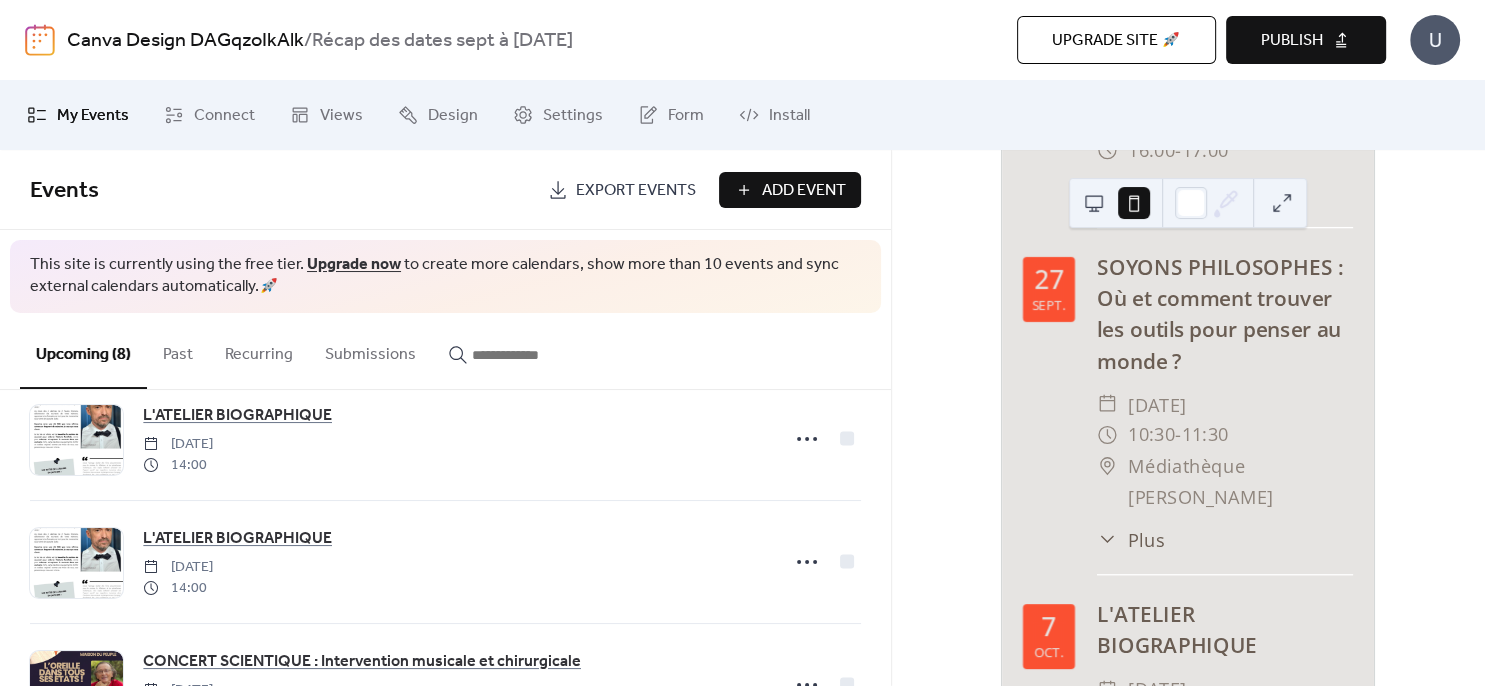 click on "Add Event" at bounding box center (804, 191) 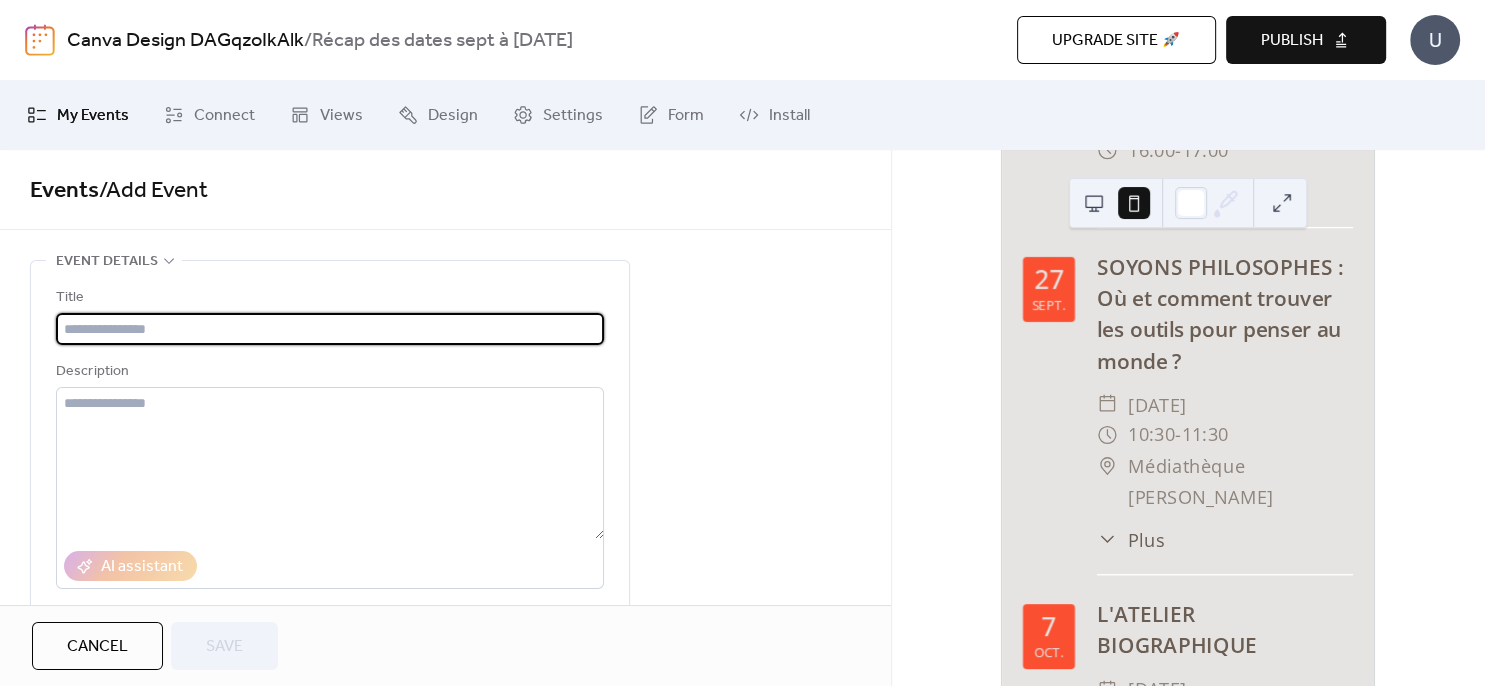 click at bounding box center [330, 329] 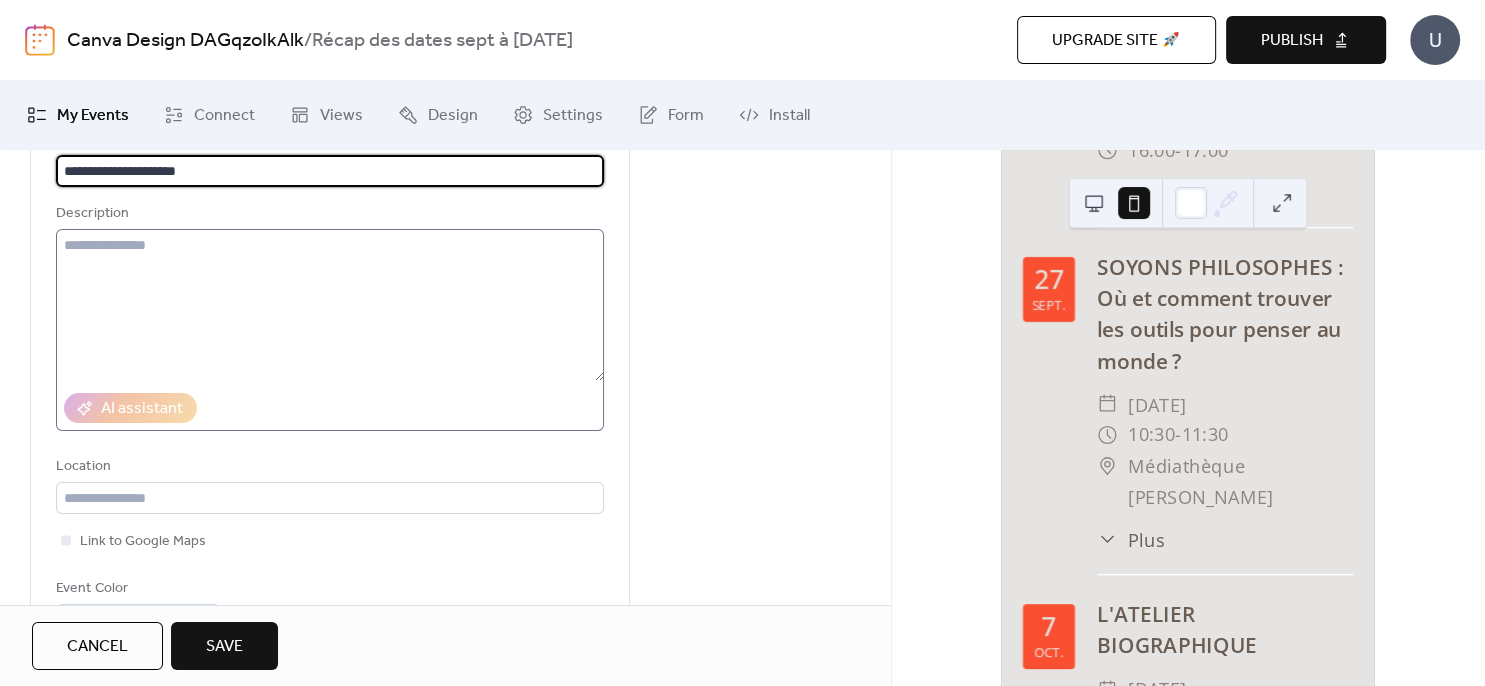 scroll, scrollTop: 288, scrollLeft: 0, axis: vertical 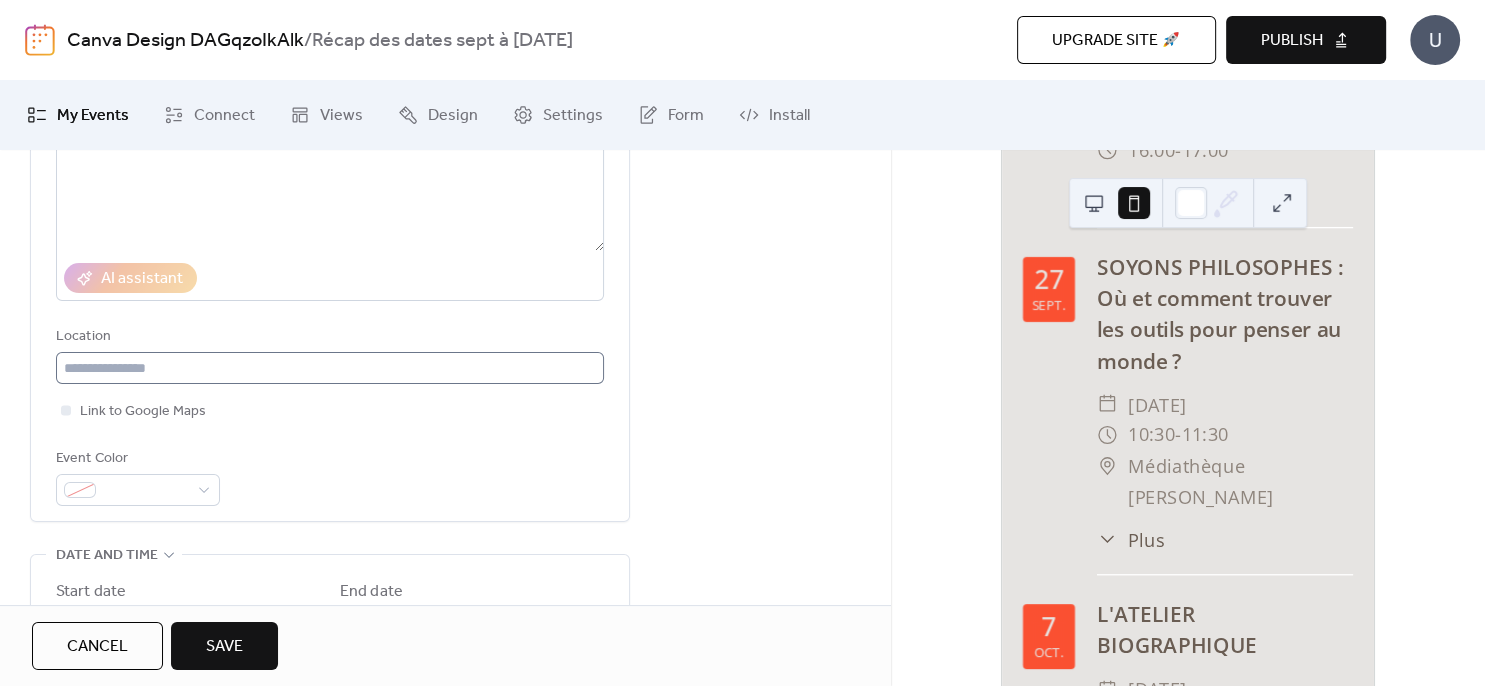 type on "**********" 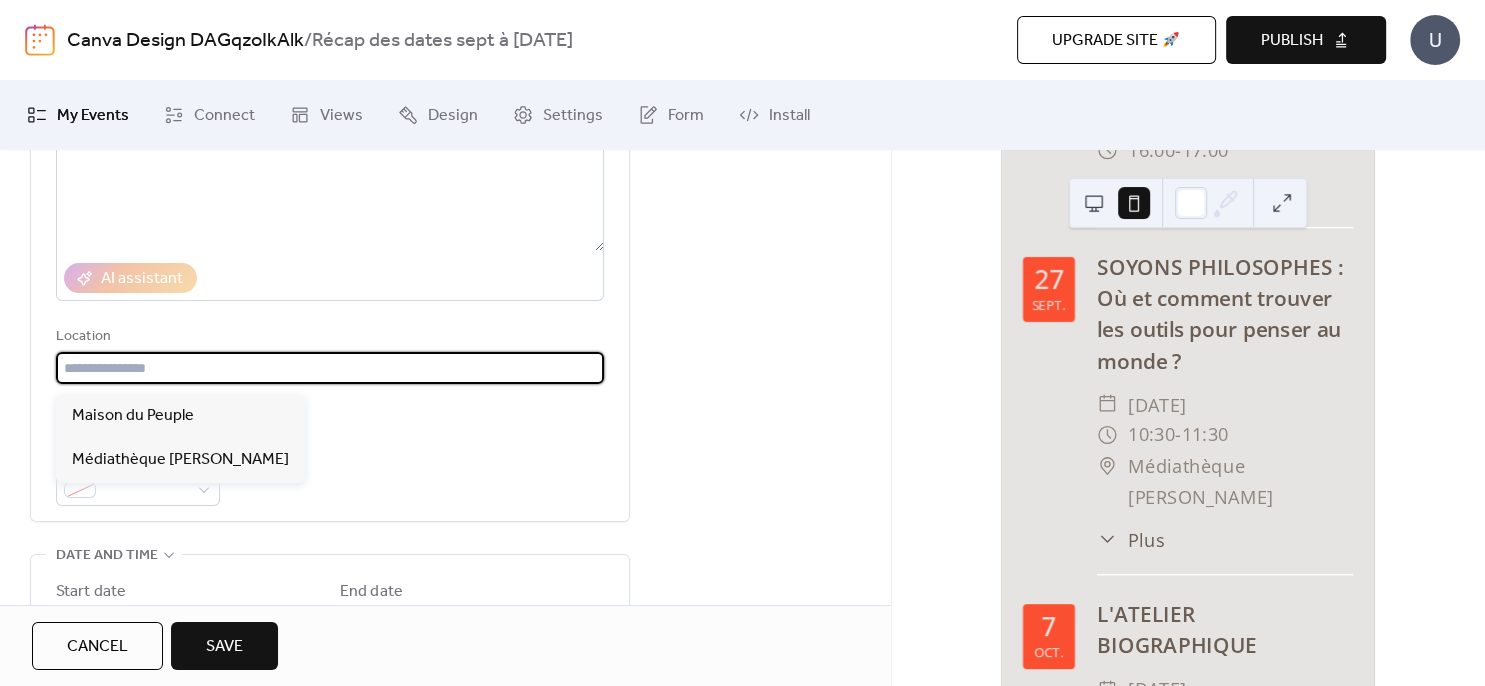 click at bounding box center (330, 368) 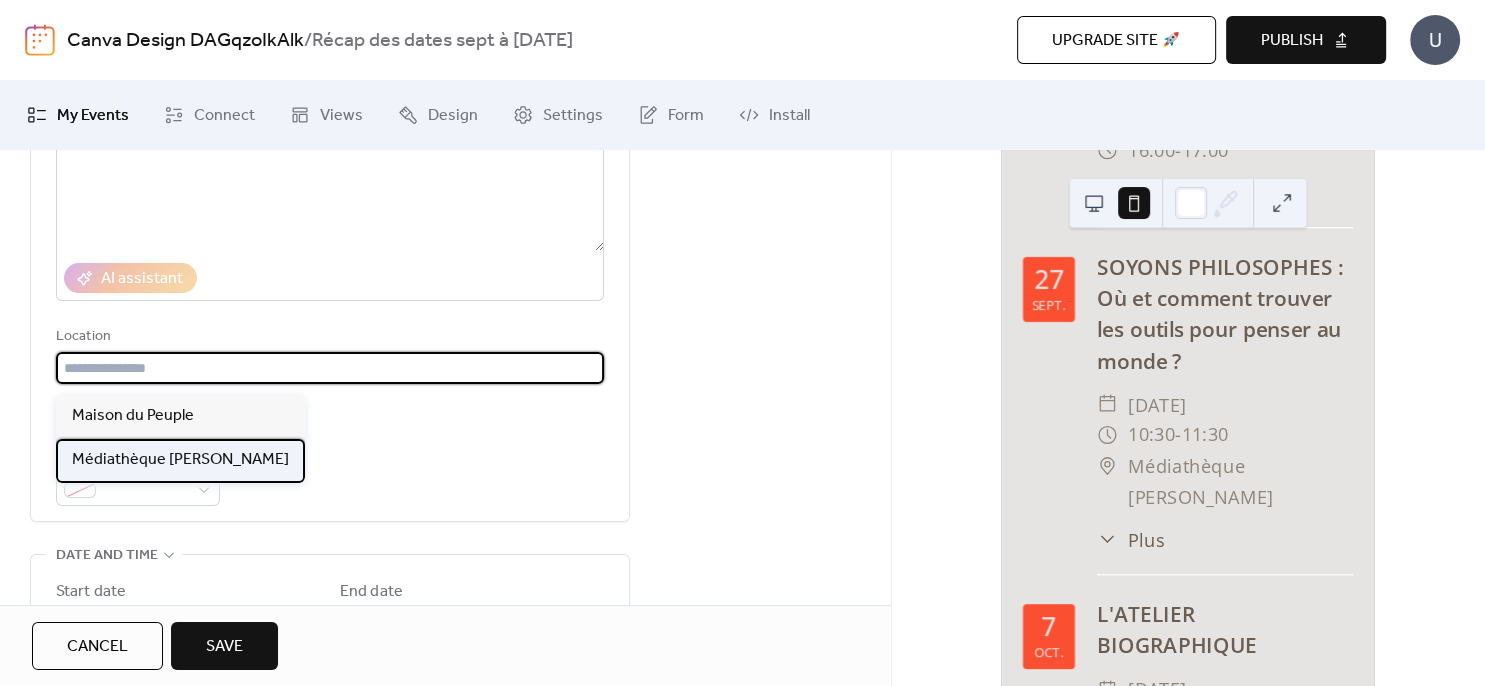 click on "Médiathèque [PERSON_NAME]" at bounding box center [180, 460] 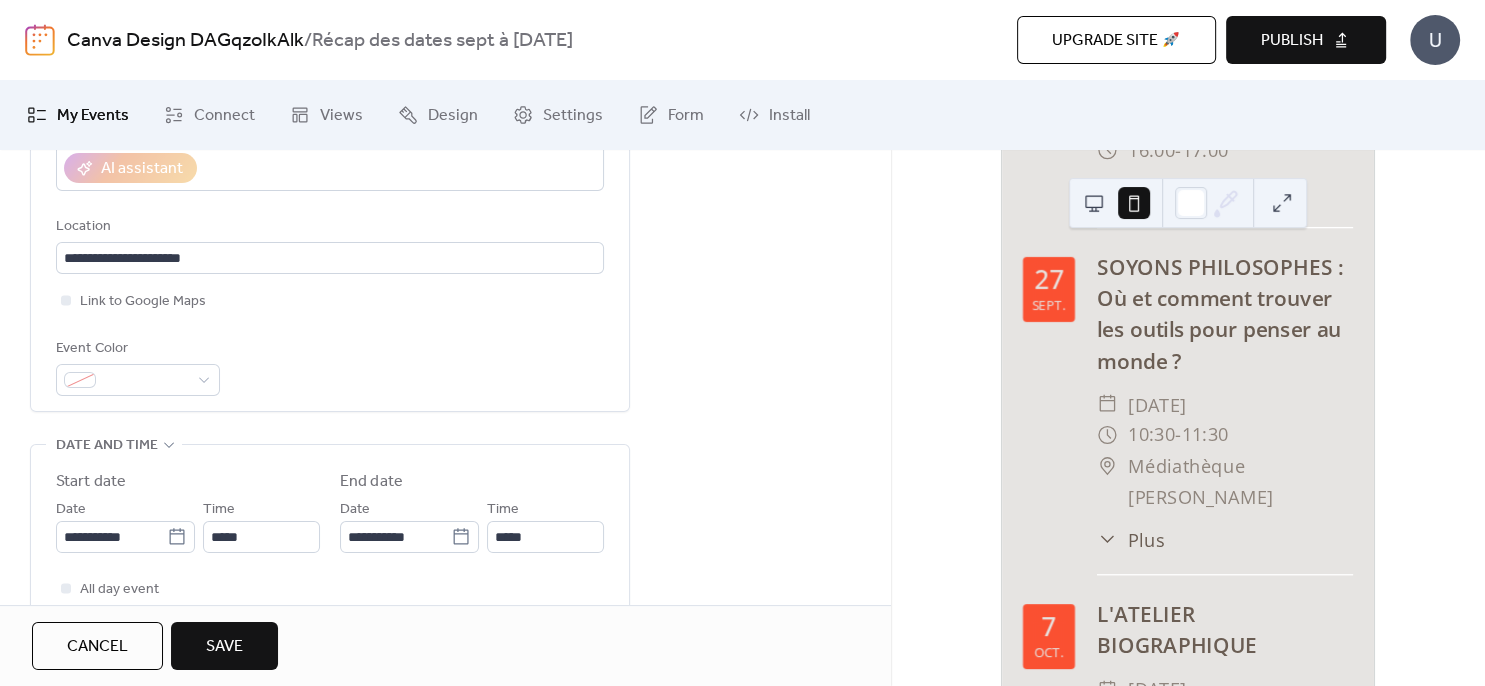 scroll, scrollTop: 504, scrollLeft: 0, axis: vertical 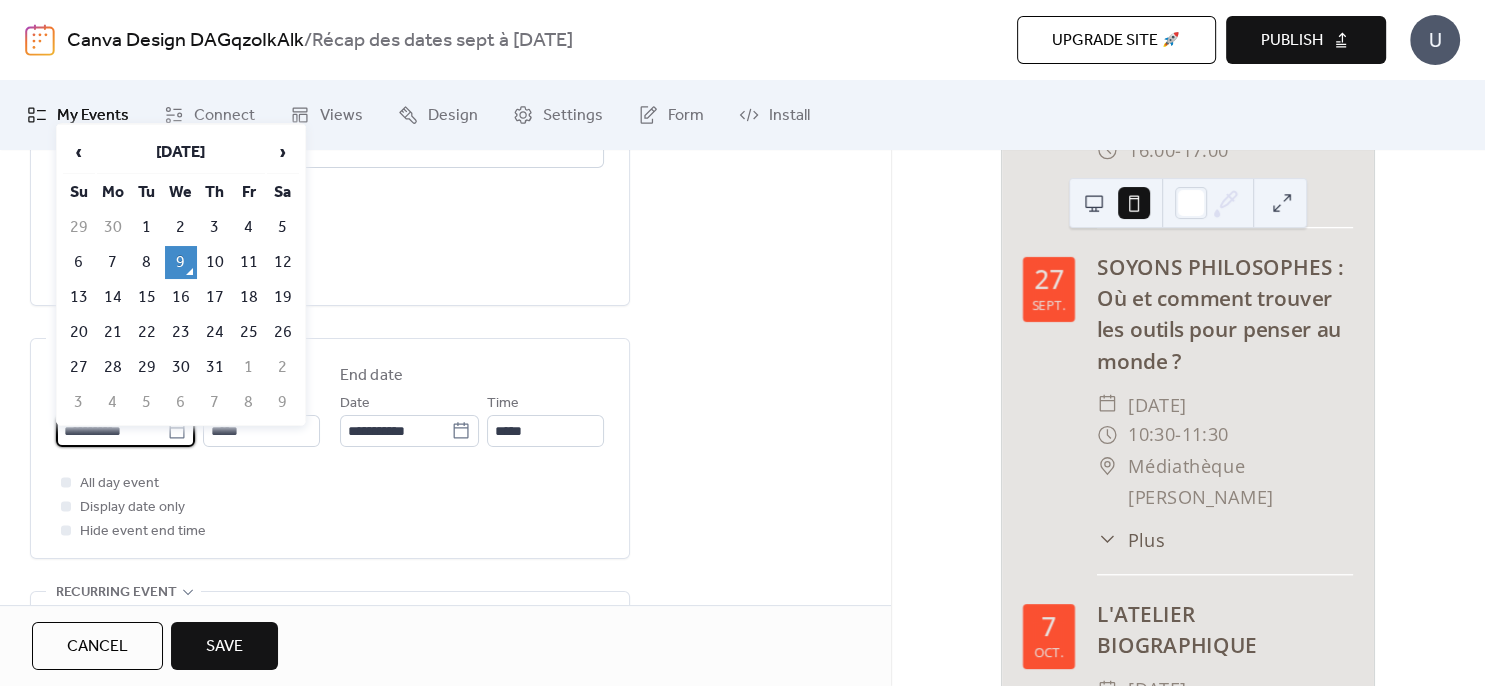 click on "**********" at bounding box center (111, 431) 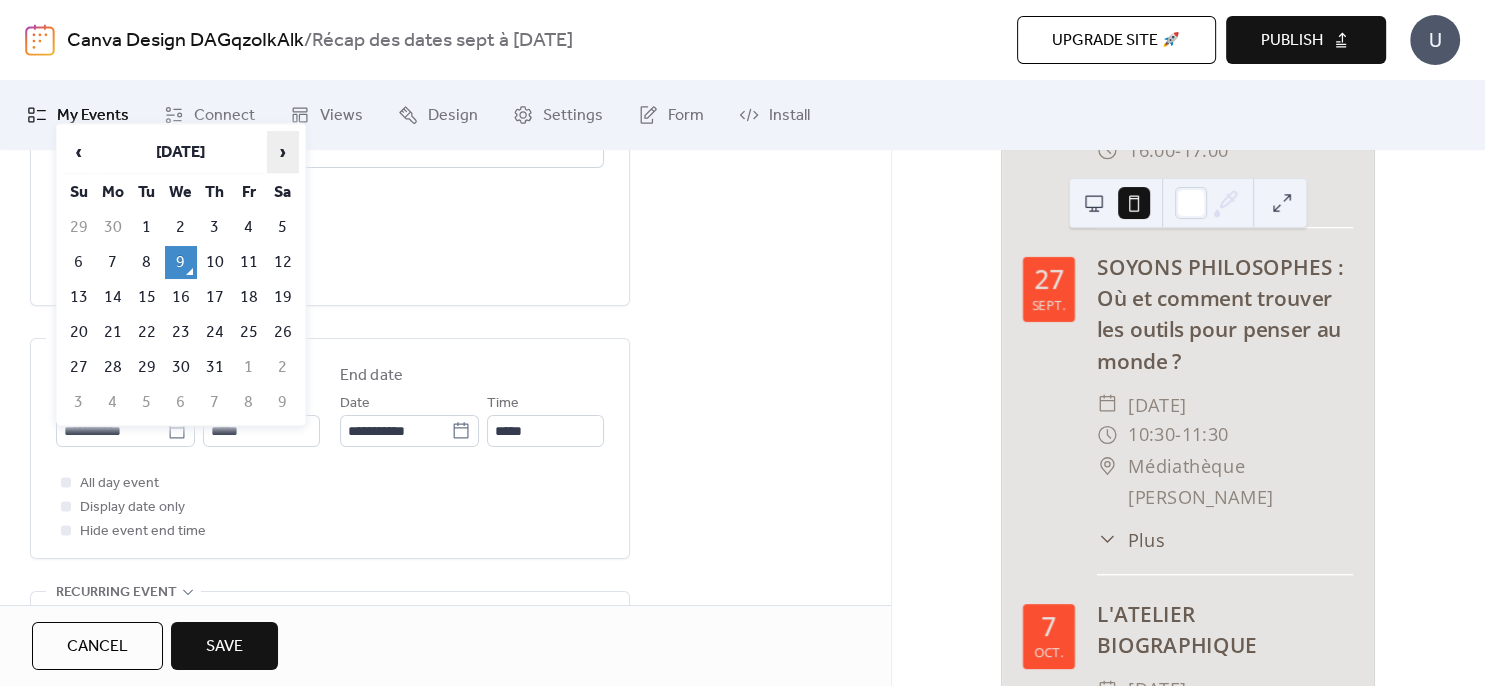 click on "›" at bounding box center (283, 152) 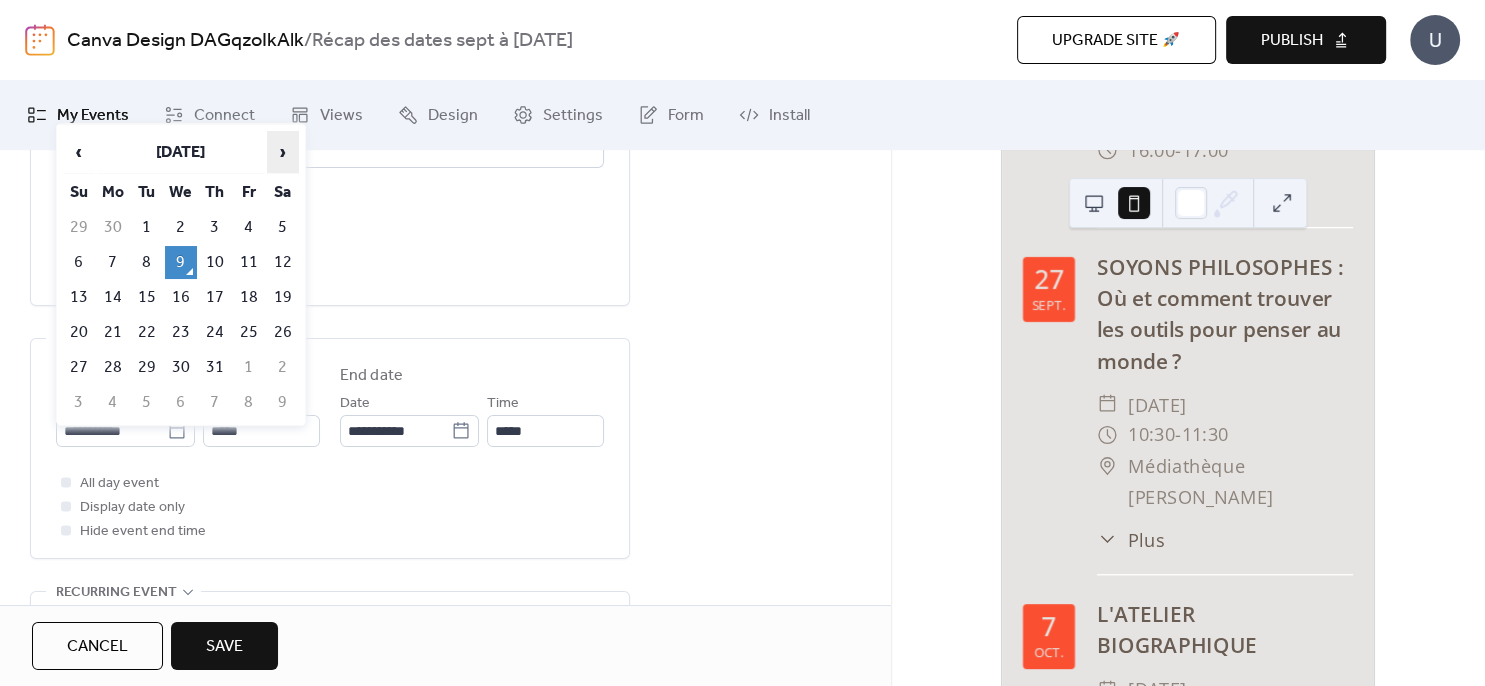 click on "›" at bounding box center (283, 152) 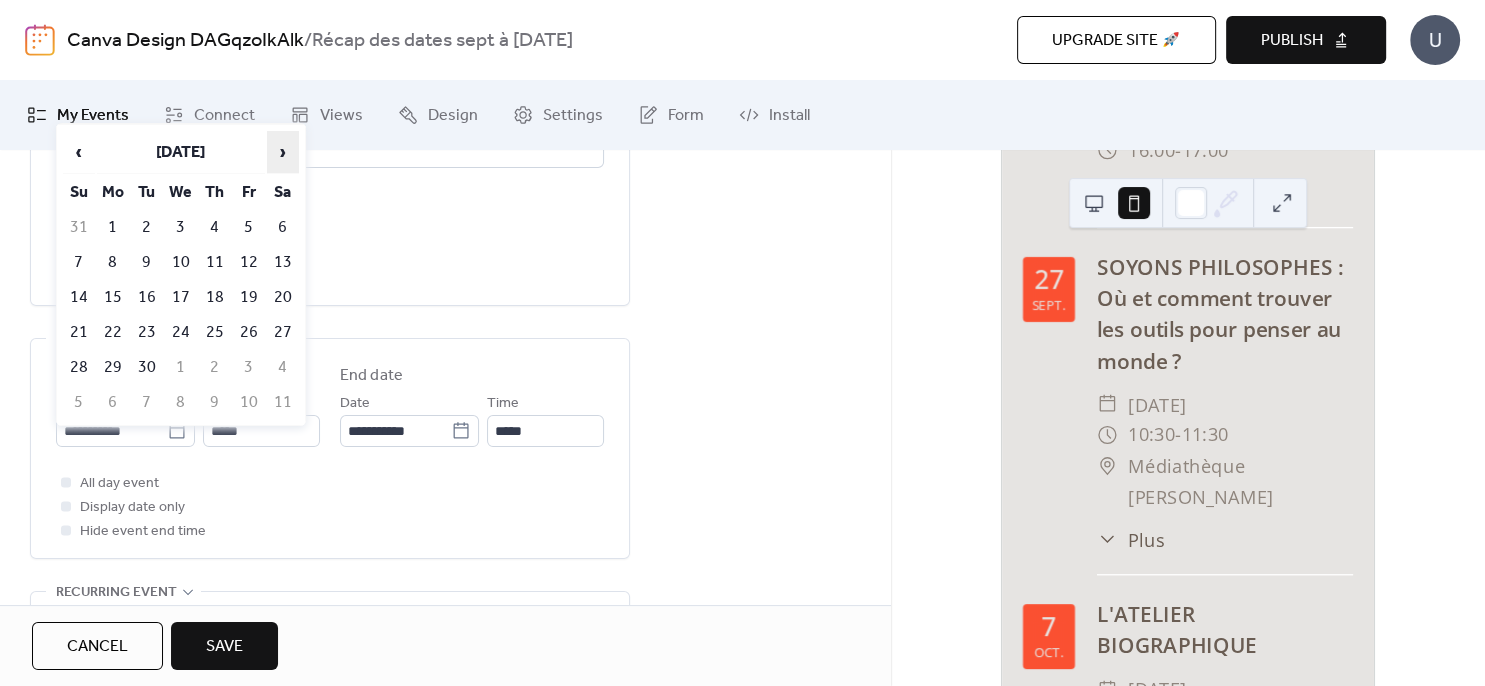 click on "›" at bounding box center [283, 152] 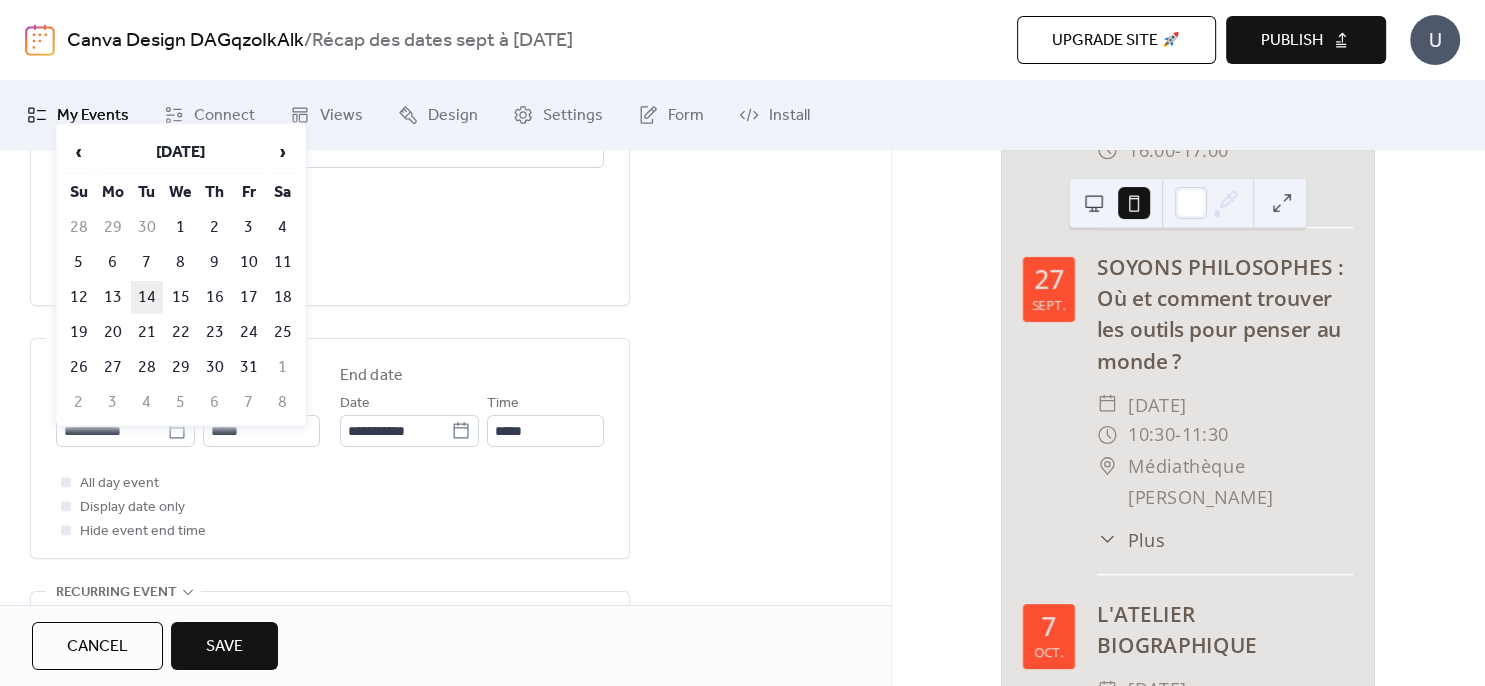 click on "14" at bounding box center (147, 297) 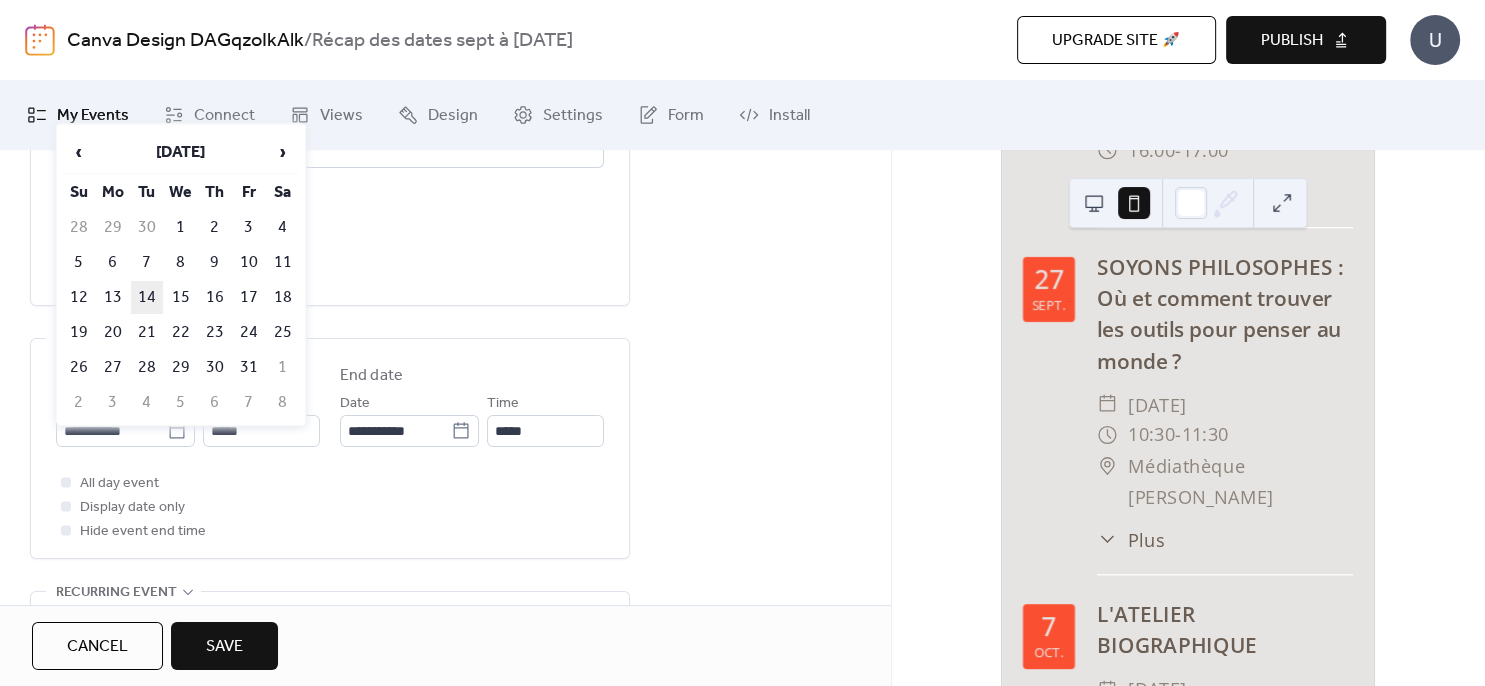 type on "**********" 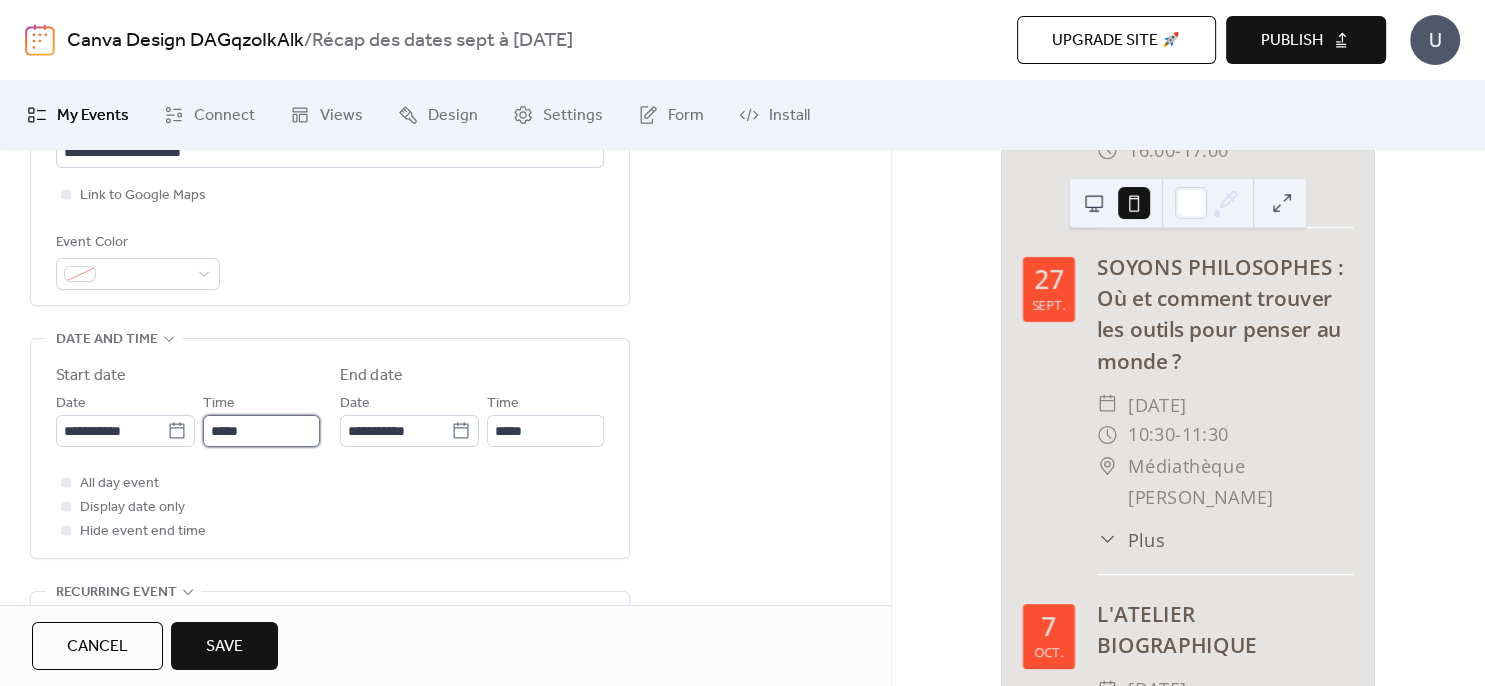 click on "*****" at bounding box center [261, 431] 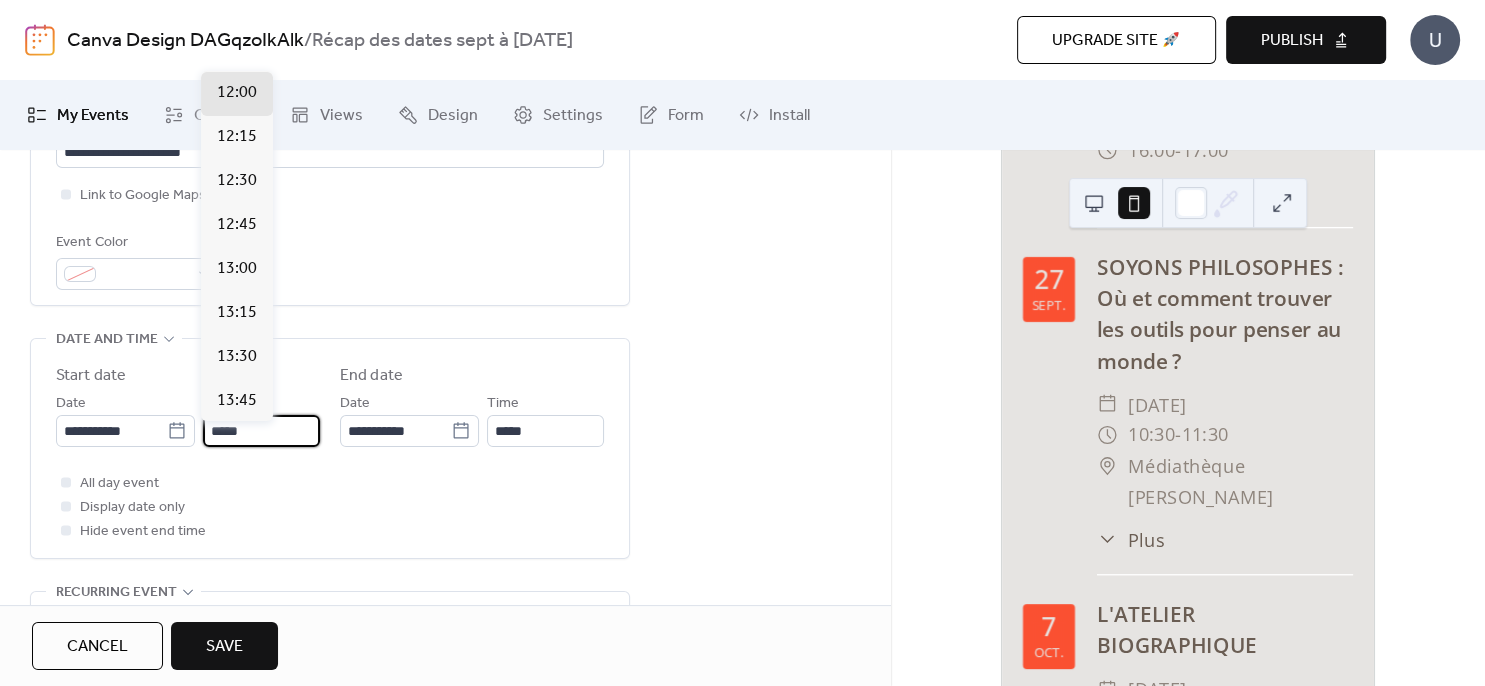 scroll, scrollTop: 2226, scrollLeft: 0, axis: vertical 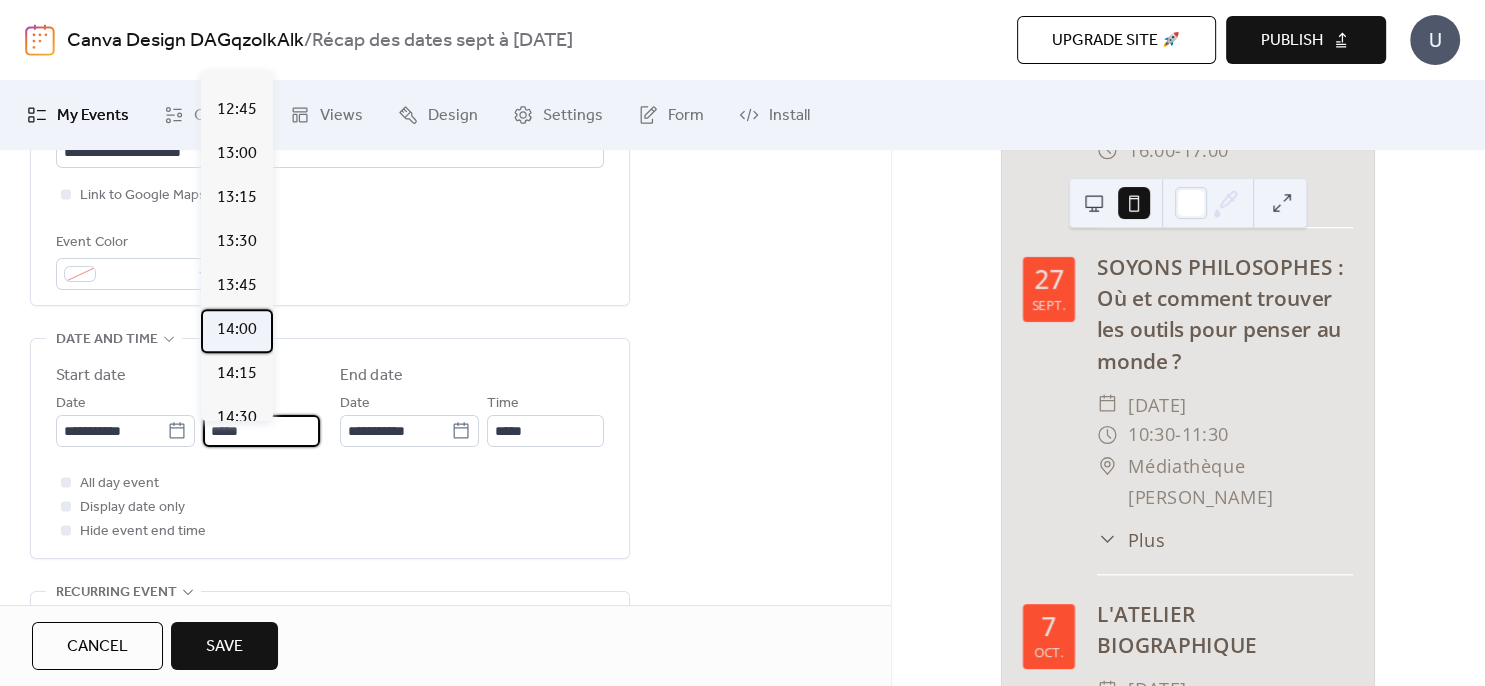 click on "14:00" at bounding box center [237, 330] 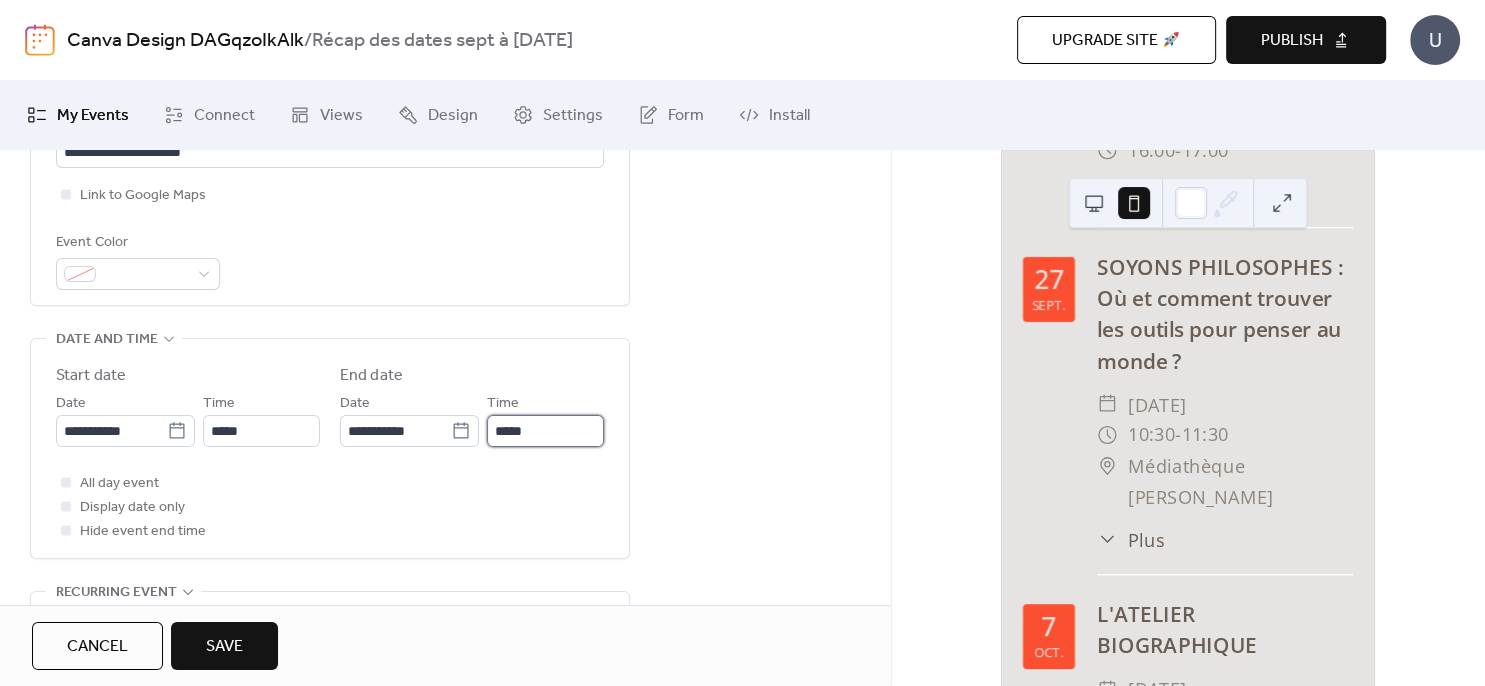 click on "*****" at bounding box center [545, 431] 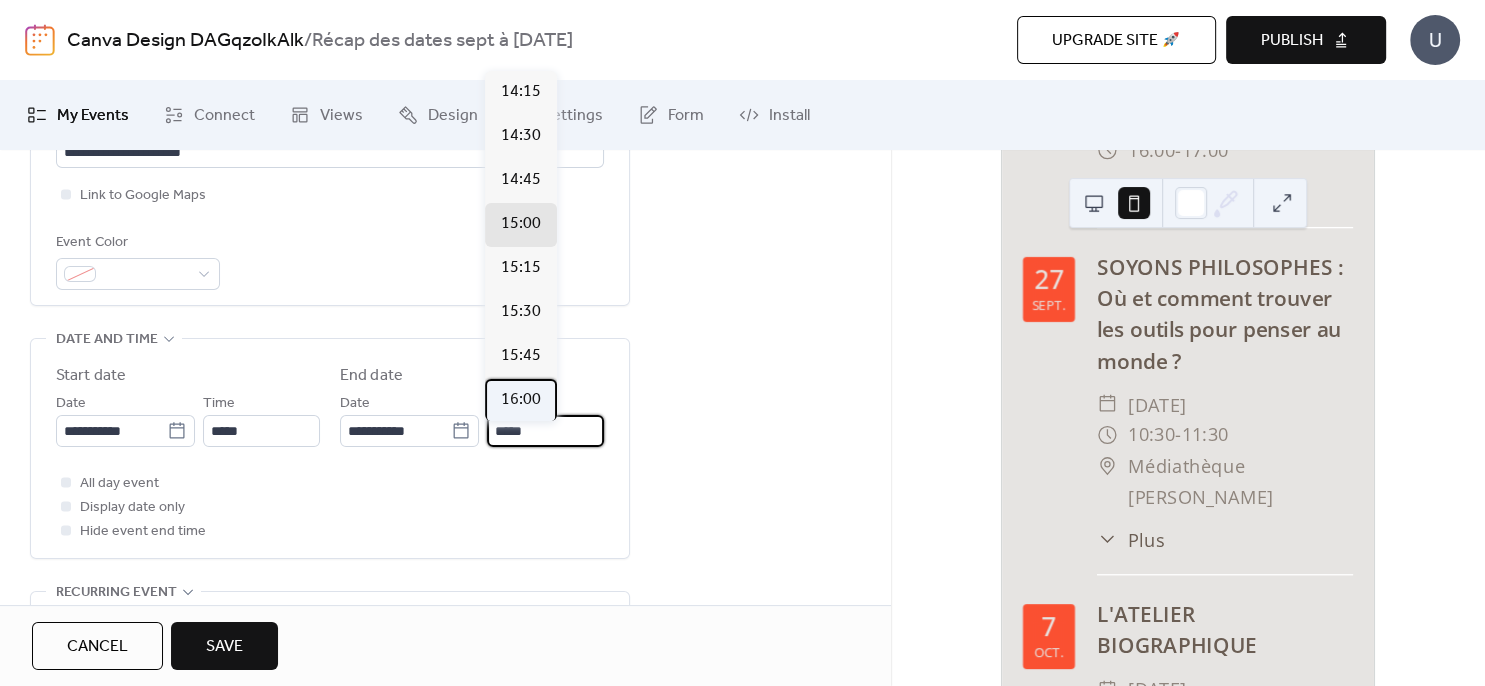 click on "16:00" at bounding box center (521, 400) 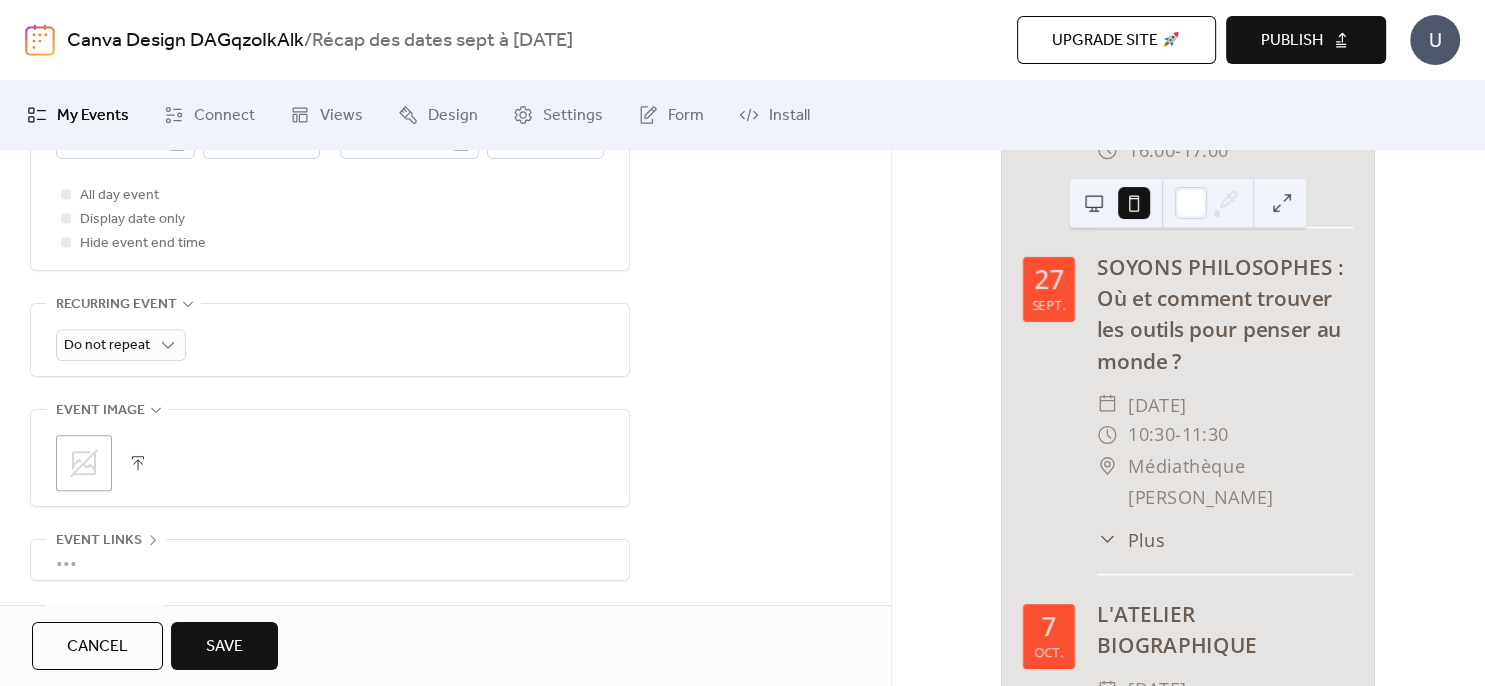 click 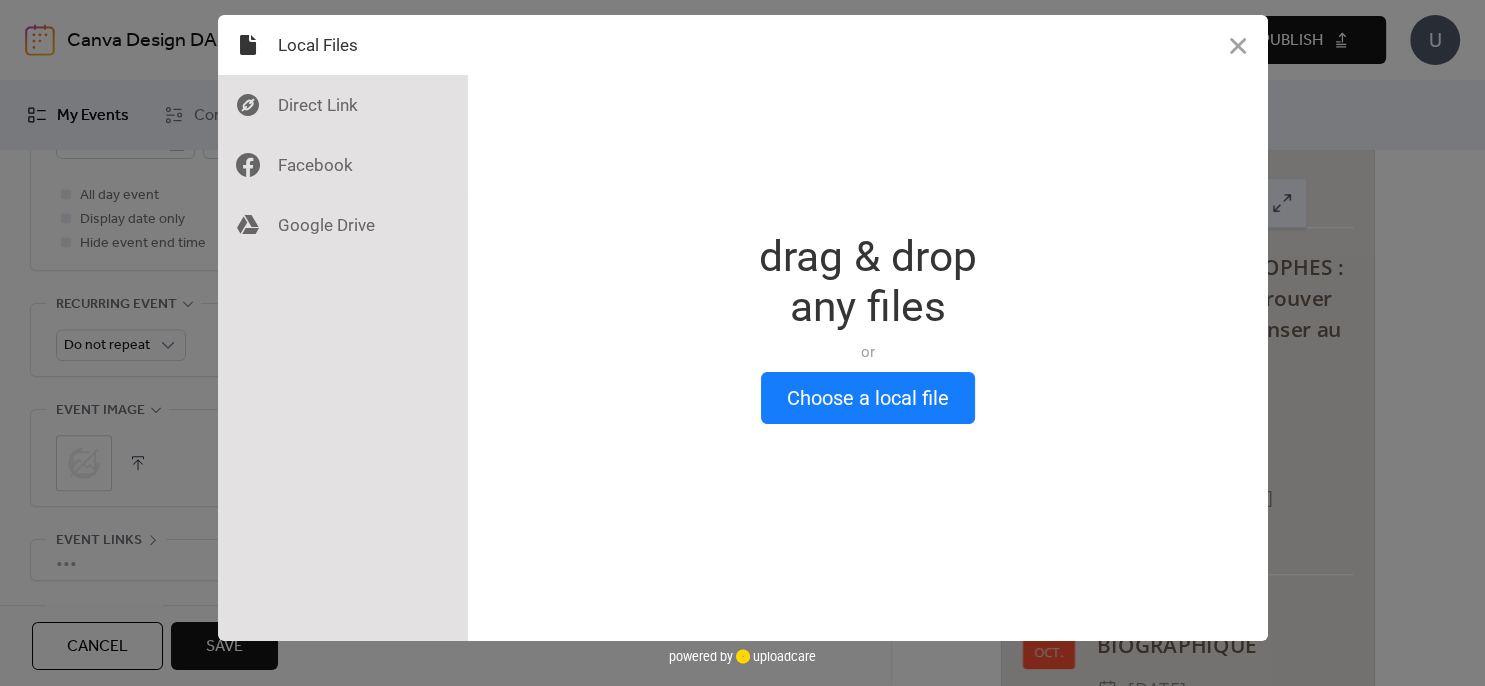 scroll, scrollTop: 792, scrollLeft: 0, axis: vertical 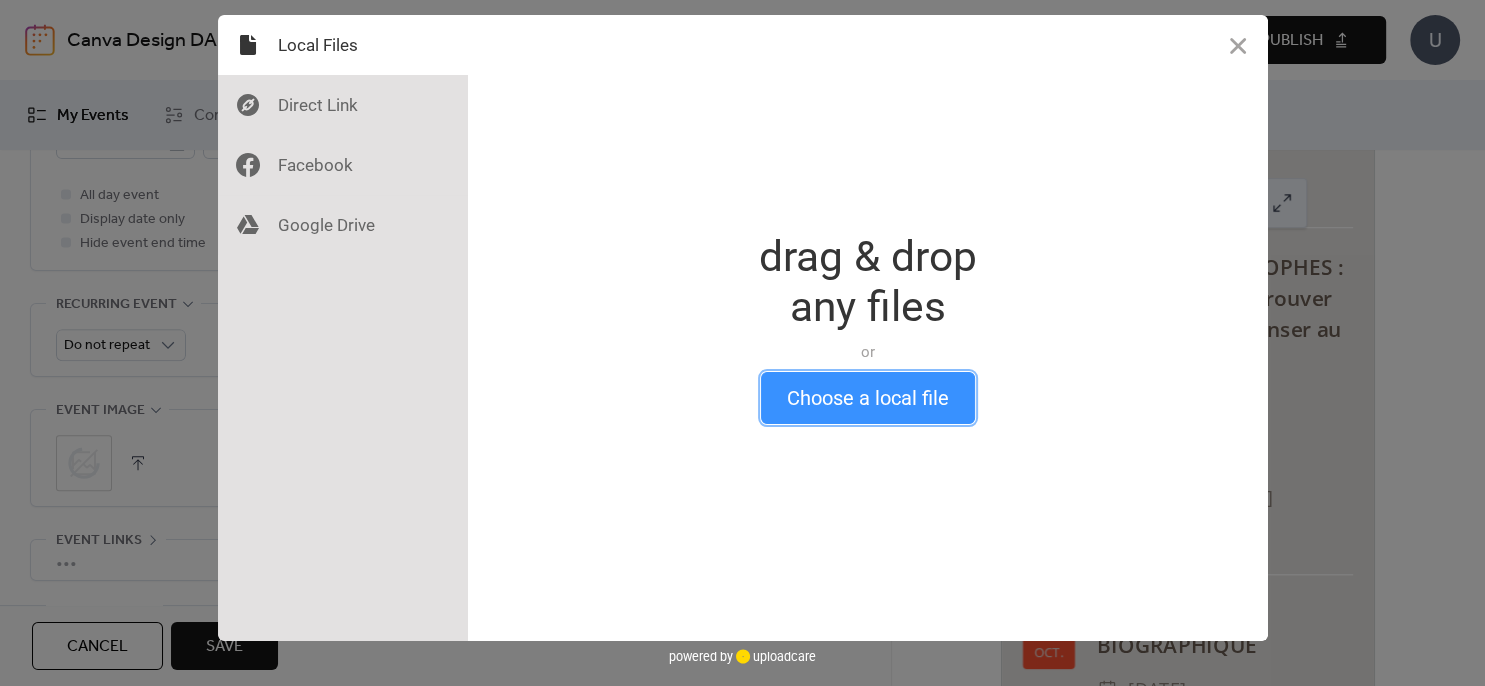 click on "Choose a local file" at bounding box center [868, 398] 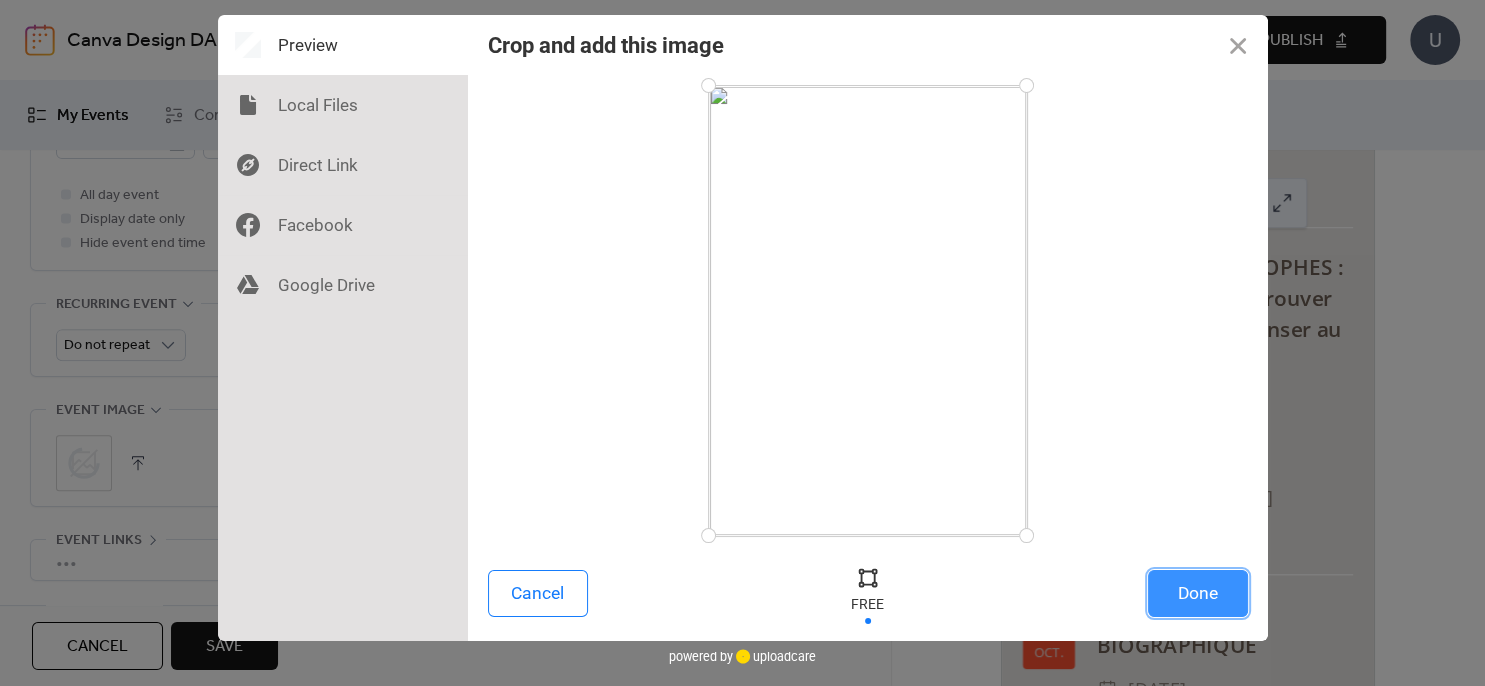 click on "Done" at bounding box center [1198, 593] 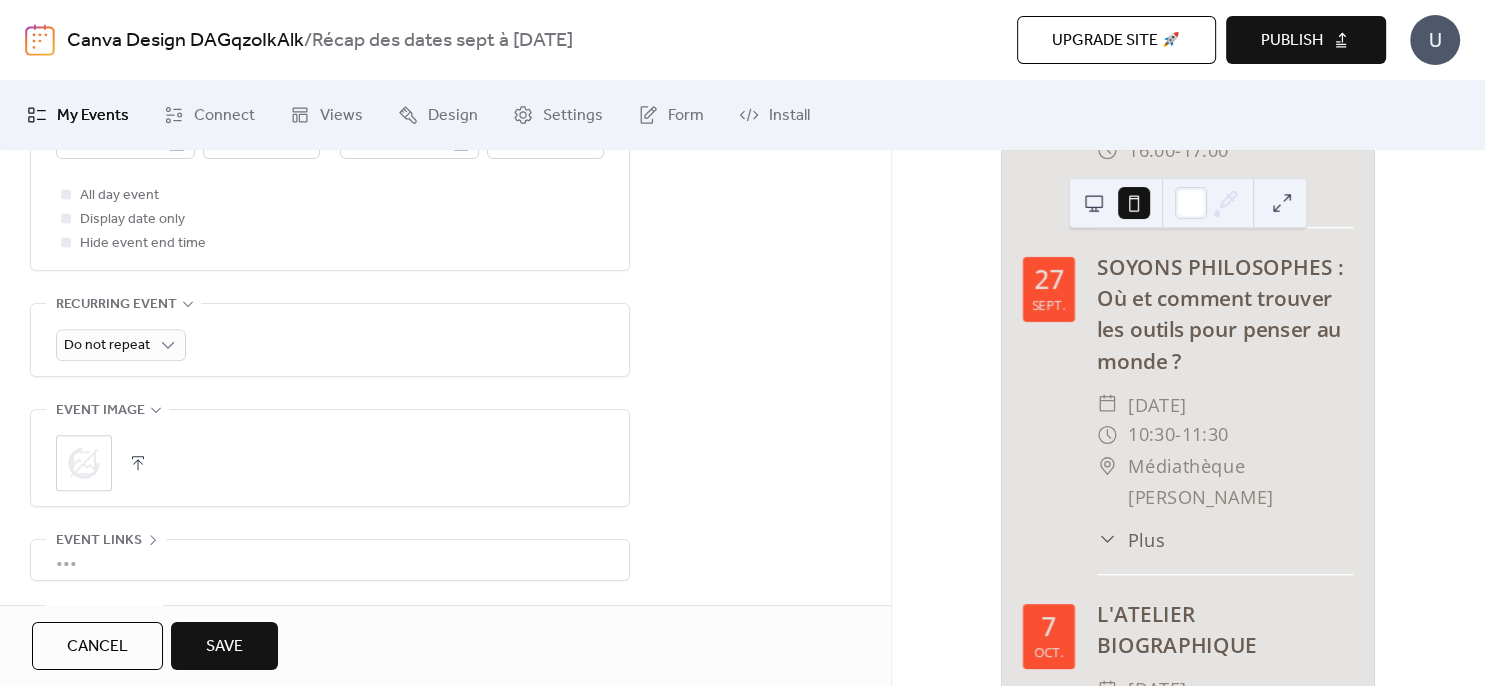scroll, scrollTop: 792, scrollLeft: 0, axis: vertical 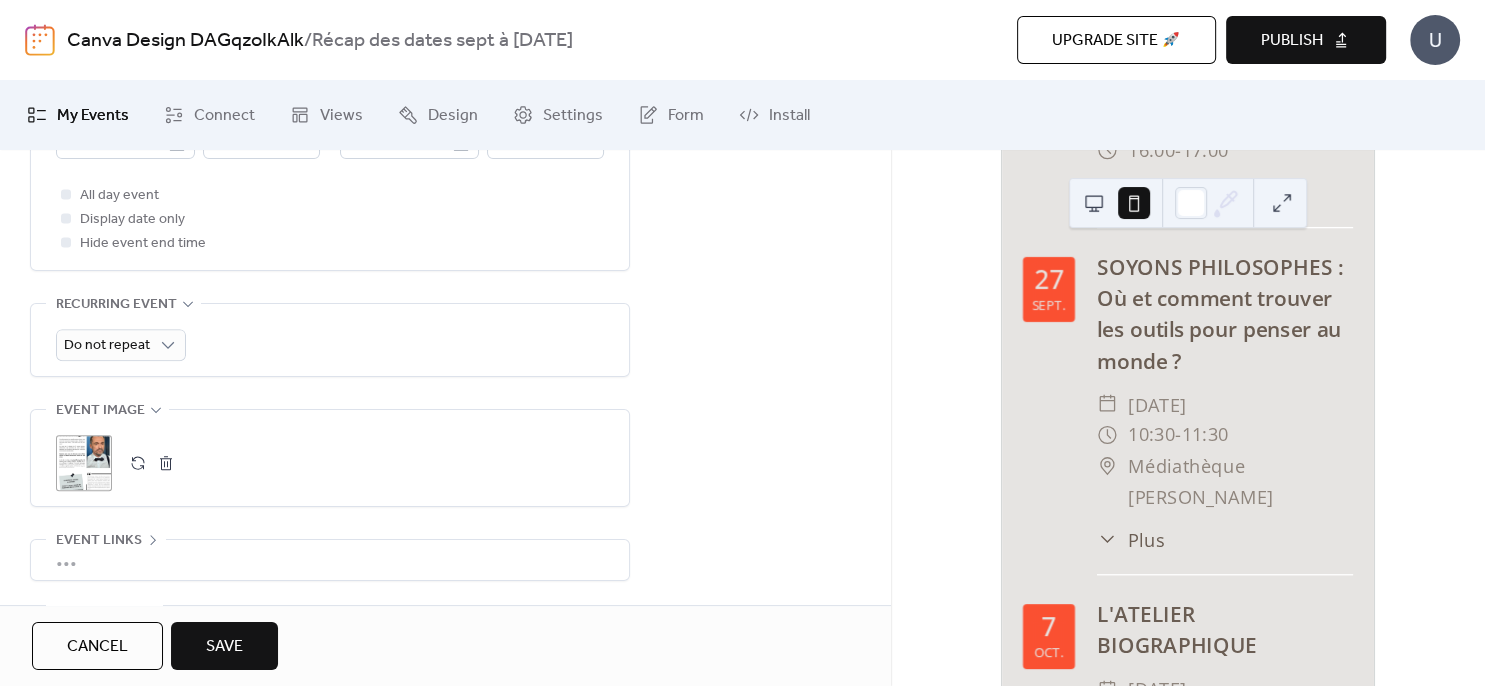 click on "Save" at bounding box center (224, 647) 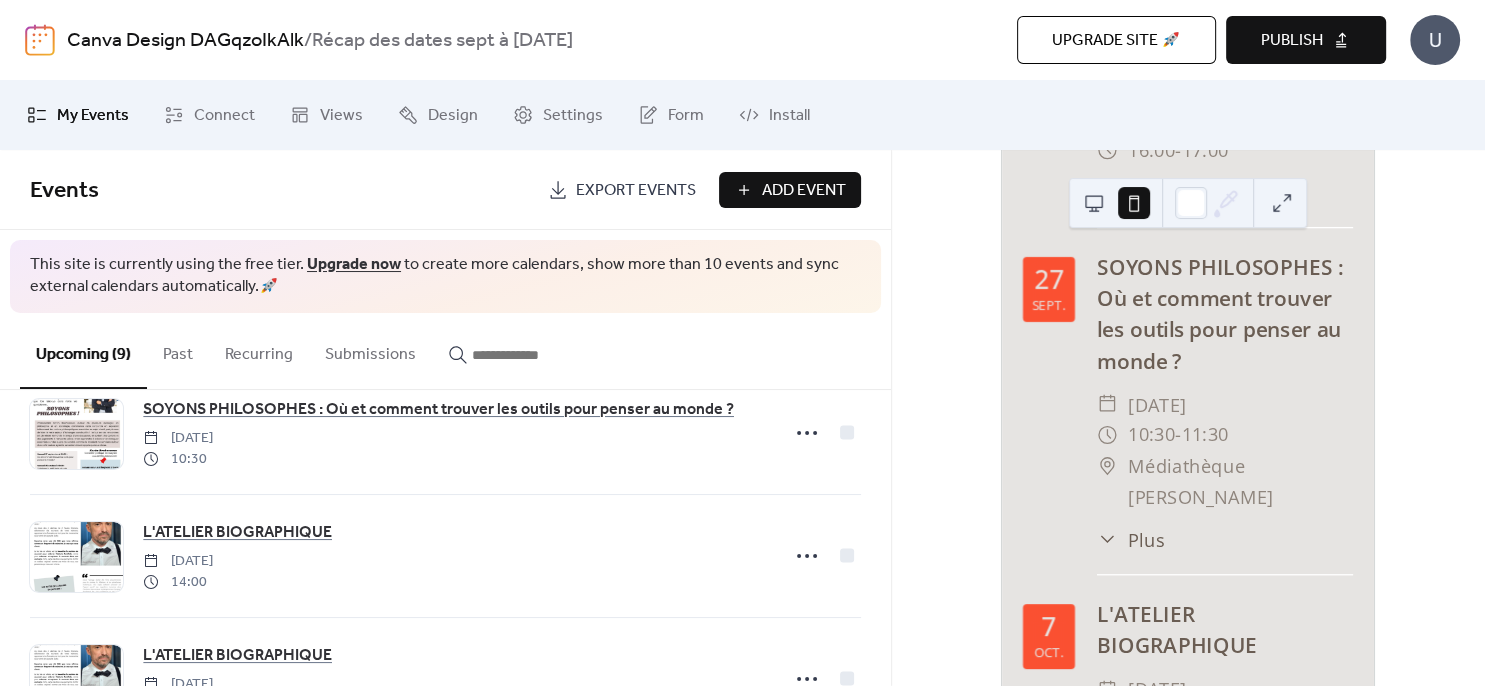 scroll, scrollTop: 144, scrollLeft: 0, axis: vertical 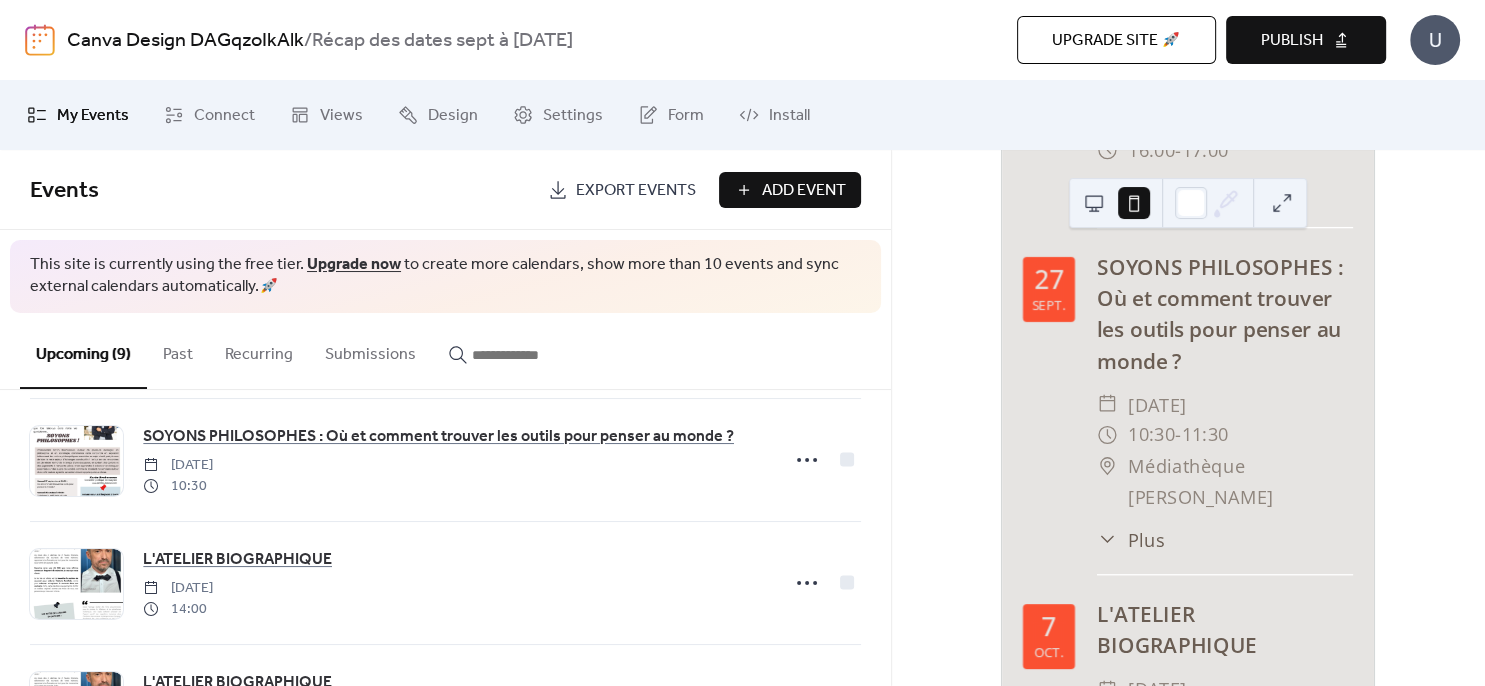 click on "Add Event" at bounding box center (804, 191) 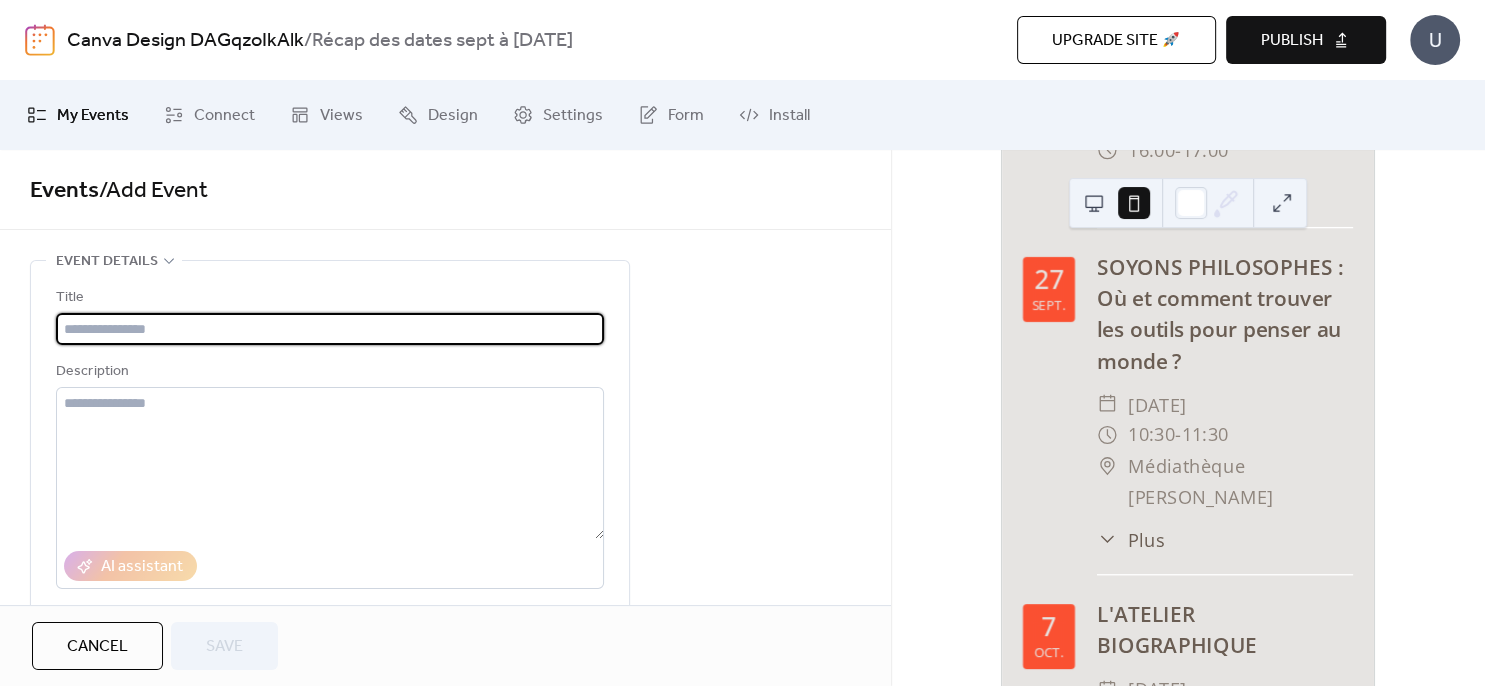 click at bounding box center (330, 329) 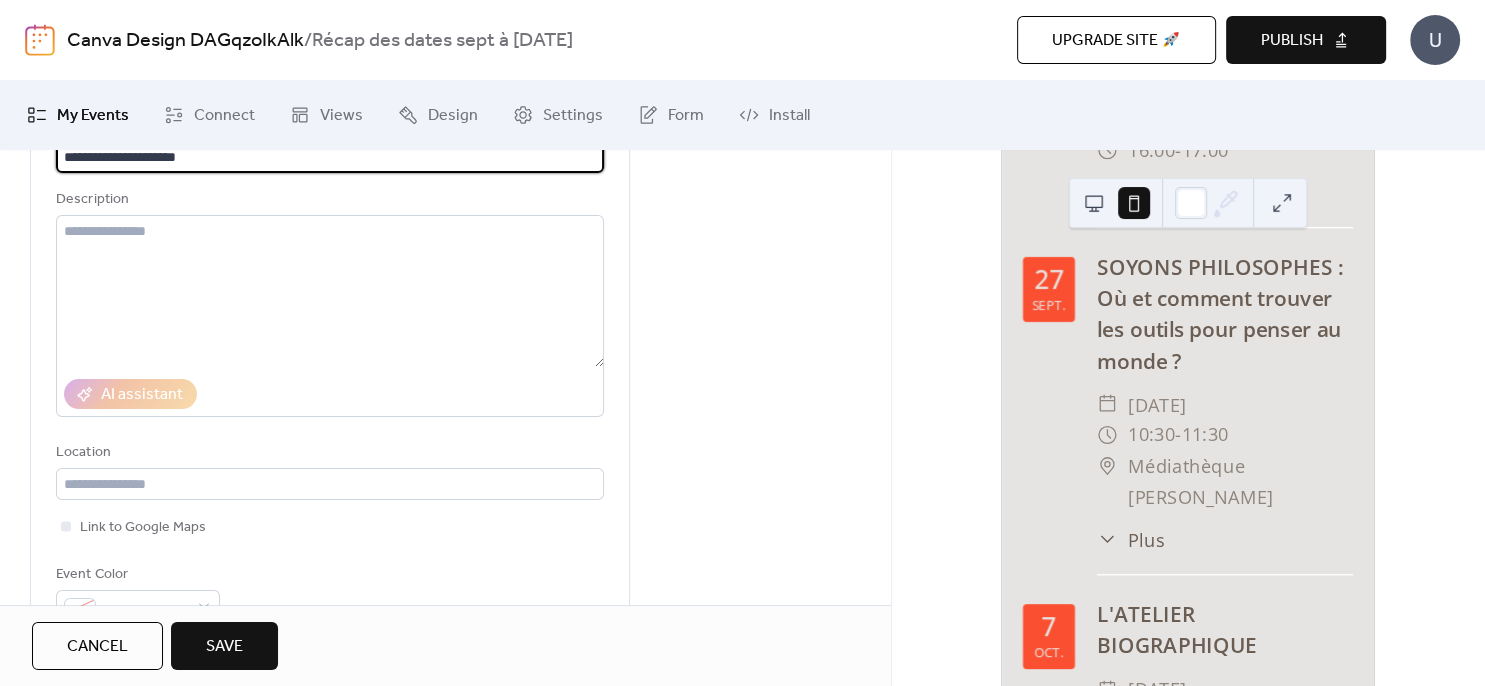 scroll, scrollTop: 288, scrollLeft: 0, axis: vertical 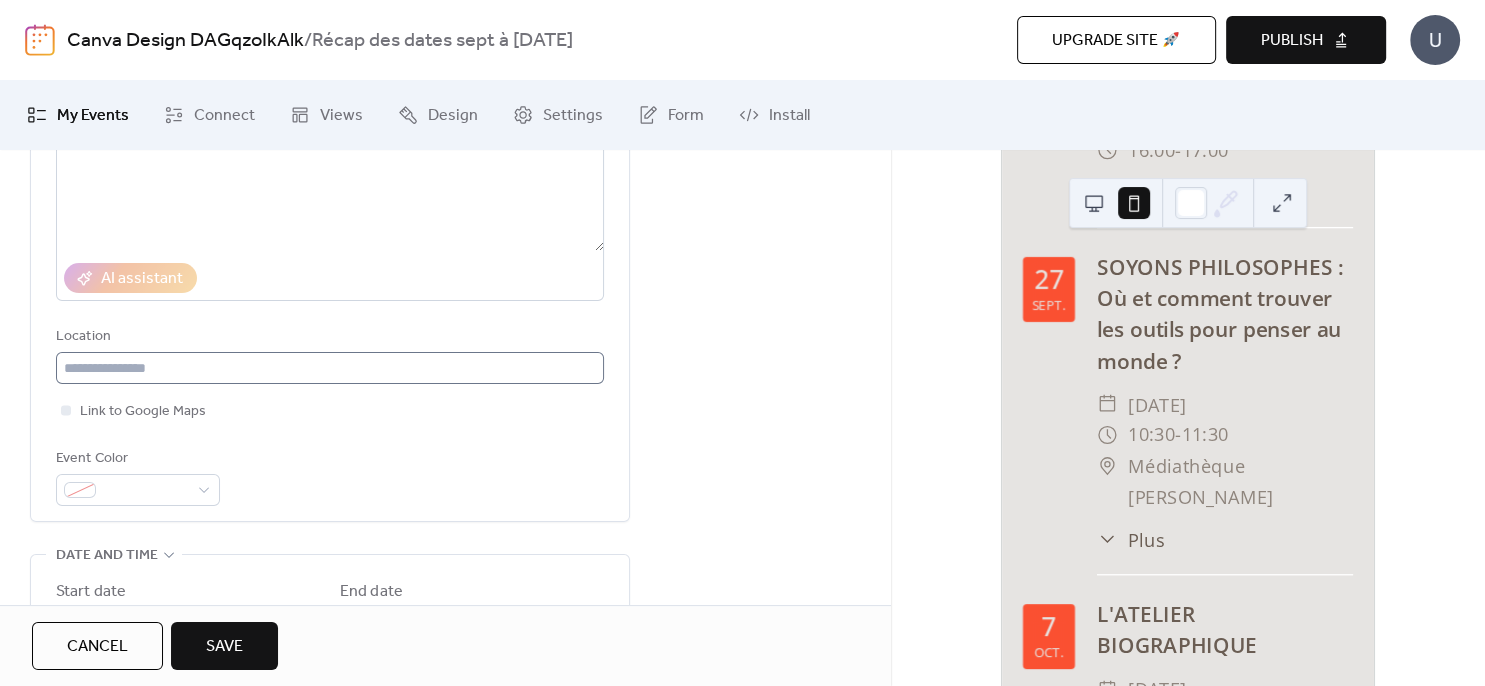 type on "**********" 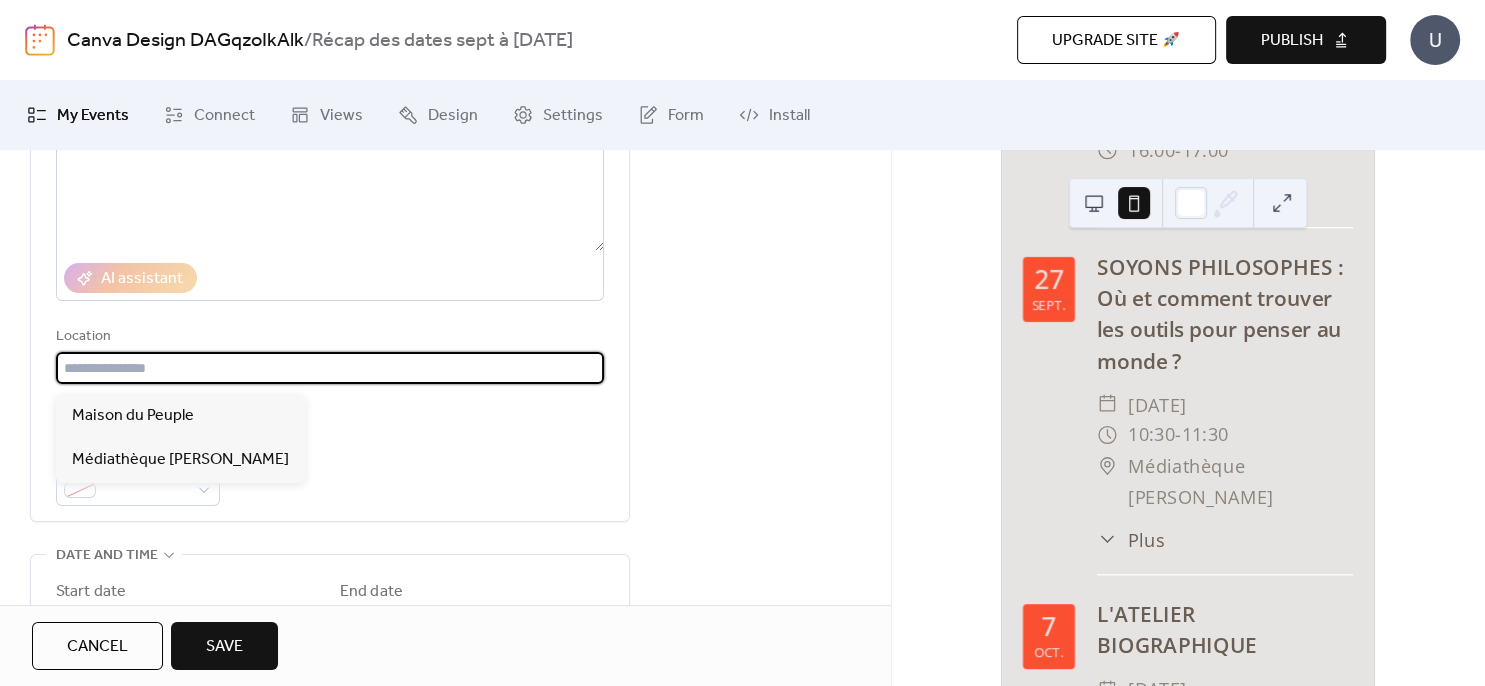 click at bounding box center (330, 368) 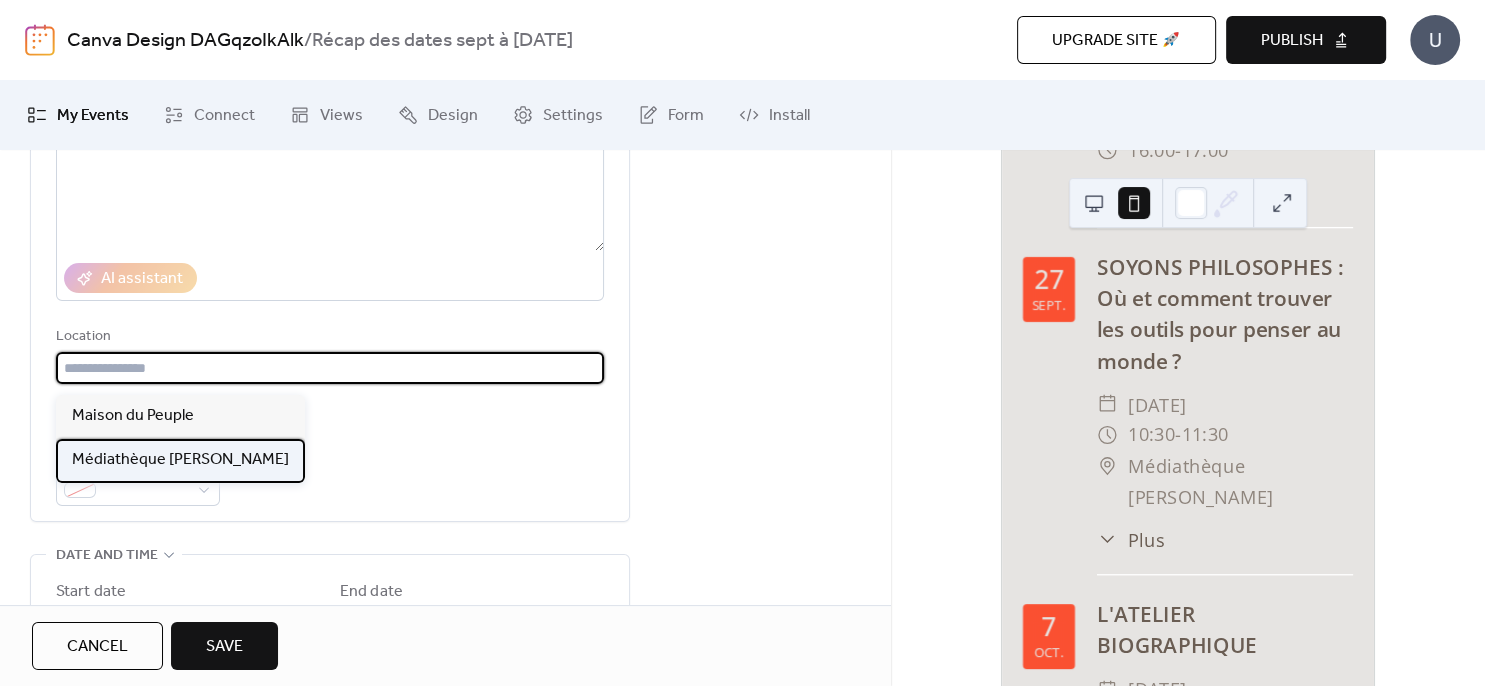 click on "Médiathèque [PERSON_NAME]" at bounding box center [180, 460] 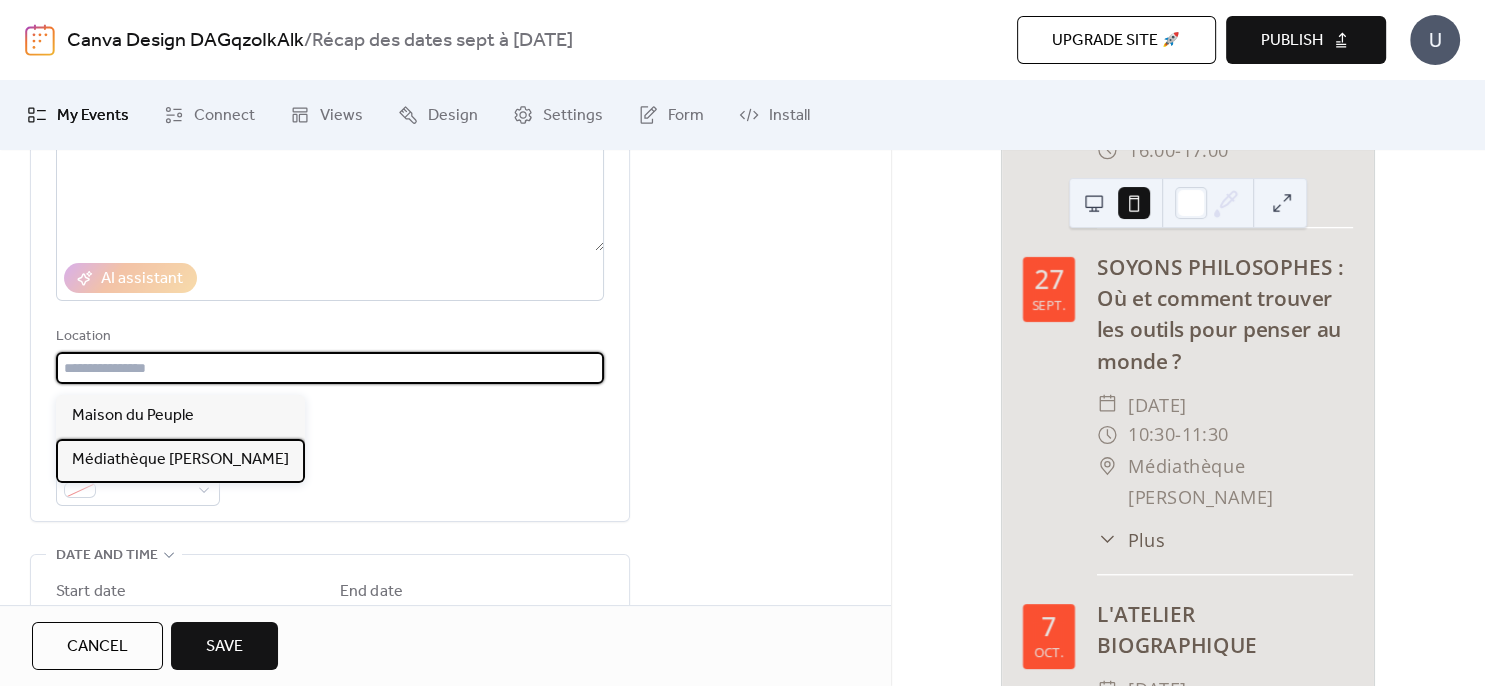 type on "**********" 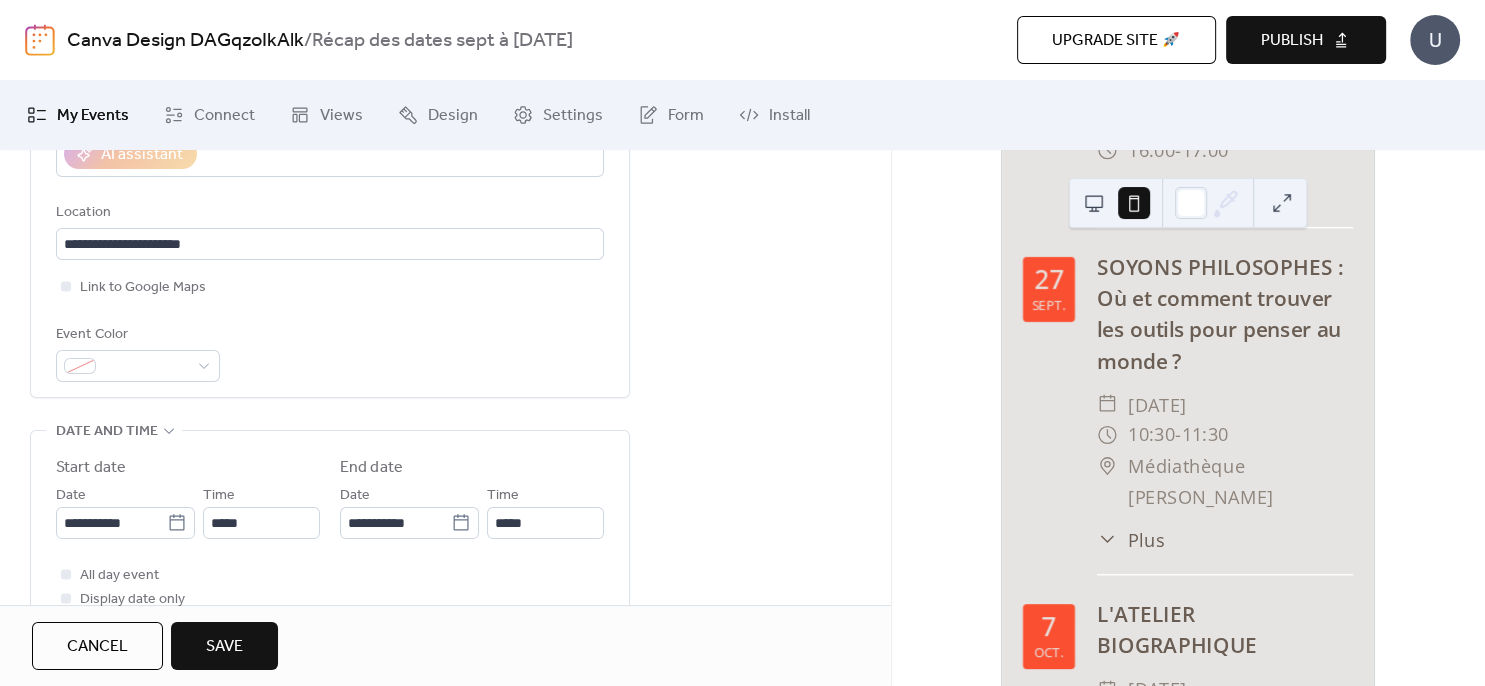 scroll, scrollTop: 504, scrollLeft: 0, axis: vertical 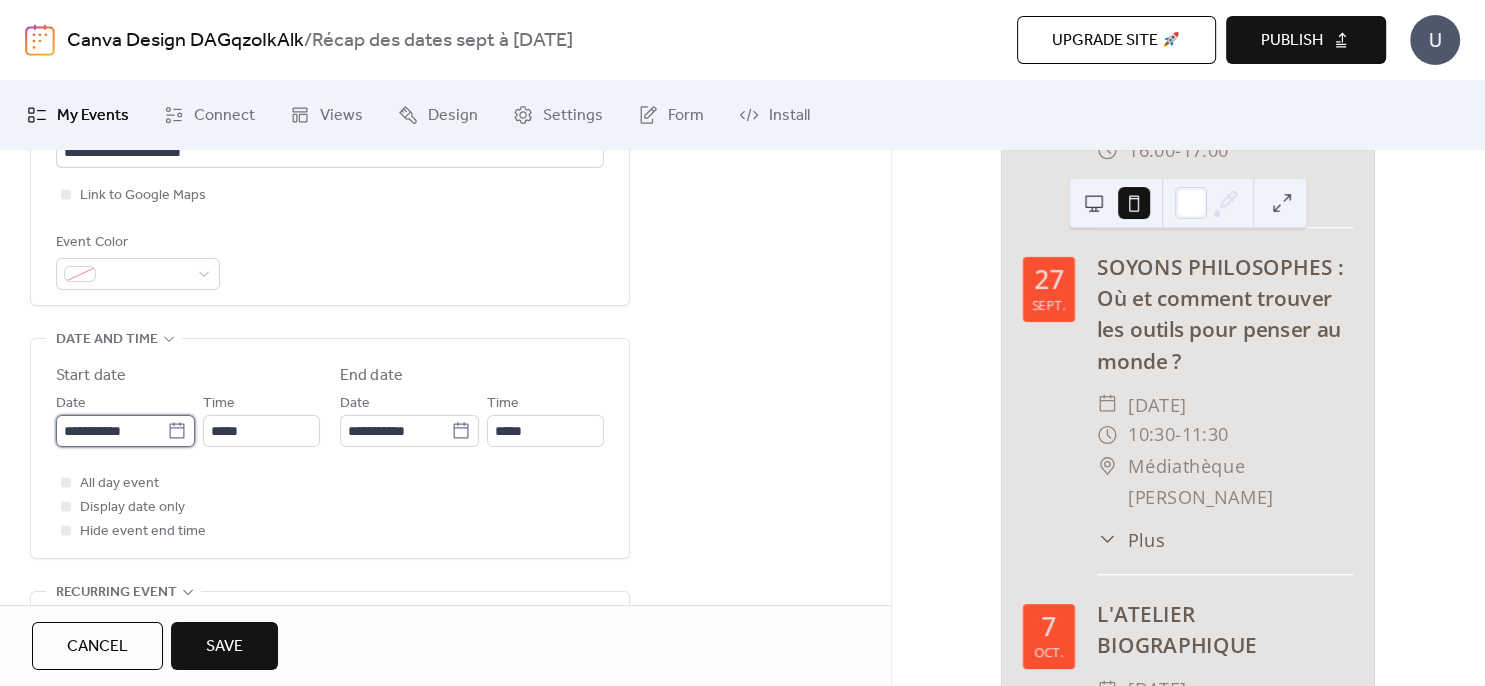 click on "**********" at bounding box center [111, 431] 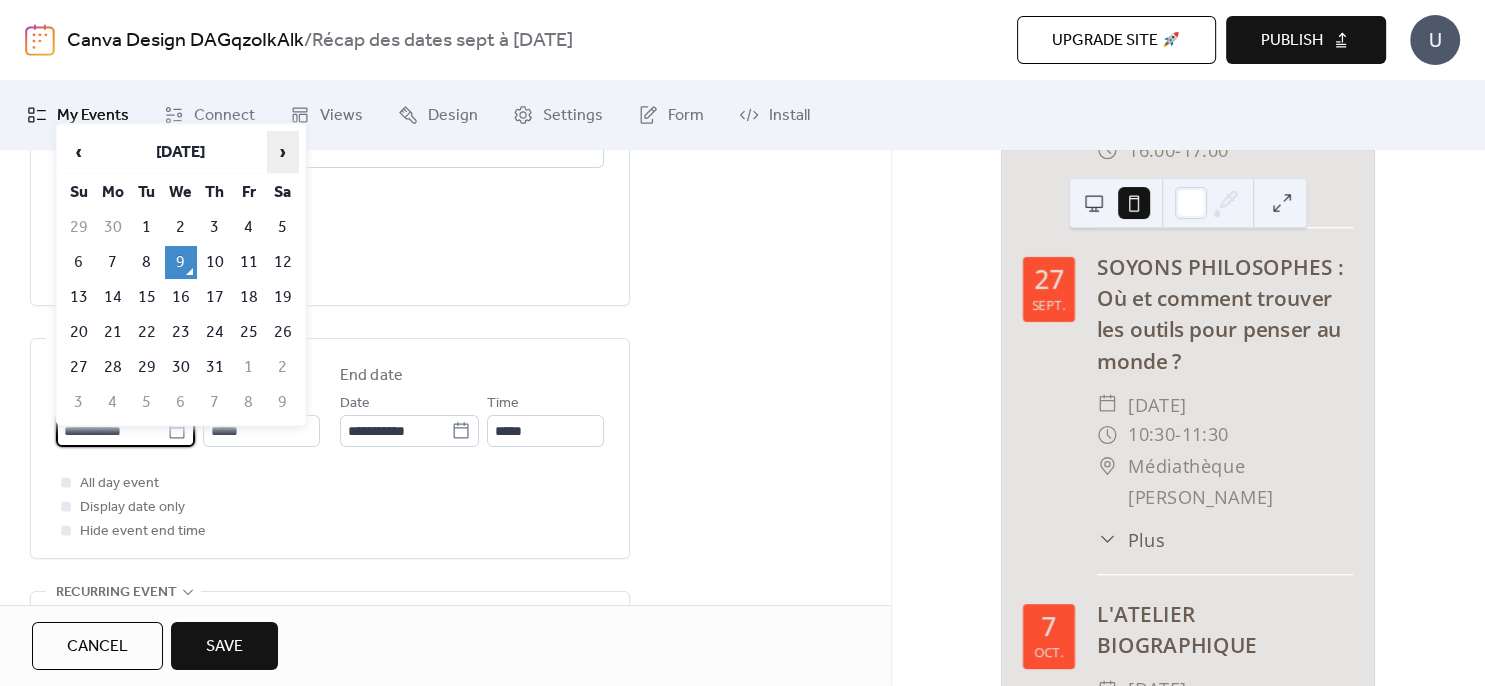 click on "›" at bounding box center (283, 152) 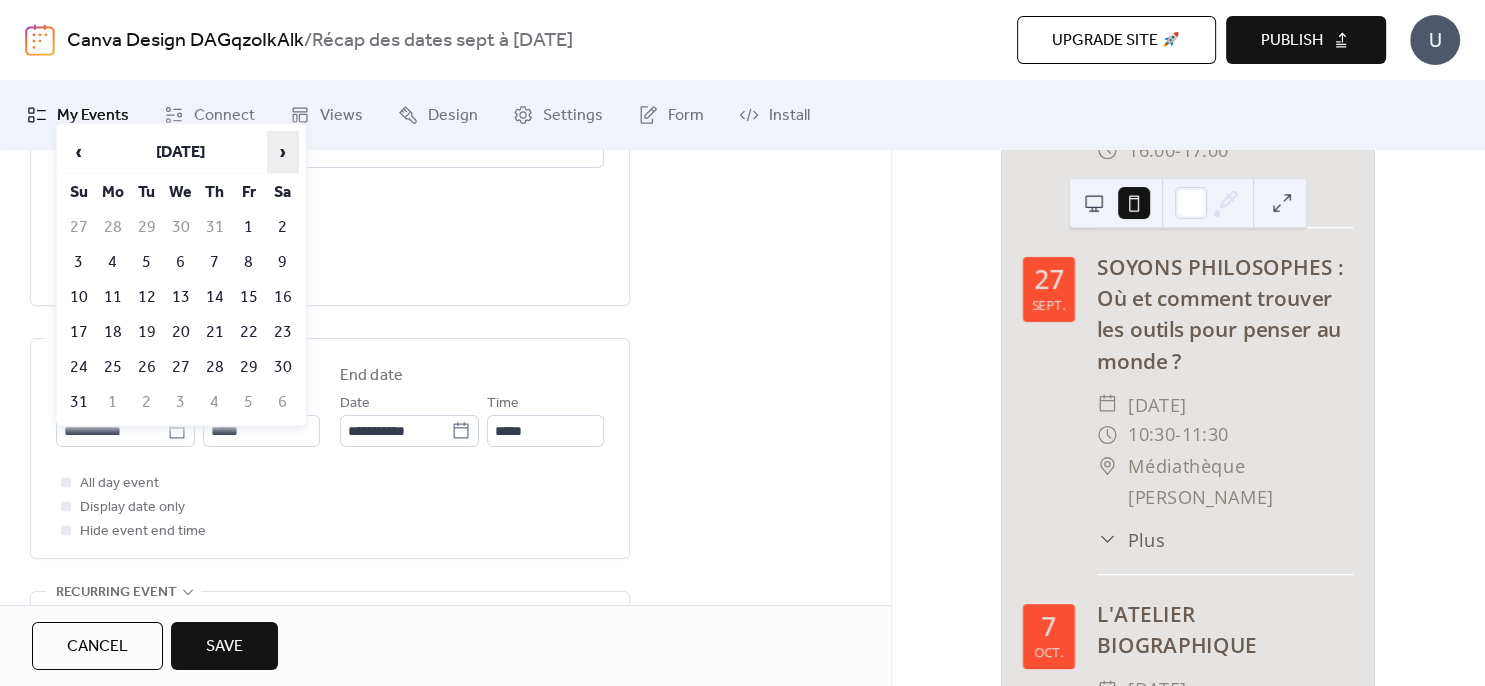 click on "›" at bounding box center (283, 152) 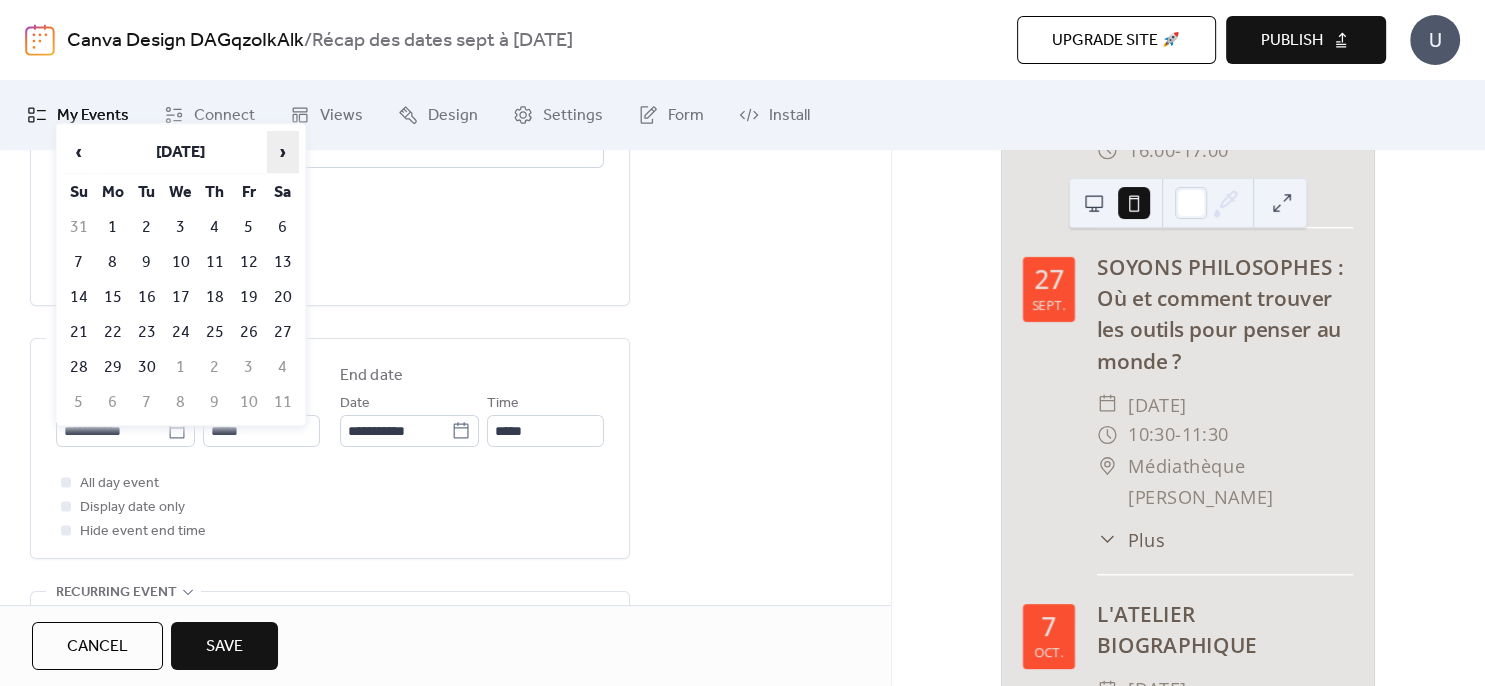 click on "›" at bounding box center [283, 152] 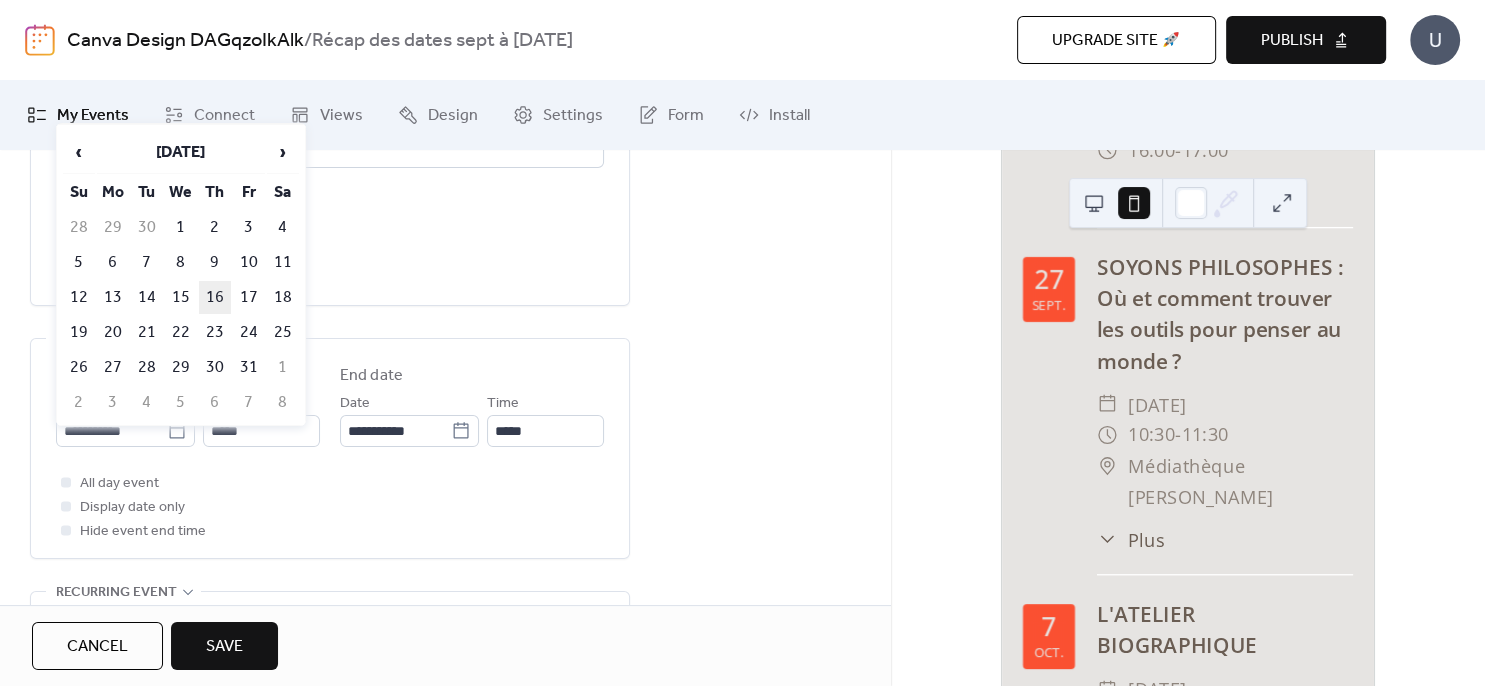 click on "16" at bounding box center (215, 297) 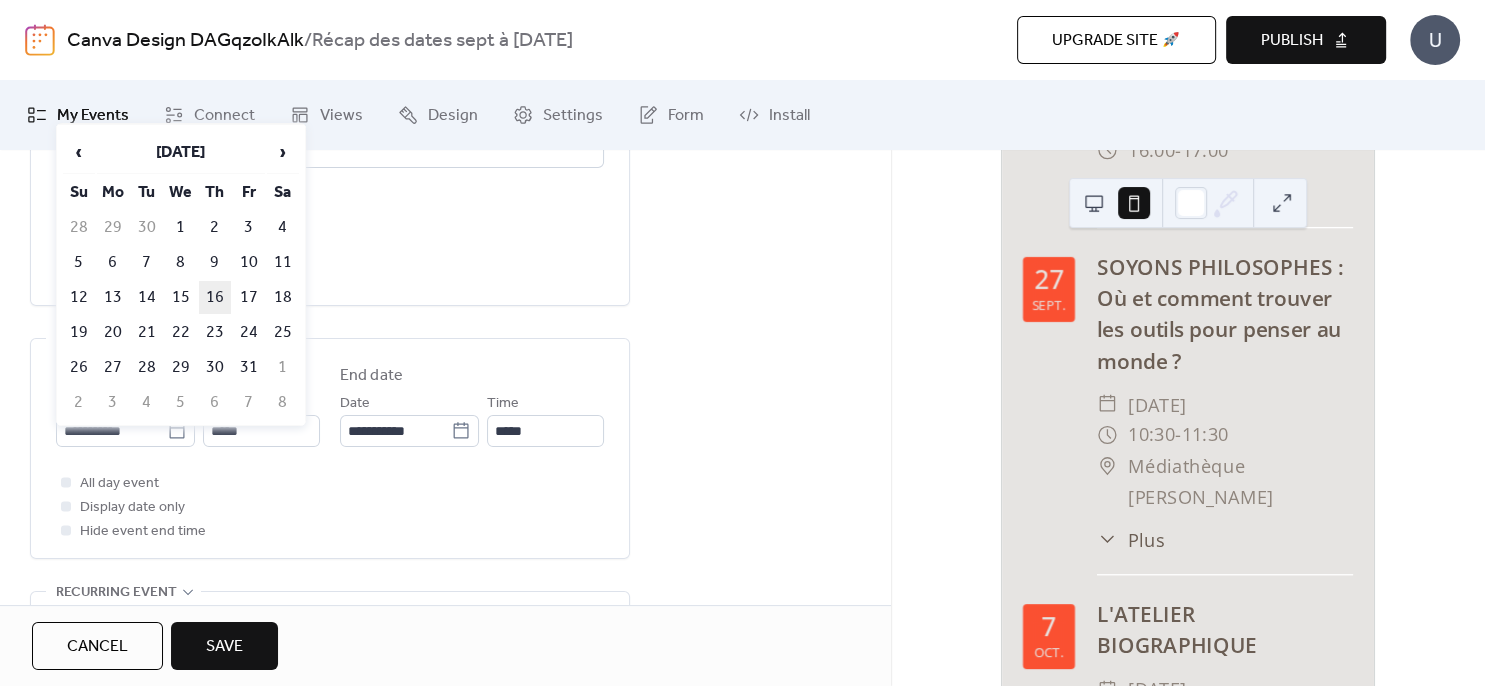 type on "**********" 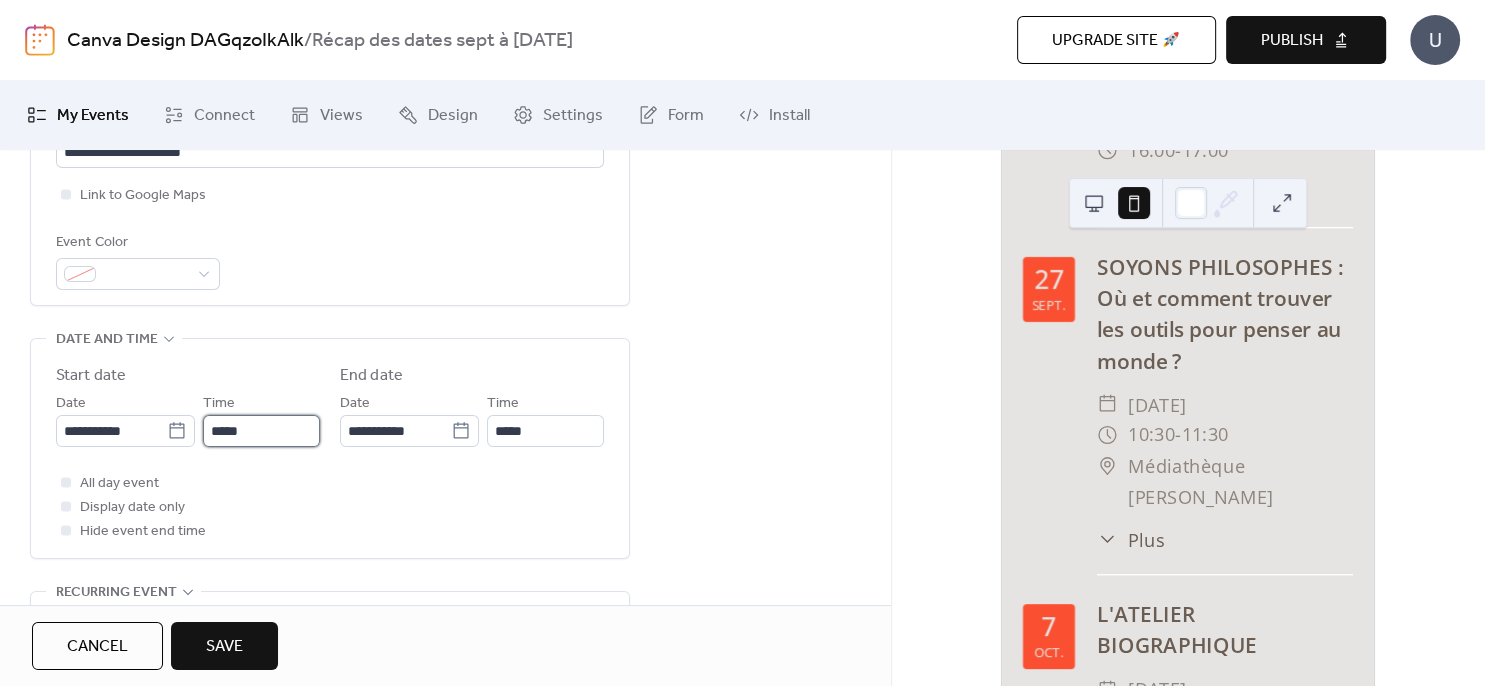 click on "*****" at bounding box center [261, 431] 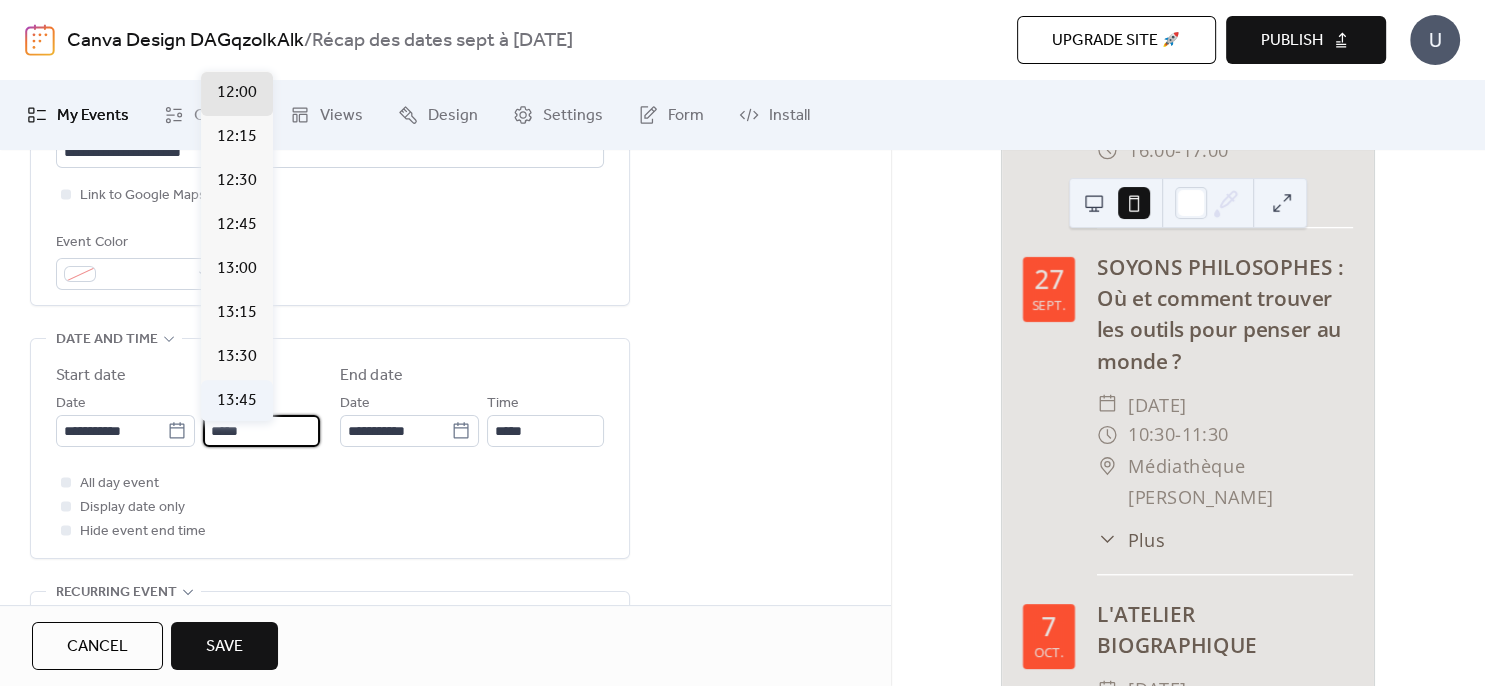 scroll, scrollTop: 2226, scrollLeft: 0, axis: vertical 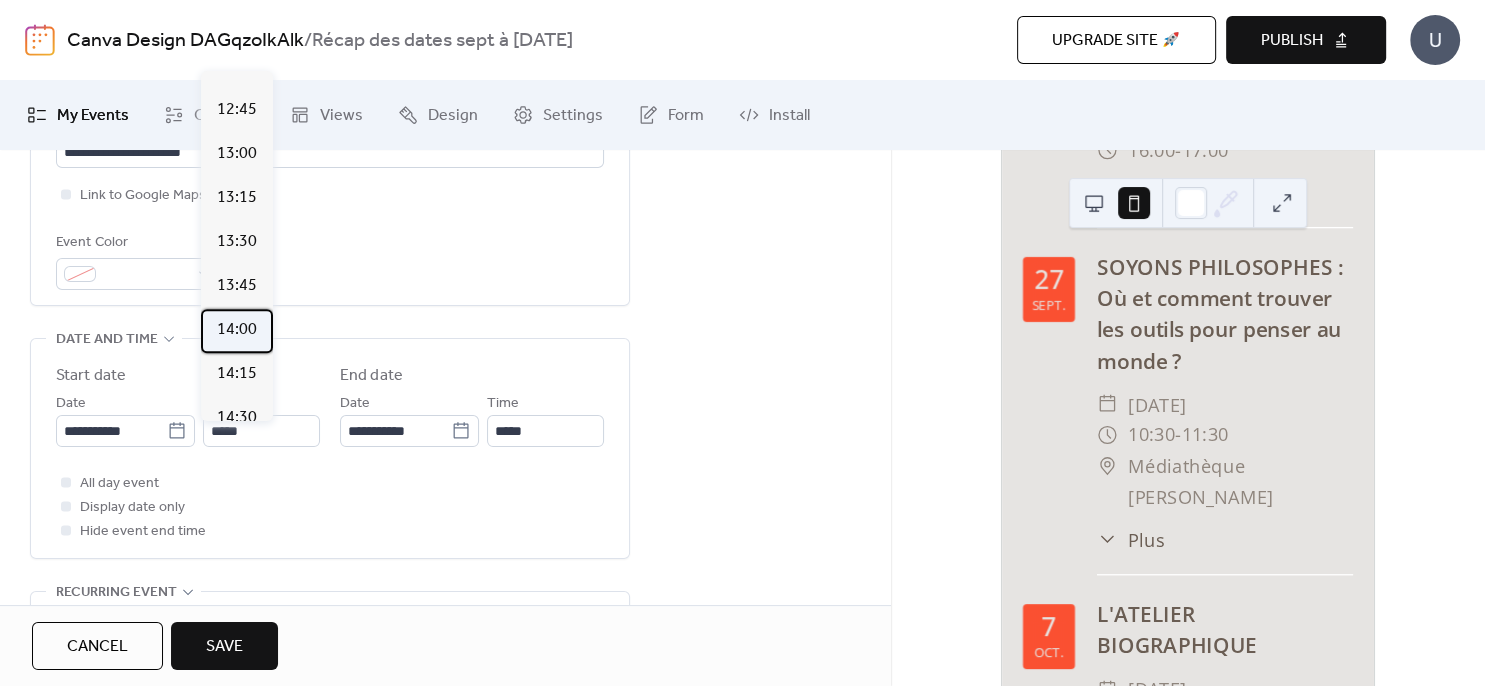 click on "14:00" at bounding box center (237, 330) 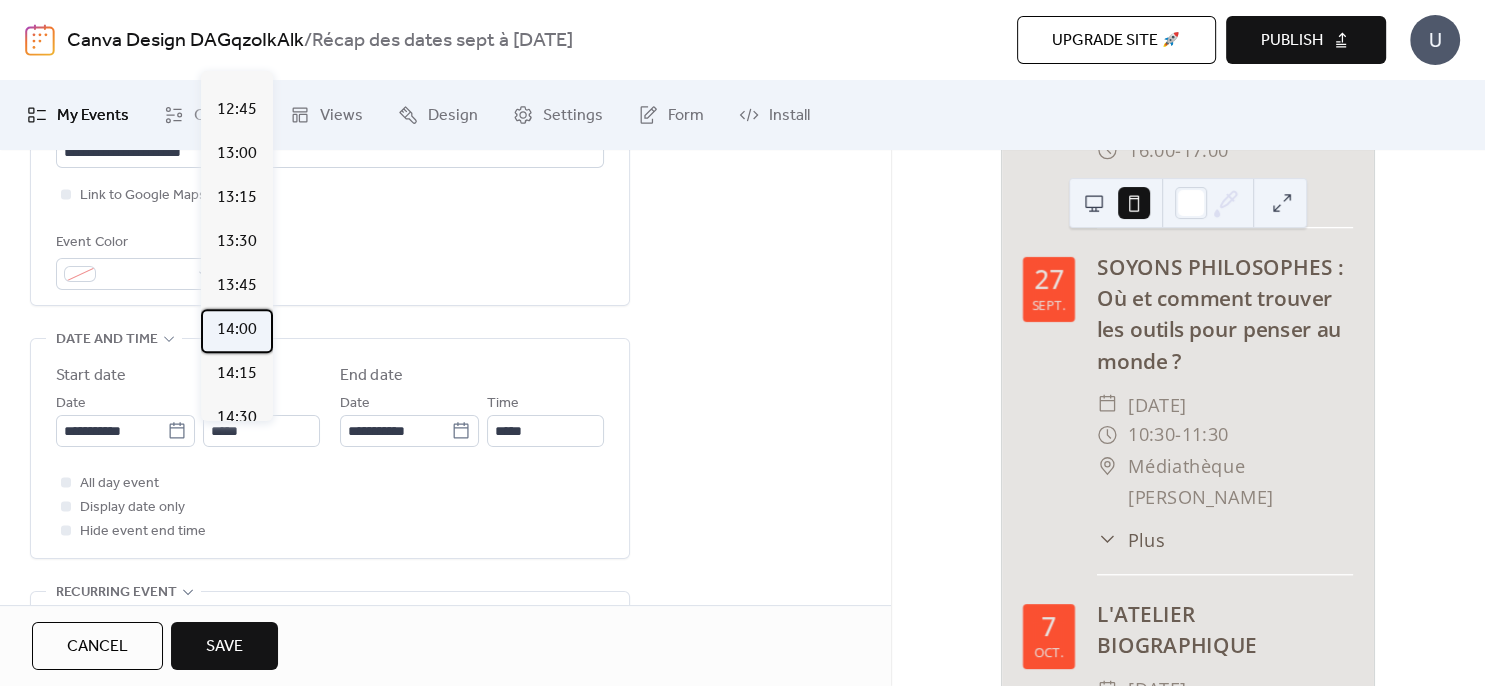 type on "*****" 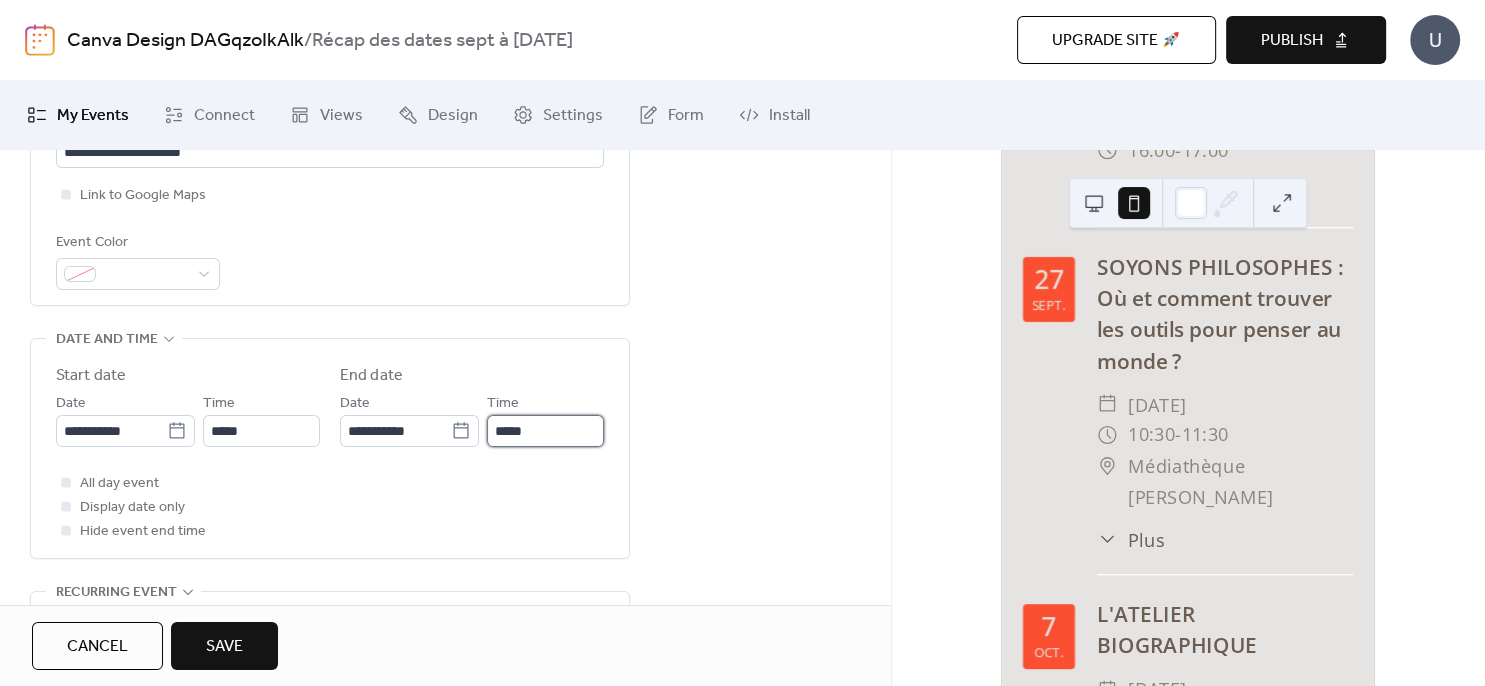 click on "*****" at bounding box center (545, 431) 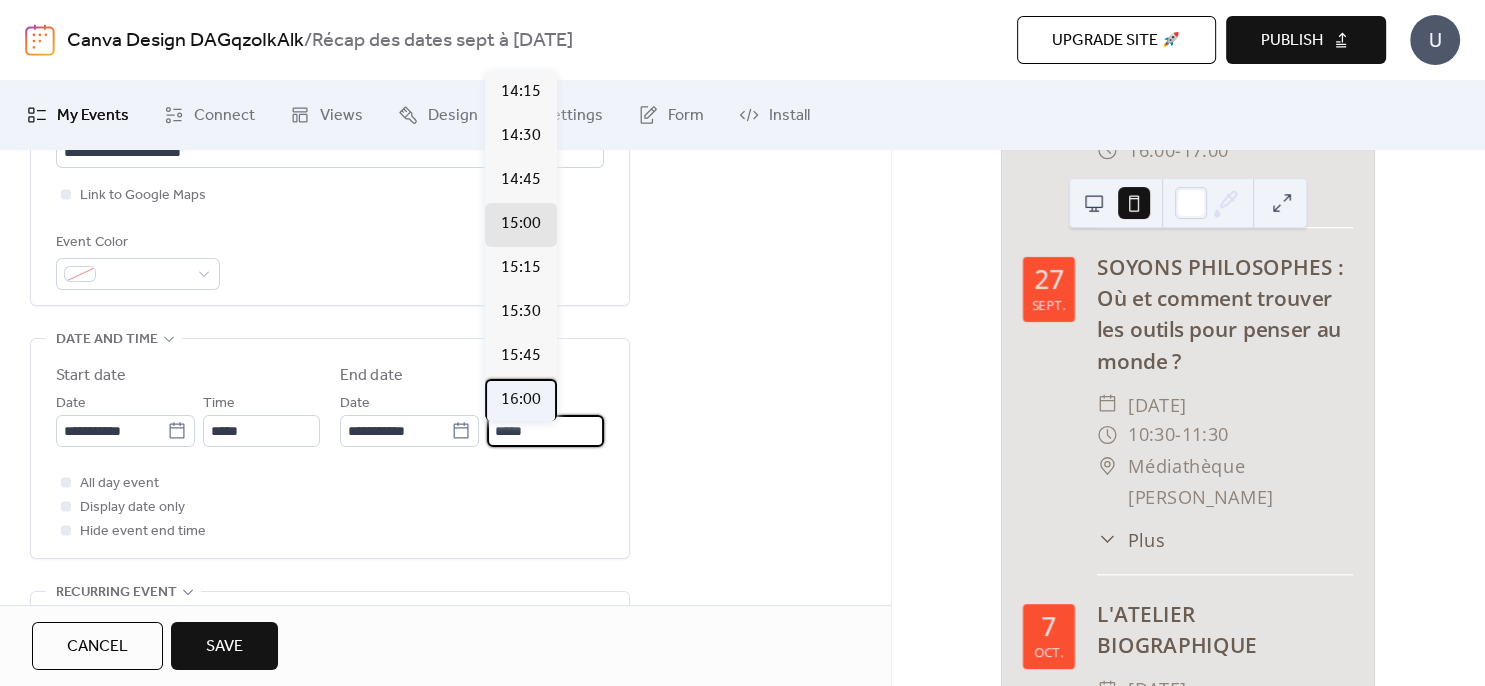 click on "16:00" at bounding box center (521, 400) 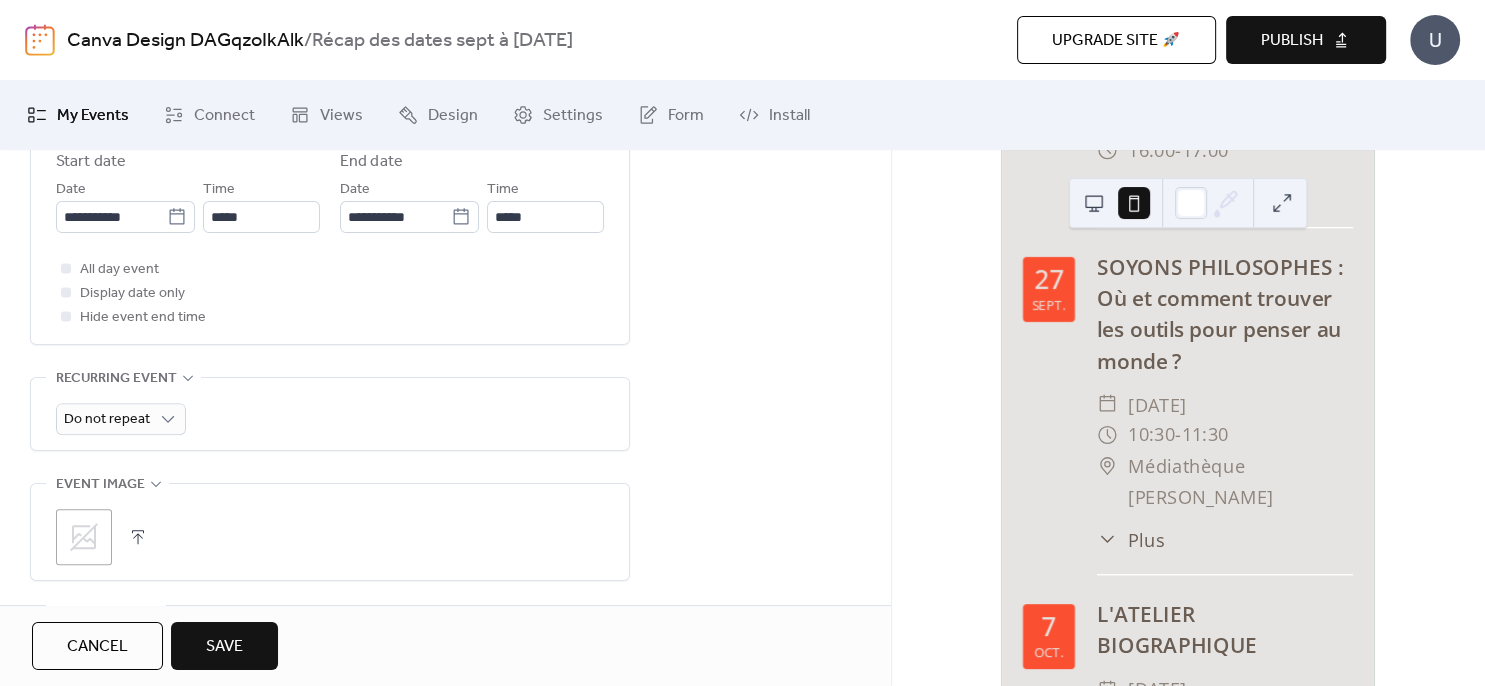 scroll, scrollTop: 720, scrollLeft: 0, axis: vertical 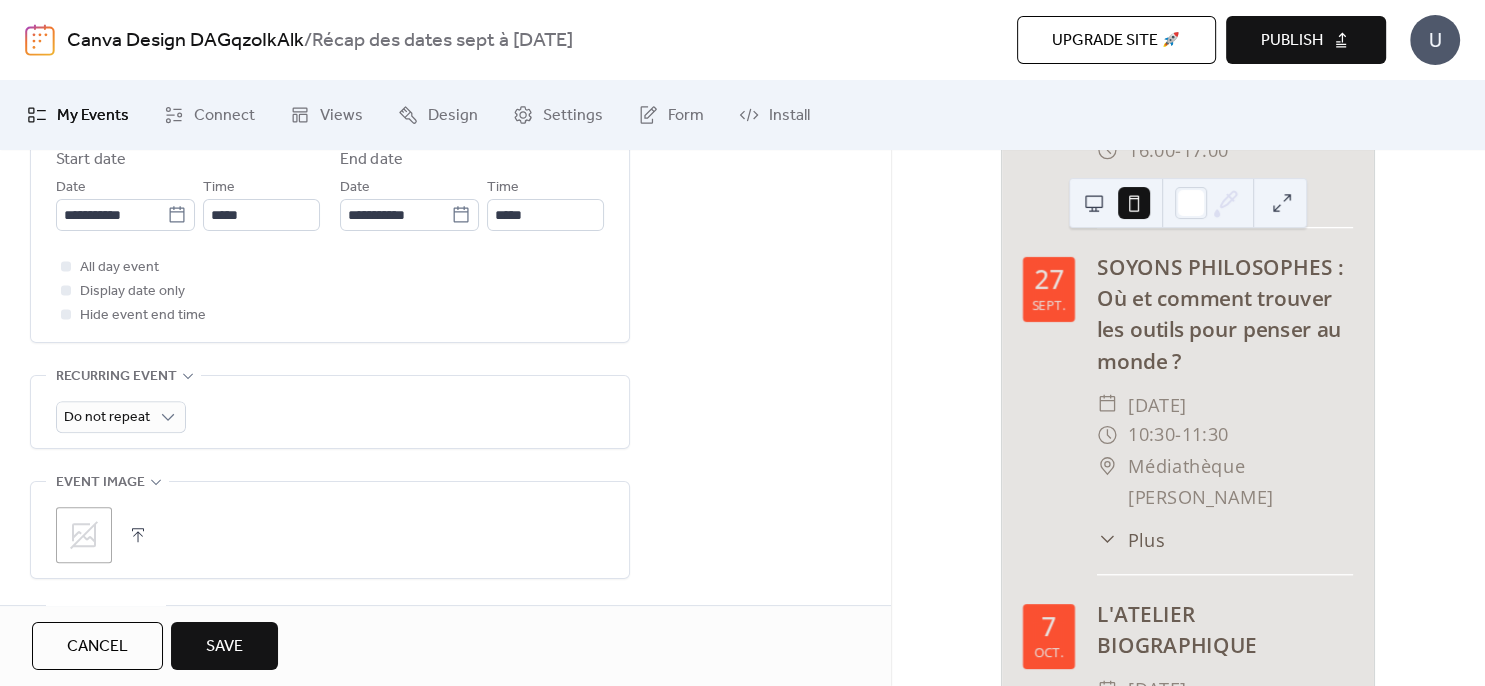 click 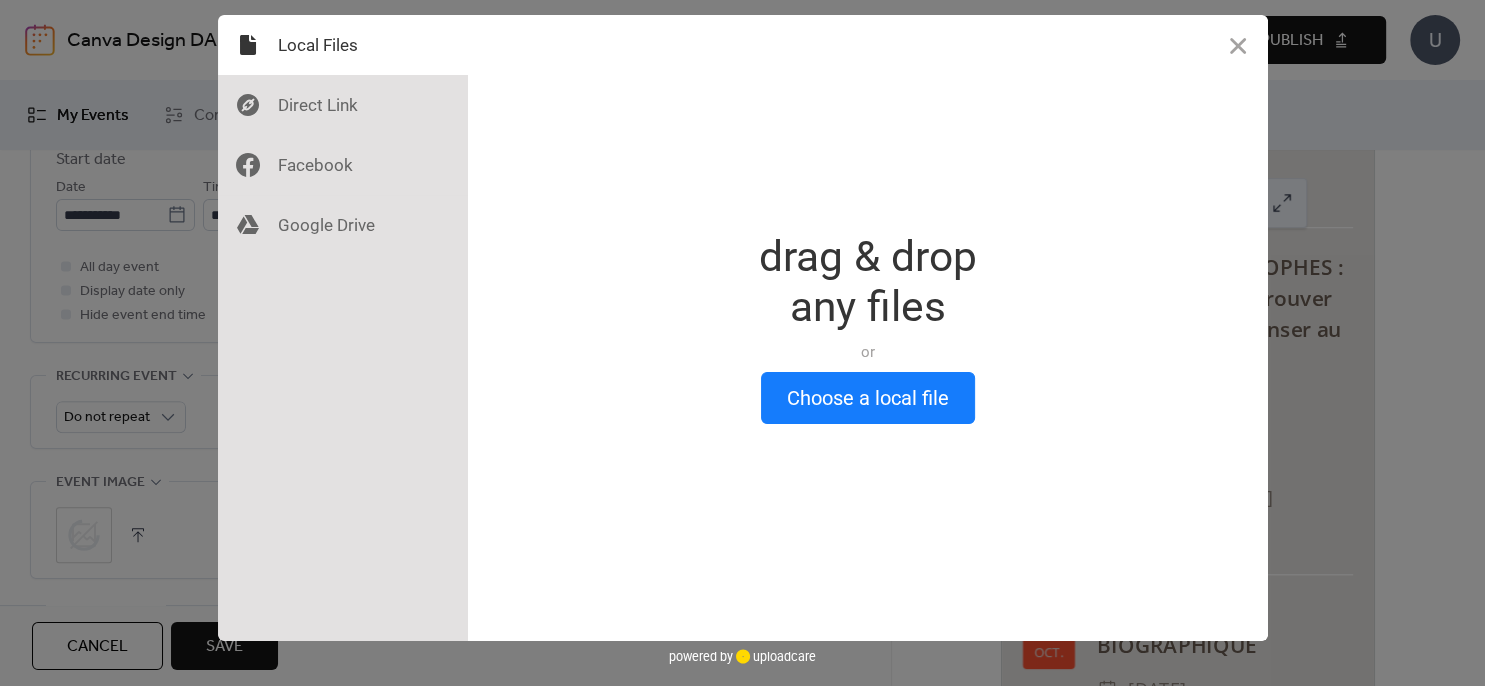scroll, scrollTop: 720, scrollLeft: 0, axis: vertical 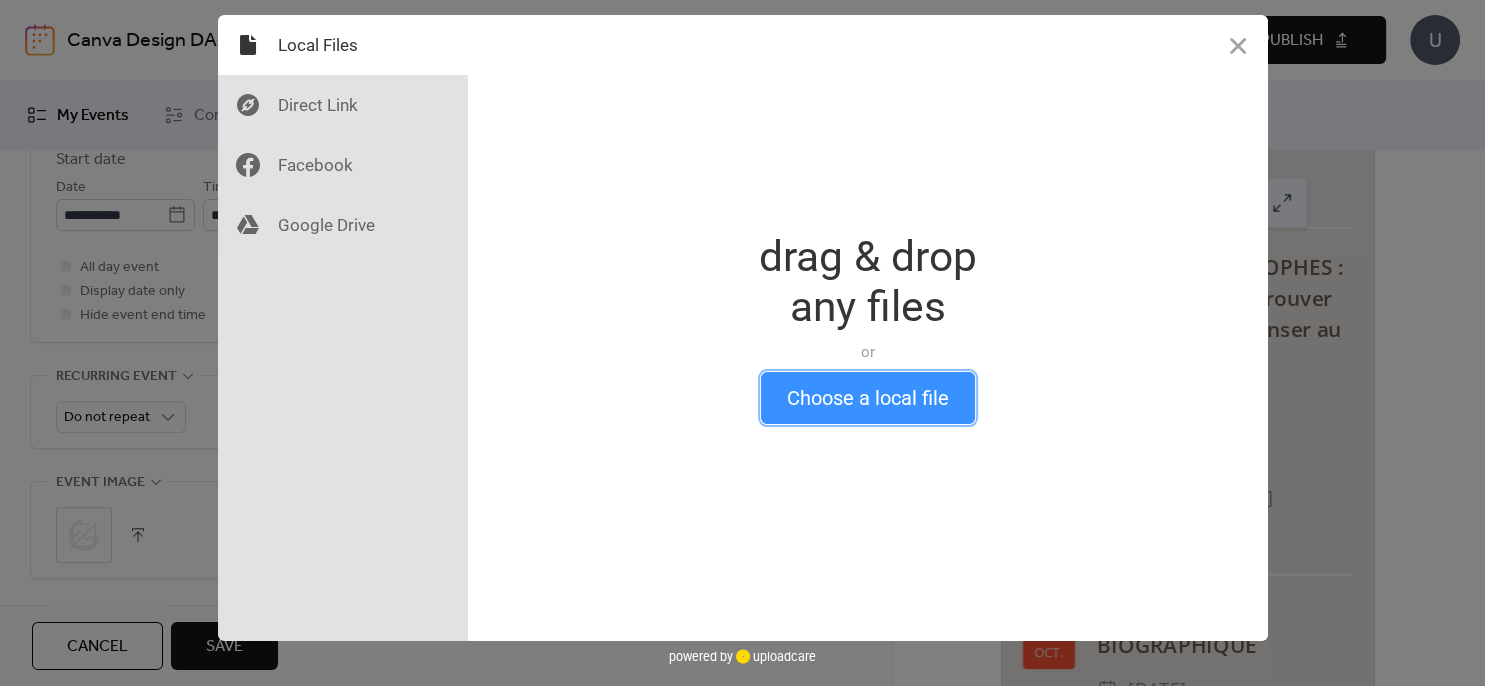 click on "Choose a local file" at bounding box center (868, 398) 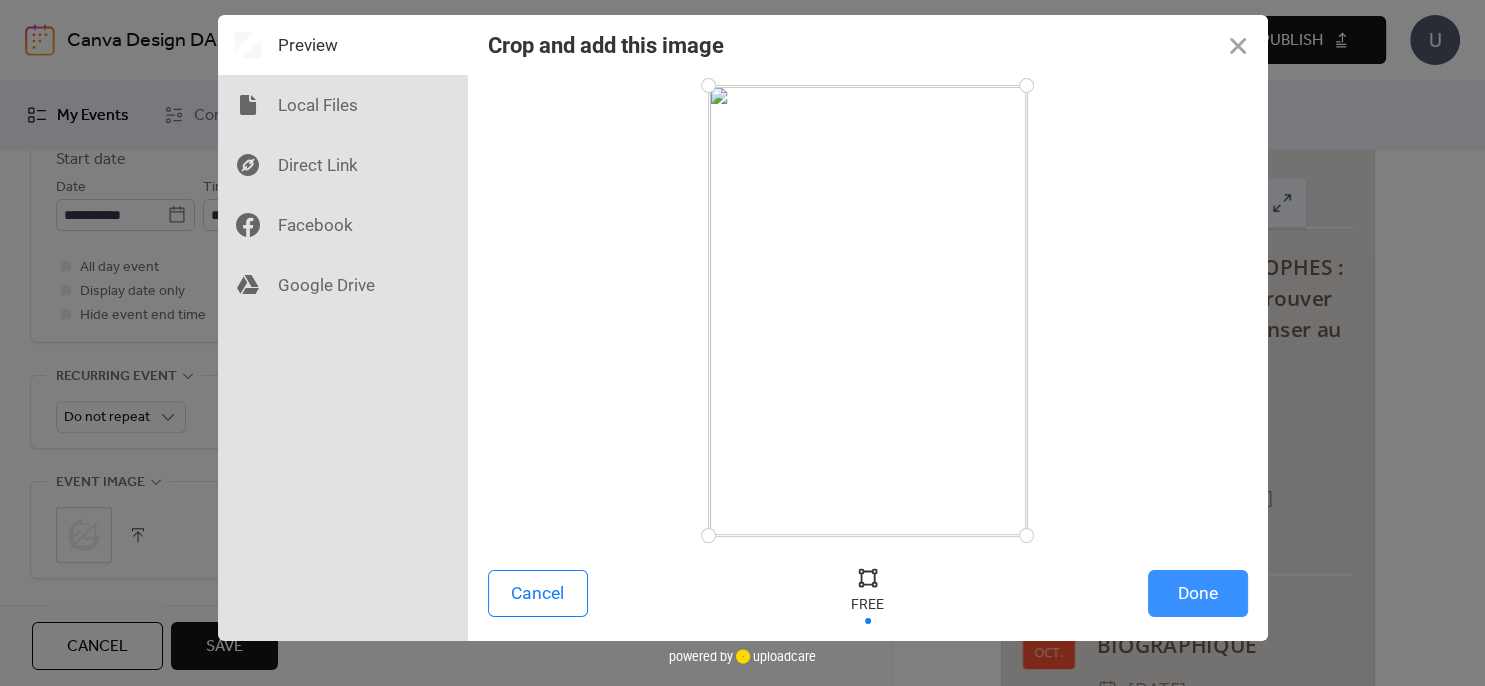 click on "Done" at bounding box center [1198, 593] 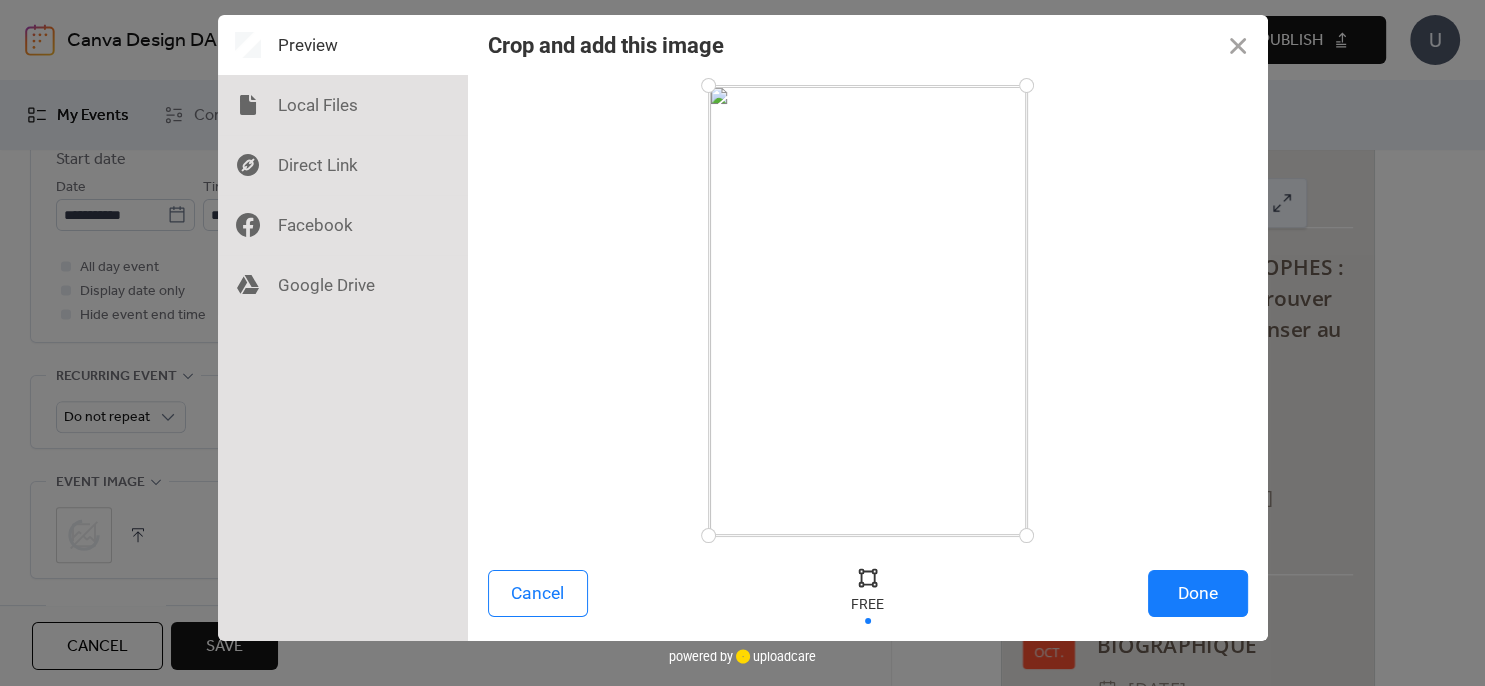 scroll, scrollTop: 720, scrollLeft: 0, axis: vertical 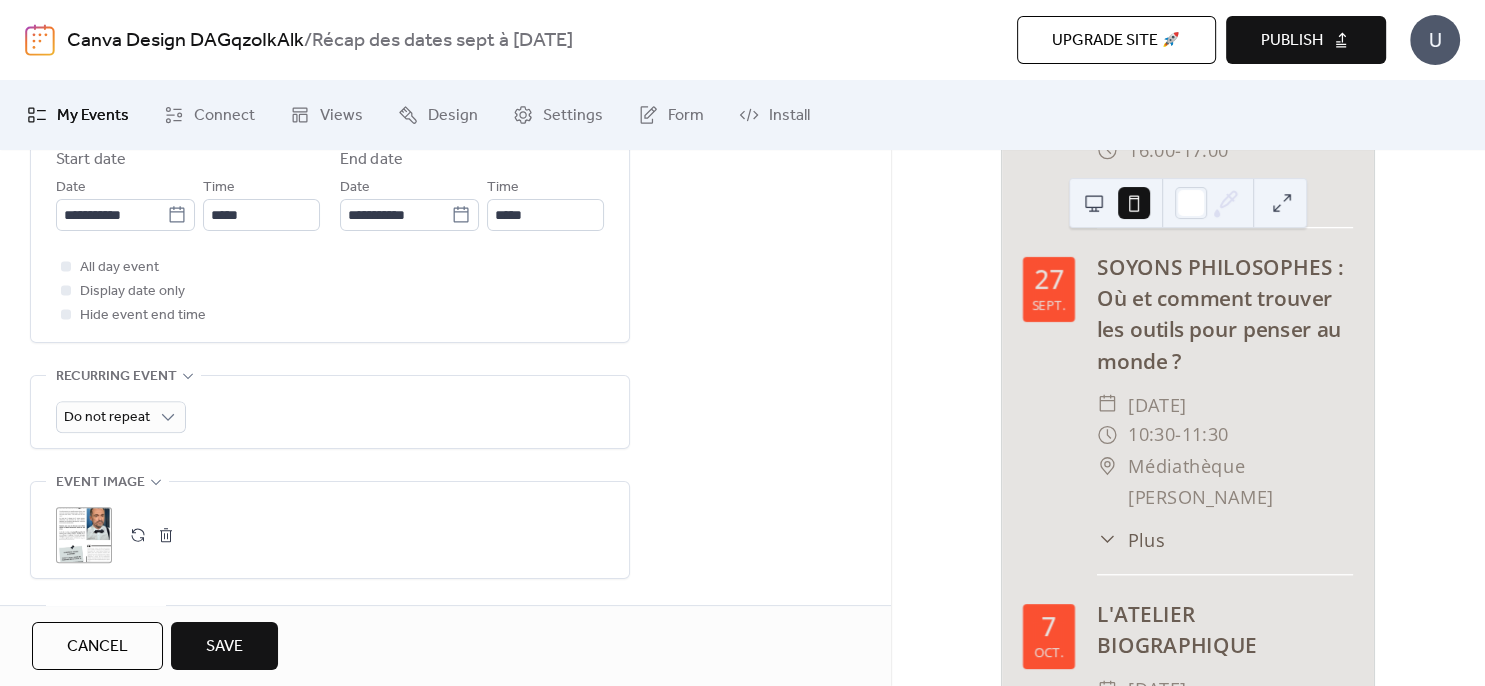 click on "Save" at bounding box center [224, 646] 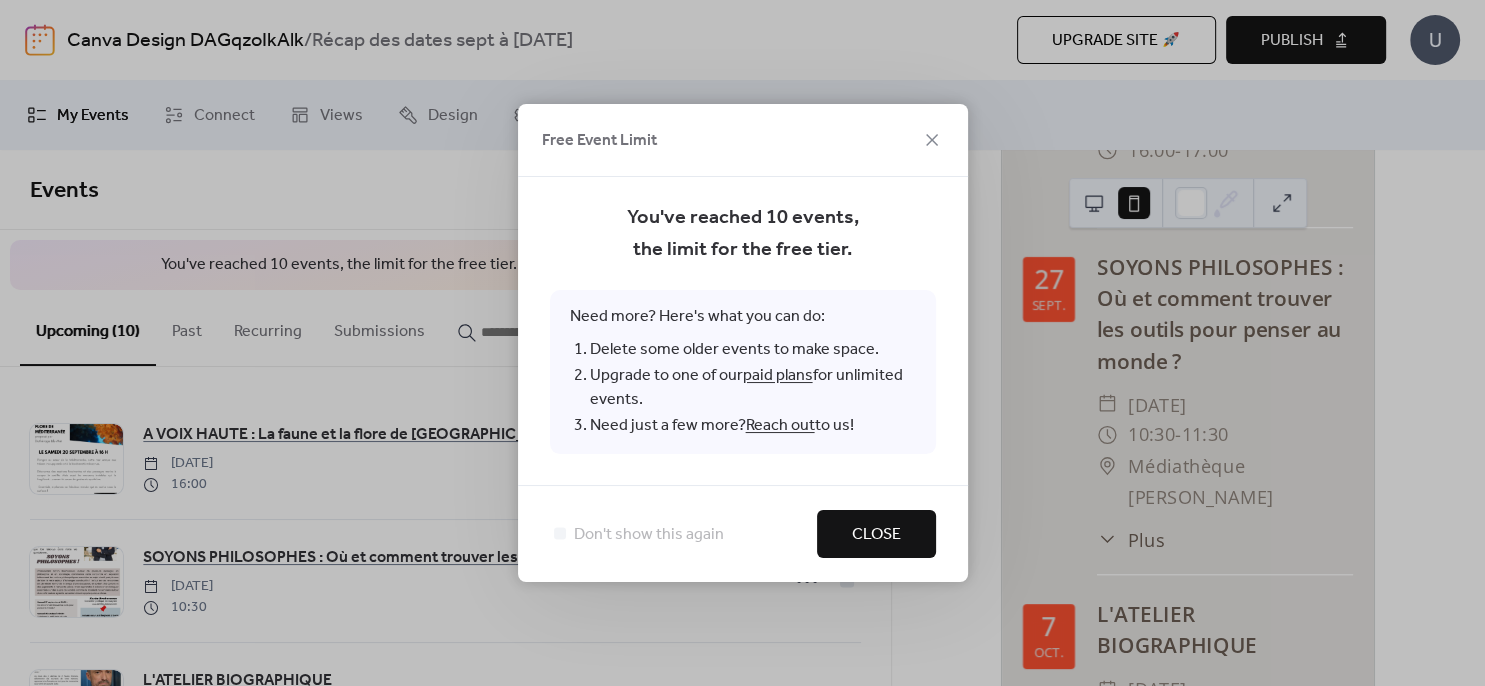 click on "Close" at bounding box center [876, 535] 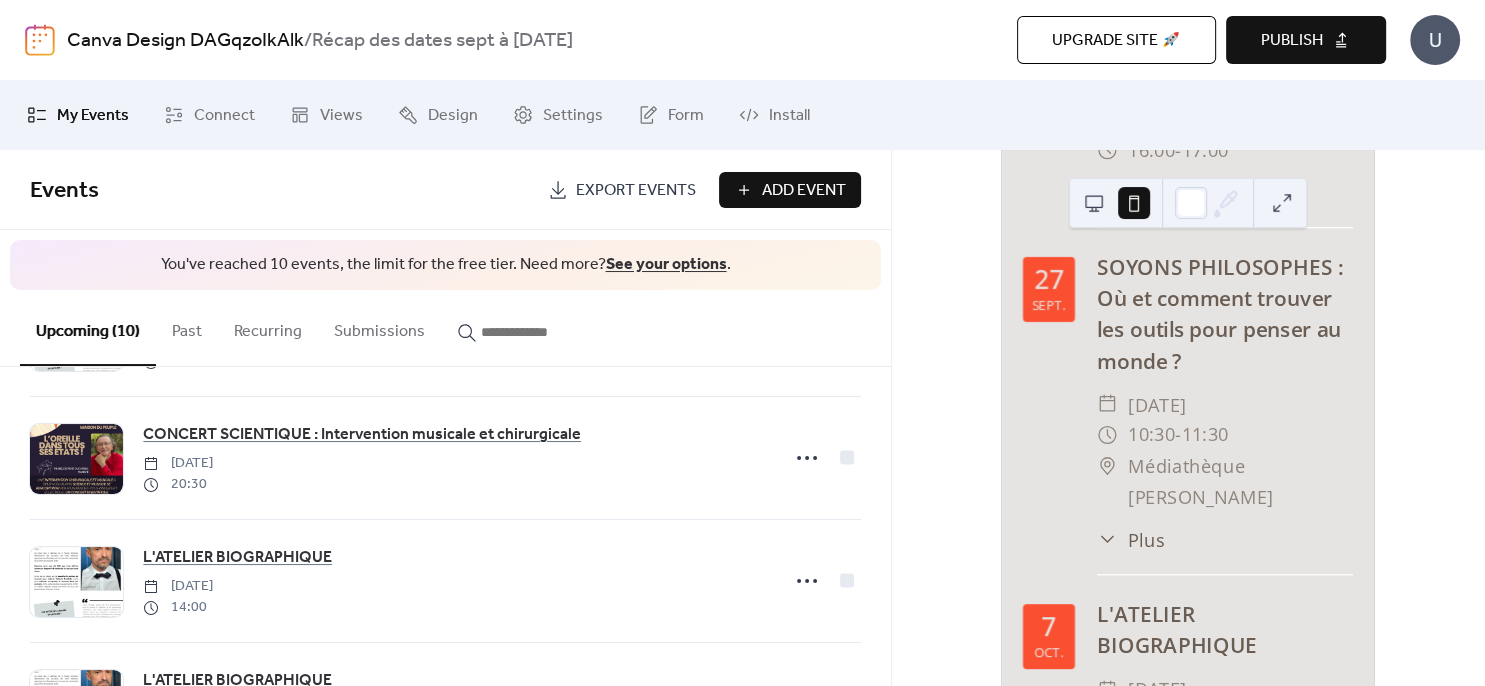 scroll, scrollTop: 576, scrollLeft: 0, axis: vertical 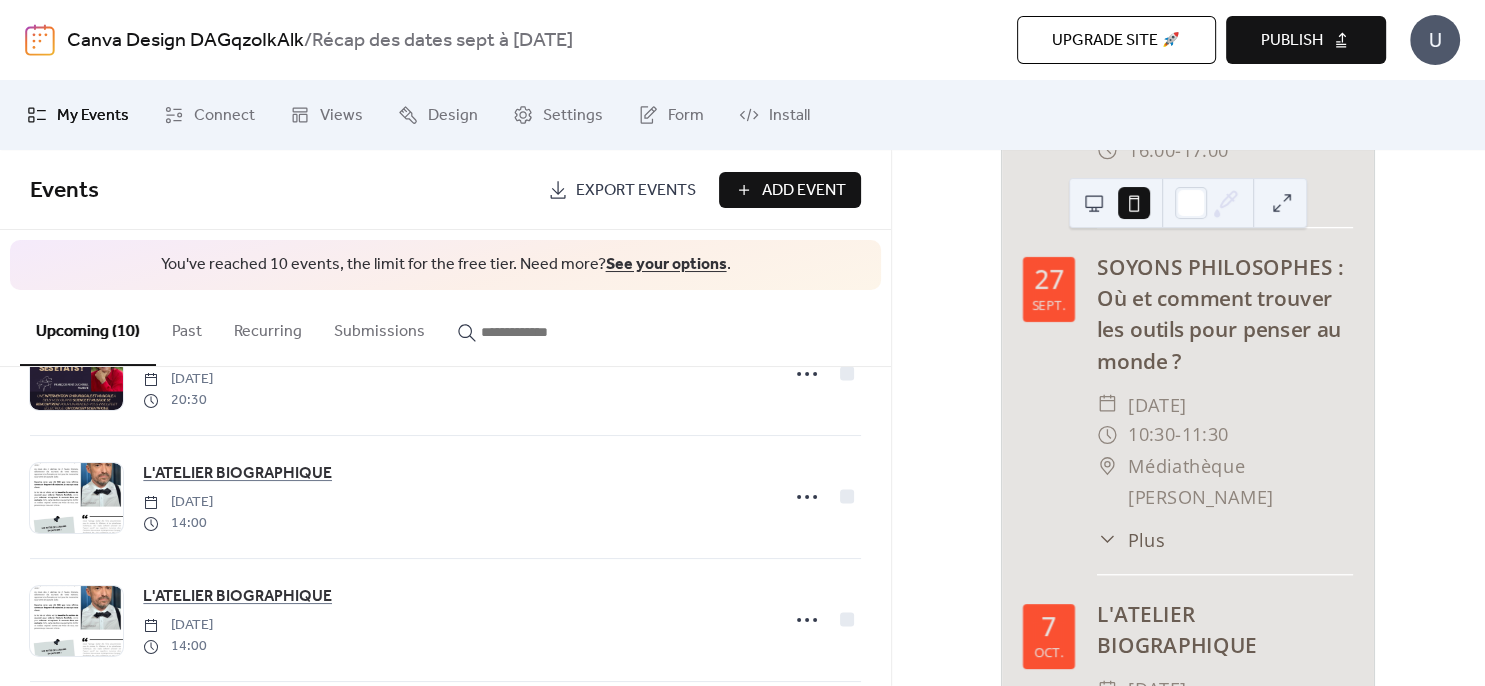 click on "See your options" at bounding box center (666, 264) 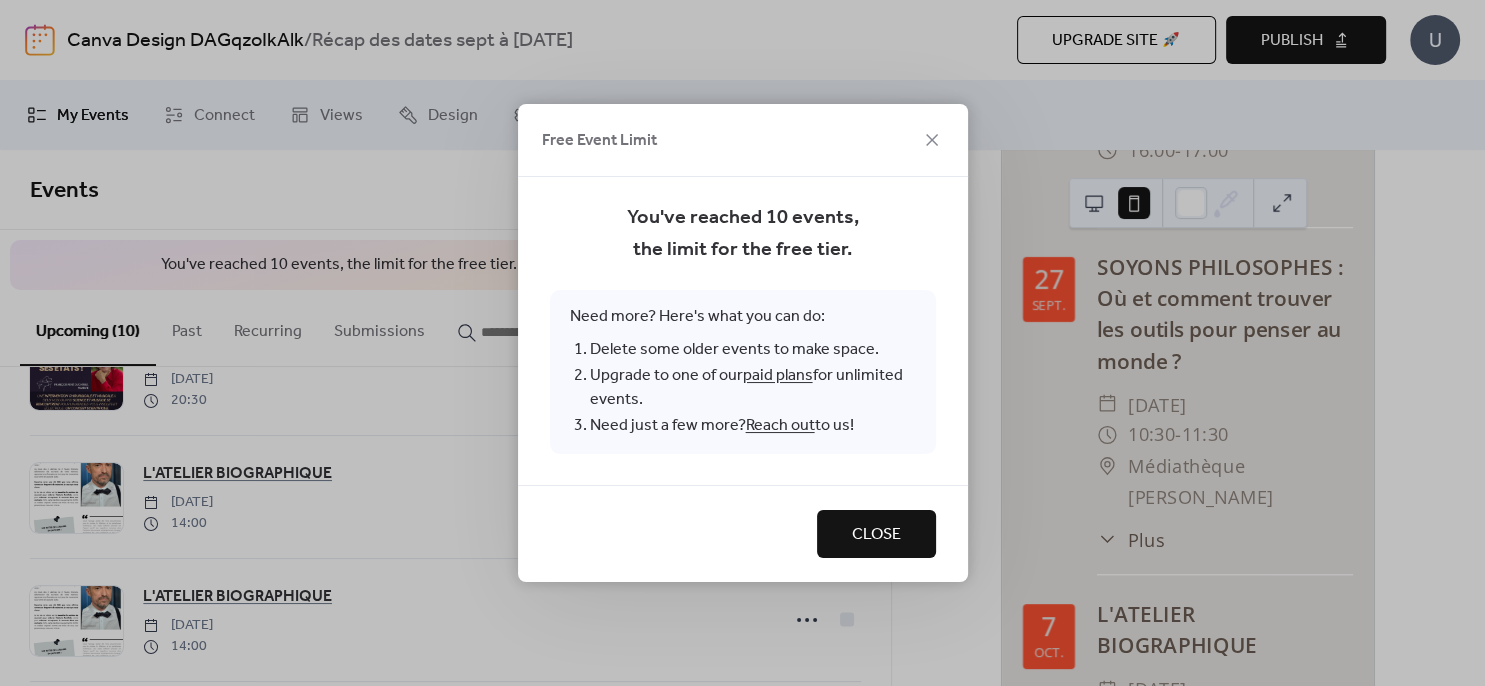 click on "Close" at bounding box center (876, 535) 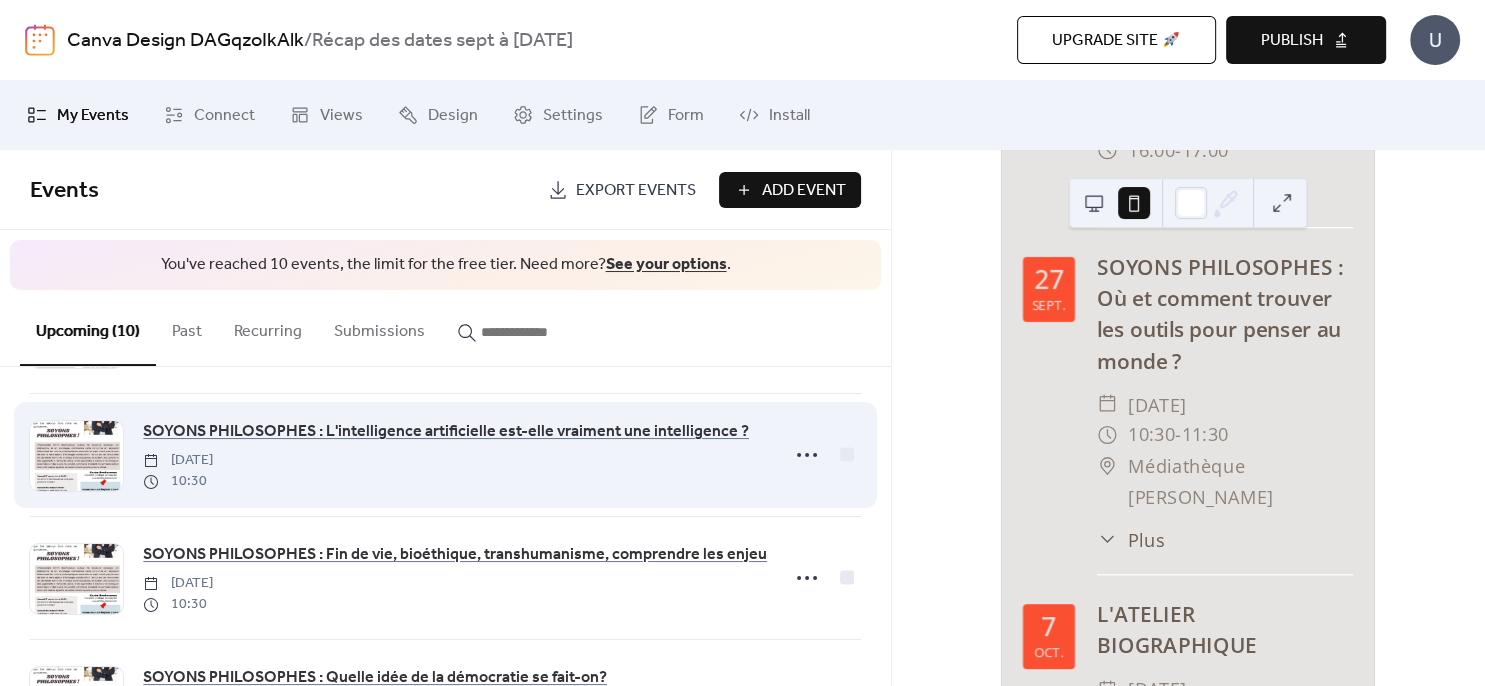 scroll, scrollTop: 974, scrollLeft: 0, axis: vertical 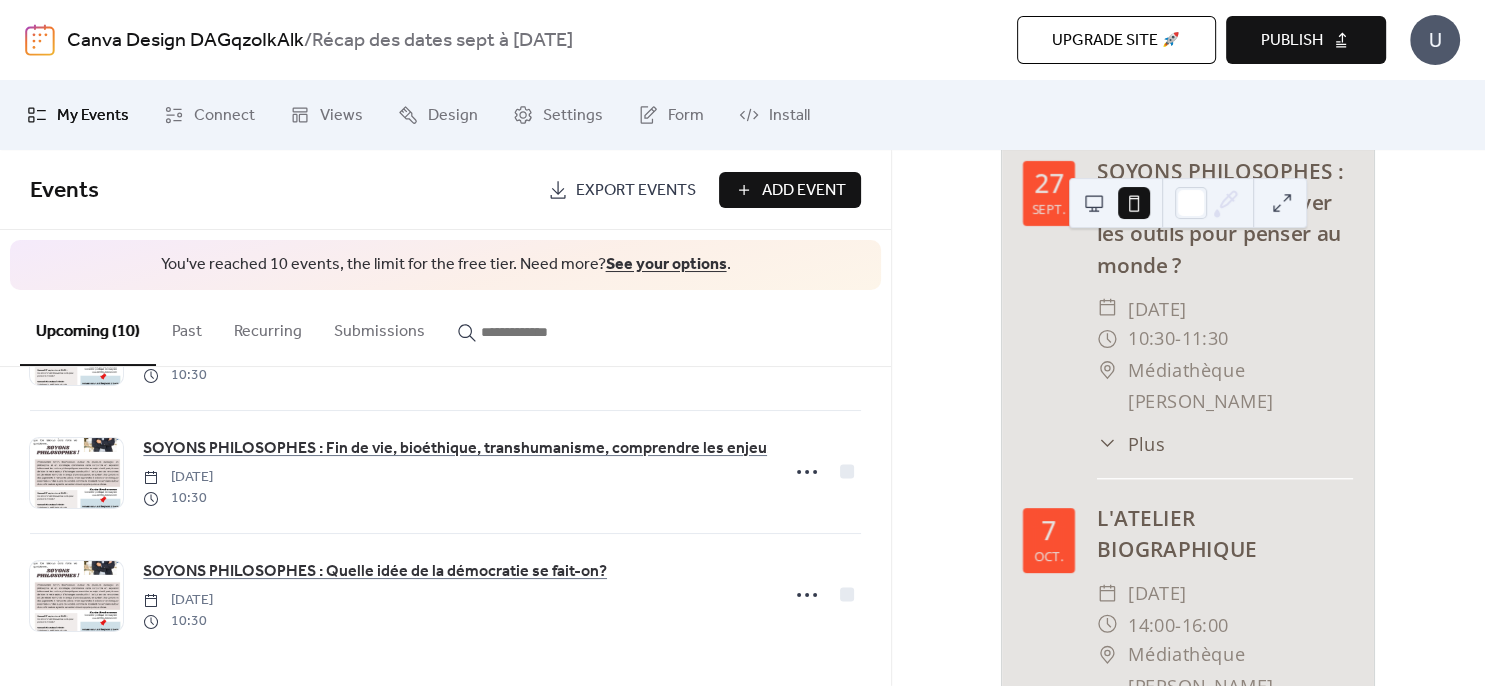click on "Publish" at bounding box center [1292, 41] 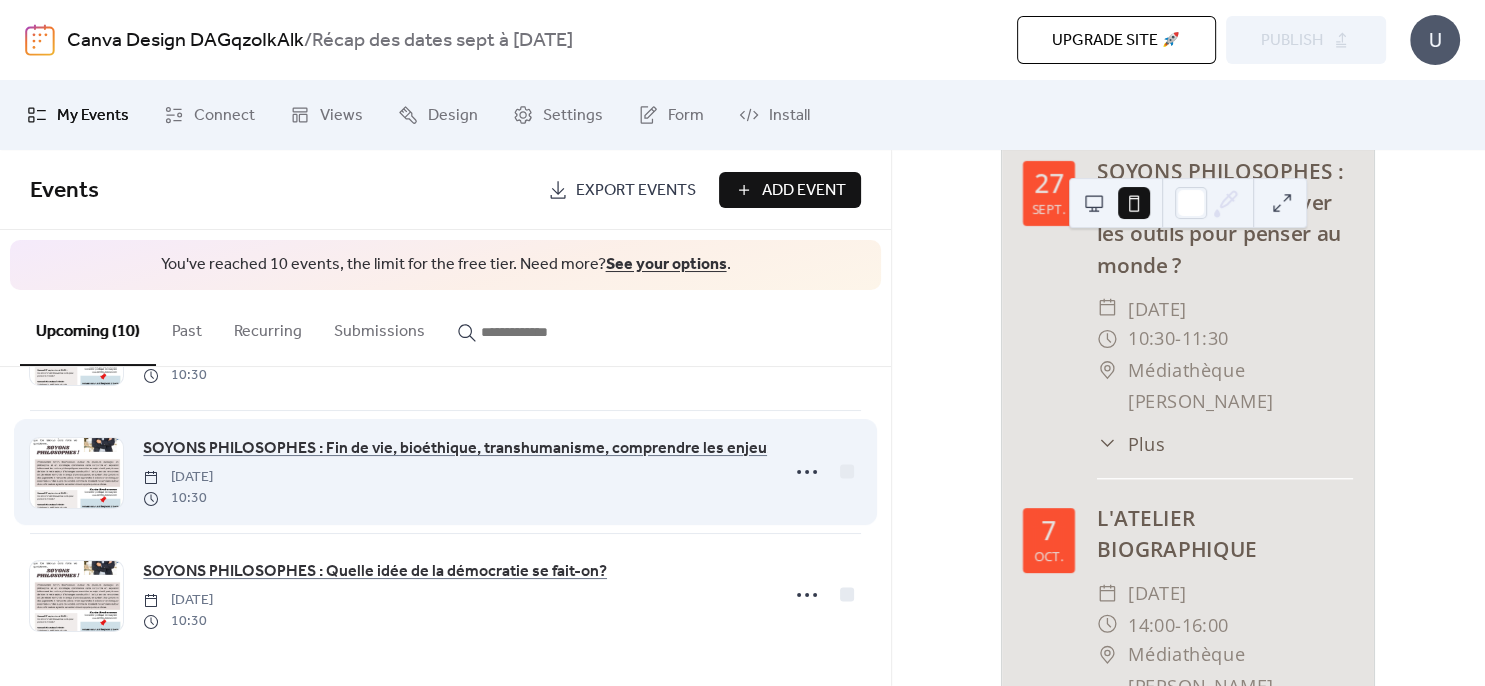 scroll, scrollTop: 614, scrollLeft: 0, axis: vertical 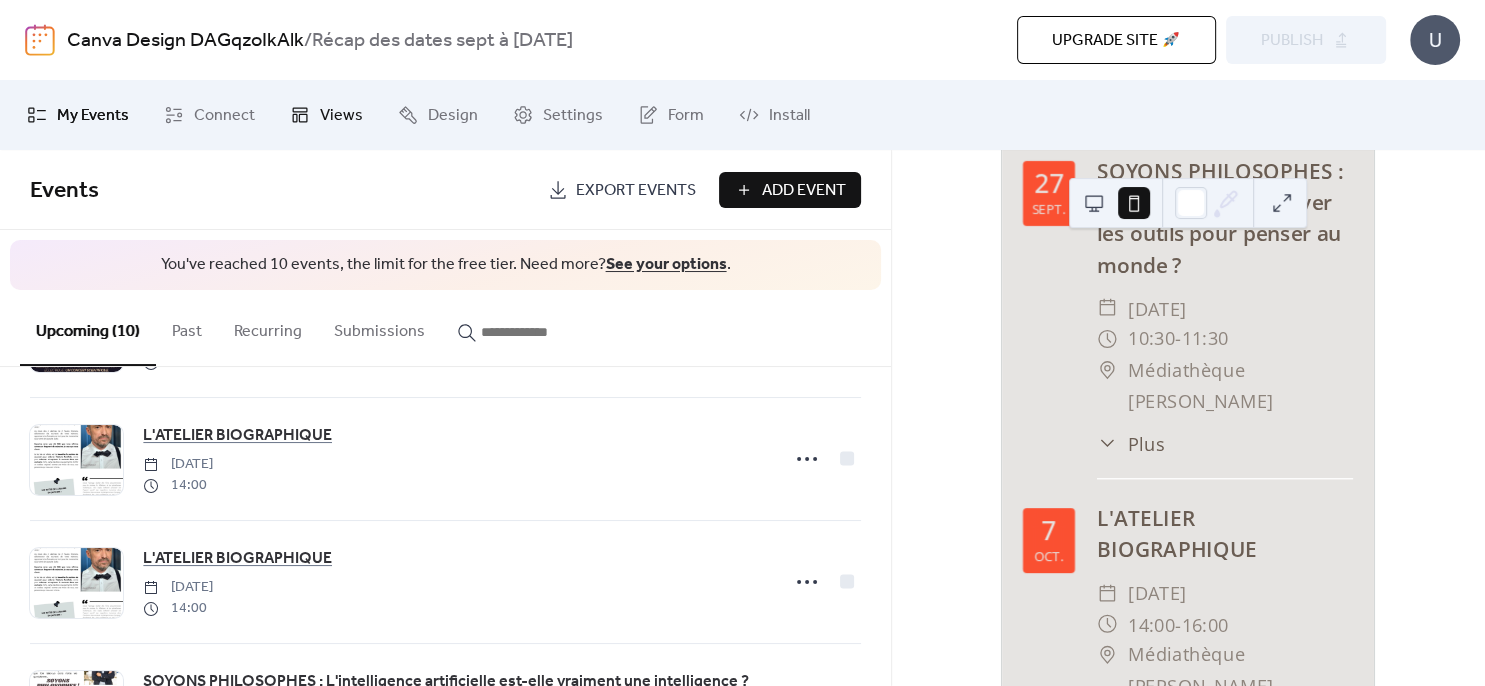 click on "Views" at bounding box center (341, 116) 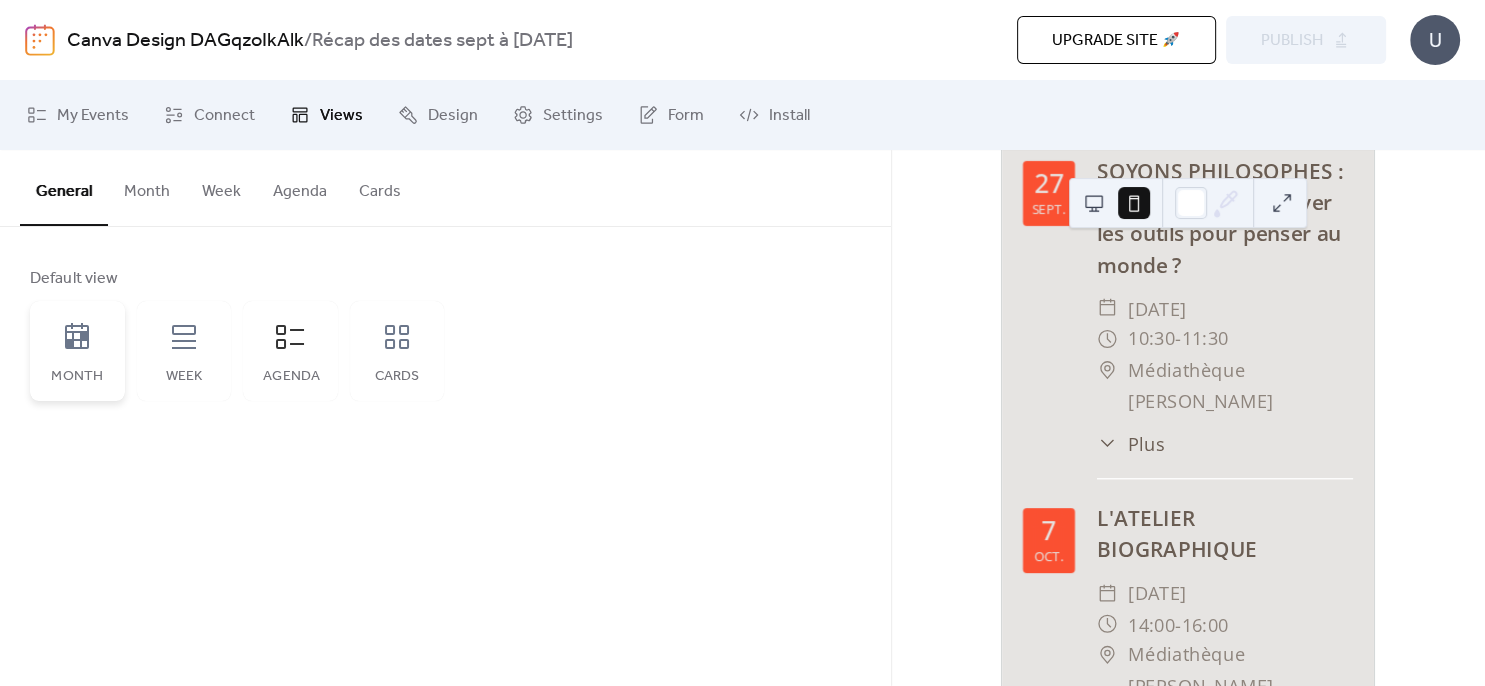 click on "Month" at bounding box center [77, 351] 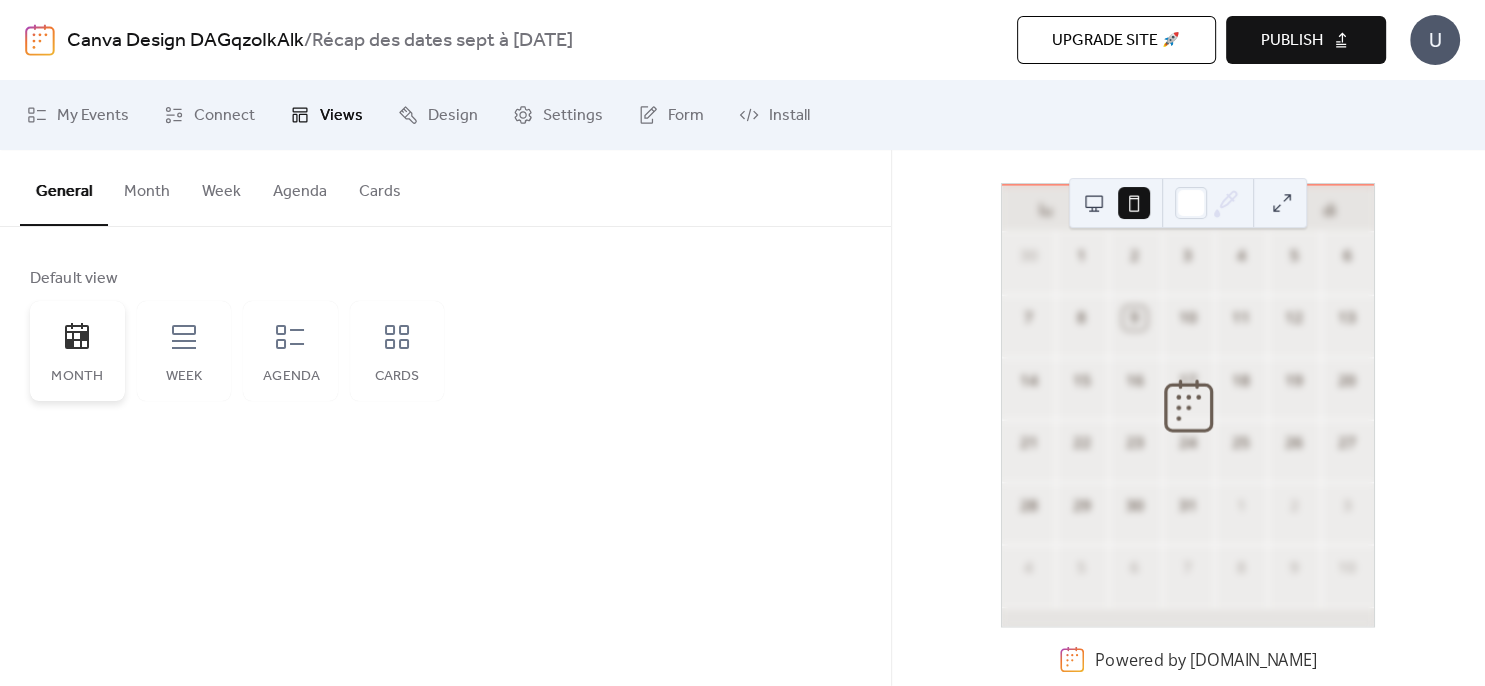 scroll, scrollTop: 0, scrollLeft: 0, axis: both 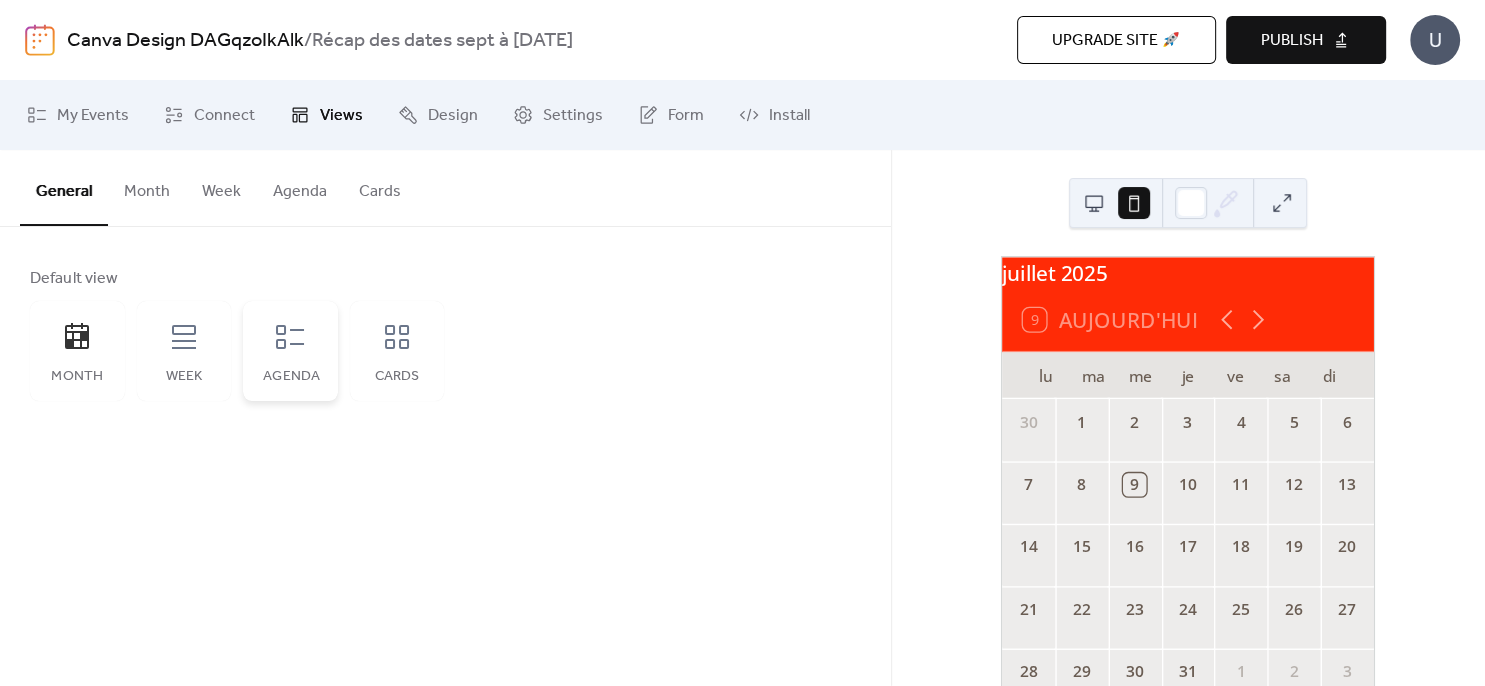 click 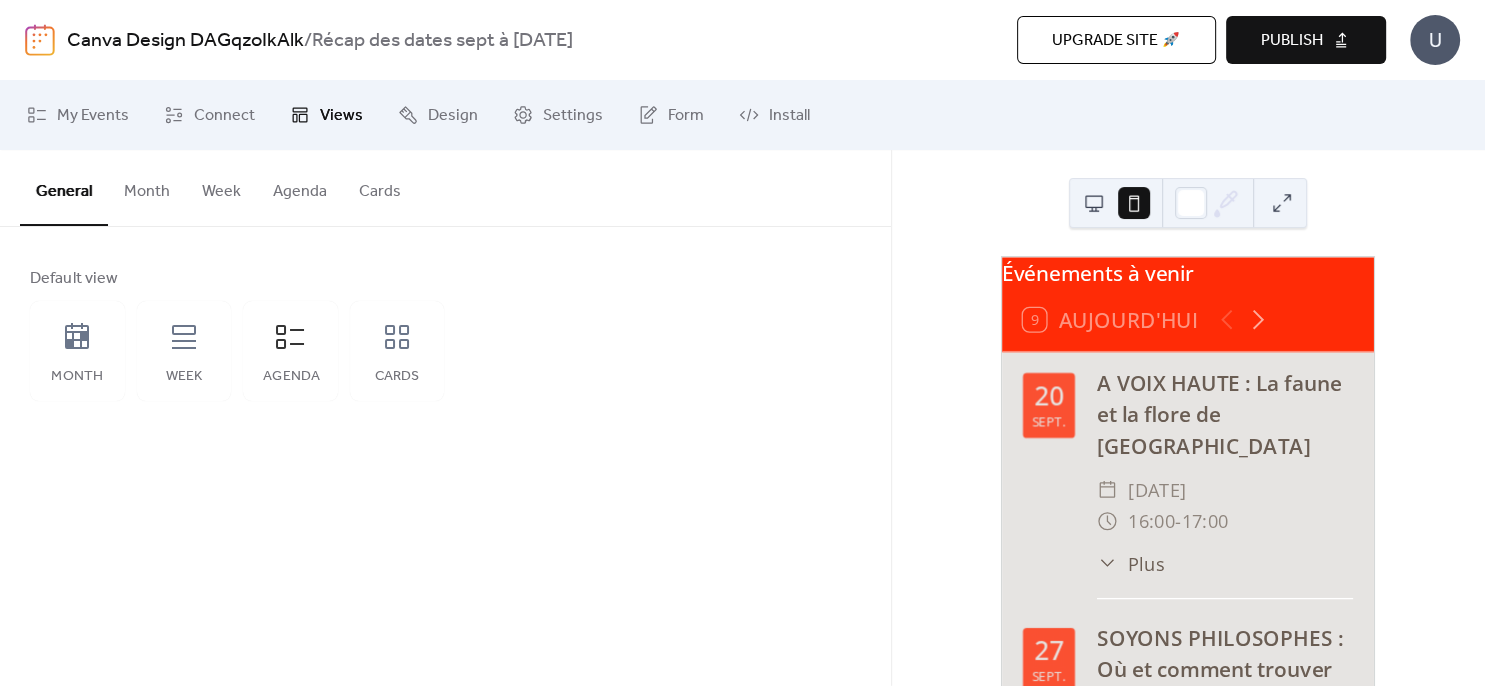 click at bounding box center [1094, 203] 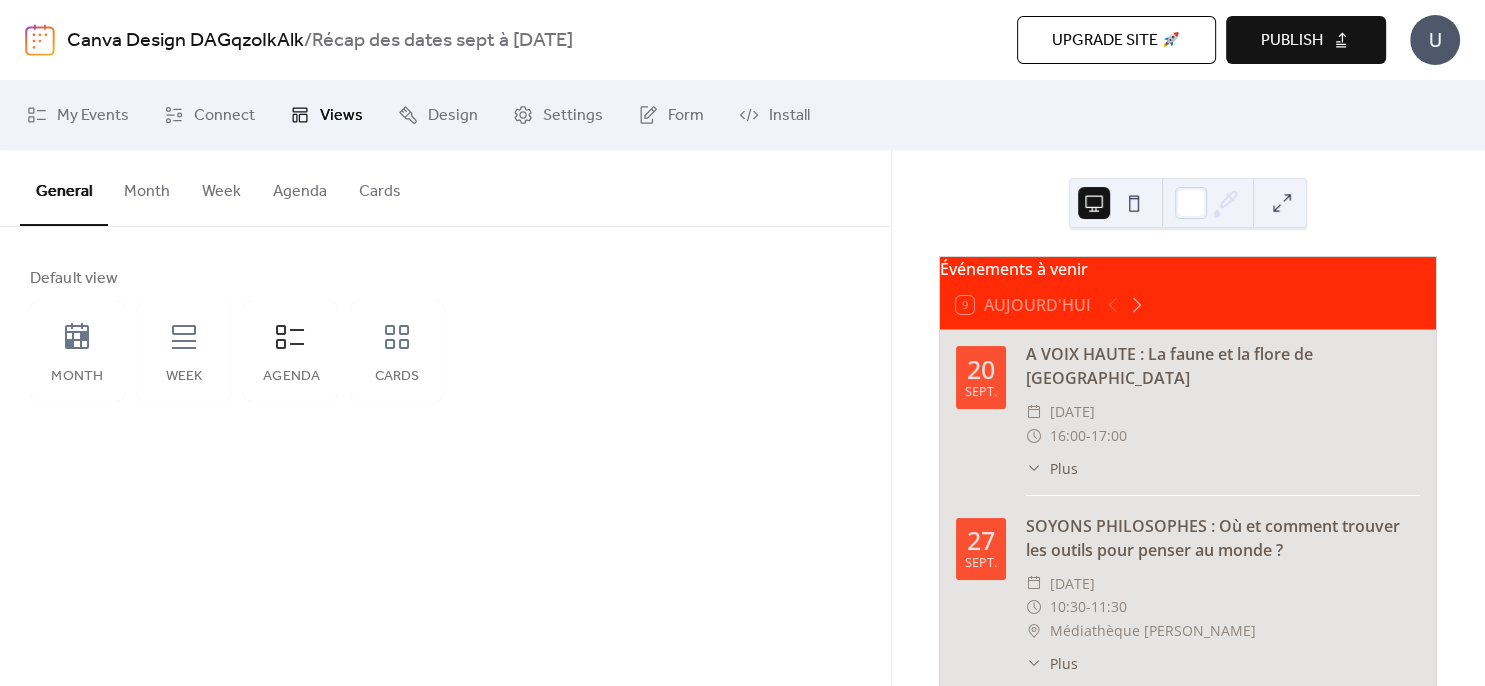 click on "Publish" at bounding box center (1306, 40) 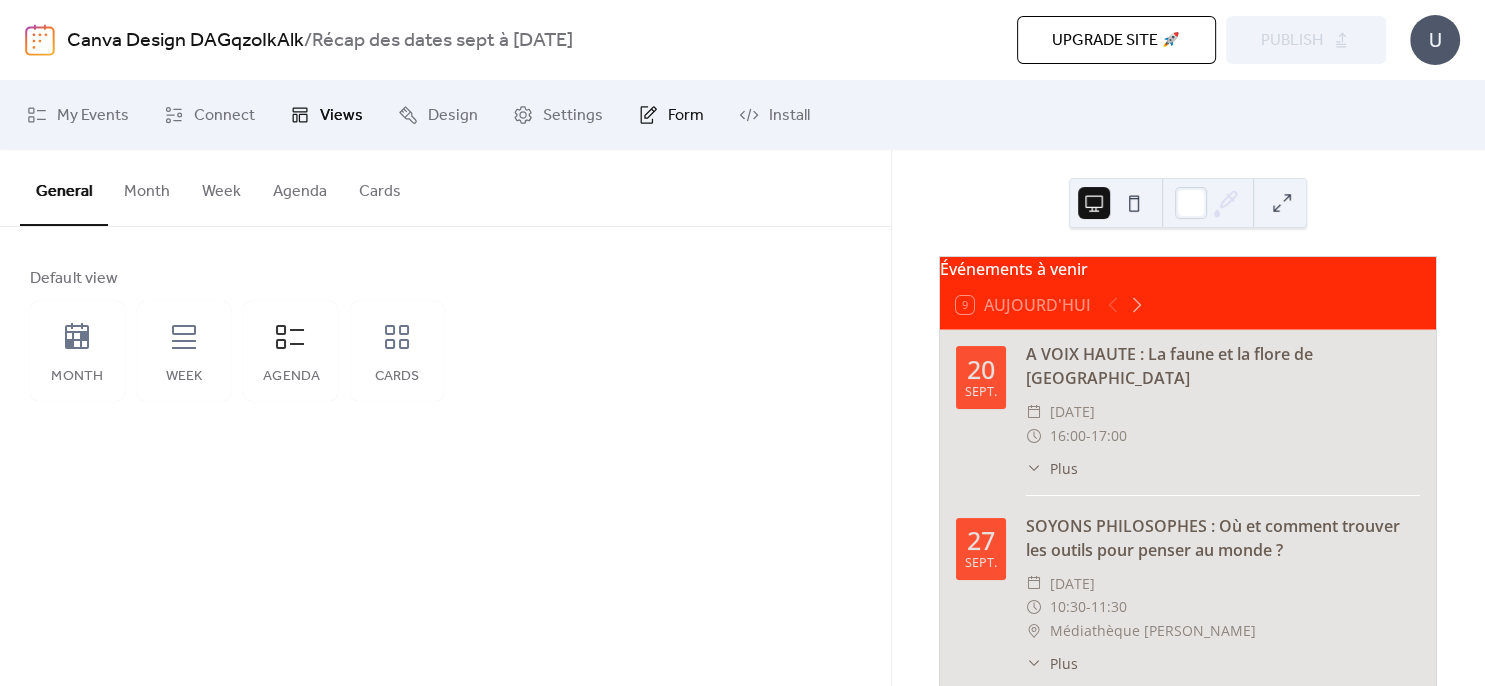 click on "Form" at bounding box center (686, 116) 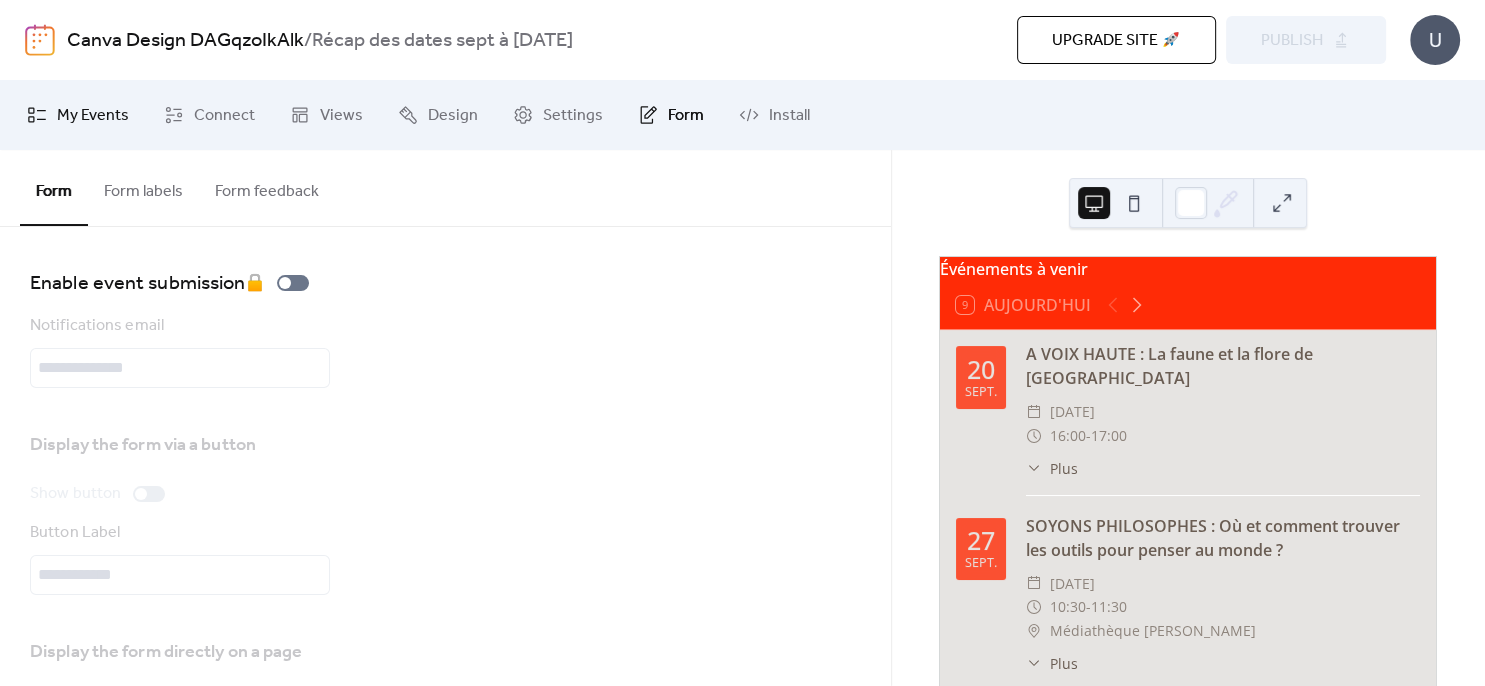 click on "My Events" at bounding box center (93, 116) 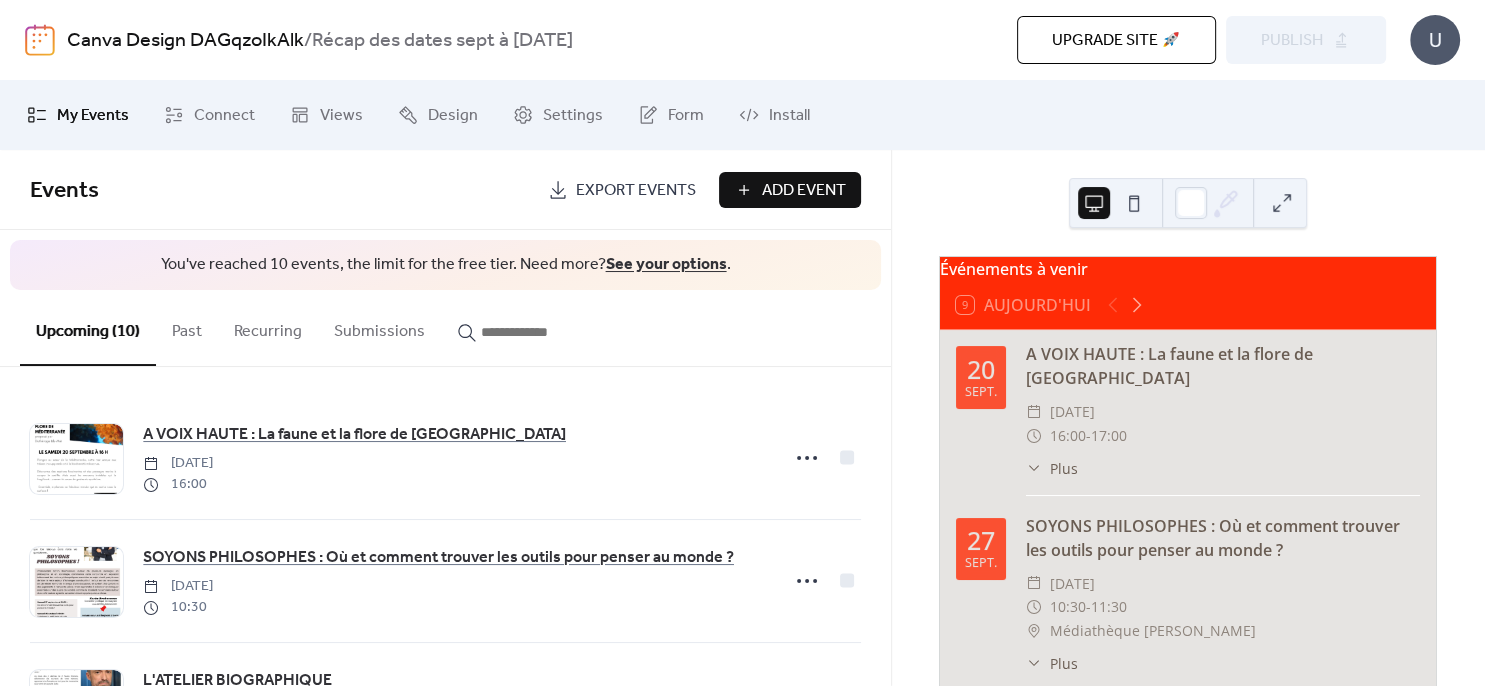 click on "Export Events" at bounding box center (636, 191) 